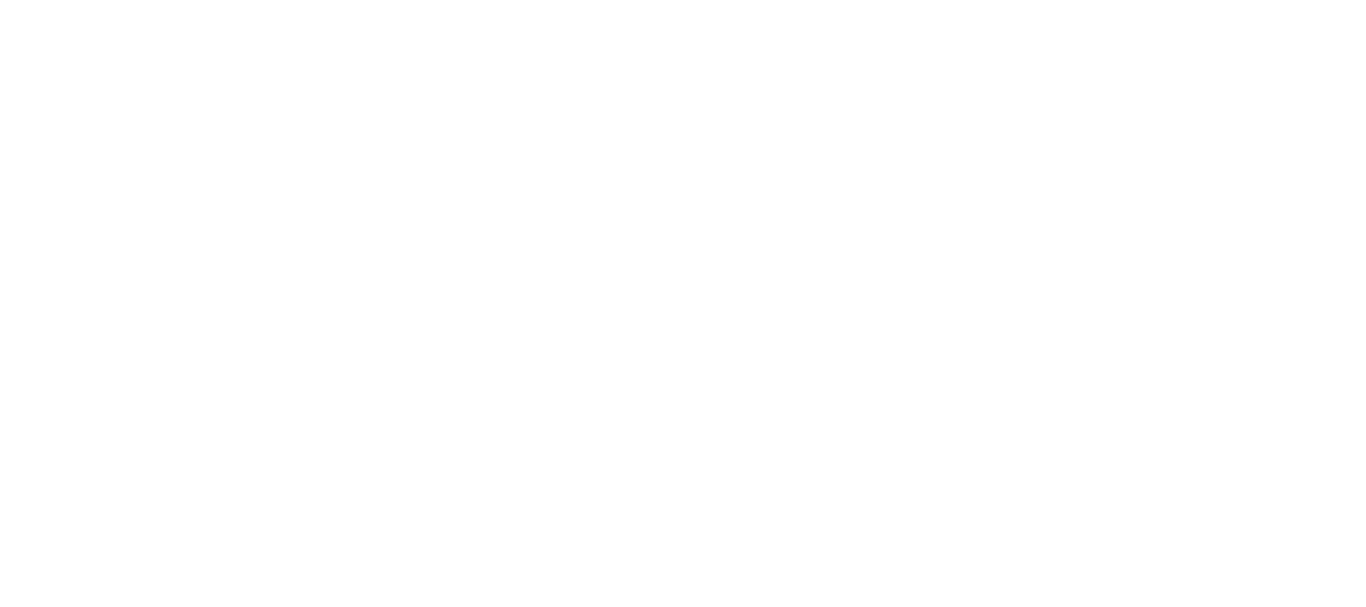 scroll, scrollTop: 0, scrollLeft: 0, axis: both 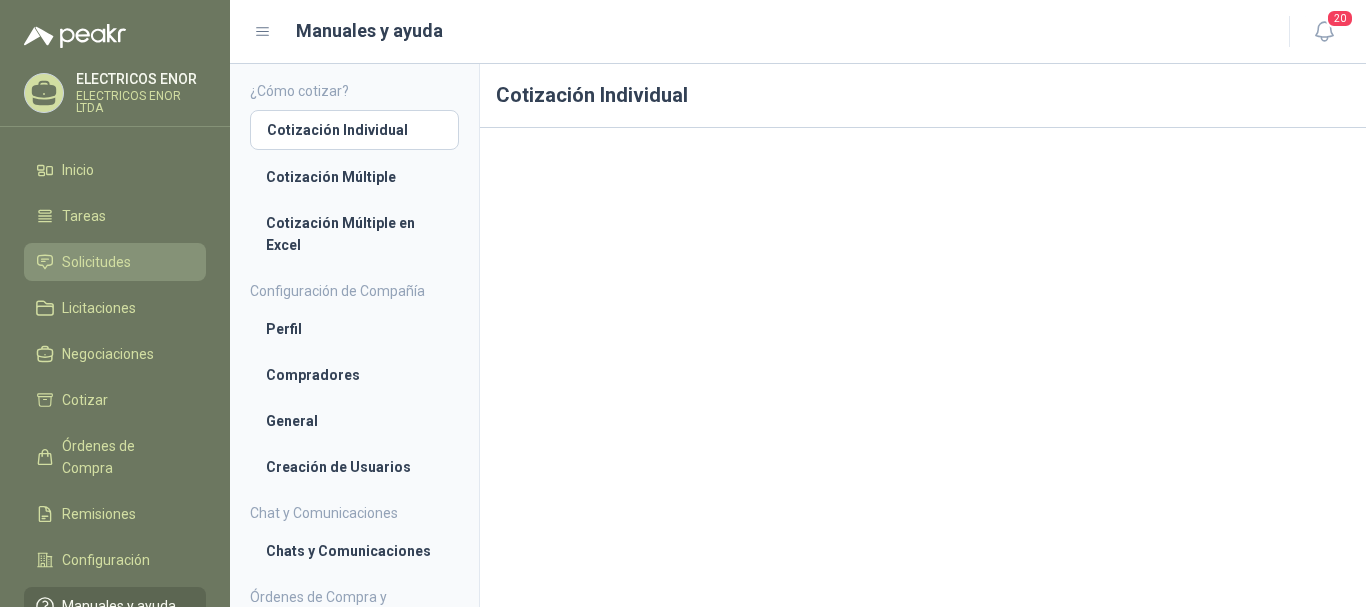 click on "Solicitudes" at bounding box center [96, 262] 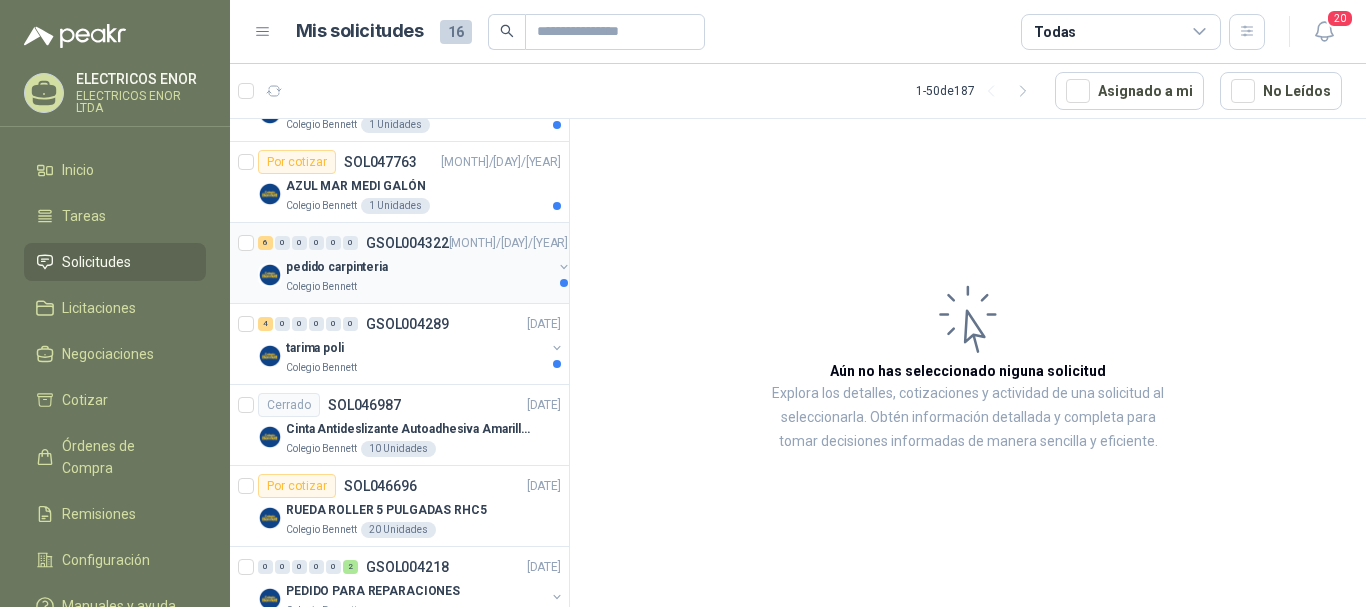 scroll, scrollTop: 300, scrollLeft: 0, axis: vertical 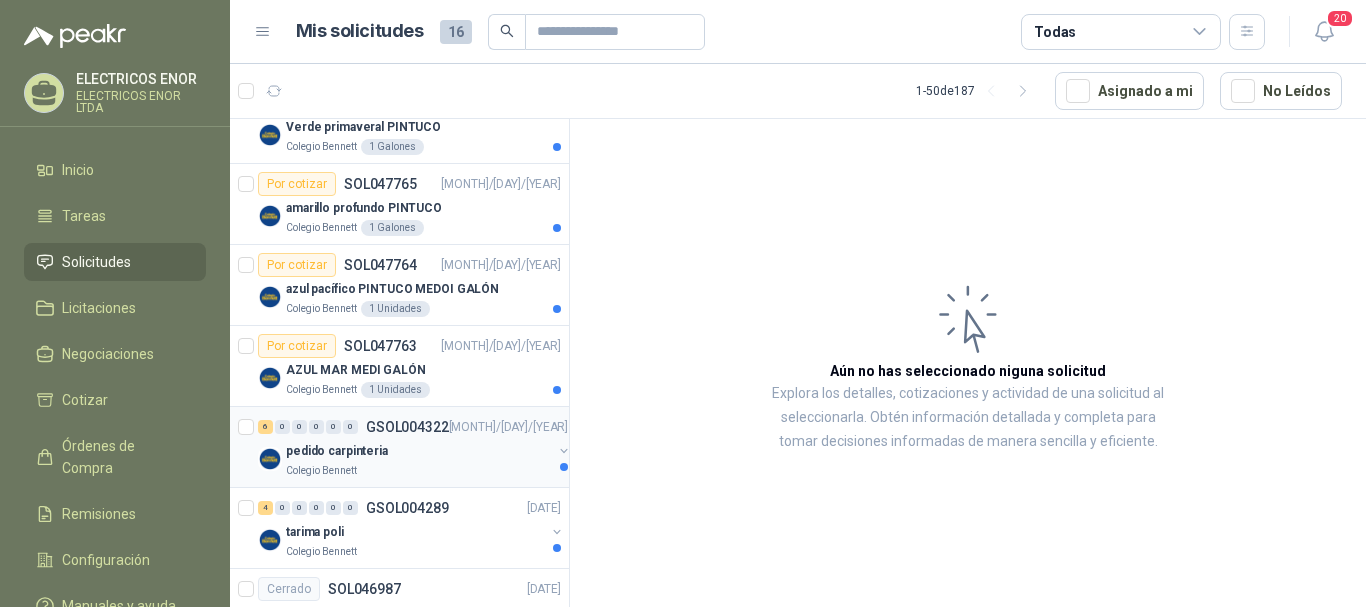 click on "pedido carpinteria" at bounding box center [419, 451] 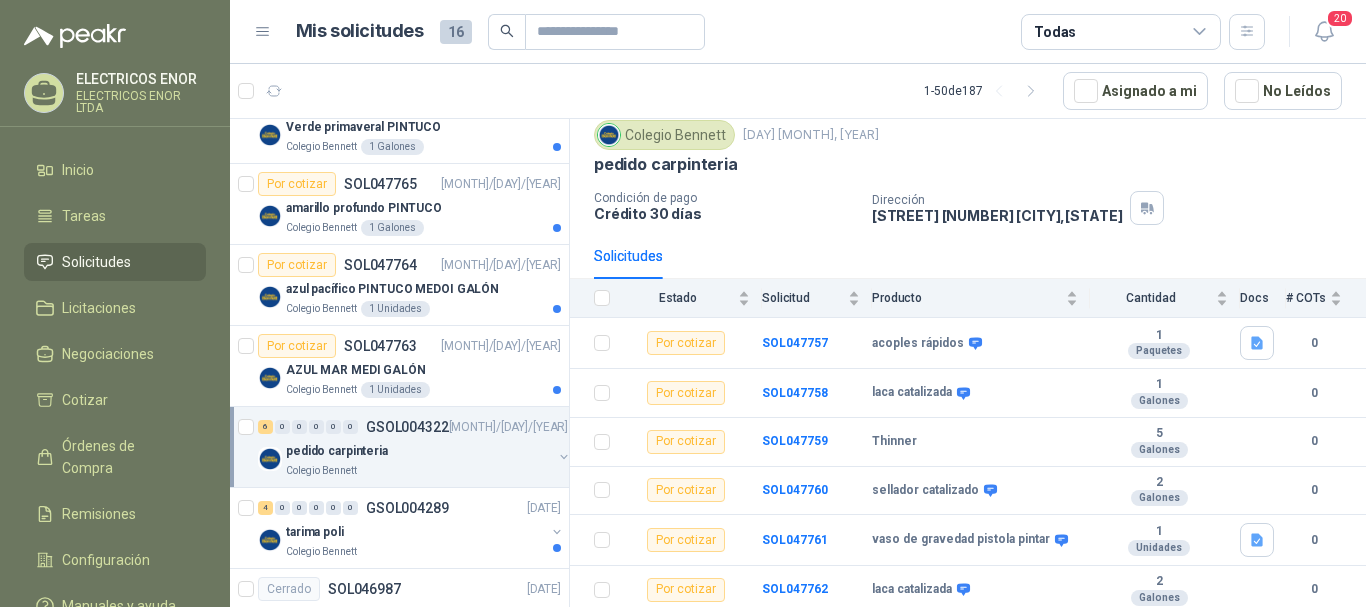 scroll, scrollTop: 69, scrollLeft: 0, axis: vertical 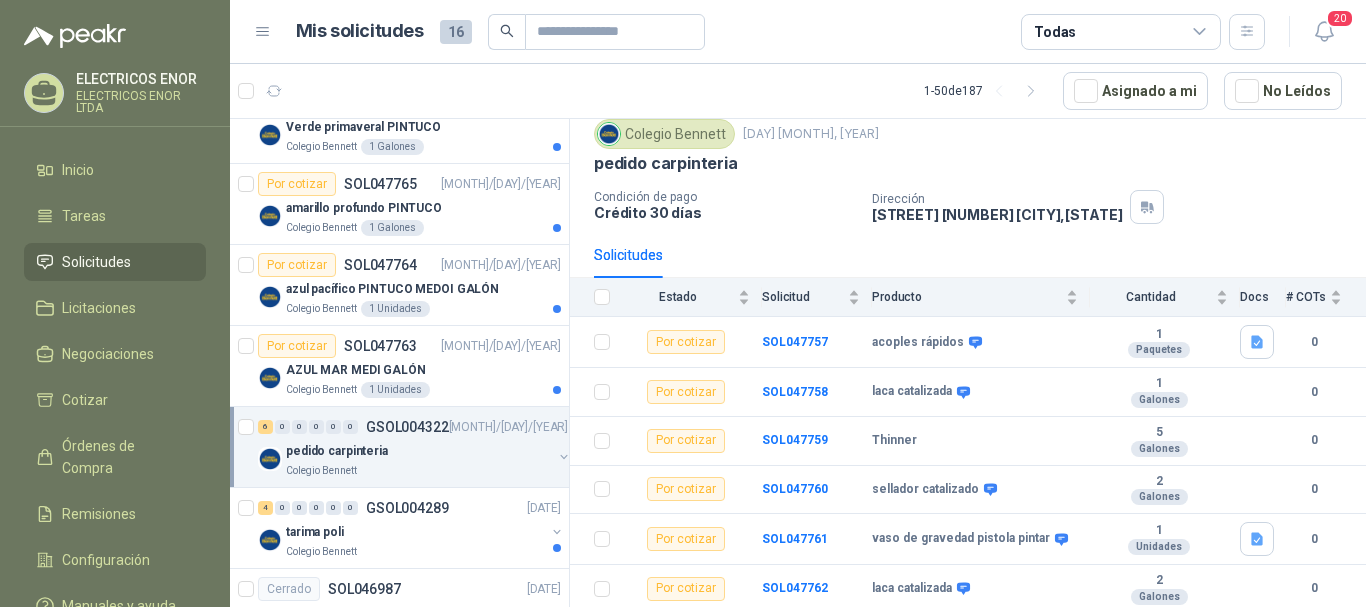 click on "Colegio Bennett" at bounding box center [419, 471] 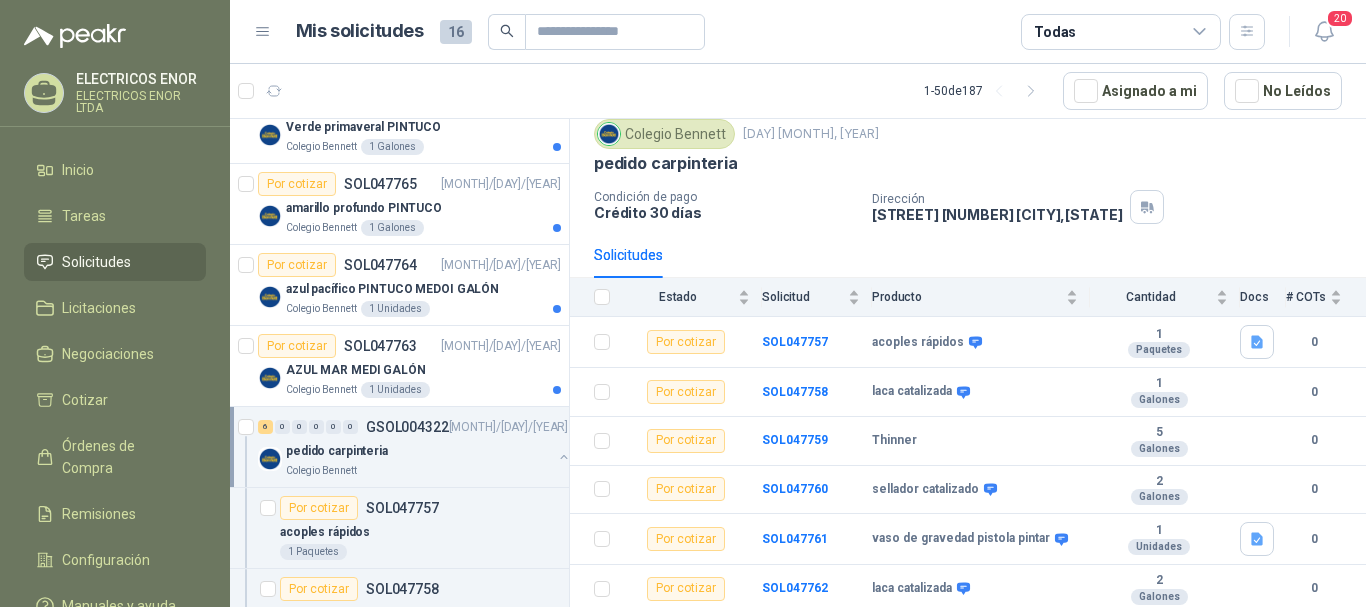 scroll, scrollTop: 7, scrollLeft: 0, axis: vertical 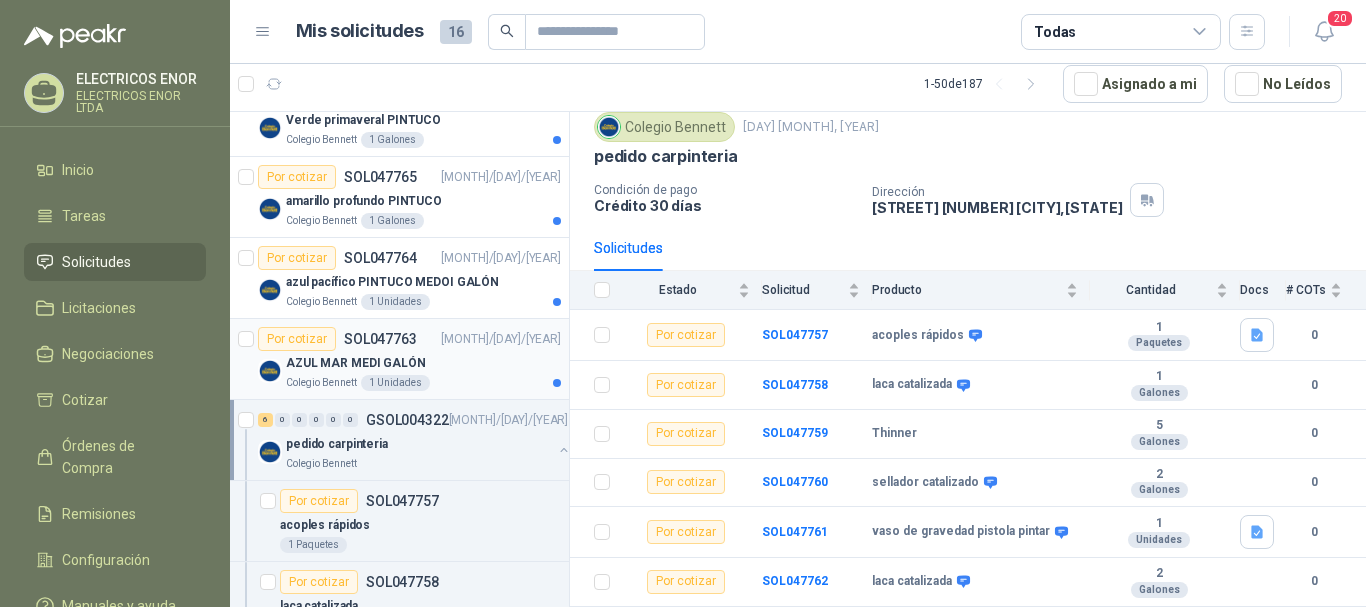 click on "Por cotizar SOL047763 [MONTH]/[DAY]/[YEAR]" at bounding box center [409, 339] 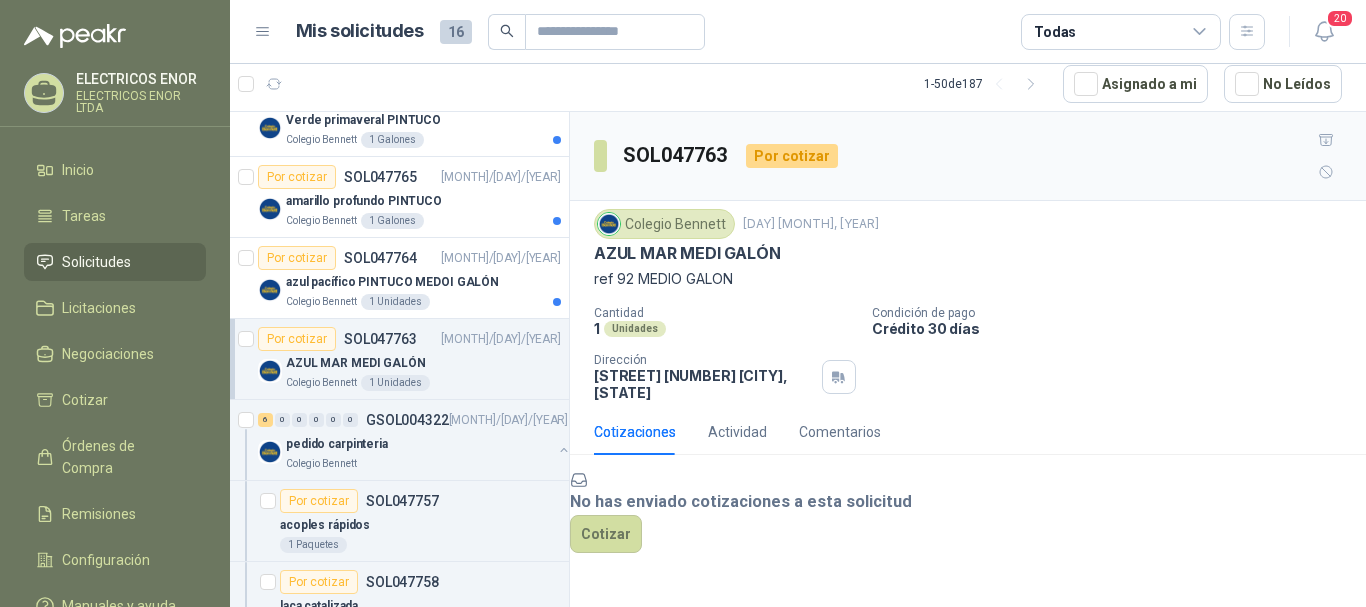 scroll, scrollTop: 88, scrollLeft: 0, axis: vertical 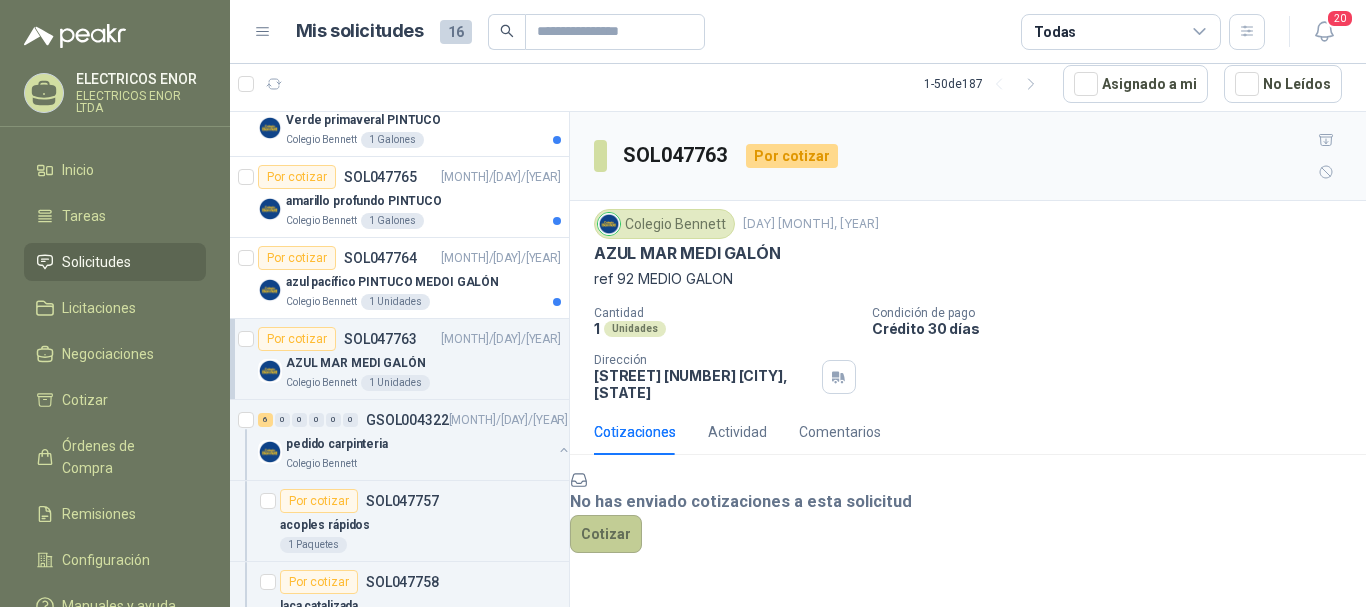 click on "Cotizar" at bounding box center [606, 534] 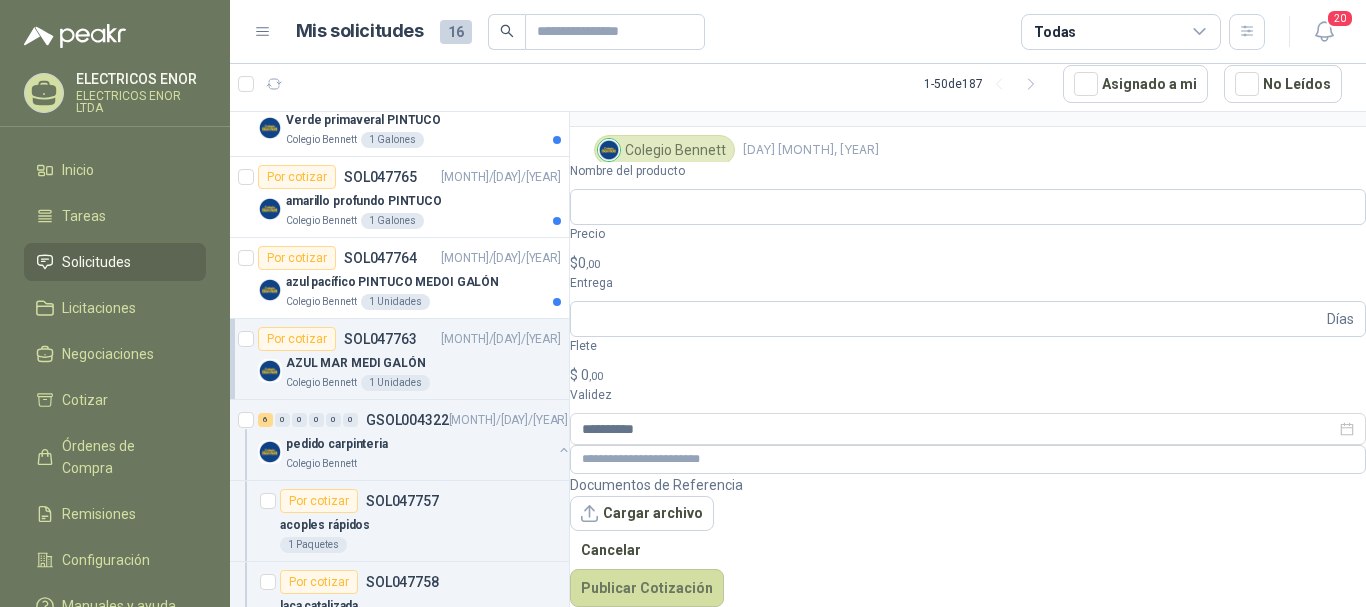 scroll, scrollTop: 74, scrollLeft: 0, axis: vertical 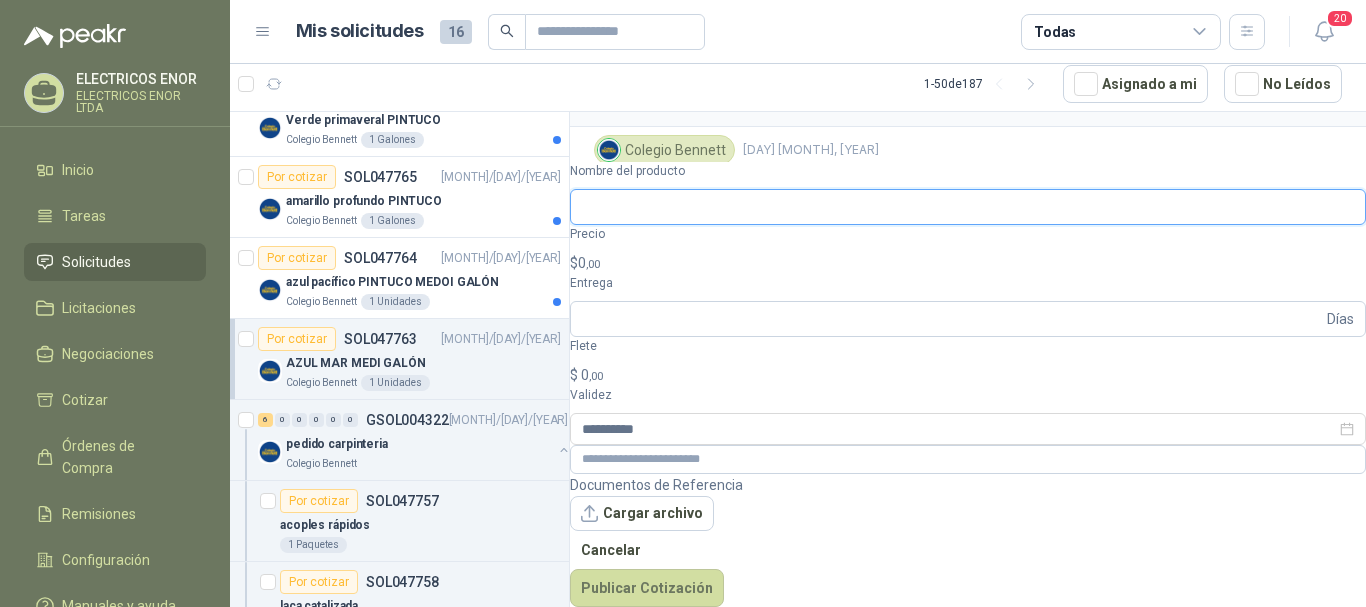 click on "Nombre del producto" at bounding box center [968, 207] 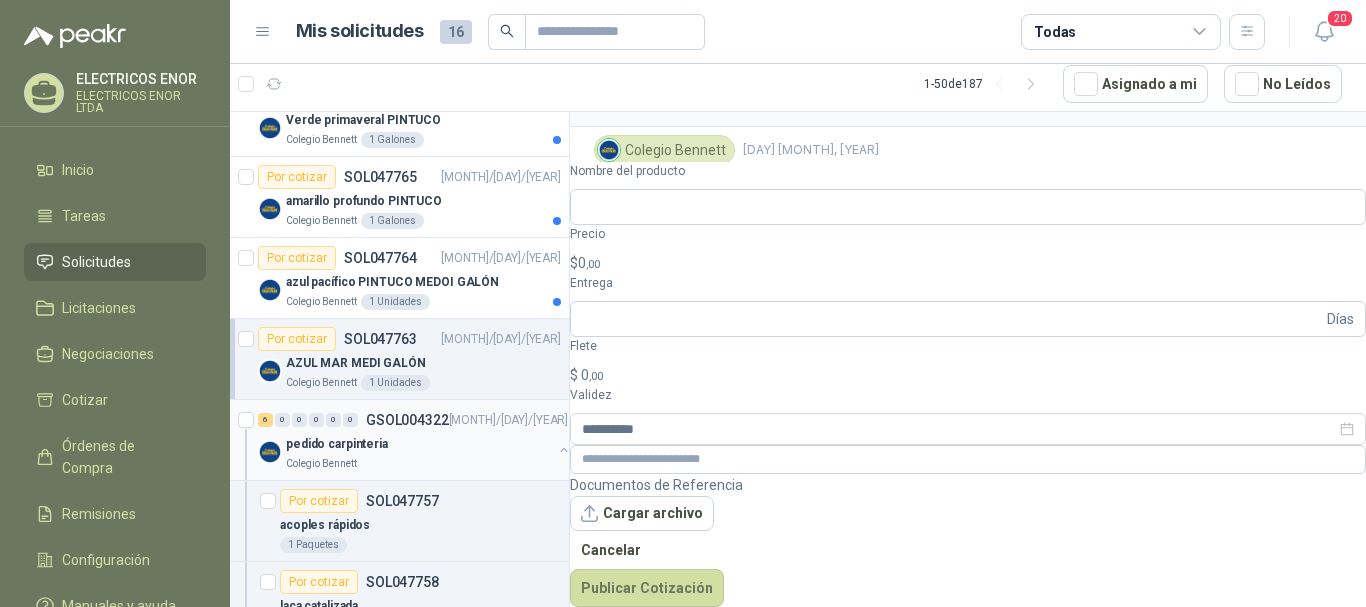 click on "pedido carpinteria" at bounding box center [337, 444] 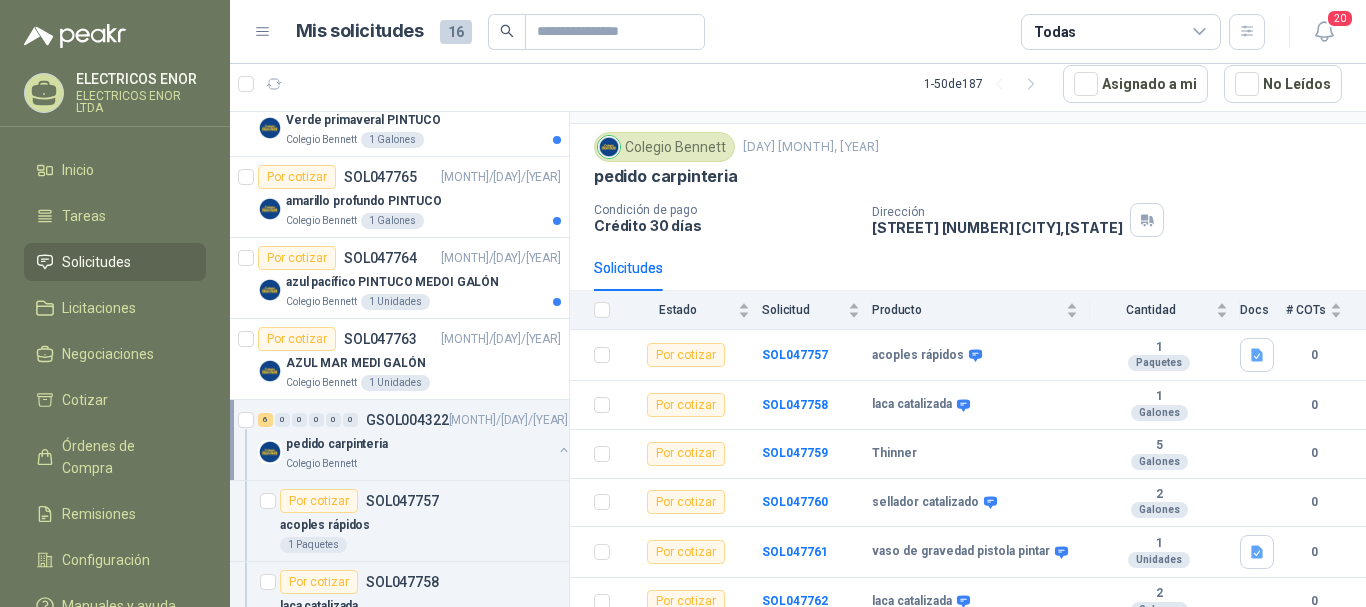 scroll, scrollTop: 69, scrollLeft: 0, axis: vertical 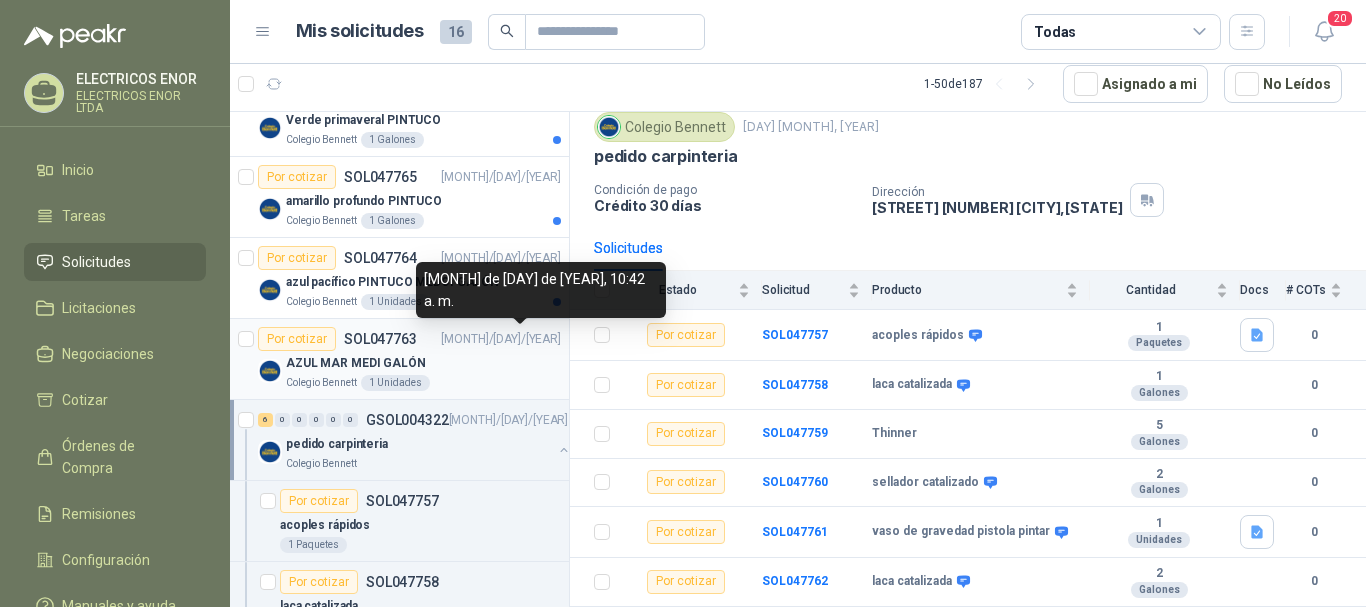 click on "[MONTH]/[DAY]/[YEAR]" at bounding box center [501, 339] 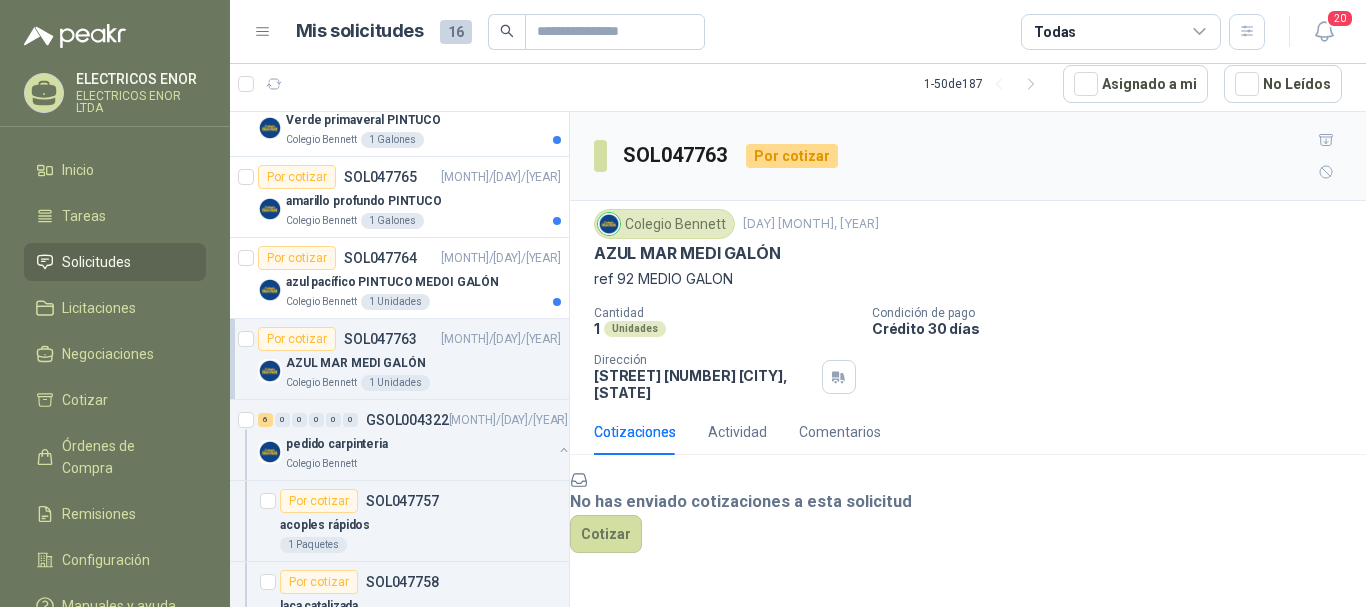 scroll, scrollTop: 88, scrollLeft: 0, axis: vertical 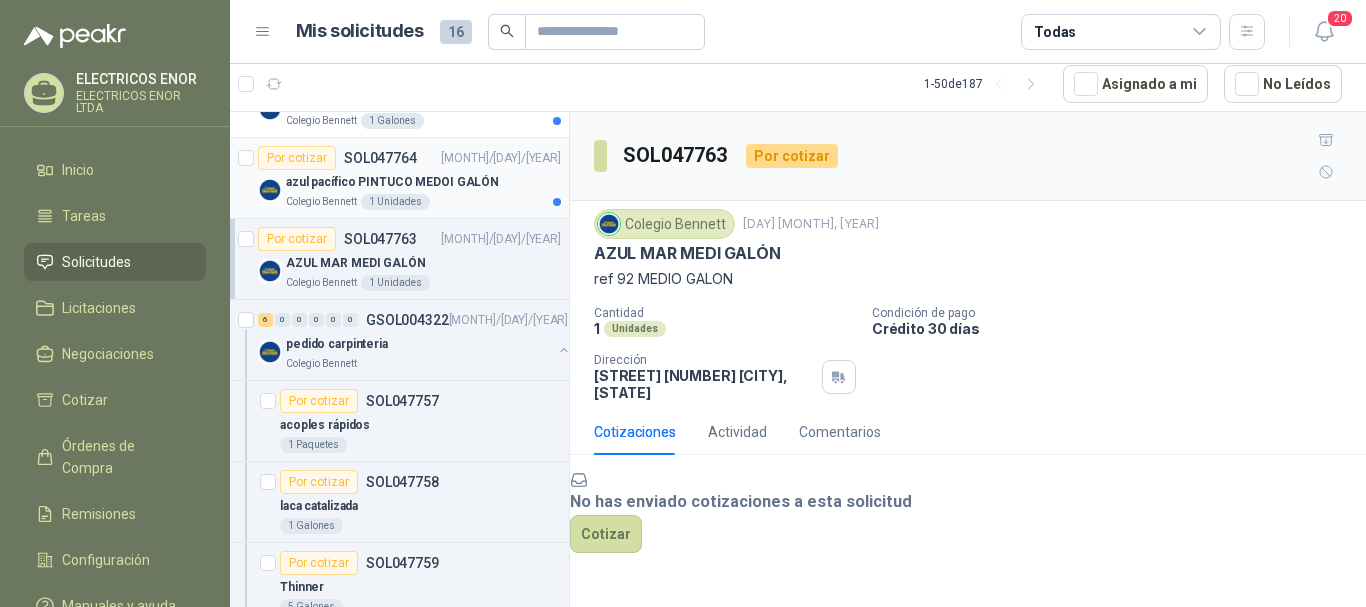 click on "azul pacífico PINTUCO MEDOI GALÓN" at bounding box center [392, 182] 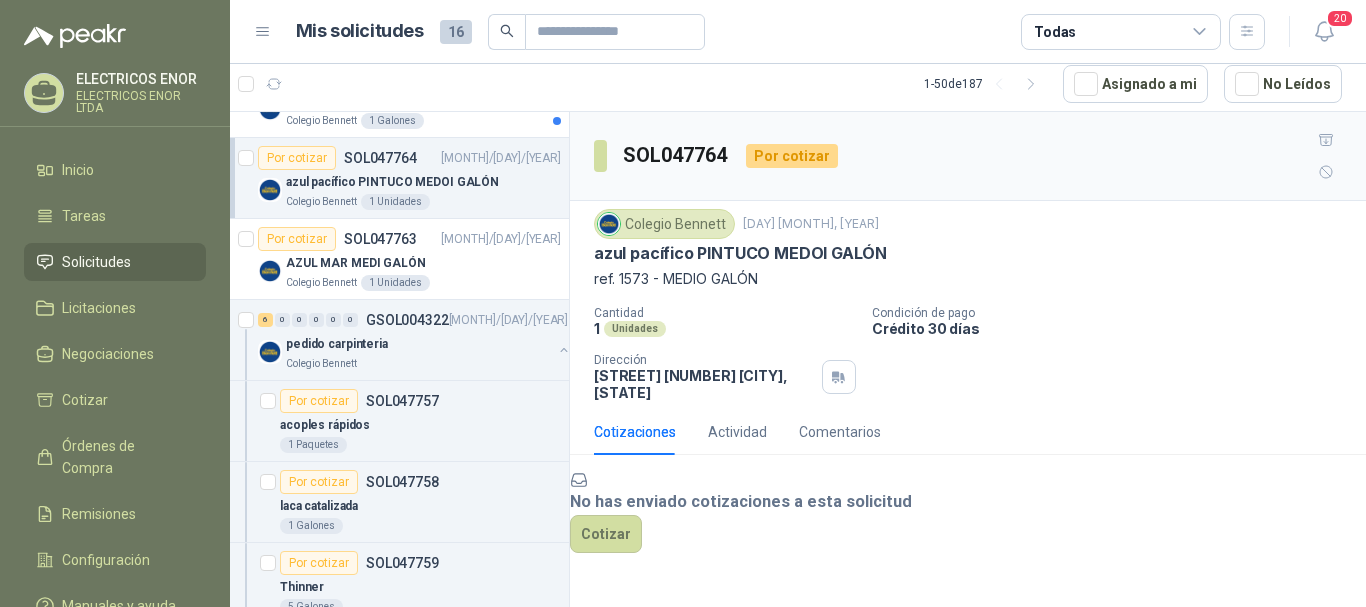 scroll, scrollTop: 0, scrollLeft: 0, axis: both 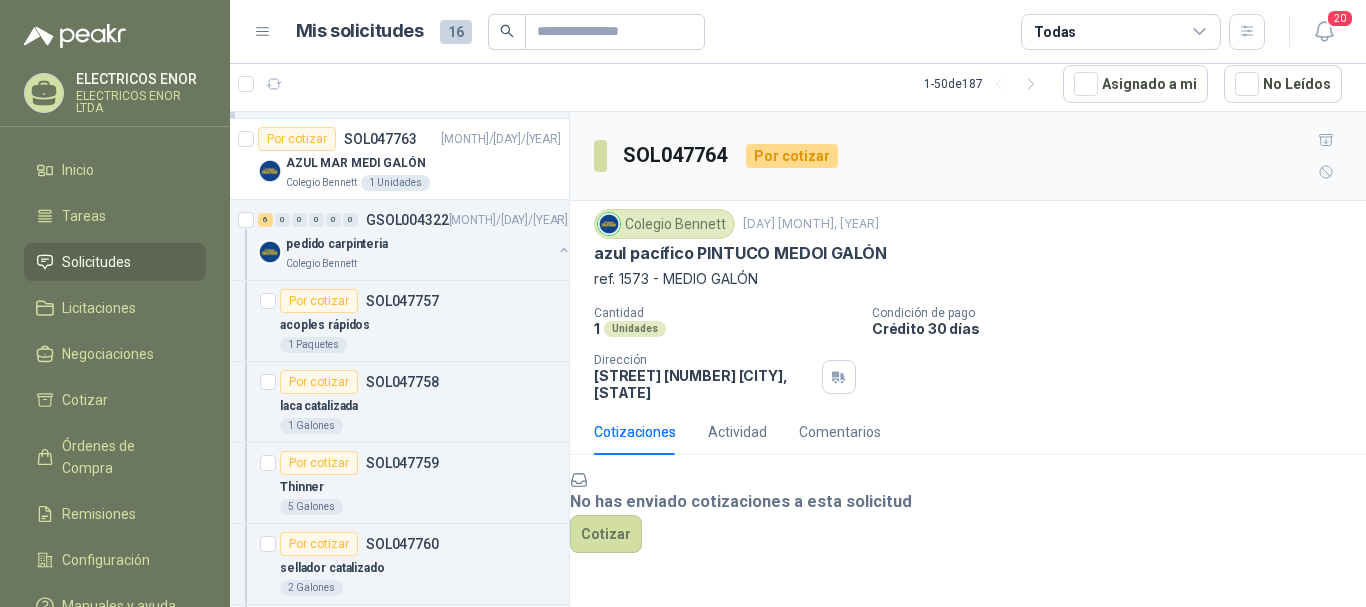 click on "No has enviado cotizaciones a esta solicitud Cotizar" at bounding box center [968, 511] 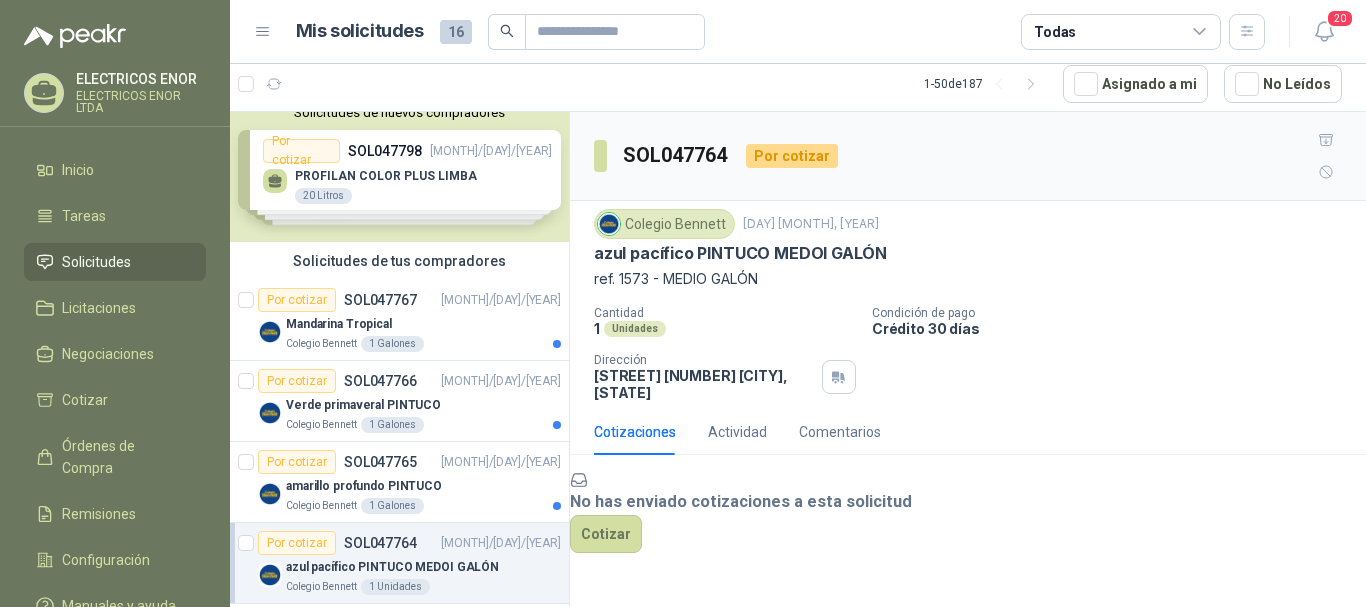 scroll, scrollTop: 0, scrollLeft: 0, axis: both 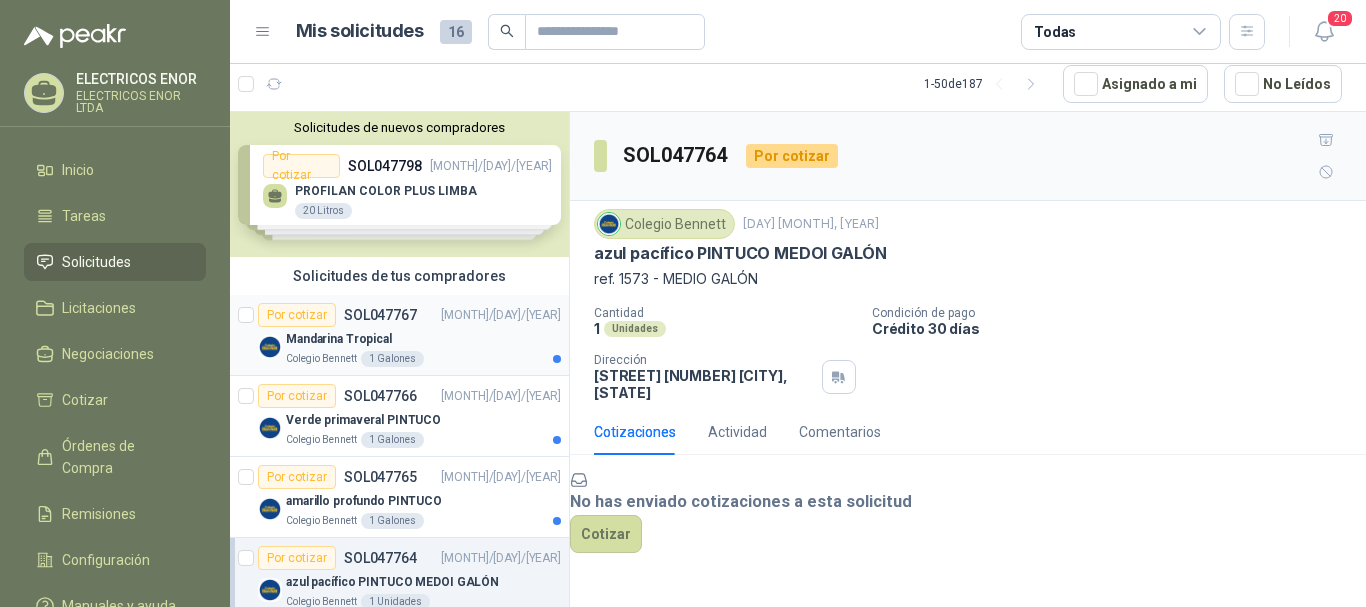 click on "Mandarina Tropical" at bounding box center [339, 339] 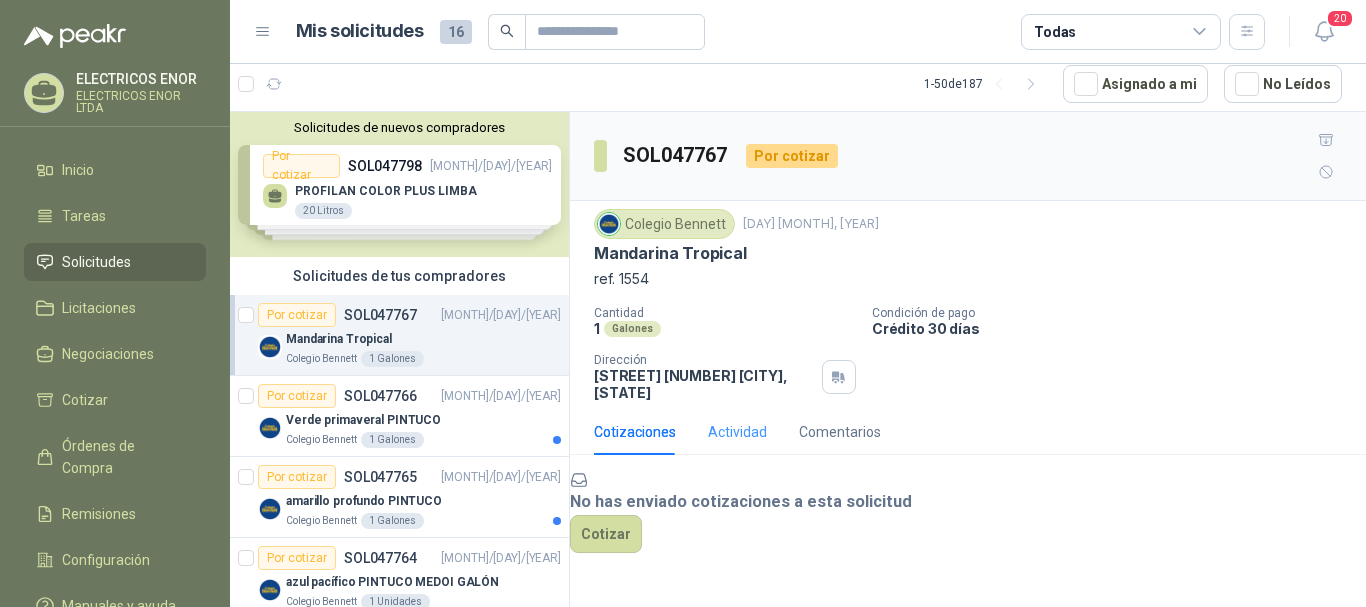 scroll, scrollTop: 0, scrollLeft: 0, axis: both 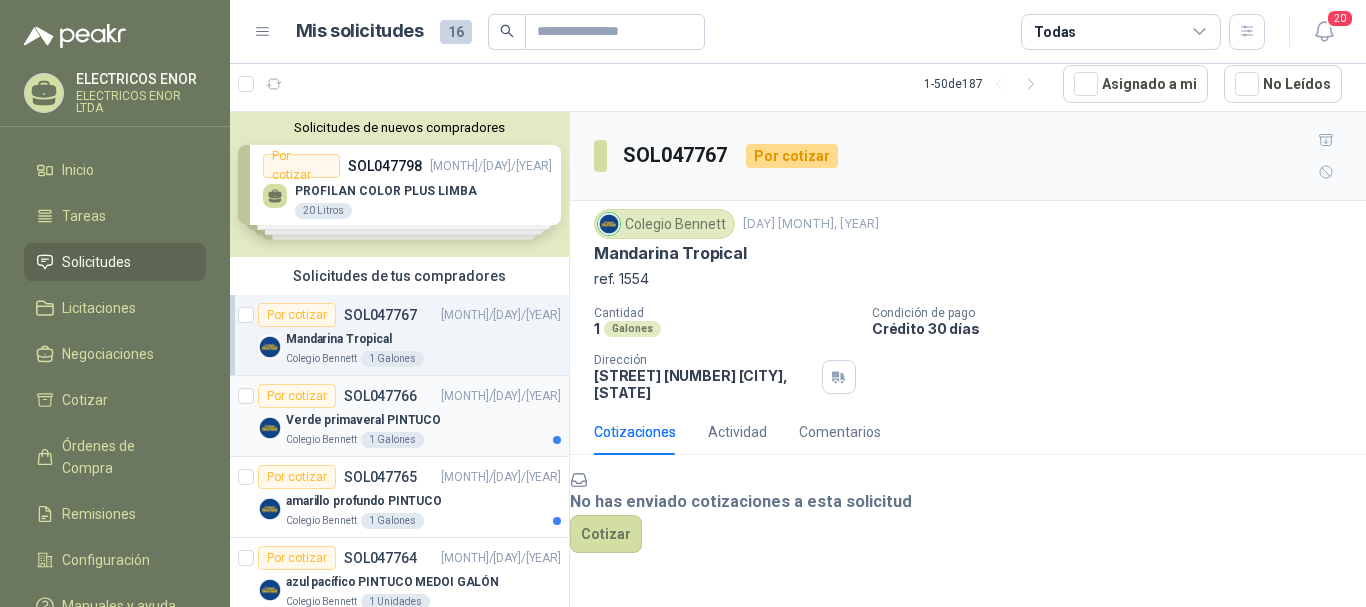 click on "SOL047766" at bounding box center [380, 396] 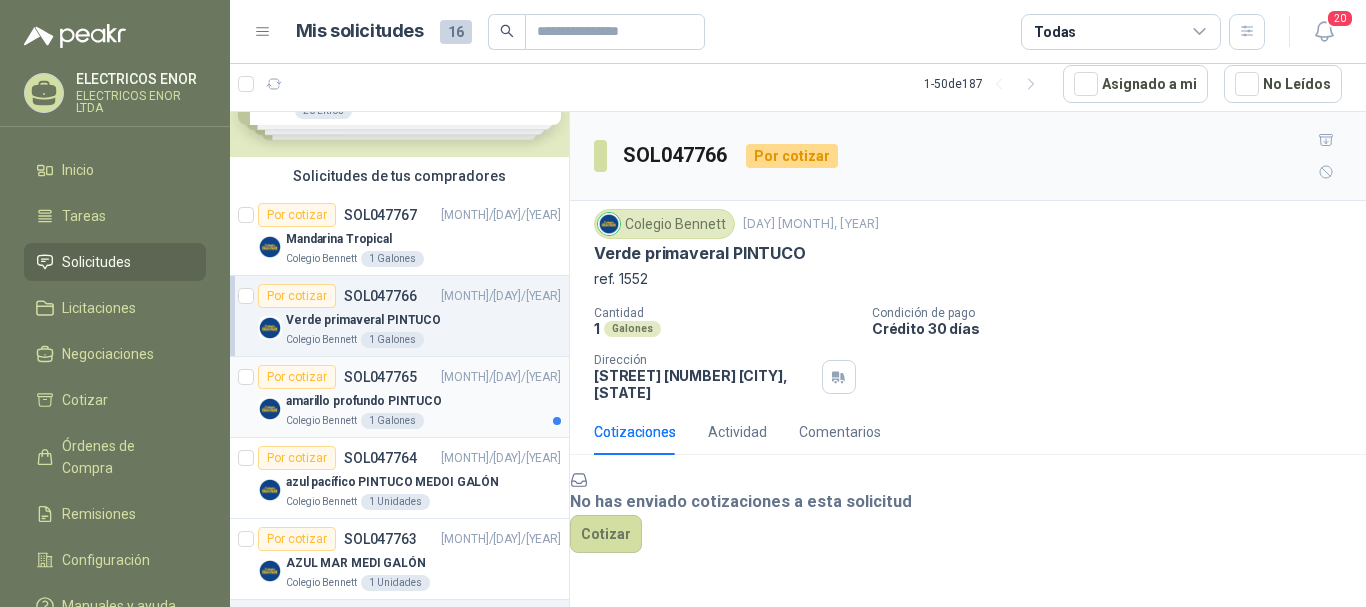 scroll, scrollTop: 0, scrollLeft: 0, axis: both 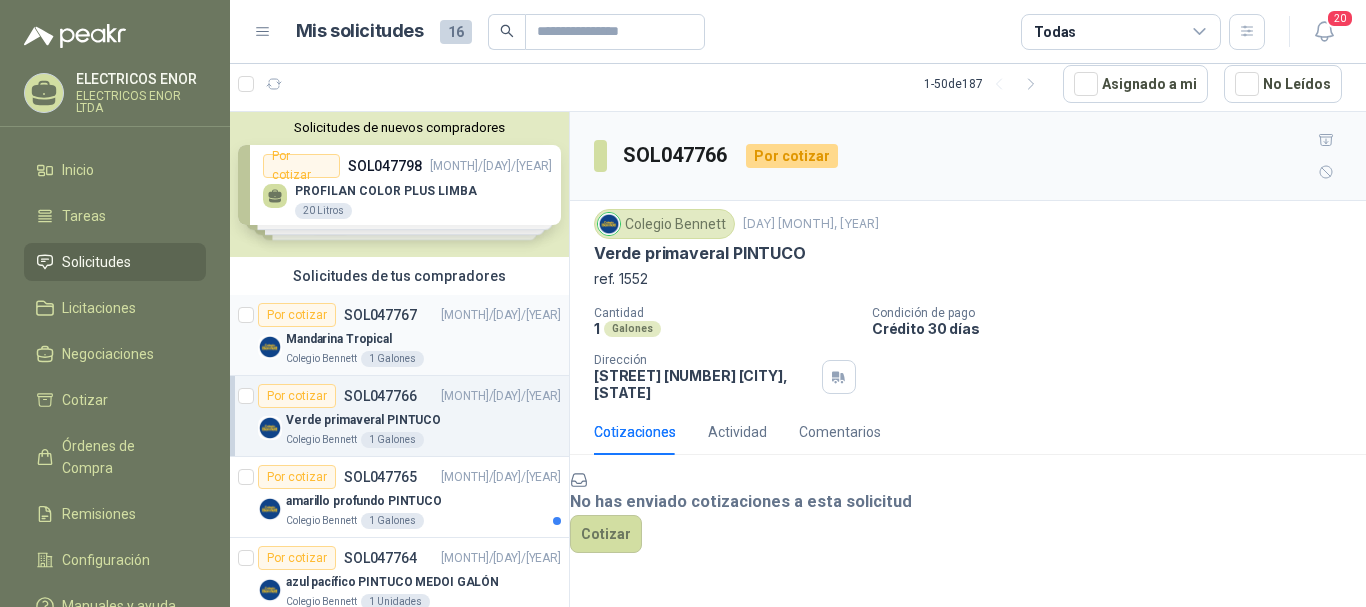 click on "Colegio Bennett 1 Galones" at bounding box center (423, 359) 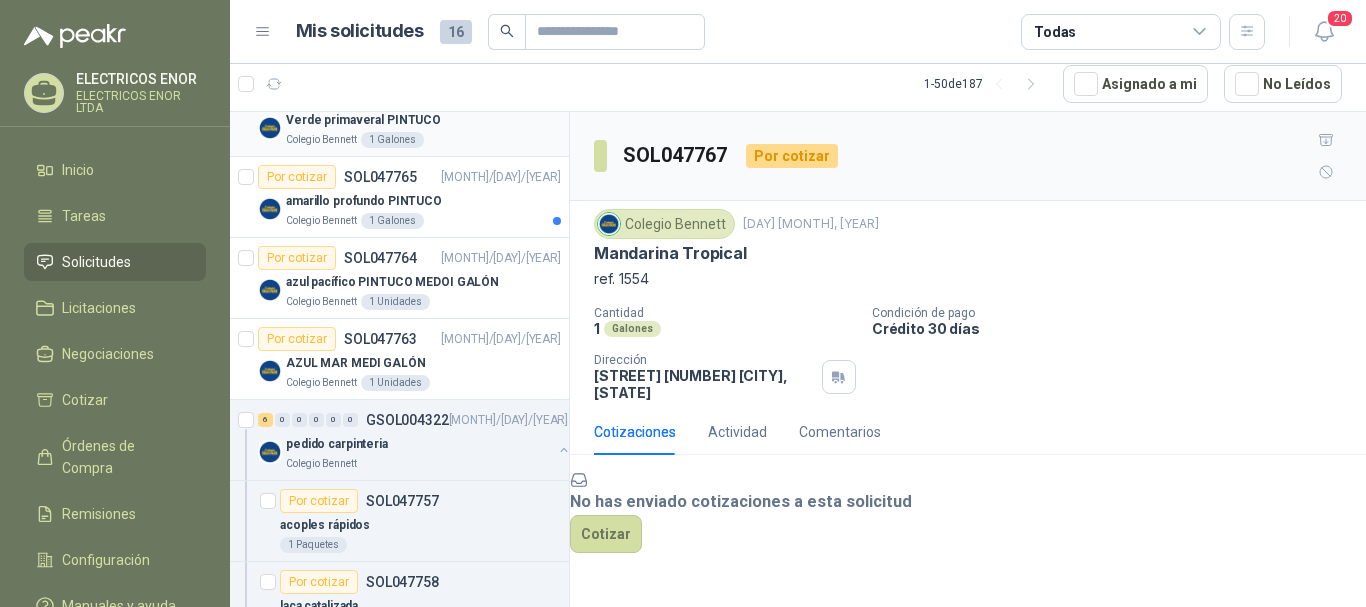 scroll, scrollTop: 400, scrollLeft: 0, axis: vertical 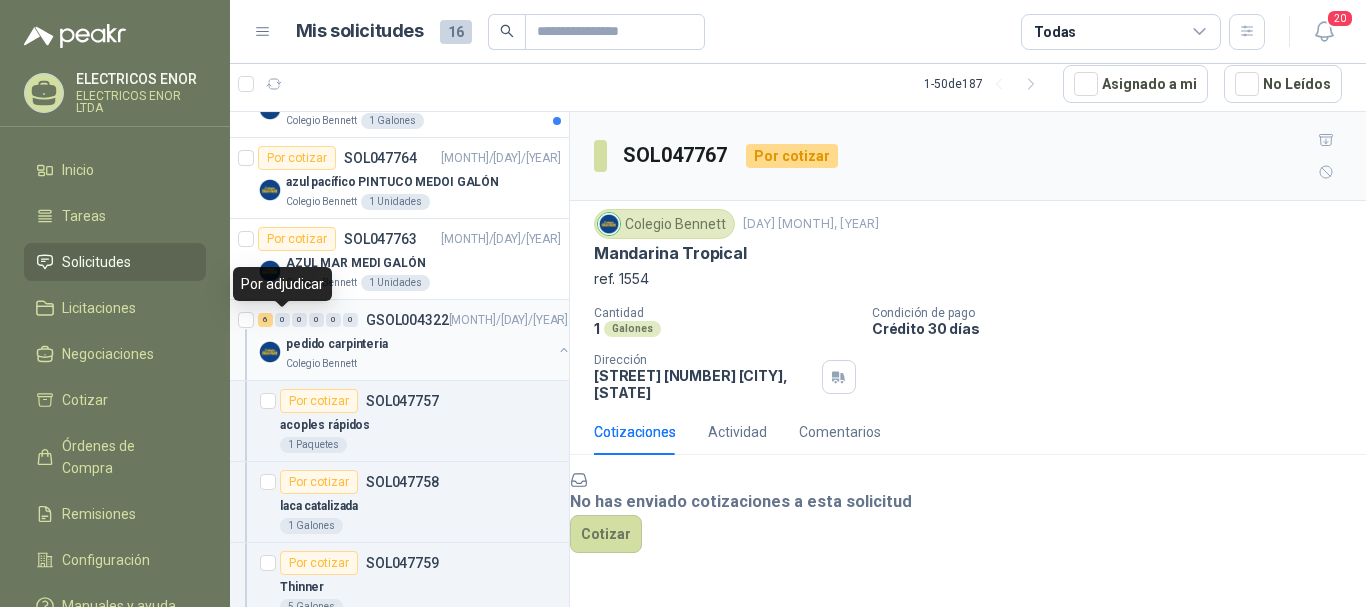 click on "0" at bounding box center (282, 320) 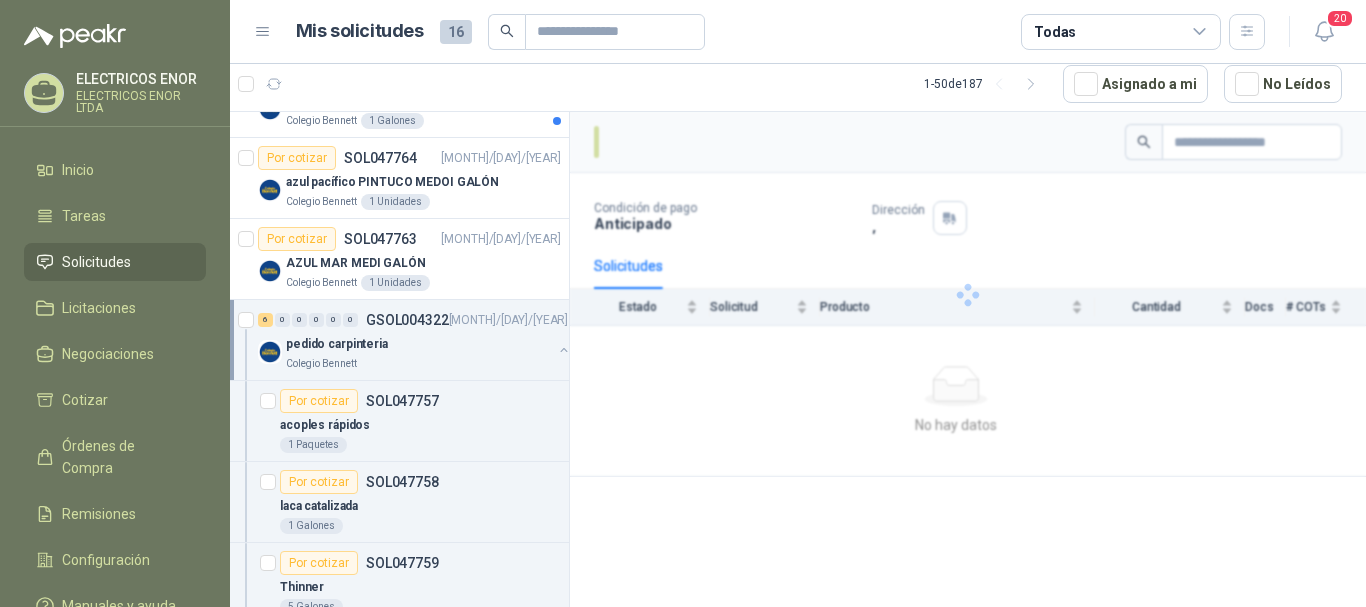 click on "0" at bounding box center [299, 320] 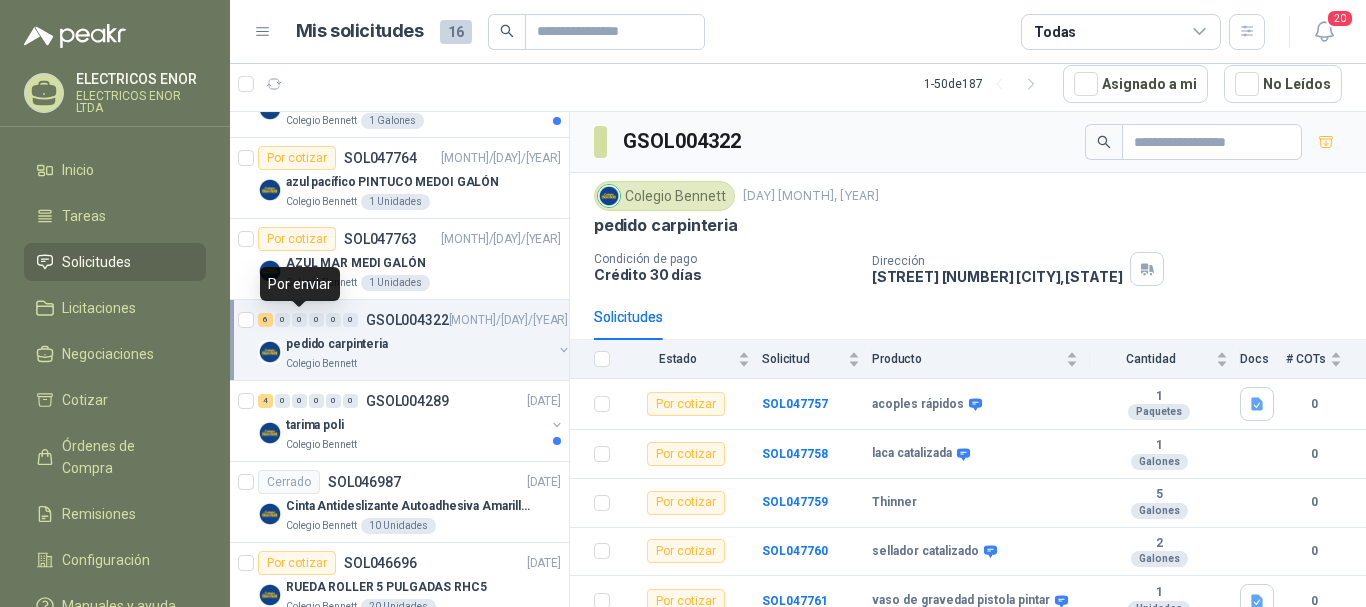 click on "0" at bounding box center (299, 320) 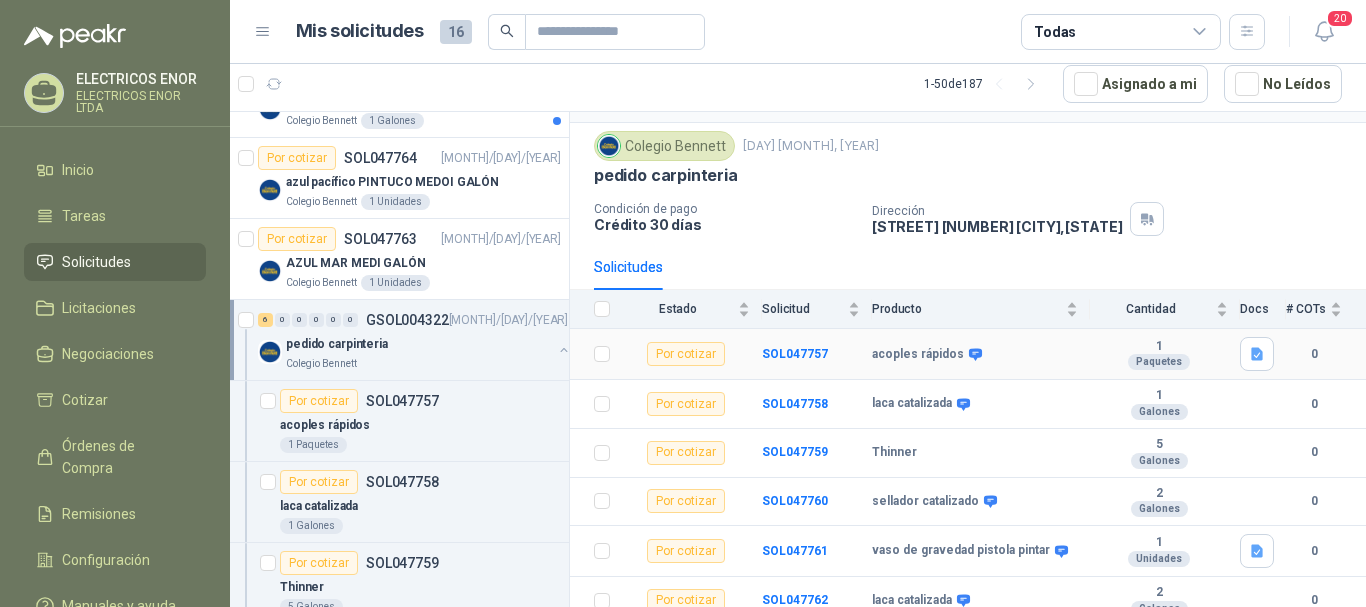 scroll, scrollTop: 69, scrollLeft: 0, axis: vertical 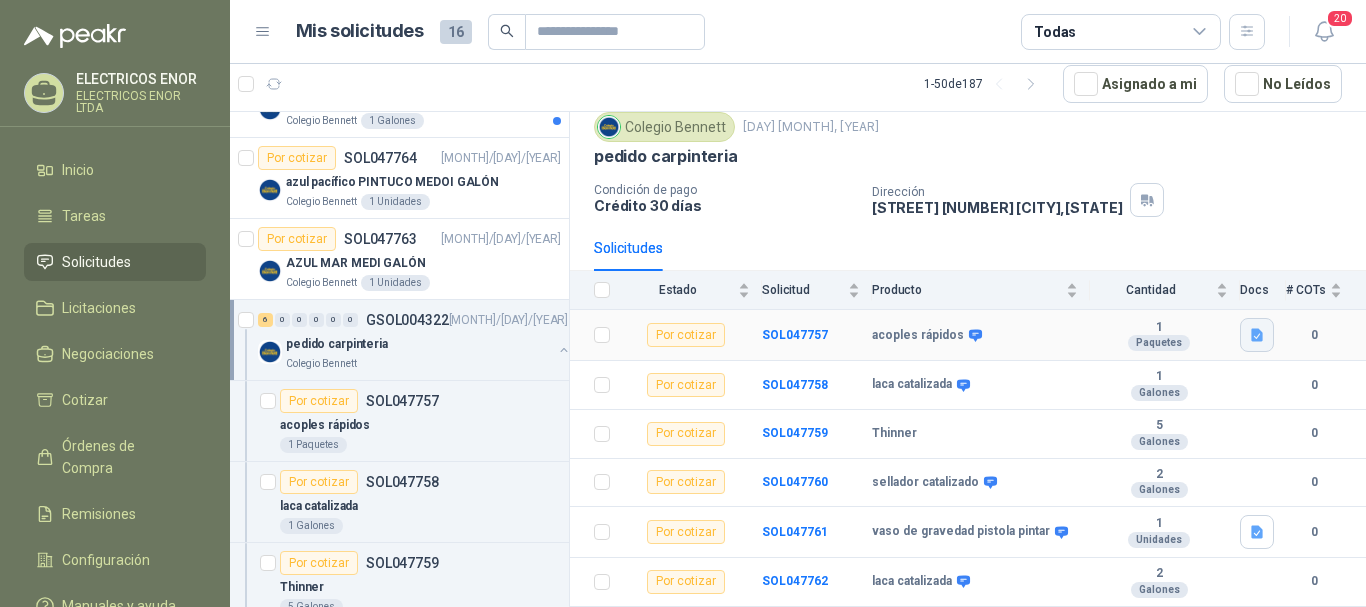 click at bounding box center (1257, 335) 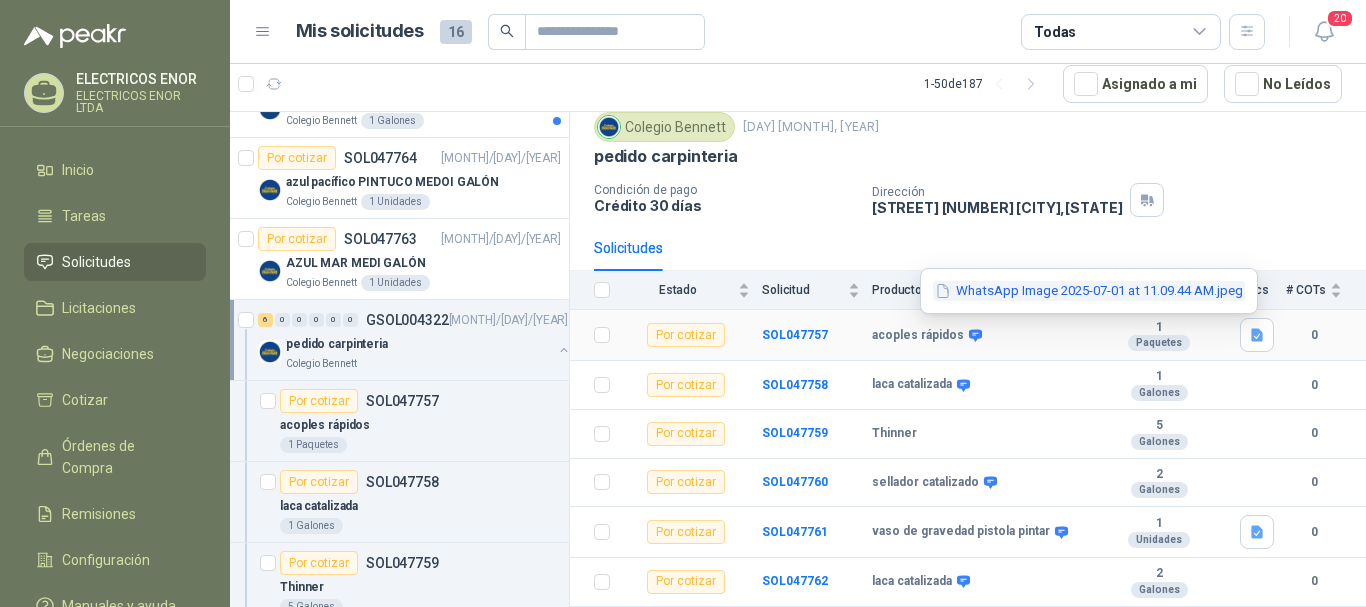 click on "WhatsApp Image 2025-07-01 at 11.09.44 AM.jpeg" at bounding box center (1089, 291) 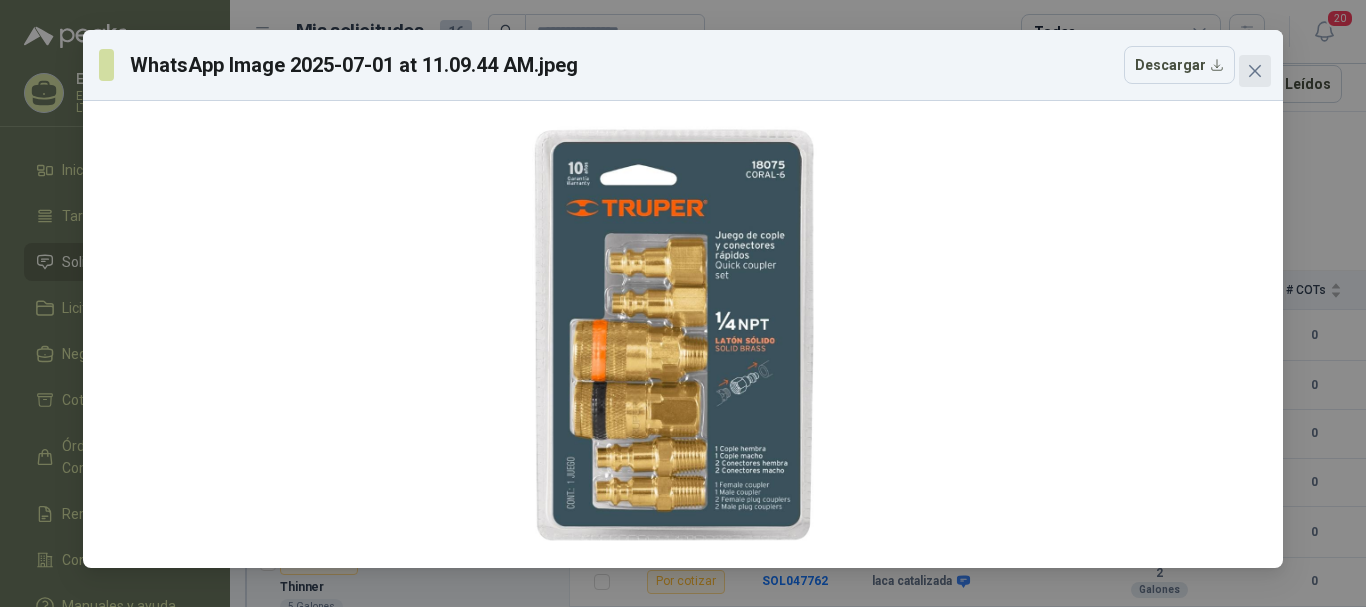 click at bounding box center (1255, 71) 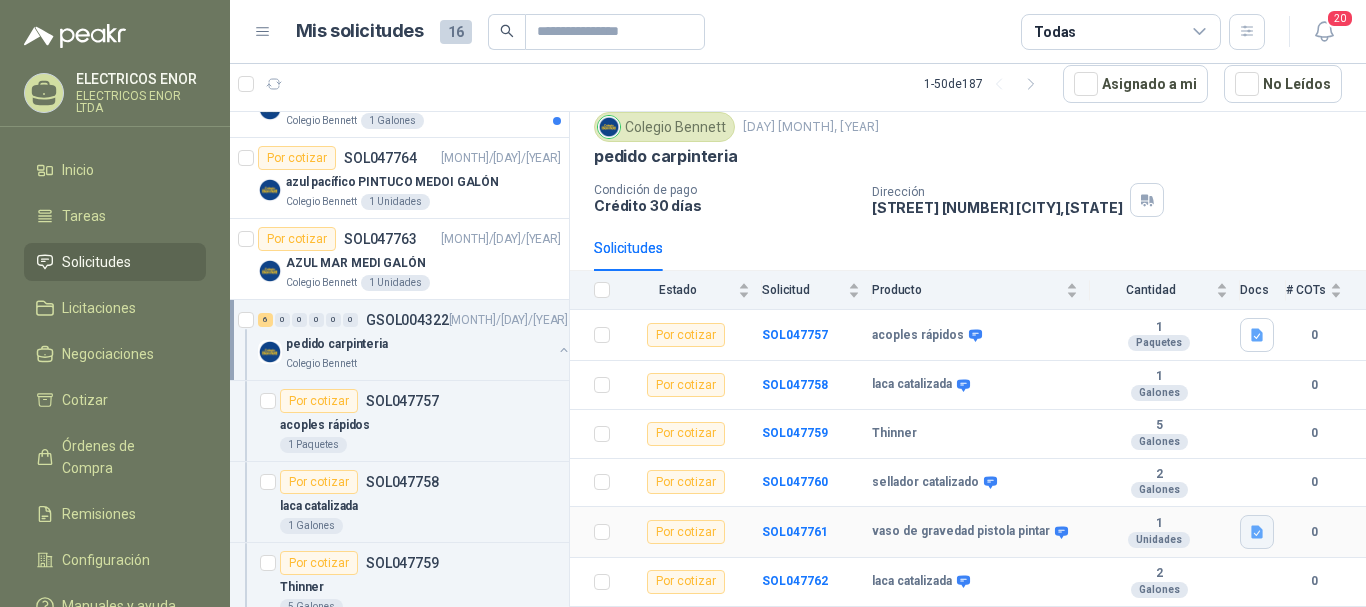 click at bounding box center (1257, 532) 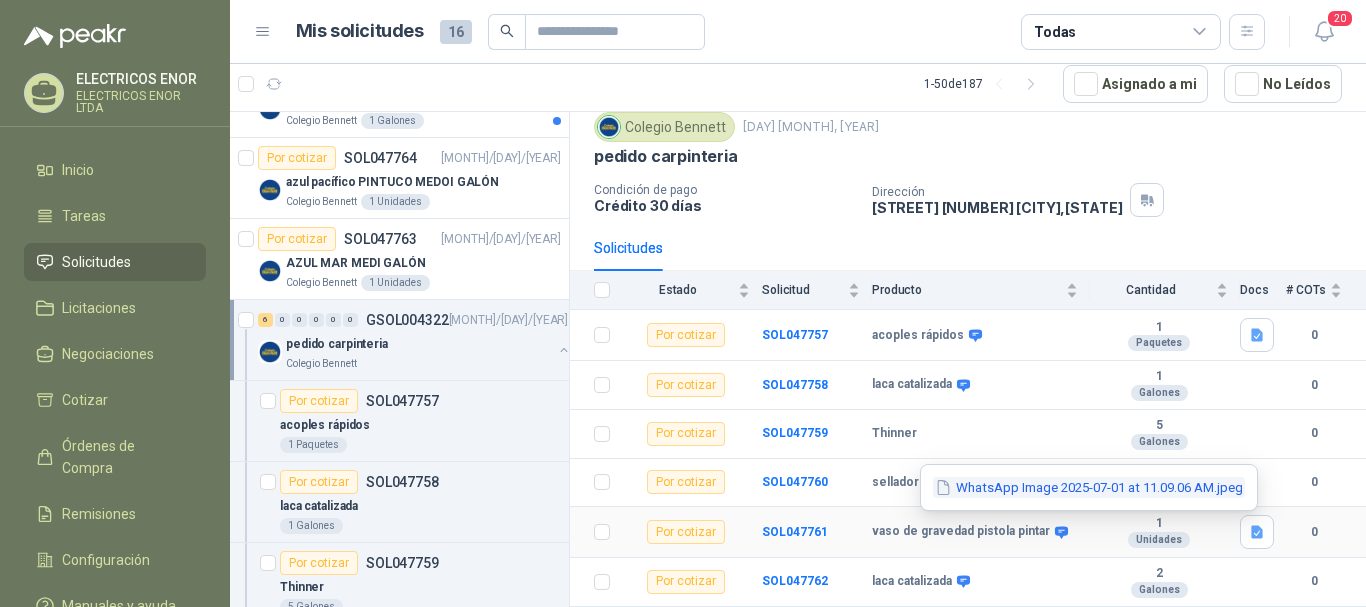 click on "WhatsApp Image 2025-07-01 at 11.09.06 AM.jpeg" at bounding box center [0, 0] 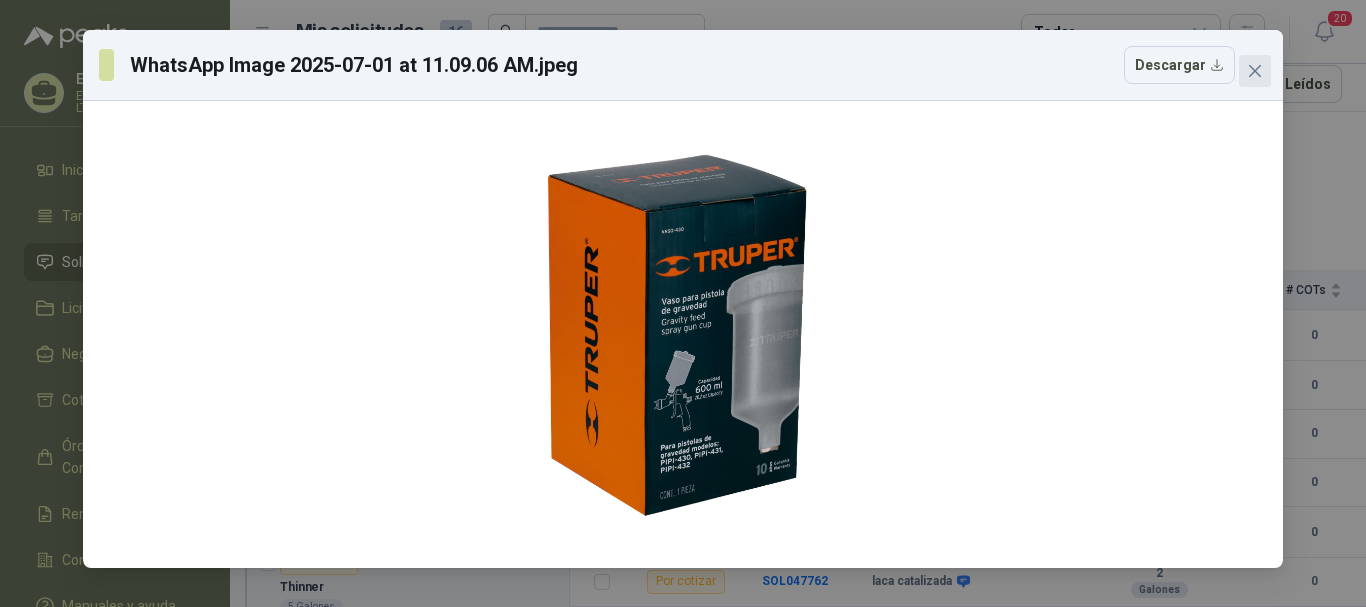 click at bounding box center [1255, 71] 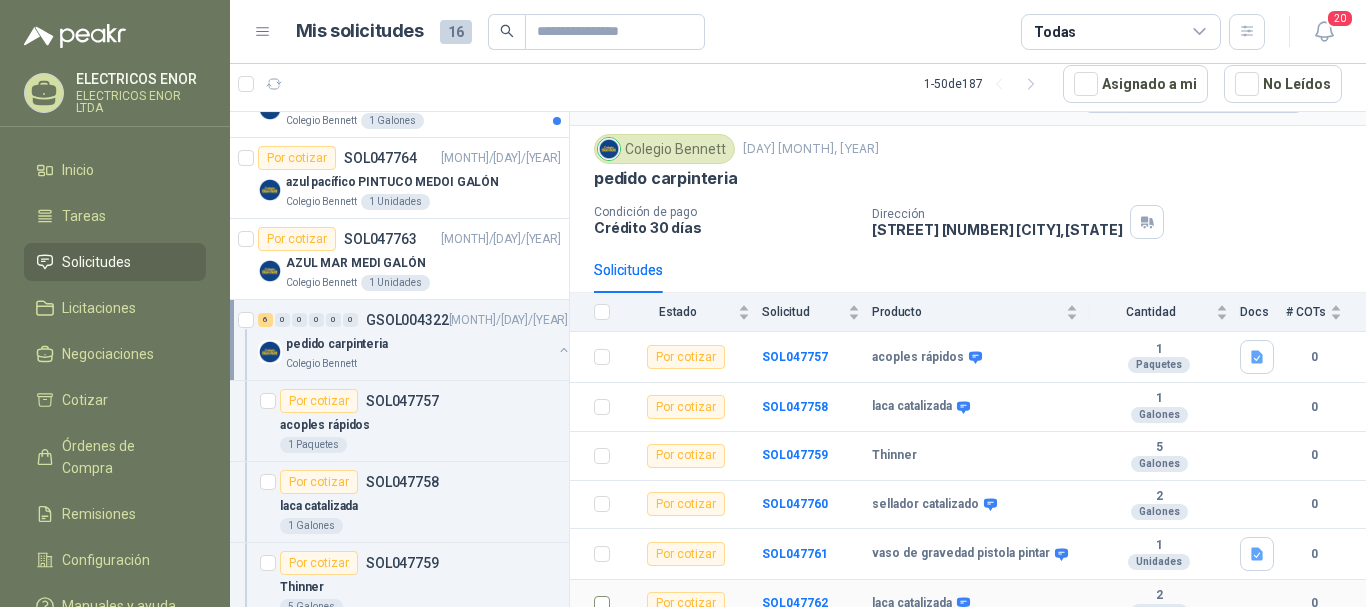 scroll, scrollTop: 69, scrollLeft: 0, axis: vertical 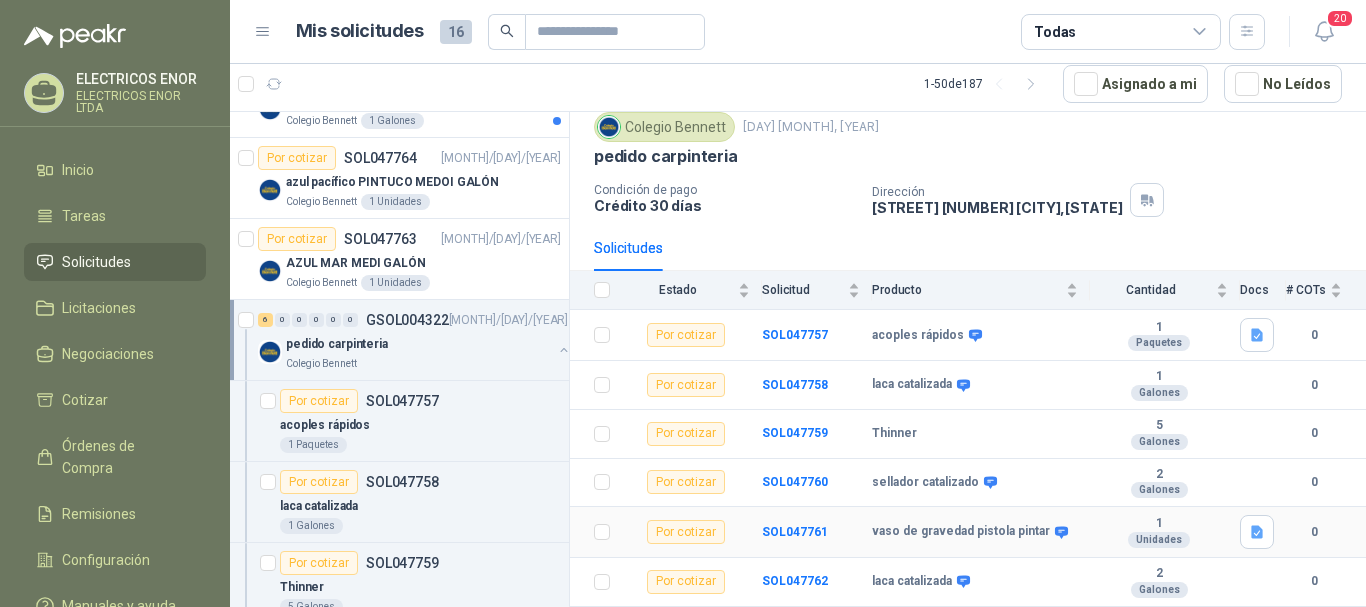 click on "Por cotizar" at bounding box center (686, 532) 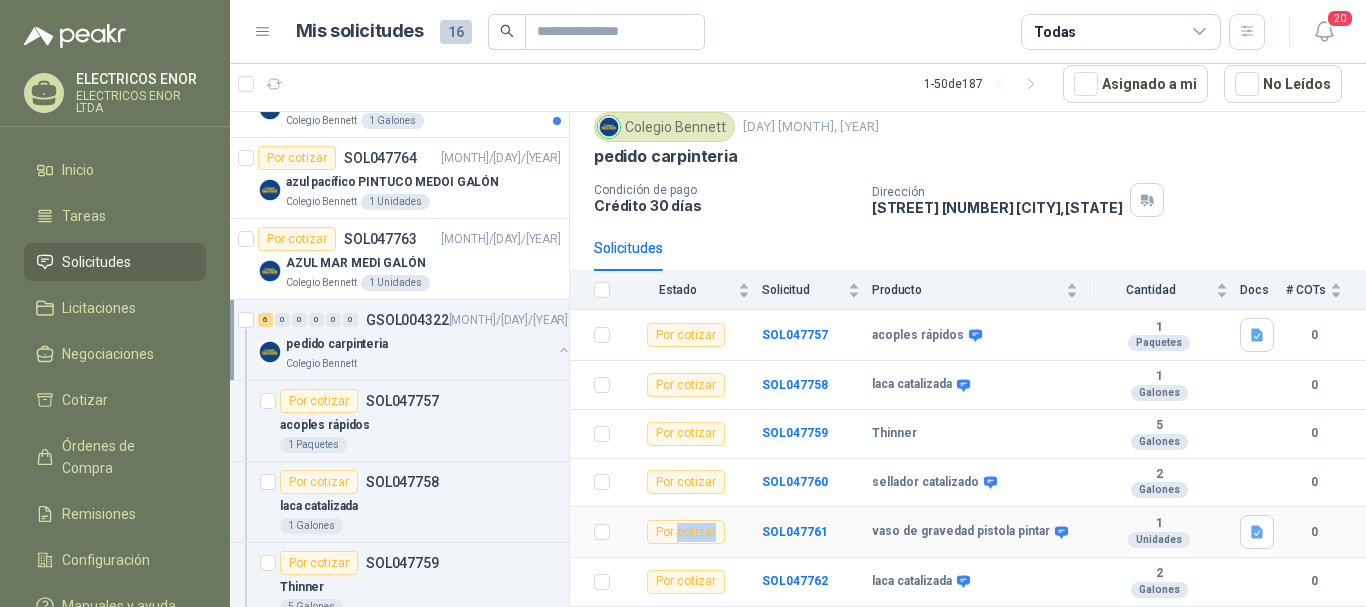 click on "Por cotizar" at bounding box center (686, 532) 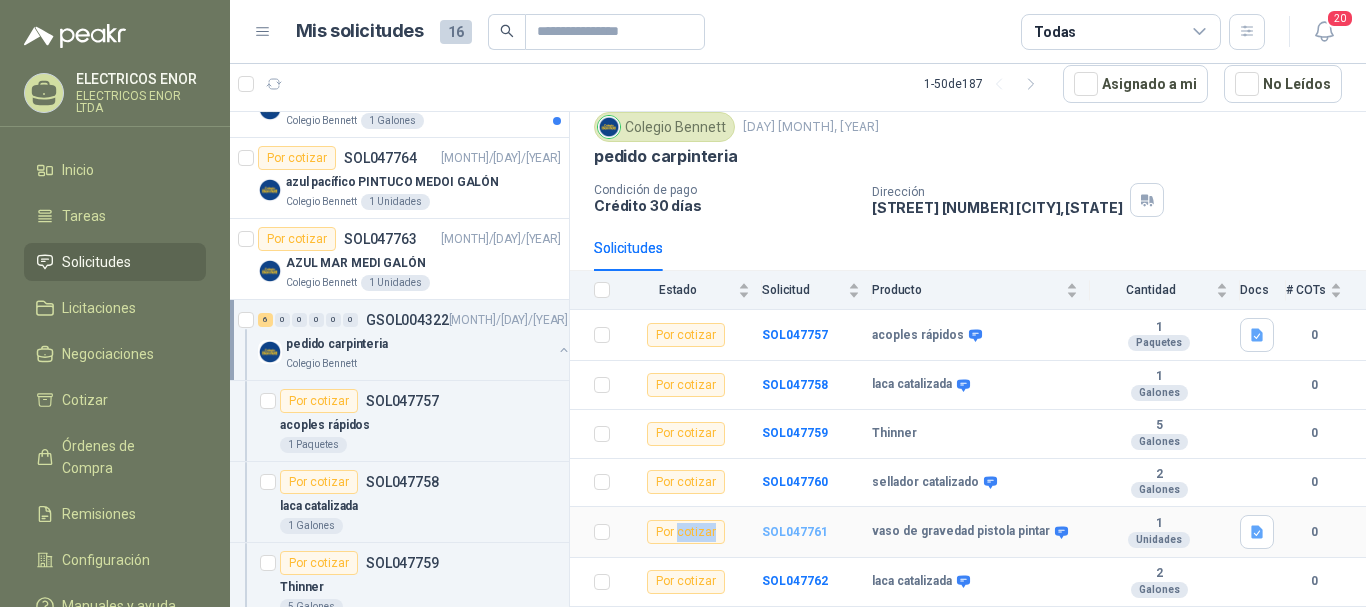 click on "SOL047761" at bounding box center (795, 532) 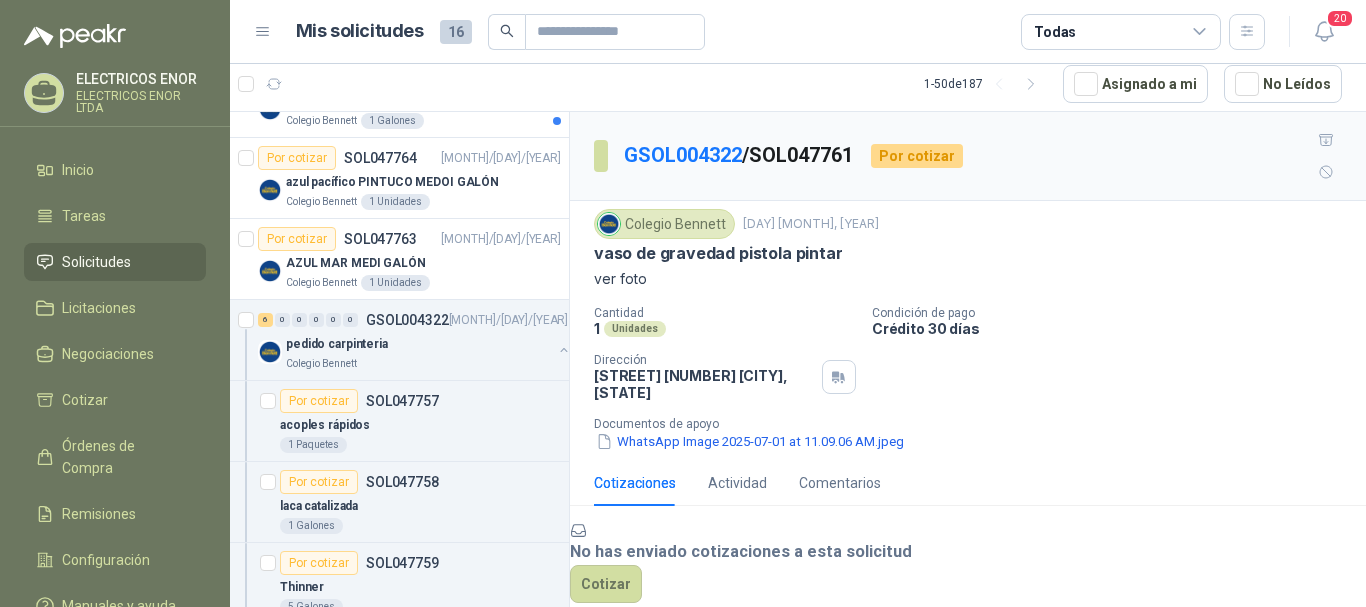 scroll, scrollTop: 0, scrollLeft: 0, axis: both 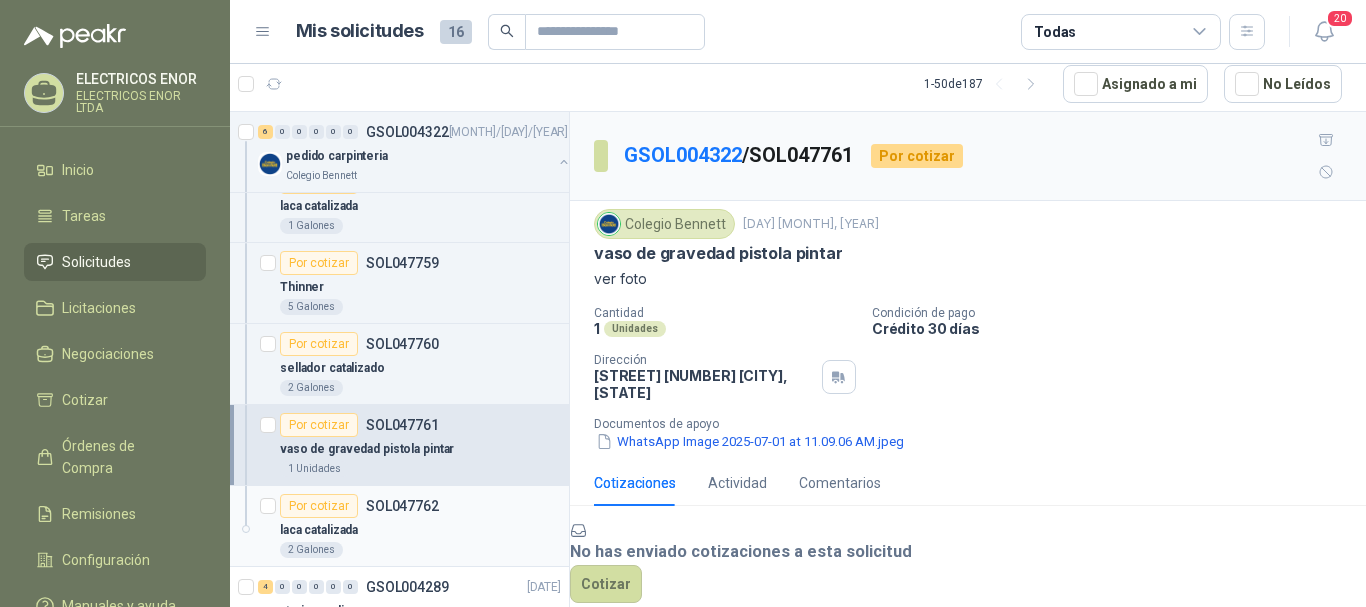 click on "SOL047762" at bounding box center [402, 506] 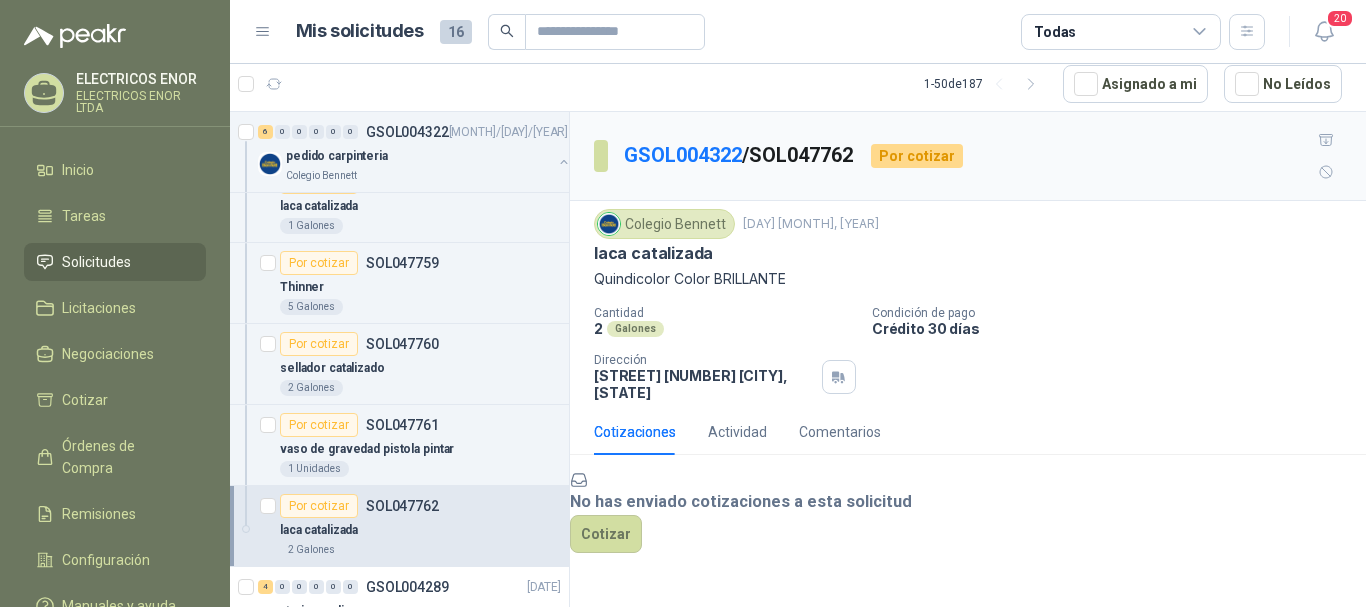 scroll, scrollTop: 88, scrollLeft: 0, axis: vertical 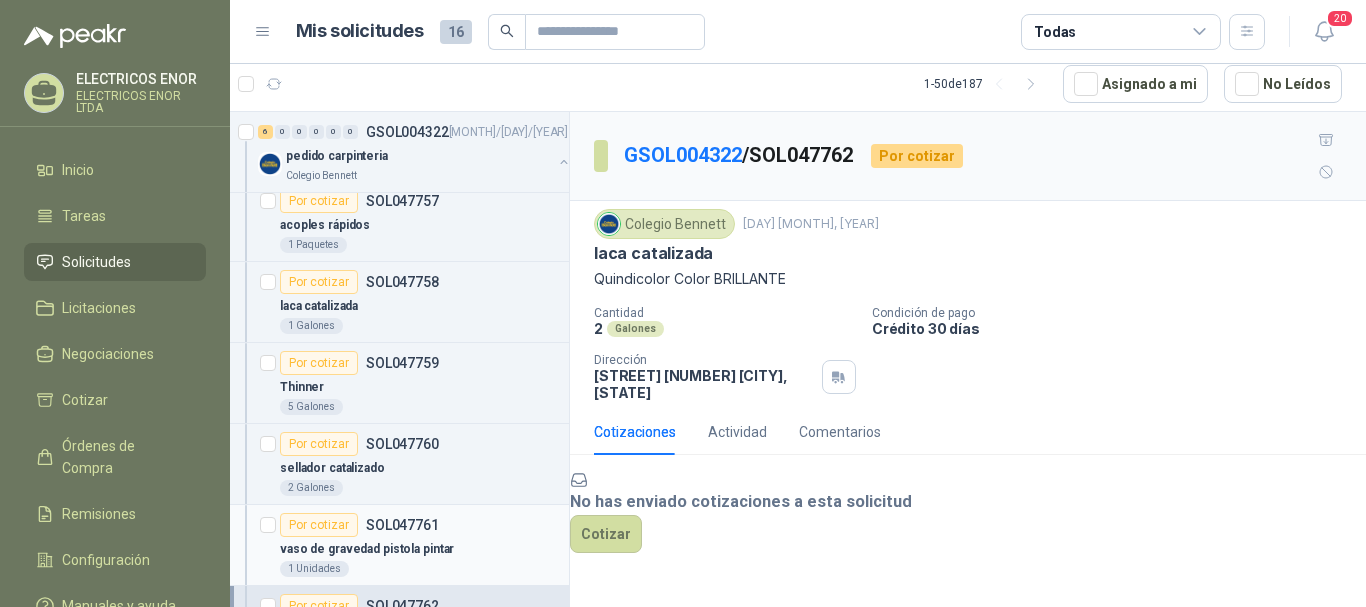 click on "sellador catalizado" at bounding box center [420, 468] 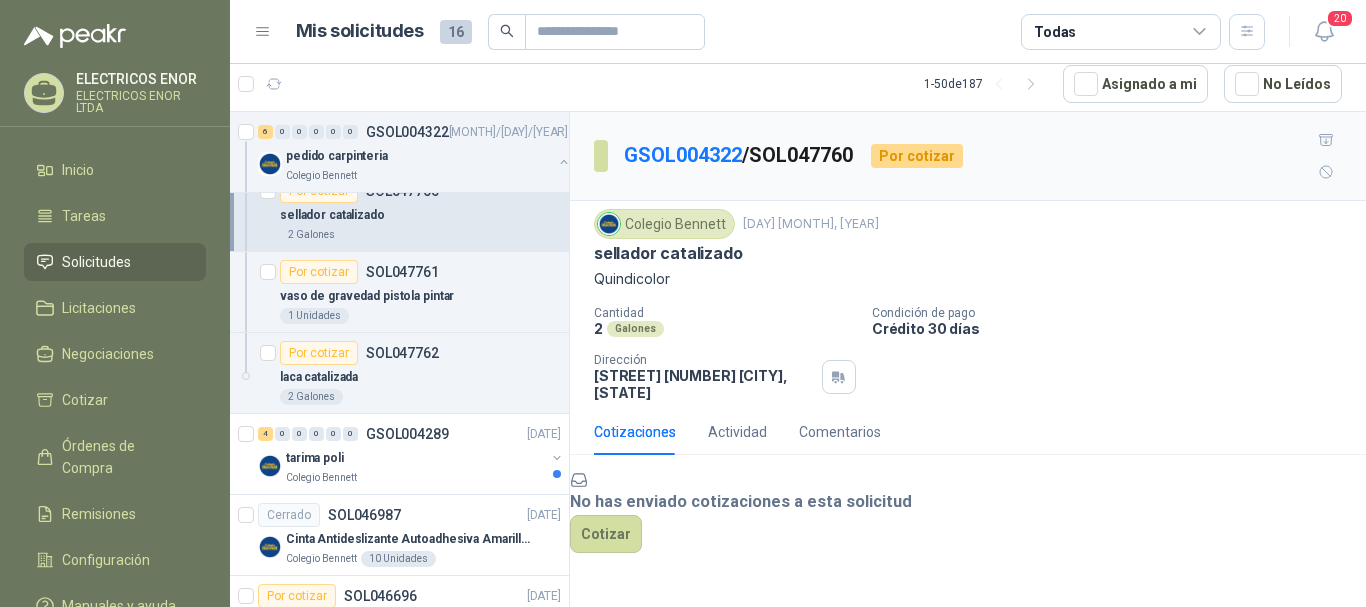 scroll, scrollTop: 900, scrollLeft: 0, axis: vertical 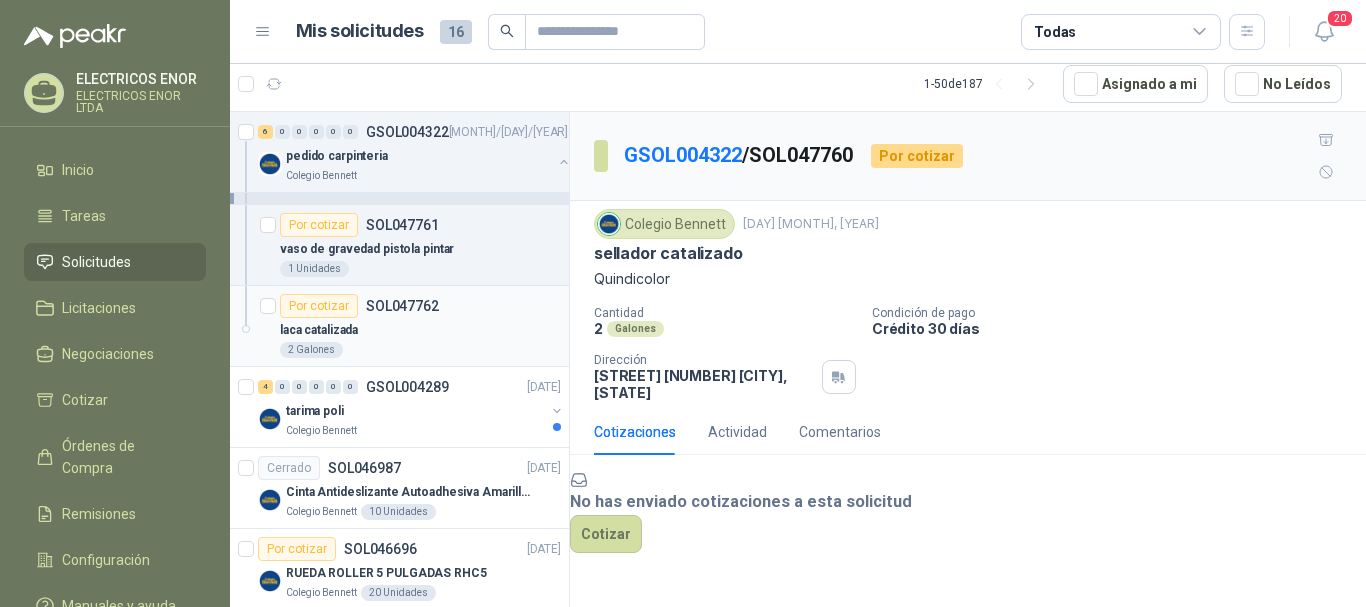 click on "Por cotizar" at bounding box center (319, 306) 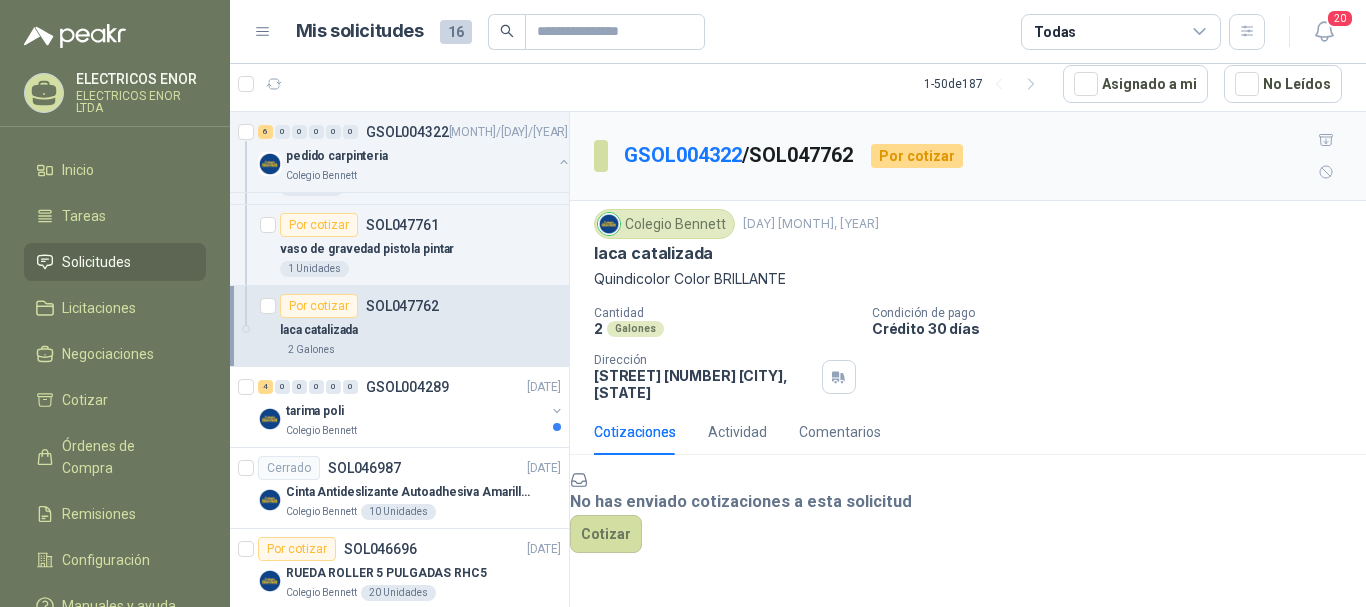 scroll, scrollTop: 88, scrollLeft: 0, axis: vertical 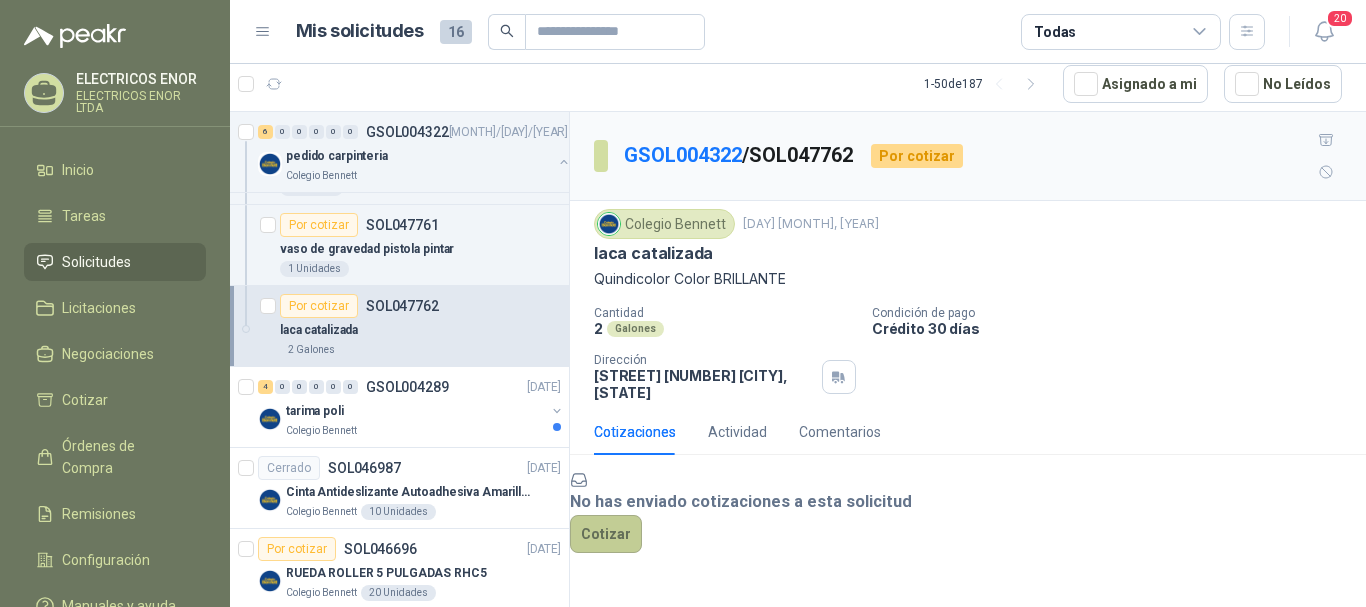 click on "Cotizar" at bounding box center [606, 534] 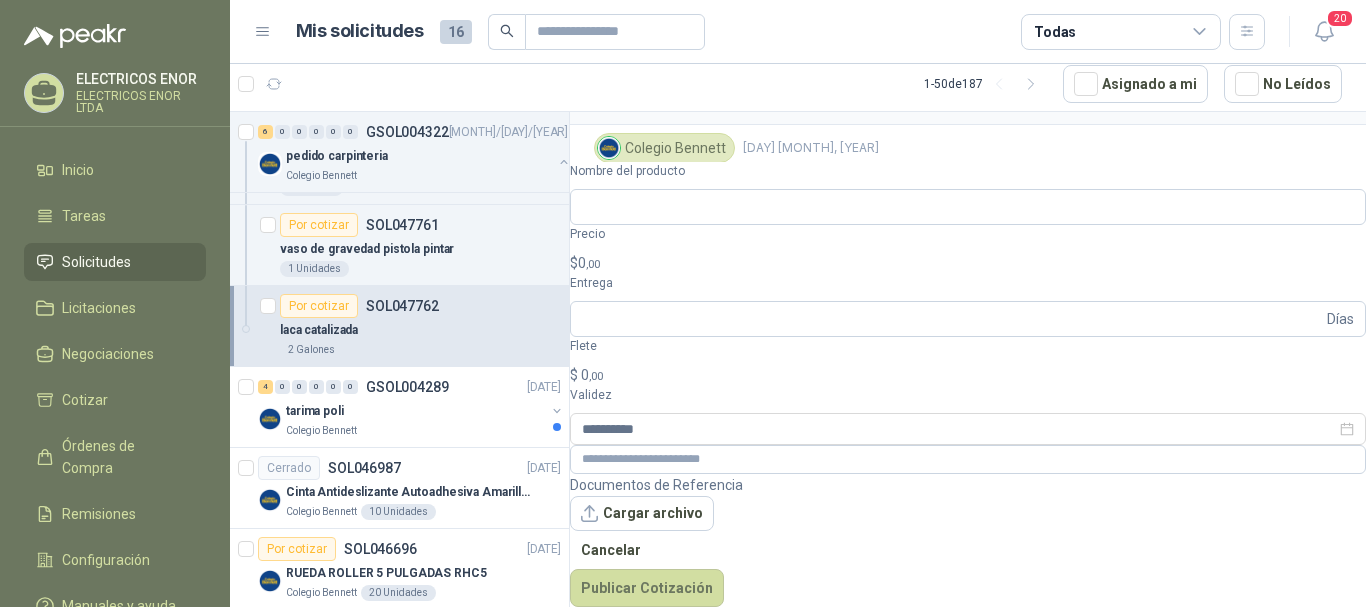 scroll, scrollTop: 74, scrollLeft: 0, axis: vertical 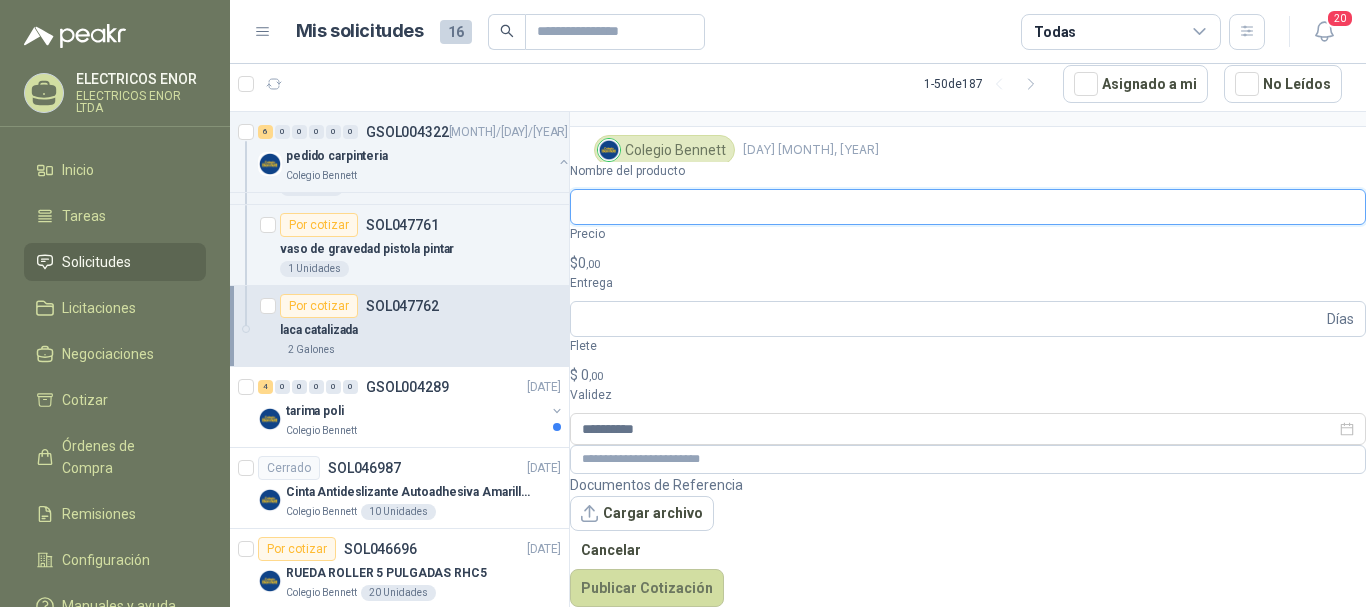 click on "Nombre del producto" at bounding box center (968, 207) 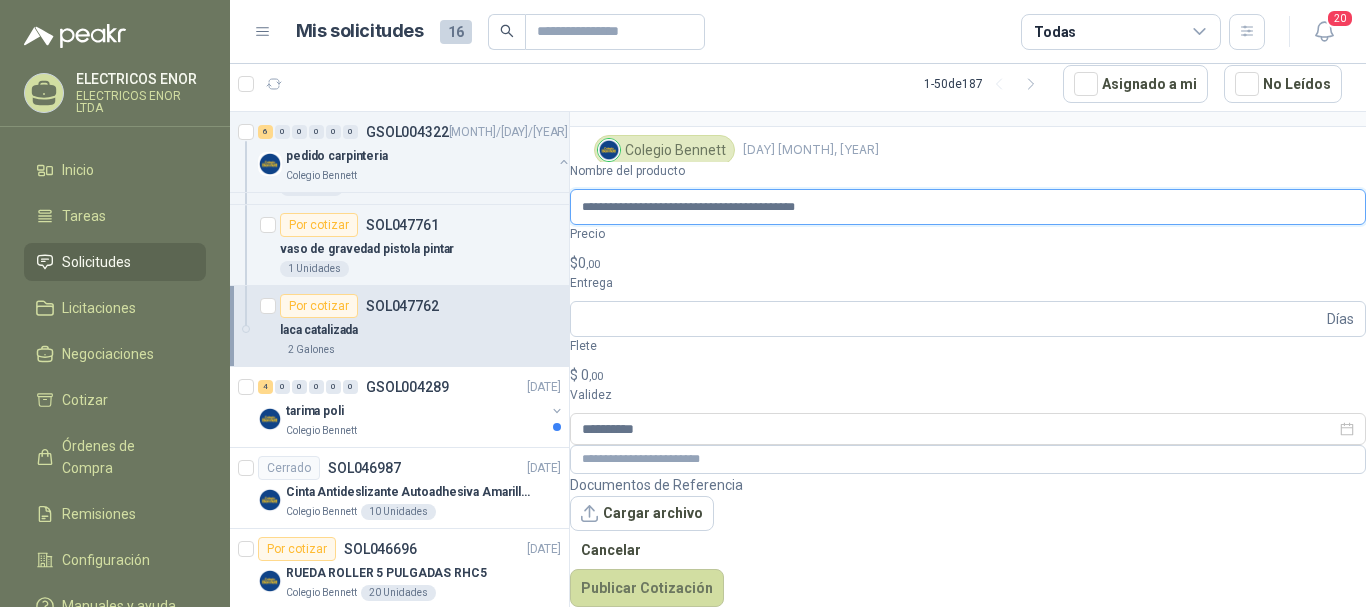 click on "**********" at bounding box center [968, 207] 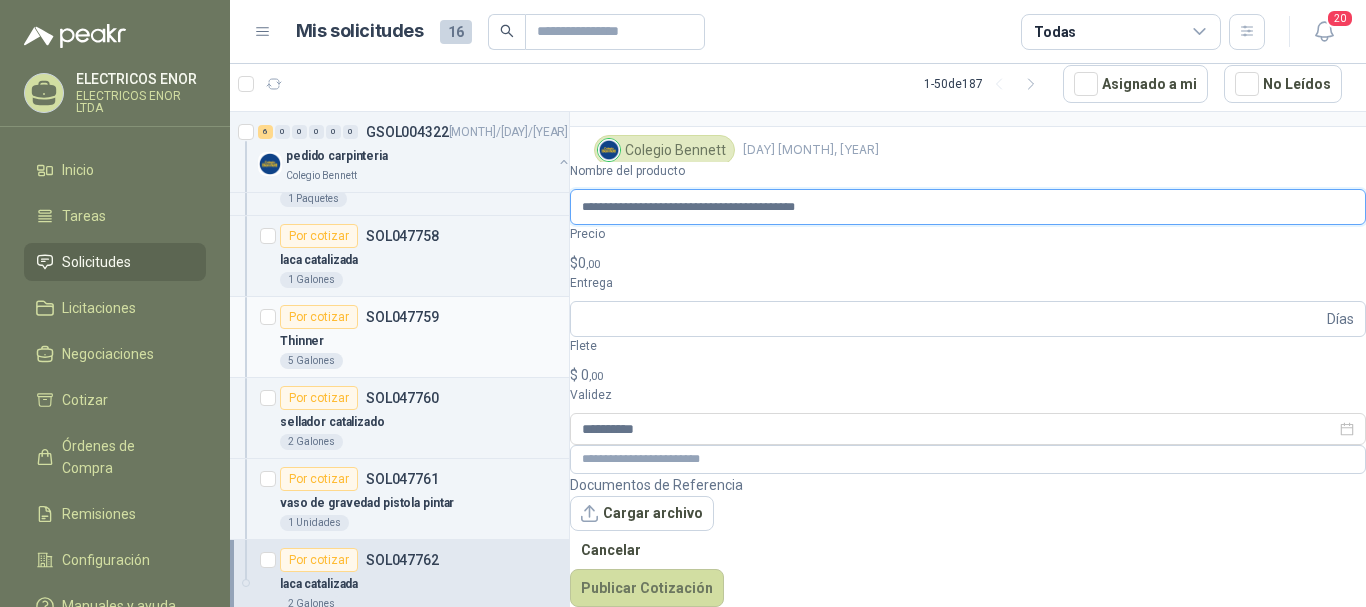 scroll, scrollTop: 600, scrollLeft: 0, axis: vertical 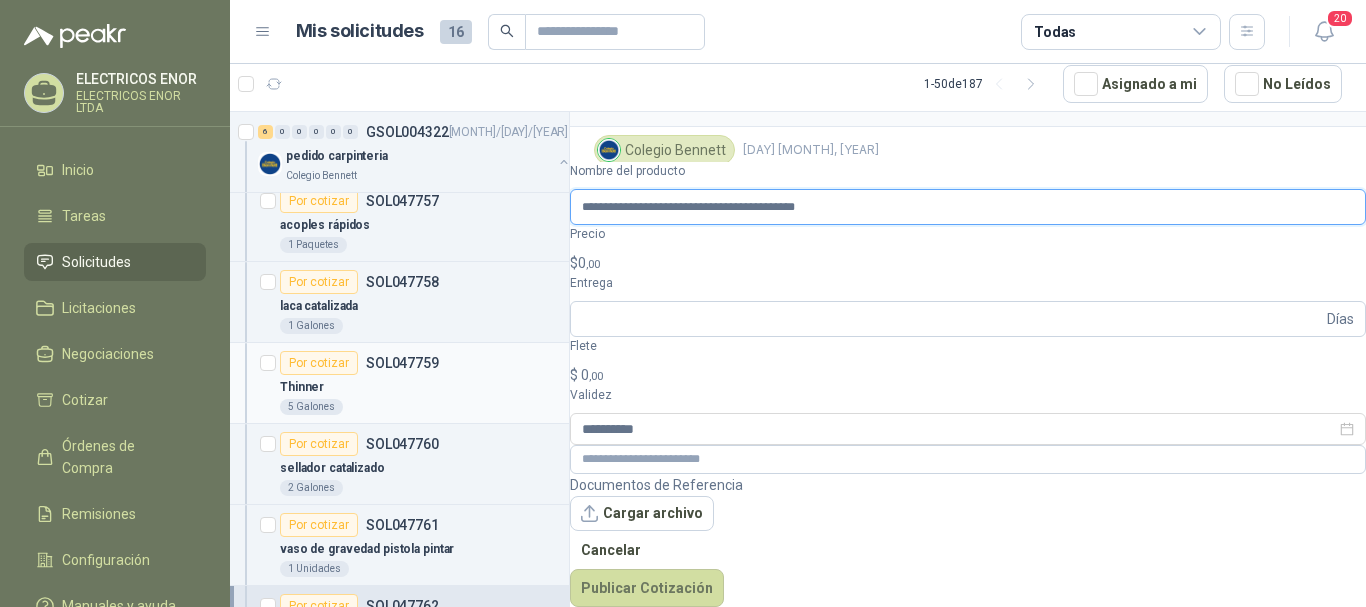 type on "**********" 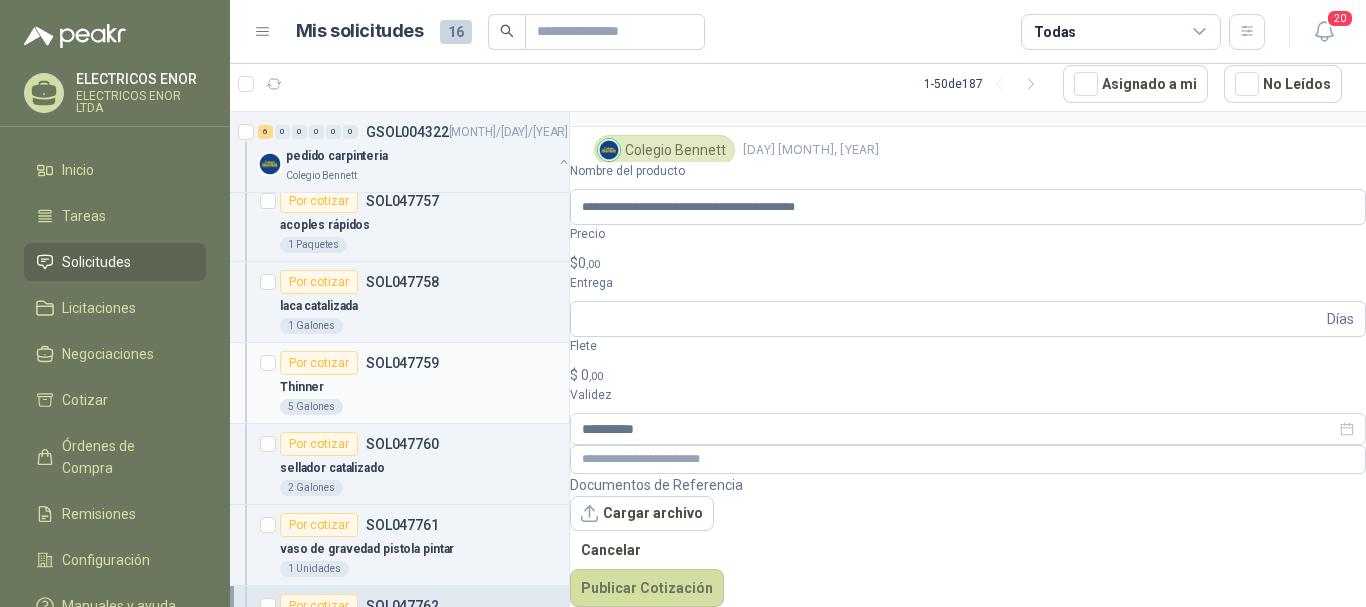 click on "Thinner" at bounding box center (420, 387) 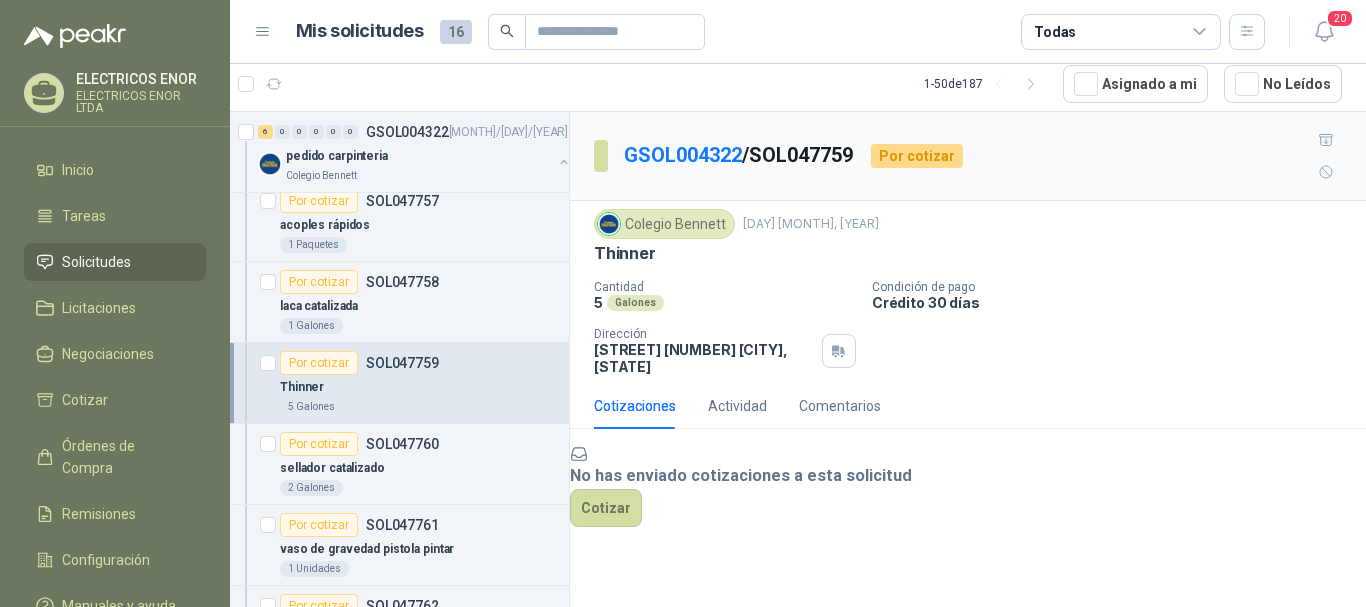 scroll, scrollTop: 62, scrollLeft: 0, axis: vertical 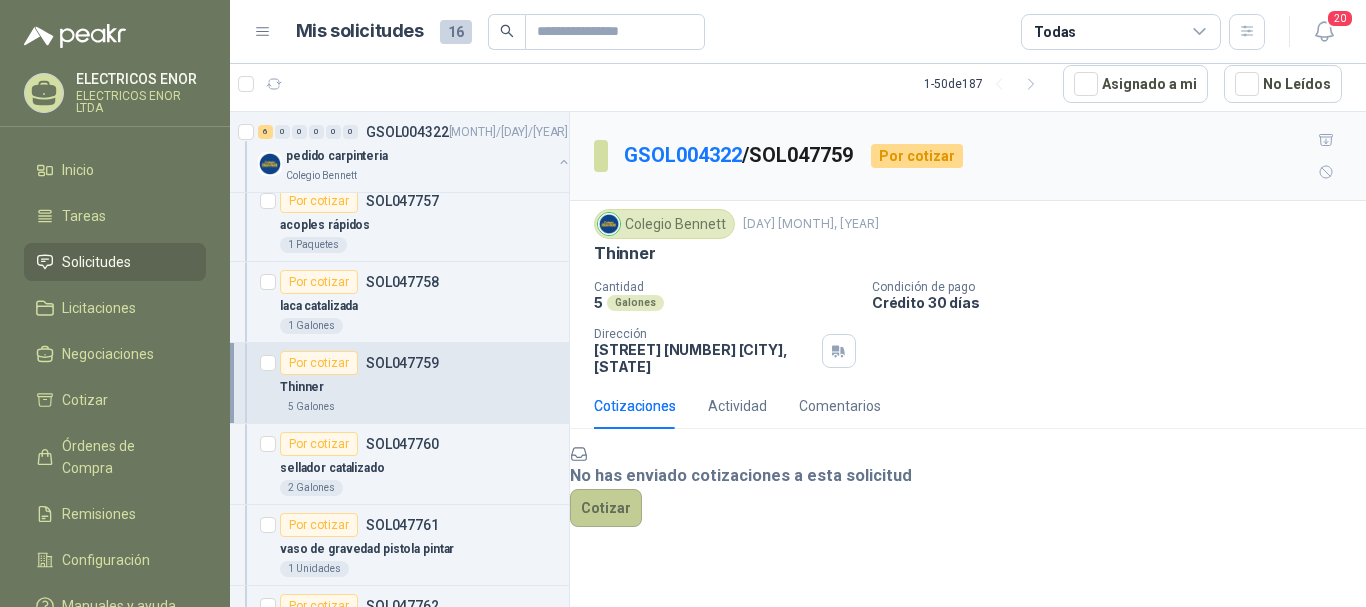 click on "Cotizar" at bounding box center [606, 508] 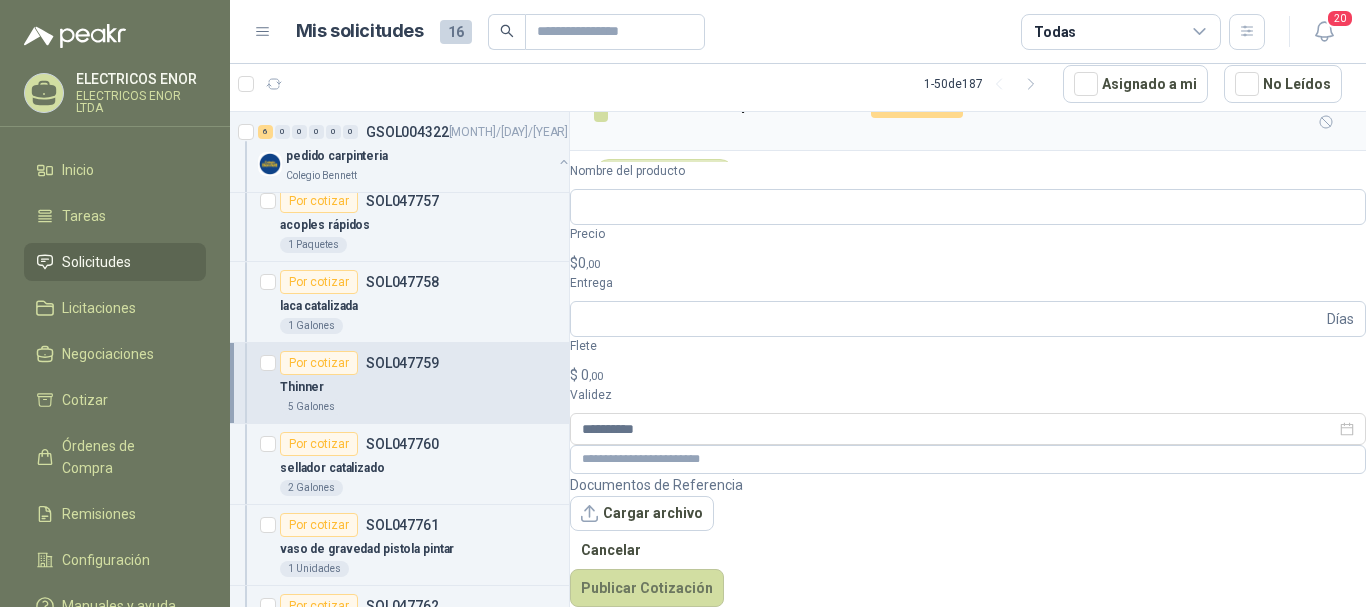 scroll, scrollTop: 48, scrollLeft: 0, axis: vertical 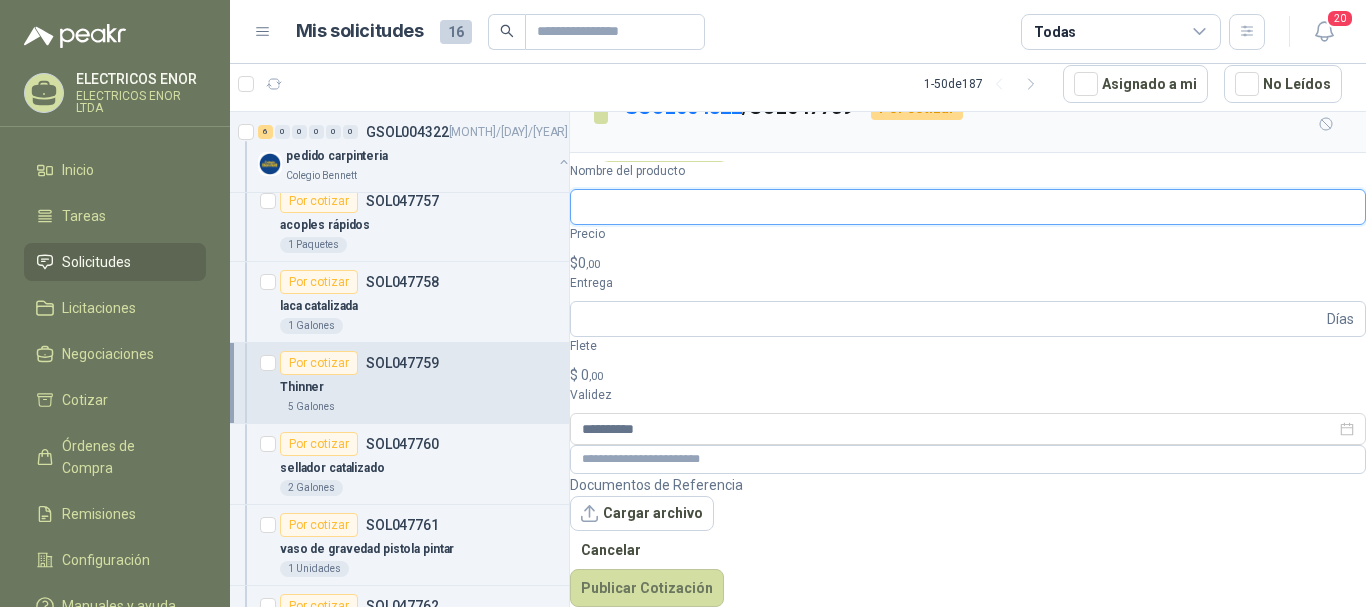 click on "Nombre del producto" at bounding box center (968, 207) 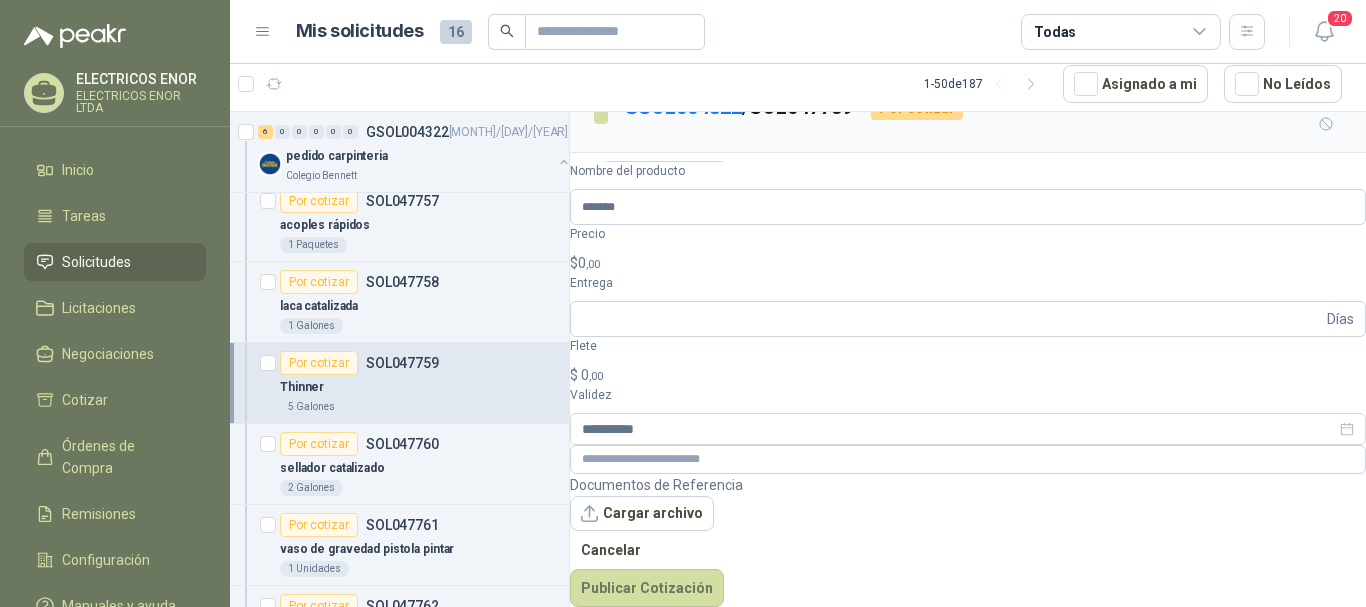 click on "$  0 ,00" at bounding box center (968, 263) 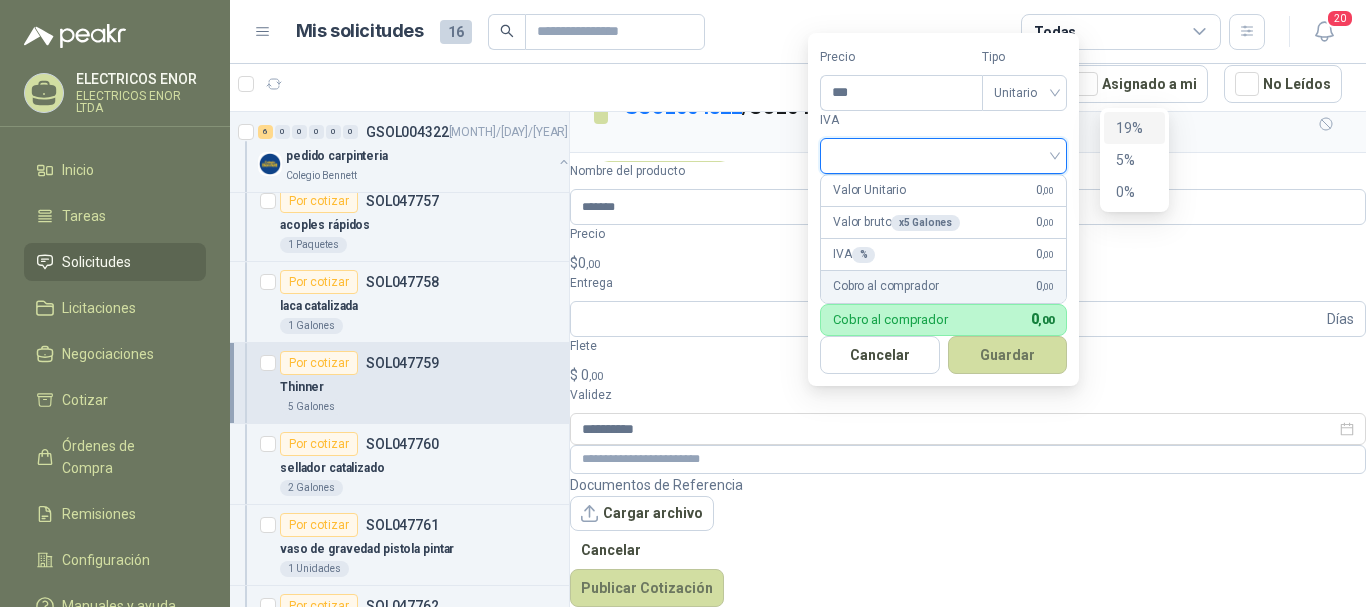 click at bounding box center (943, 154) 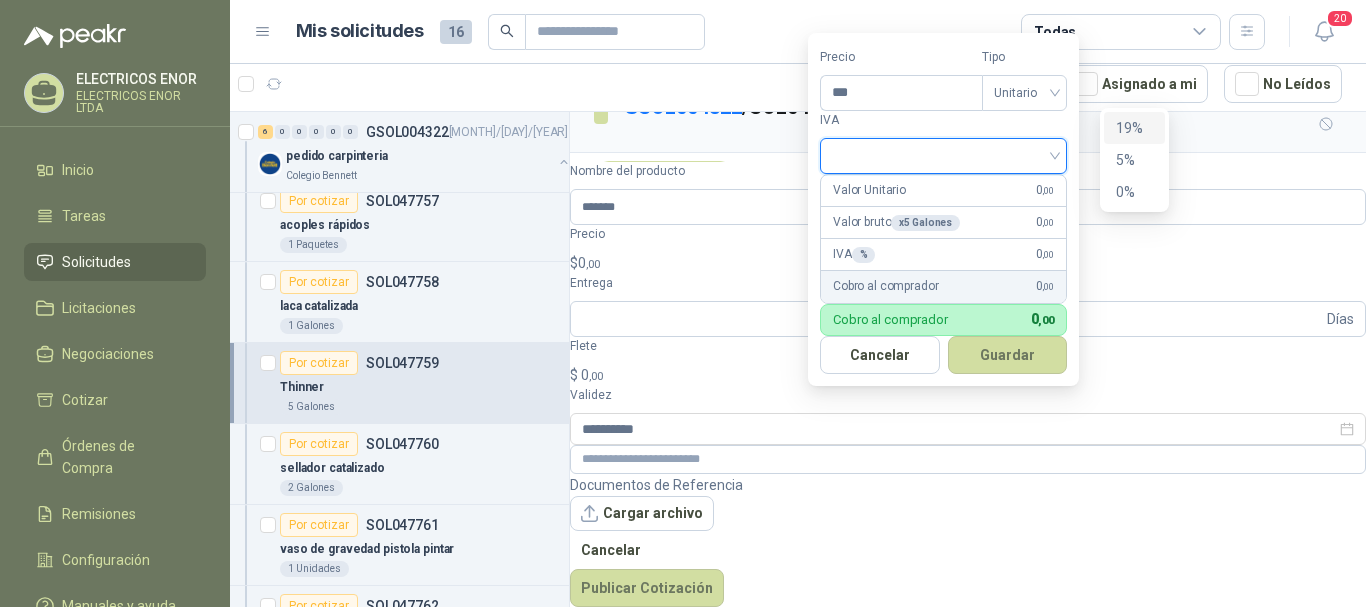 click on "19%" at bounding box center (1134, 128) 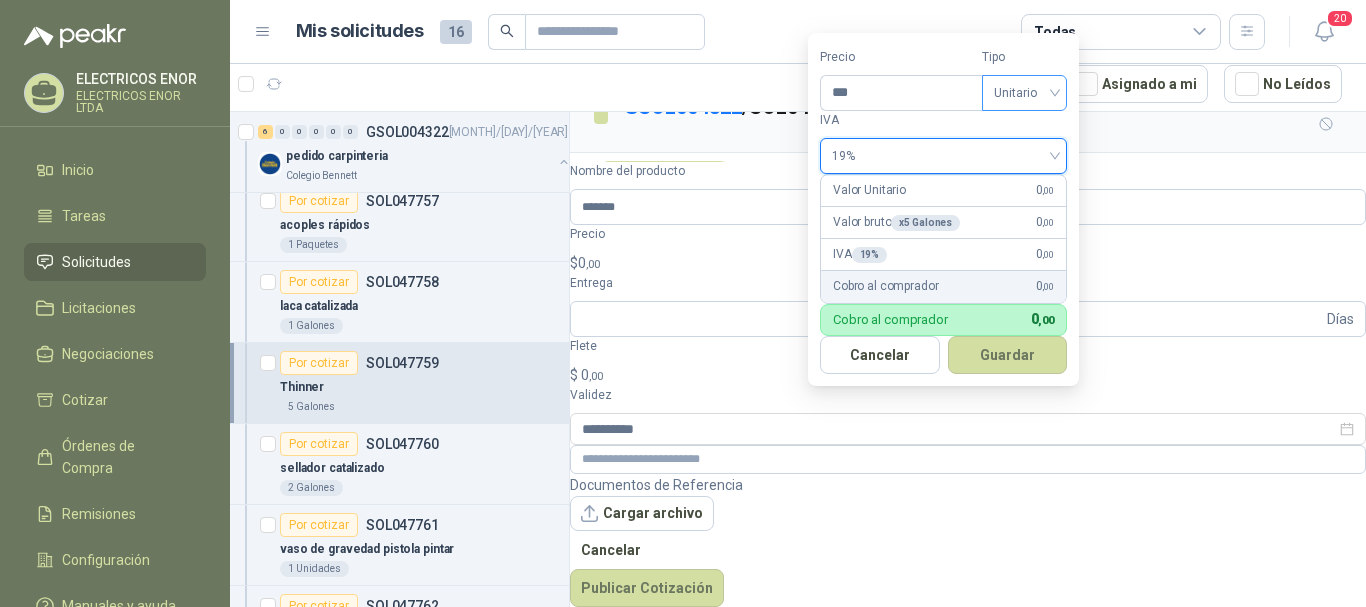 click on "Unitario" at bounding box center (1024, 93) 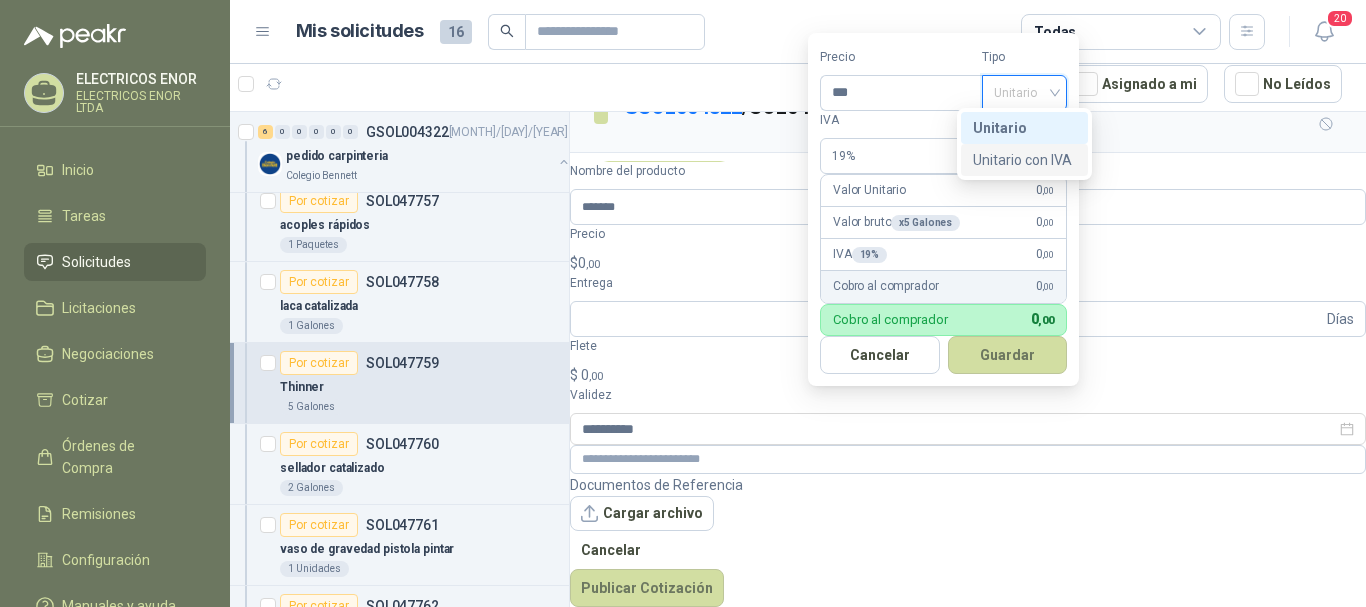 click on "Unitario con IVA" at bounding box center [0, 0] 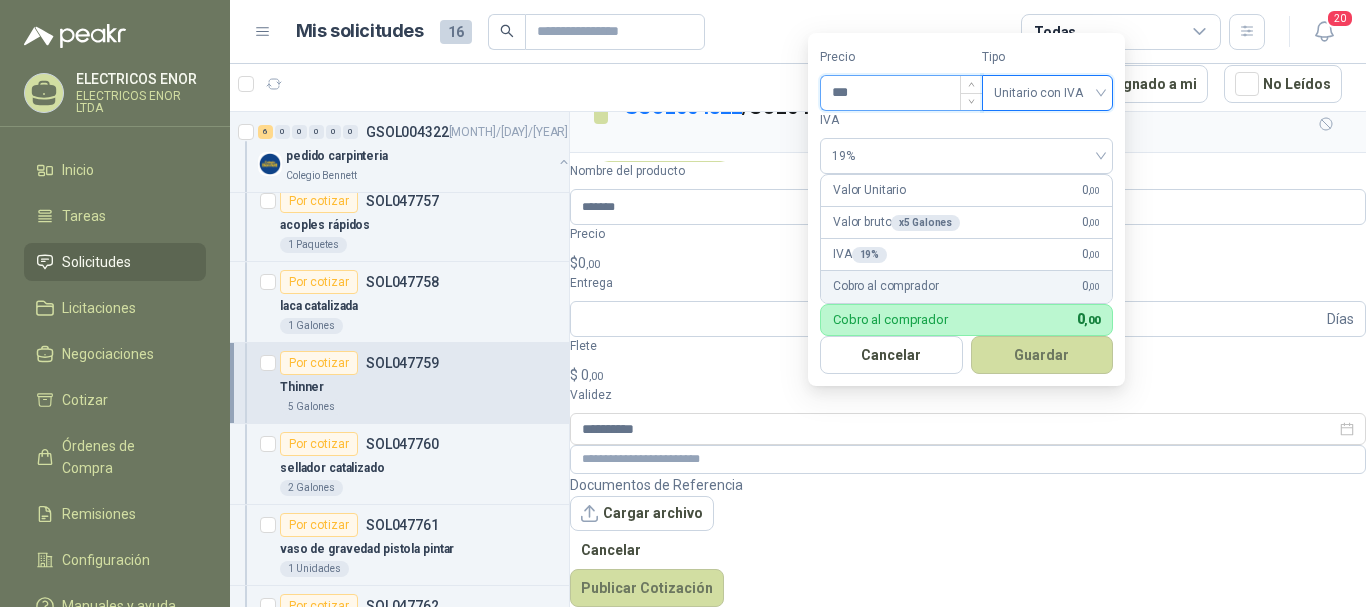 click on "***" at bounding box center (901, 93) 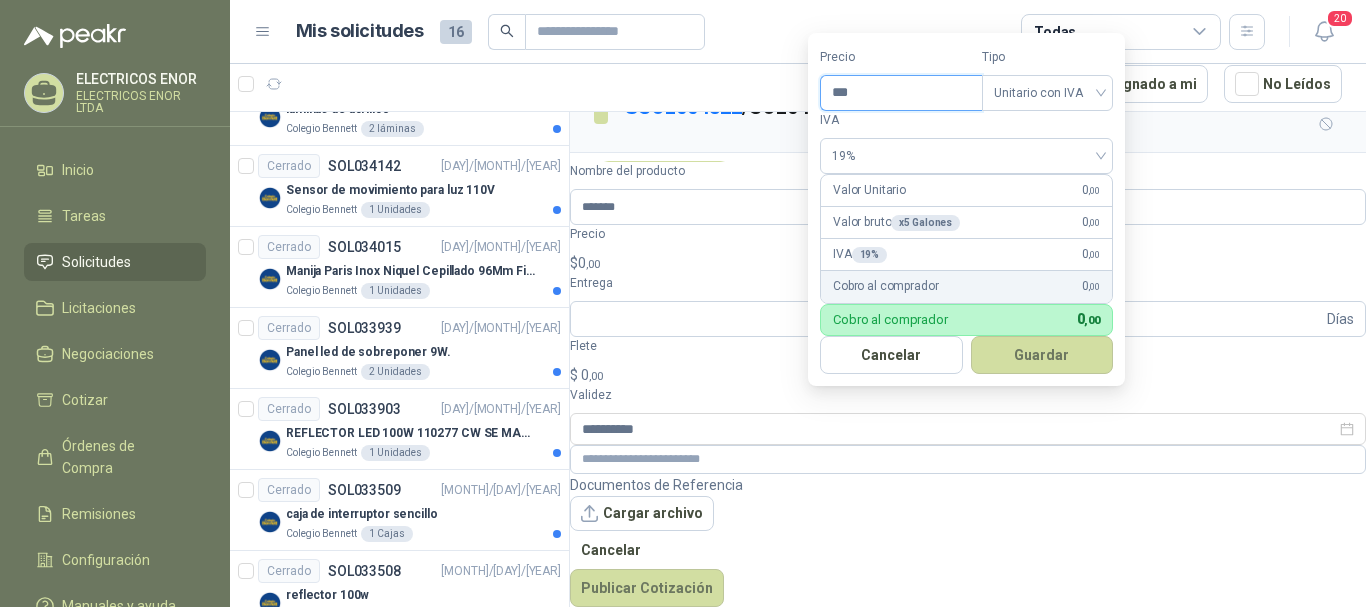 scroll, scrollTop: 3100, scrollLeft: 0, axis: vertical 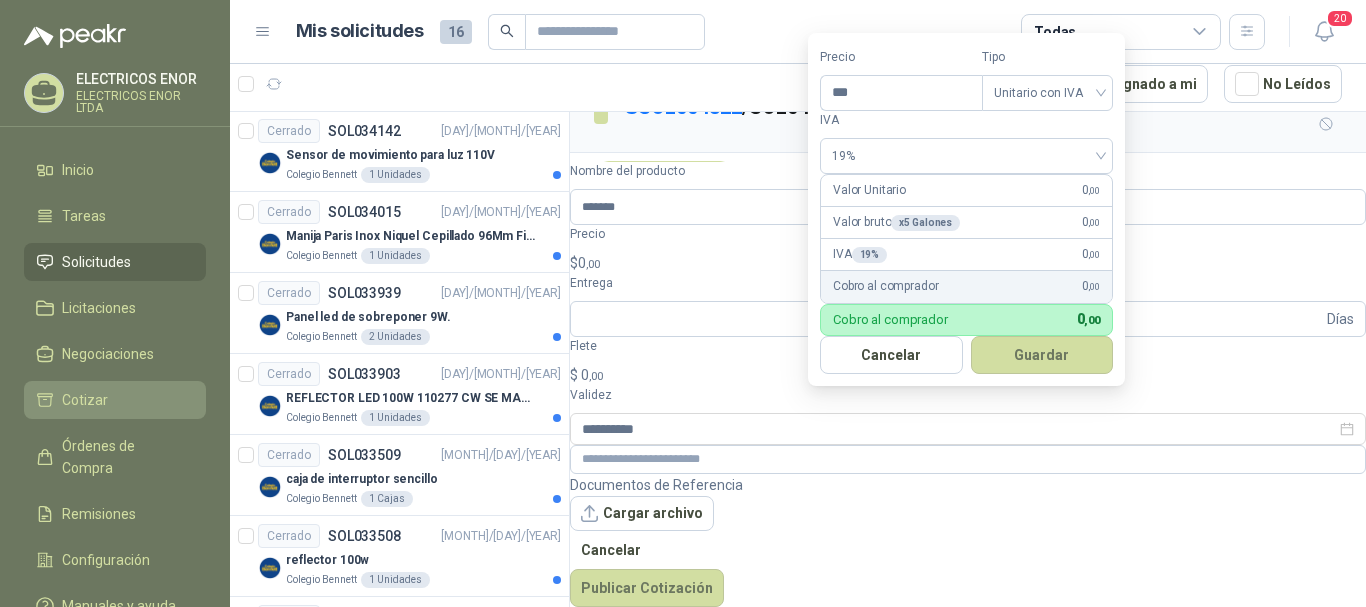 click on "Cotizar" at bounding box center (115, 400) 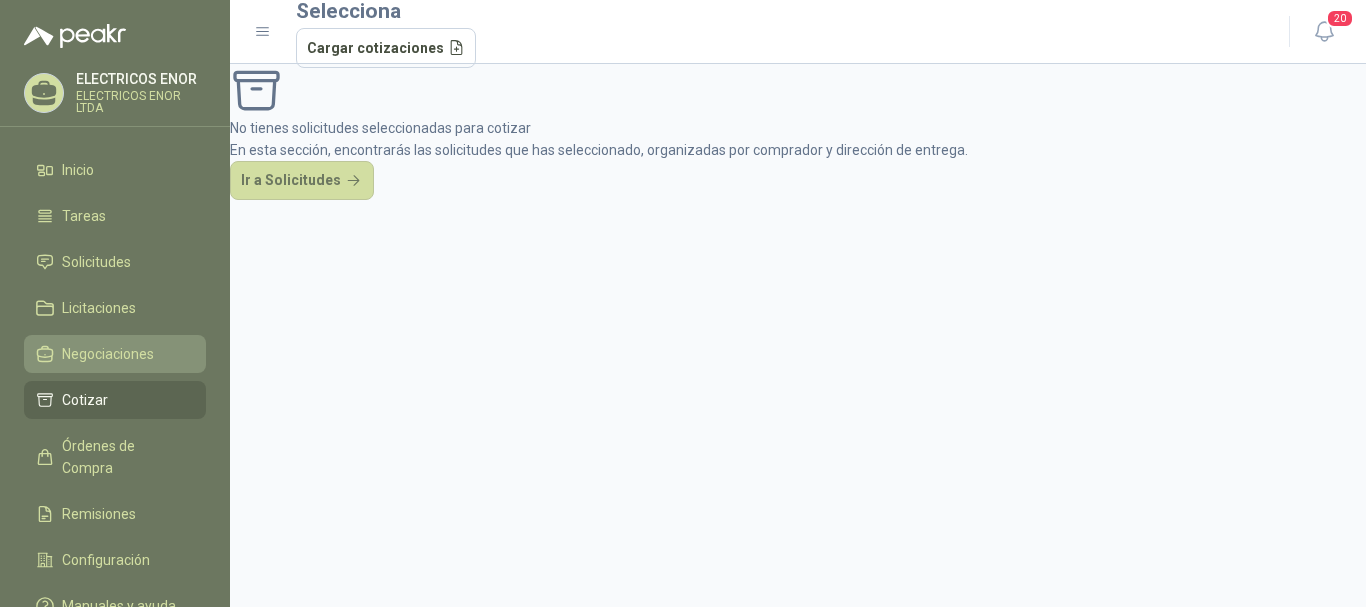 click on "Negociaciones" at bounding box center (108, 354) 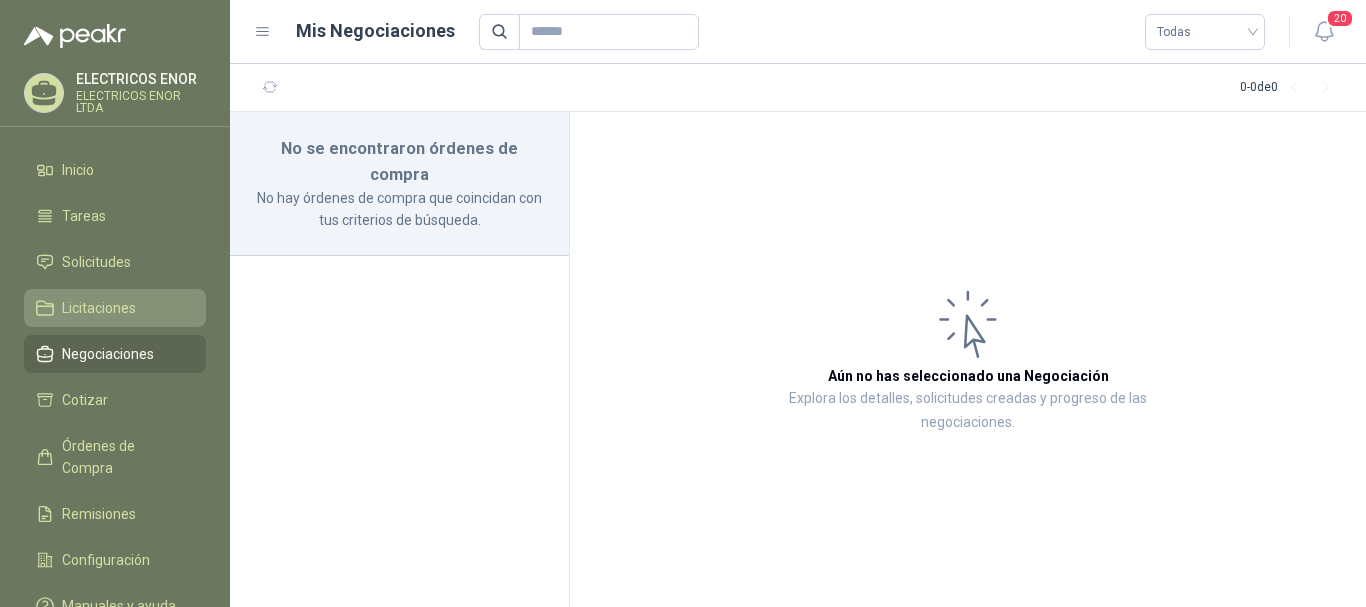click on "Licitaciones" at bounding box center [99, 308] 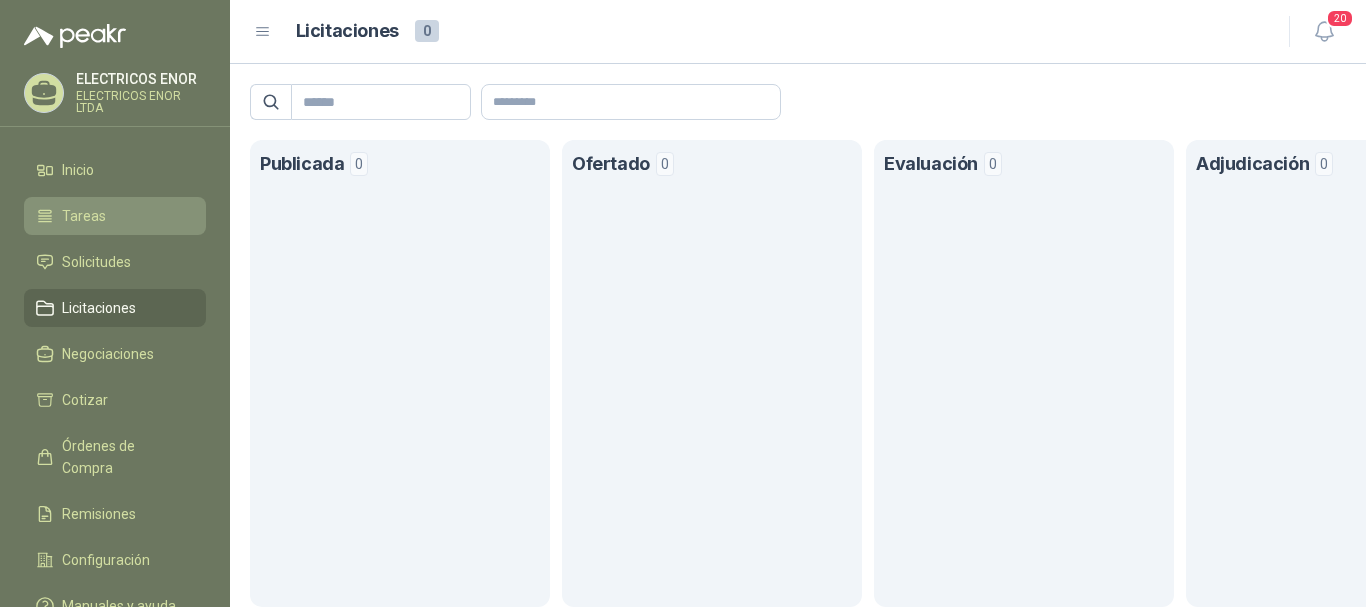 click on "Tareas" at bounding box center (84, 216) 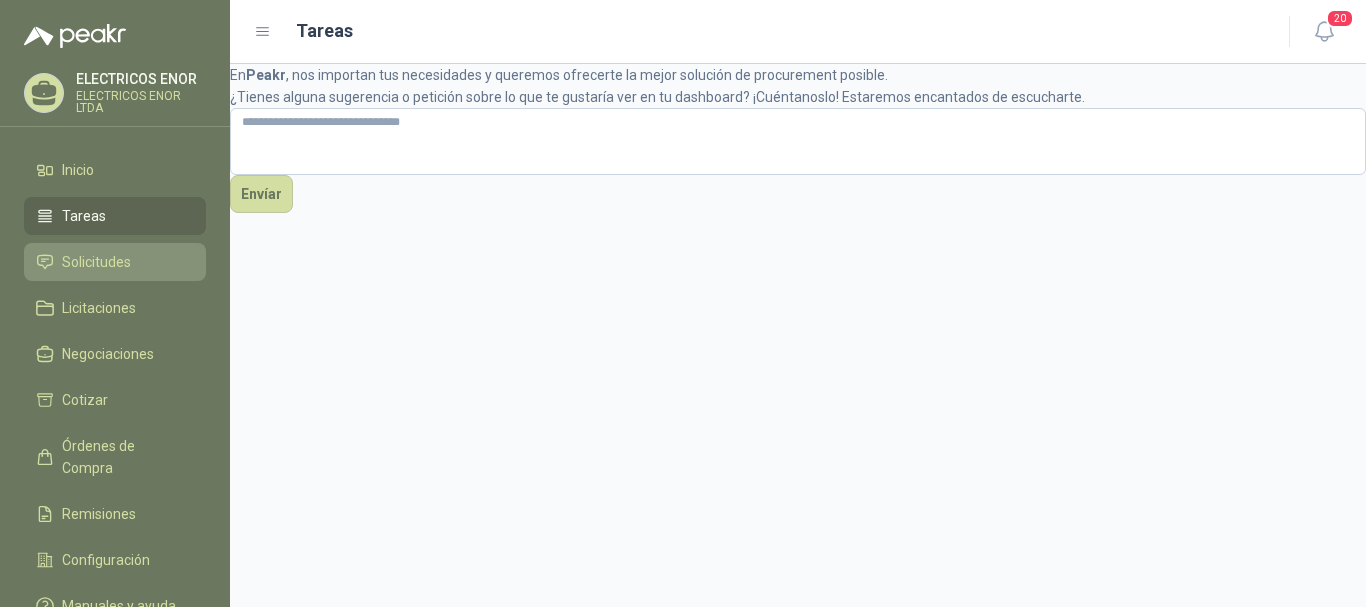 click on "Solicitudes" at bounding box center [96, 262] 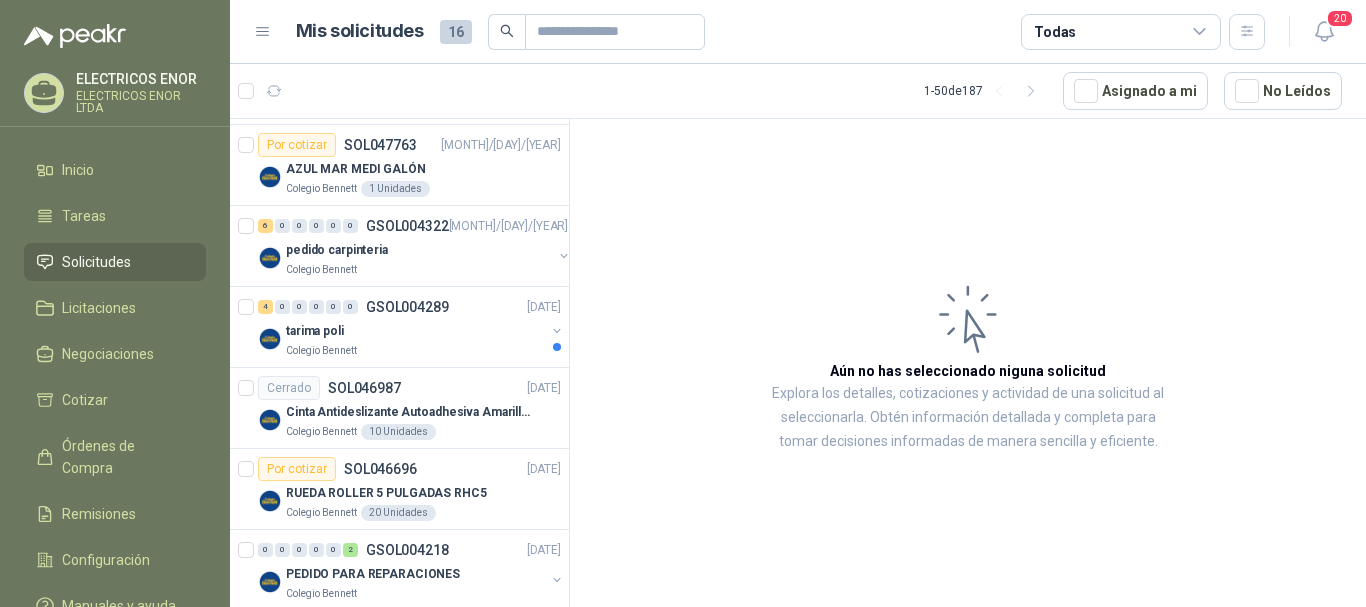 scroll, scrollTop: 500, scrollLeft: 0, axis: vertical 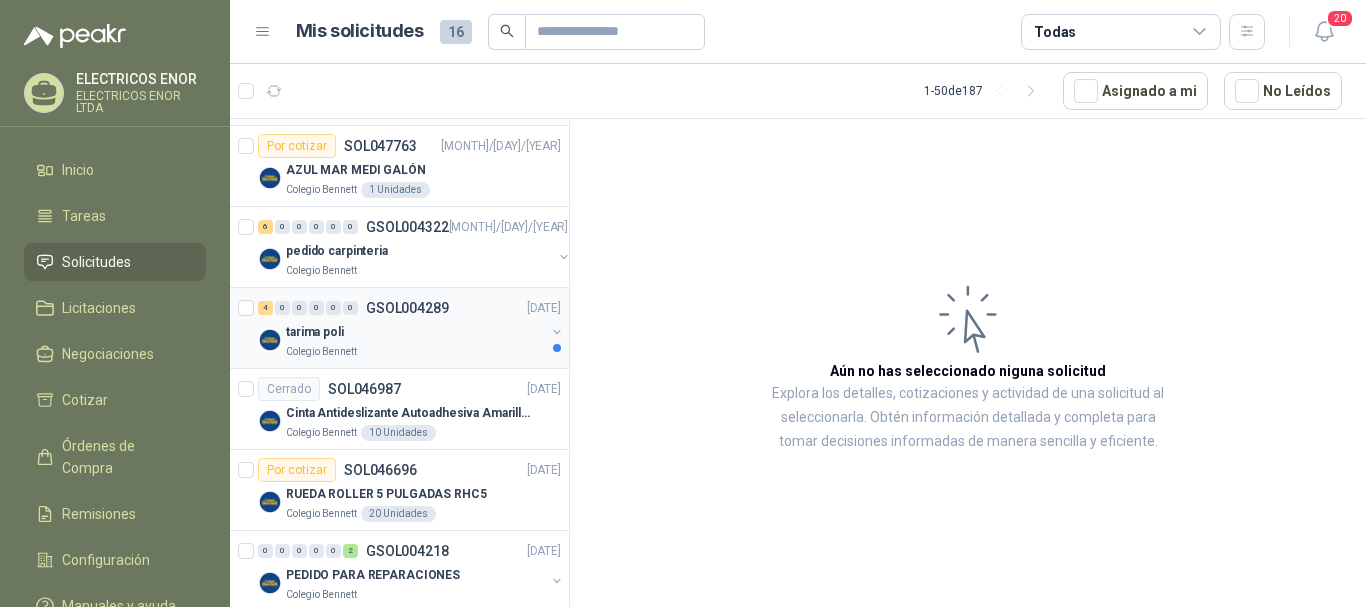 click on "tarima poli" at bounding box center [415, 332] 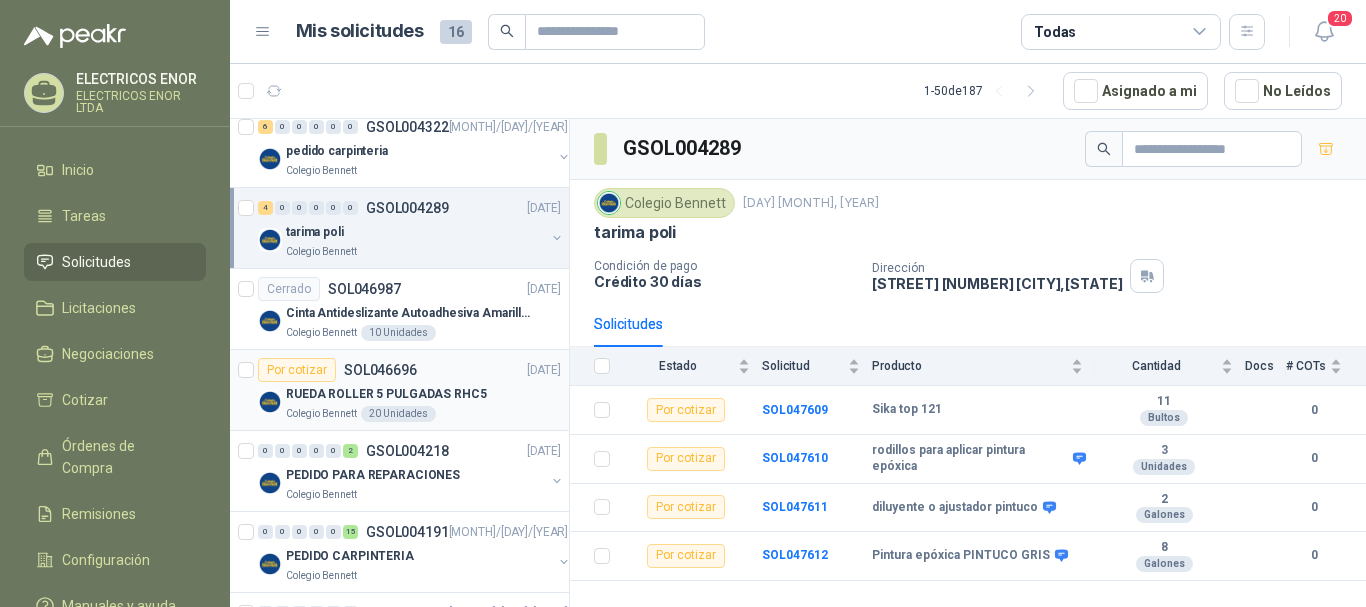 scroll, scrollTop: 700, scrollLeft: 0, axis: vertical 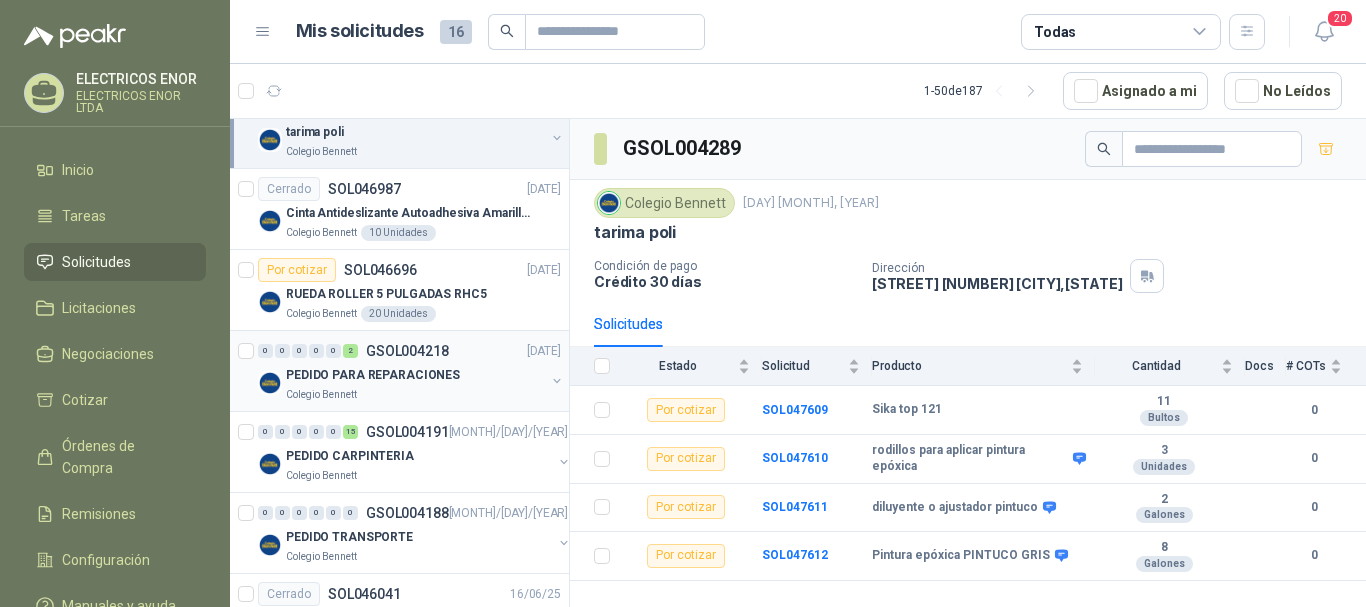 click on "PEDIDO PARA REPARACIONES" at bounding box center (415, 375) 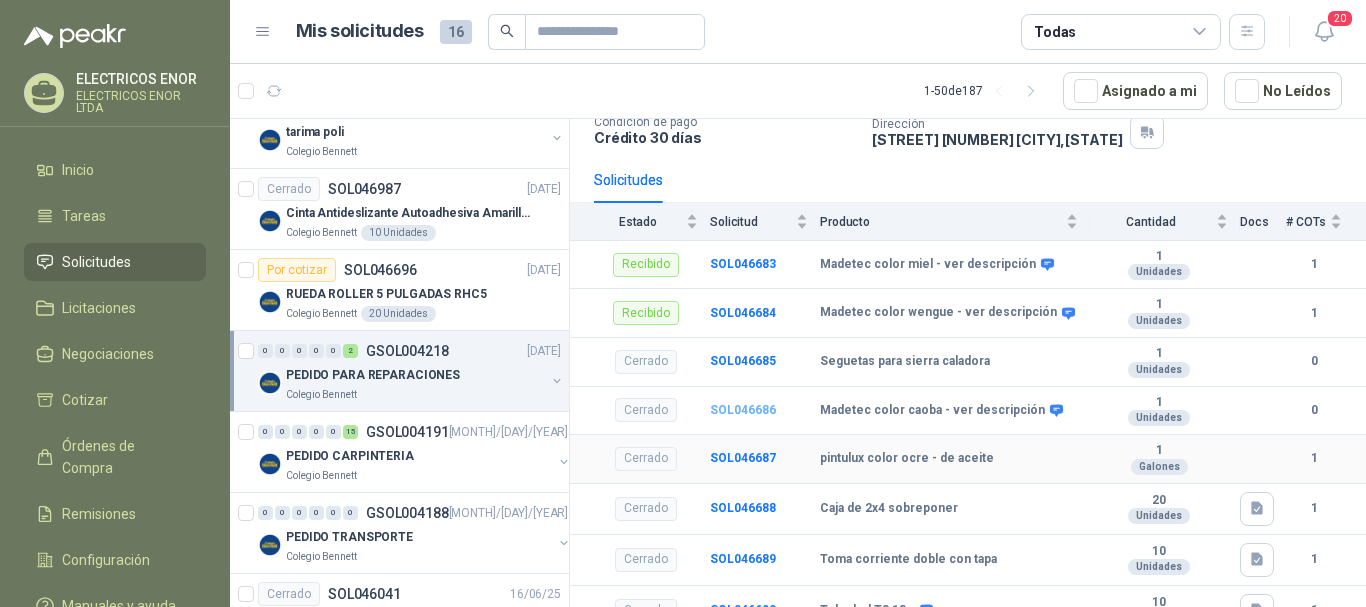 scroll, scrollTop: 167, scrollLeft: 0, axis: vertical 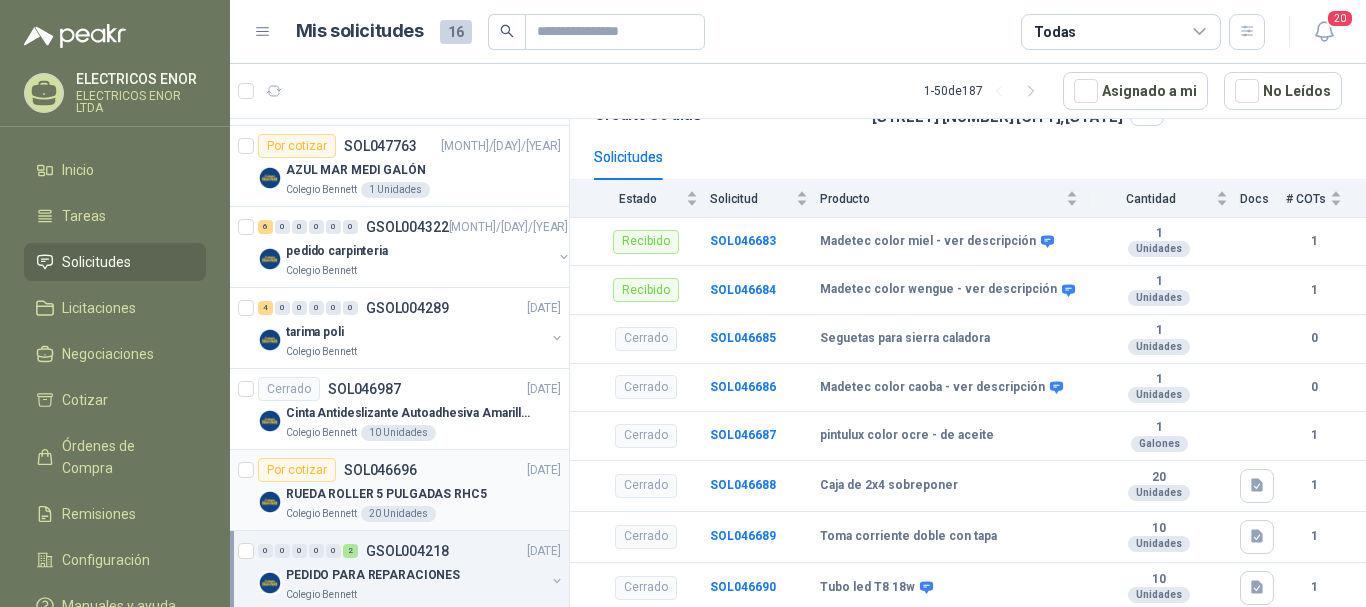 click on "Por cotizar SOL046696 [MONTH]/[DAY]/[YEAR]" at bounding box center [409, 470] 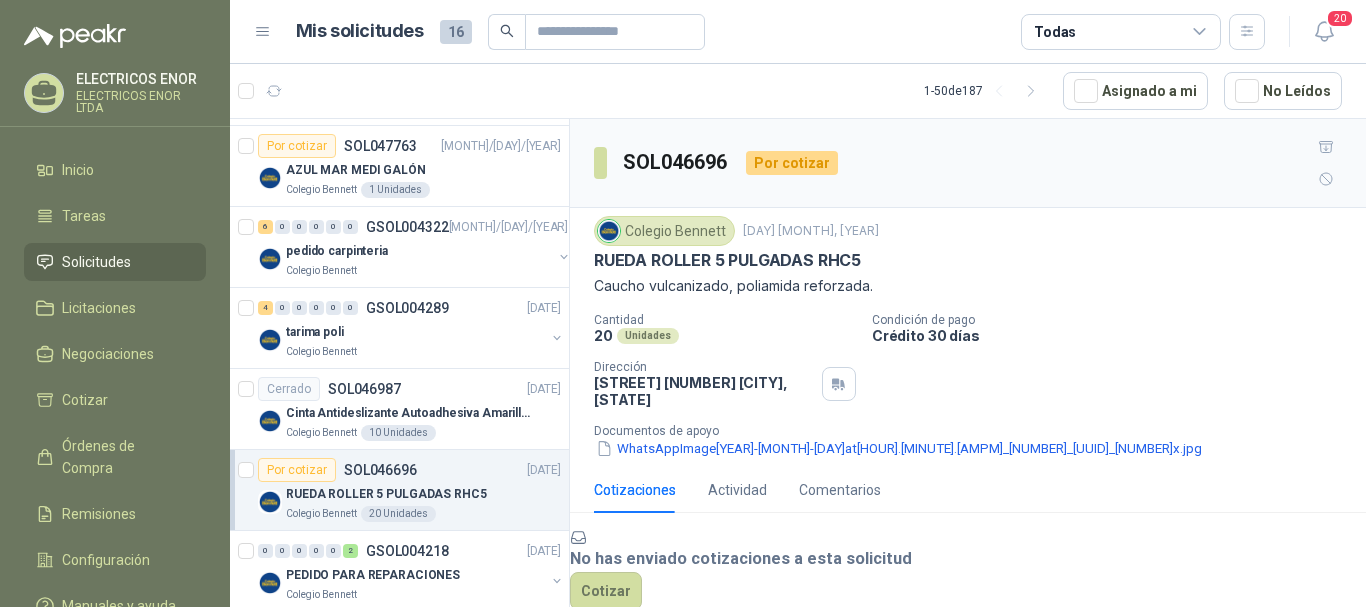 scroll, scrollTop: 0, scrollLeft: 0, axis: both 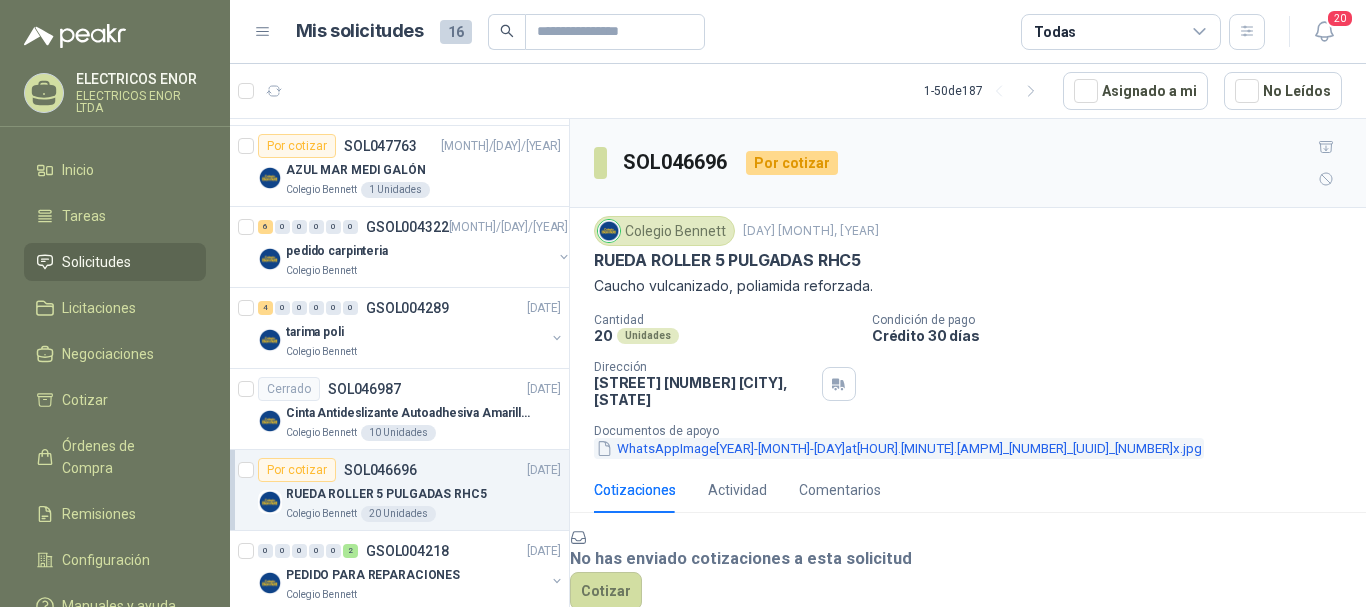 click on "WhatsAppImage[YEAR]-[MONTH]-[DAY]at[HOUR].[MINUTE].[AMPM]_[NUMBER]_[UUID]_[NUMBER]x.jpg" at bounding box center (899, 448) 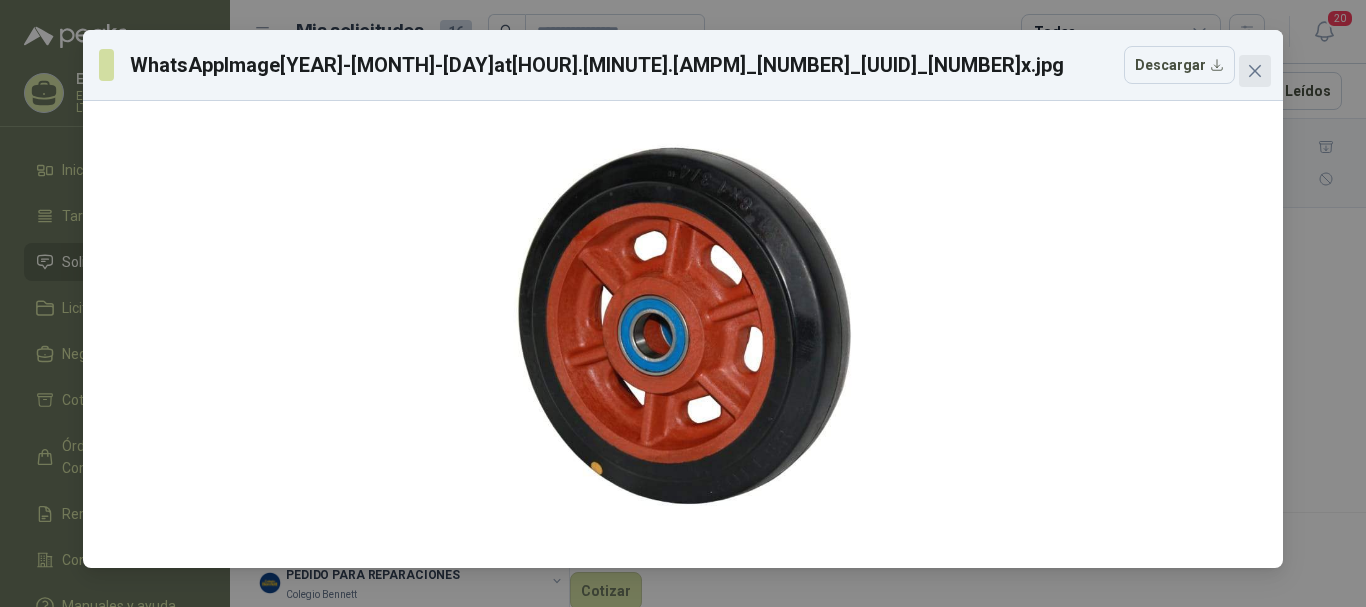 click at bounding box center [1255, 71] 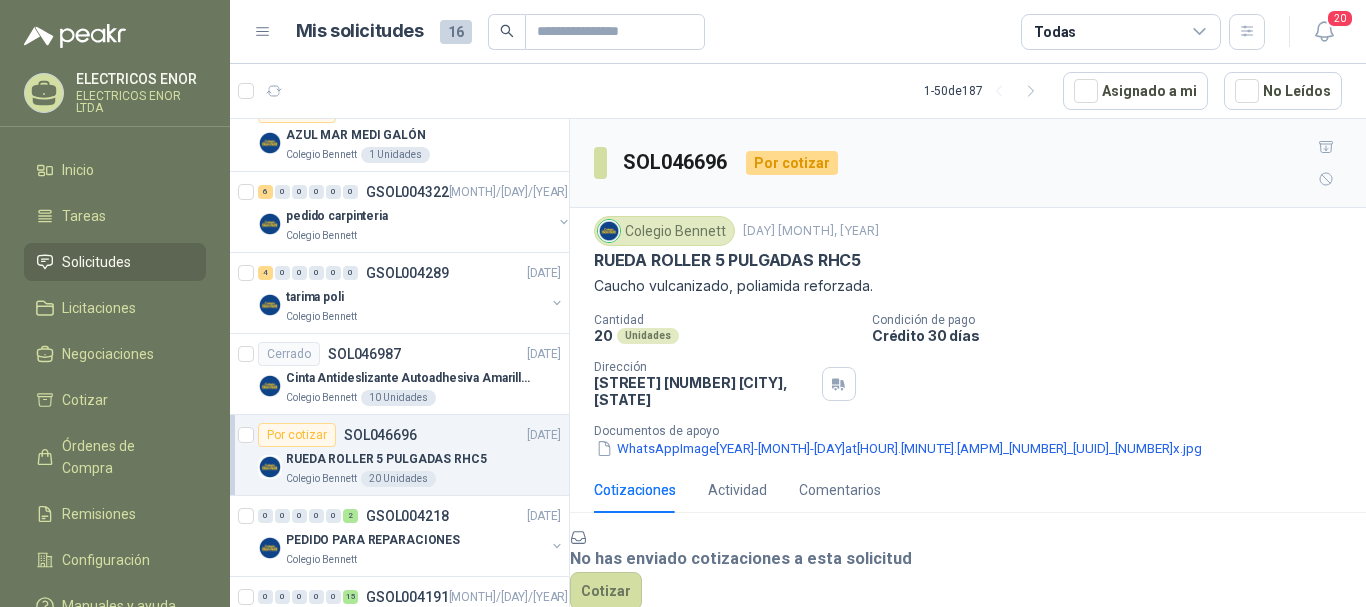 scroll, scrollTop: 500, scrollLeft: 0, axis: vertical 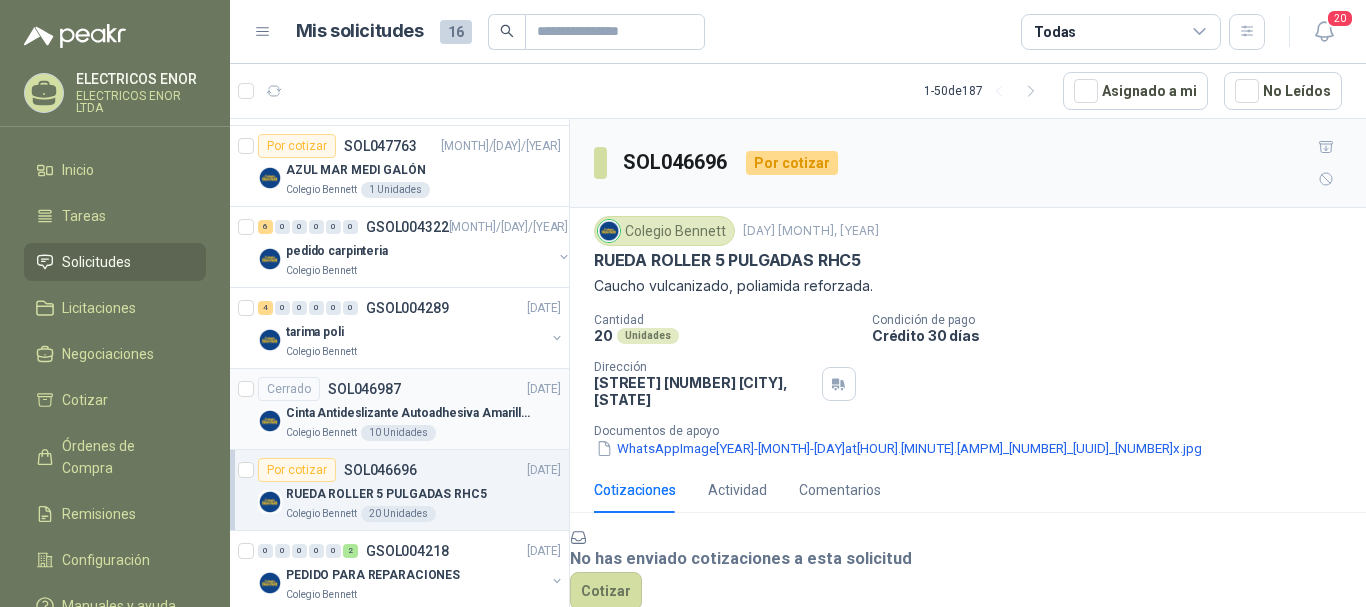 click on "Cerrado SOL046987" at bounding box center (329, 389) 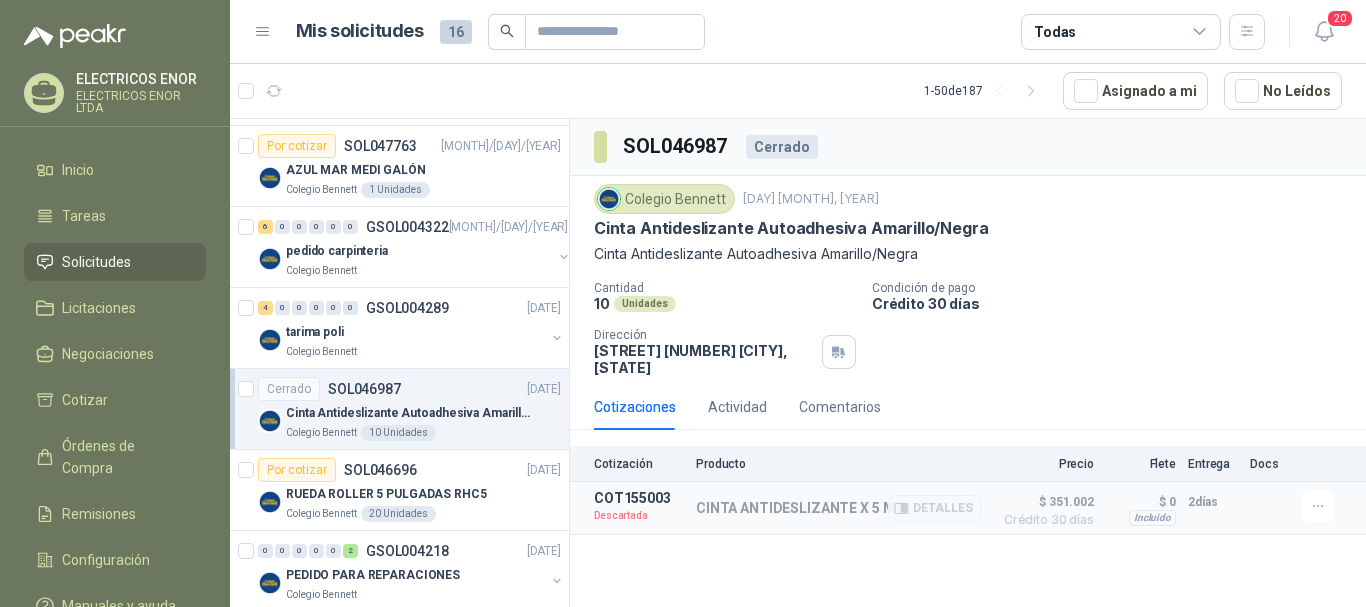 click on "$ 351.002" at bounding box center [1044, 502] 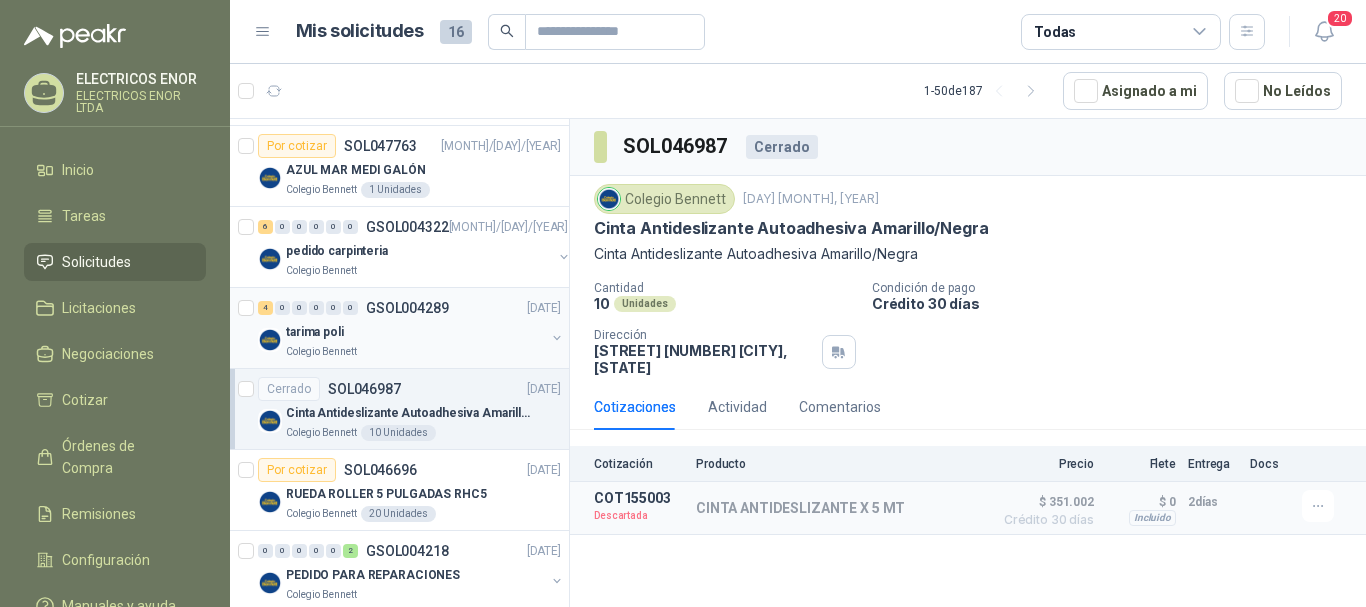 click on "tarima poli" at bounding box center [415, 332] 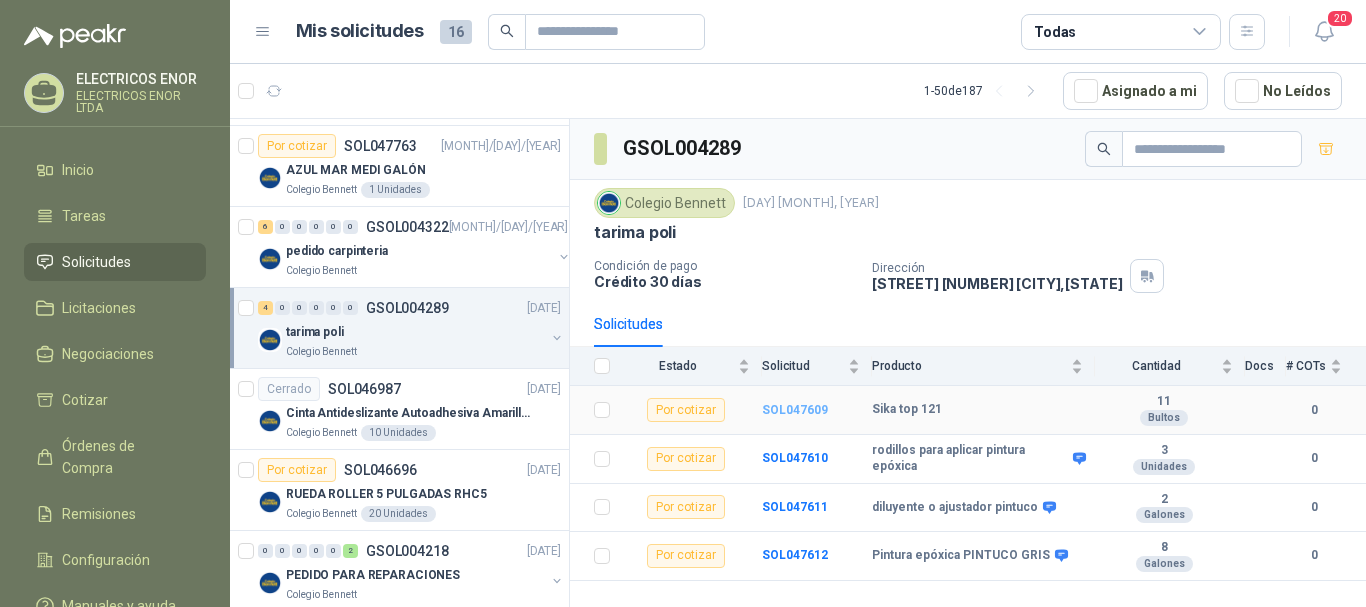 click on "SOL047609" at bounding box center [795, 410] 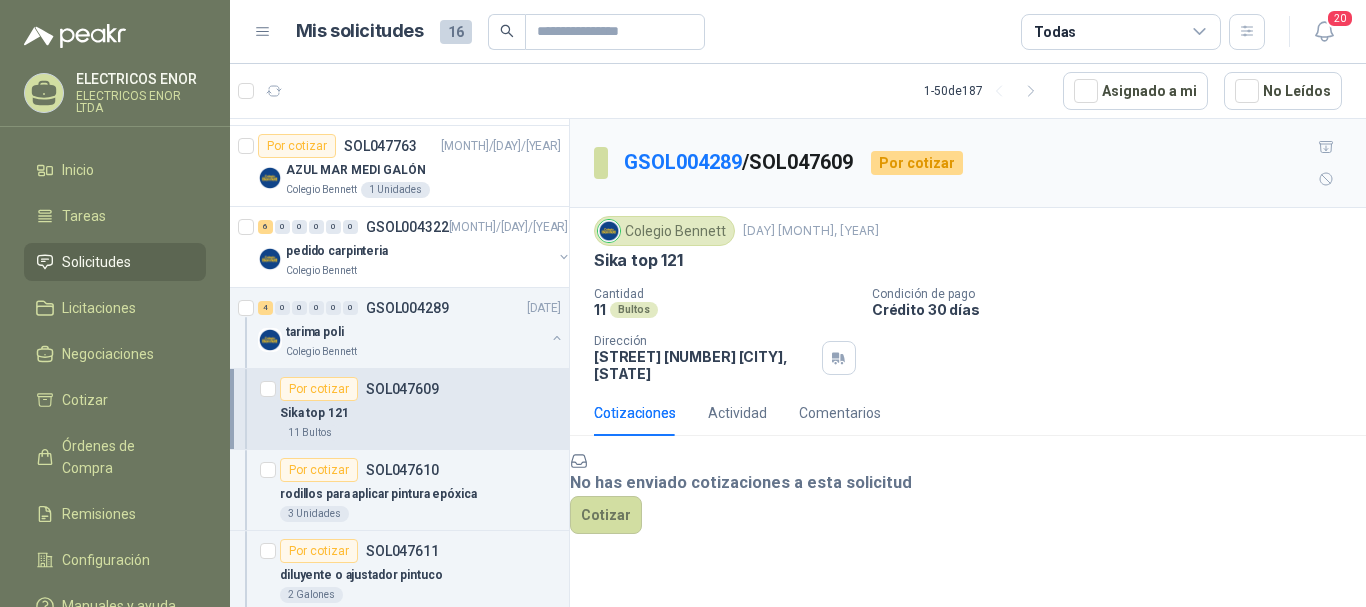 scroll, scrollTop: 62, scrollLeft: 0, axis: vertical 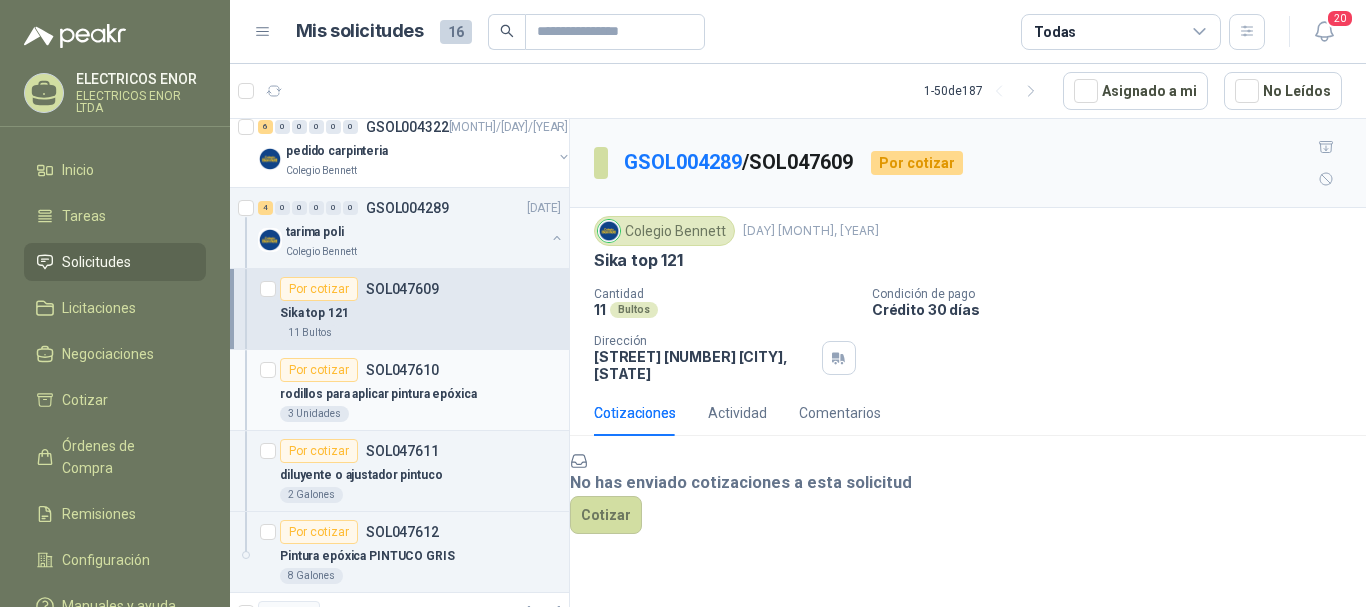 click on "rodillos para aplicar pintura epóxica" at bounding box center [420, 394] 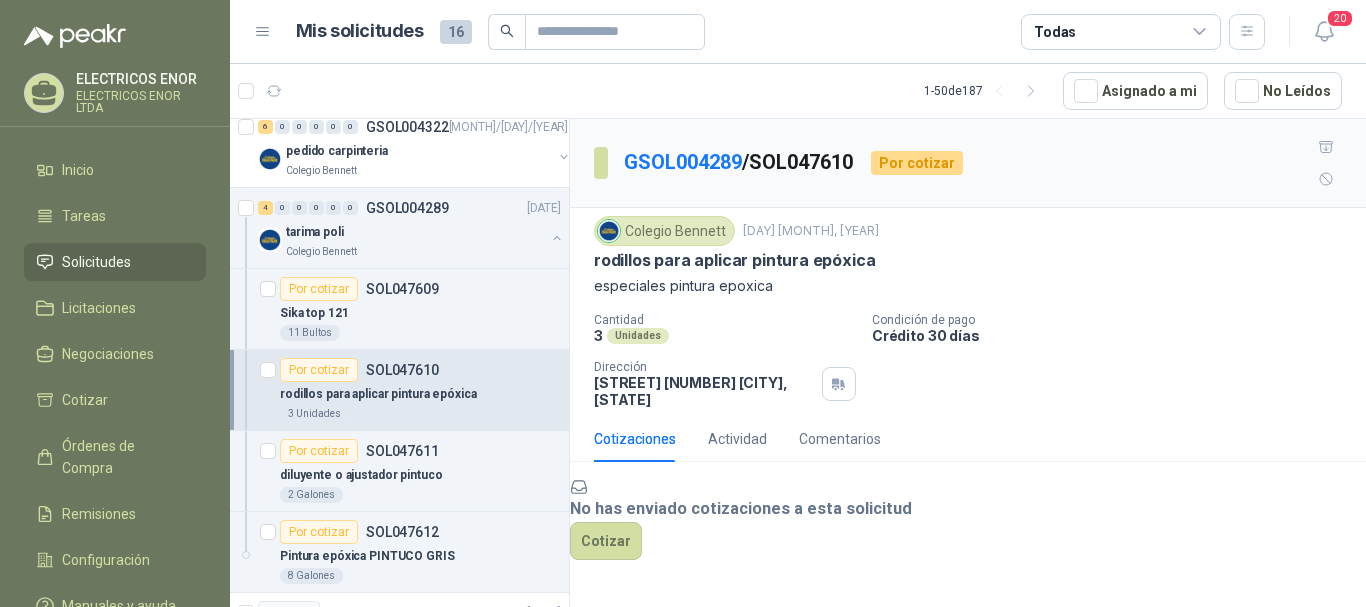 scroll, scrollTop: 700, scrollLeft: 0, axis: vertical 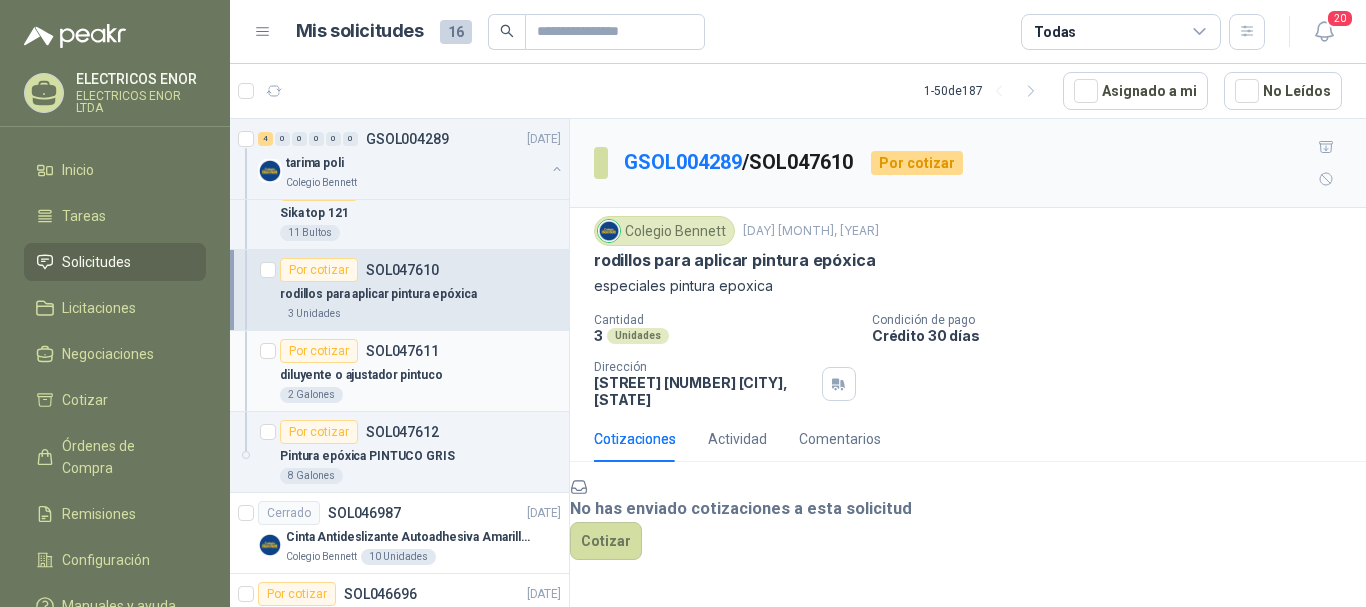 click on "SOL047611" at bounding box center [402, 351] 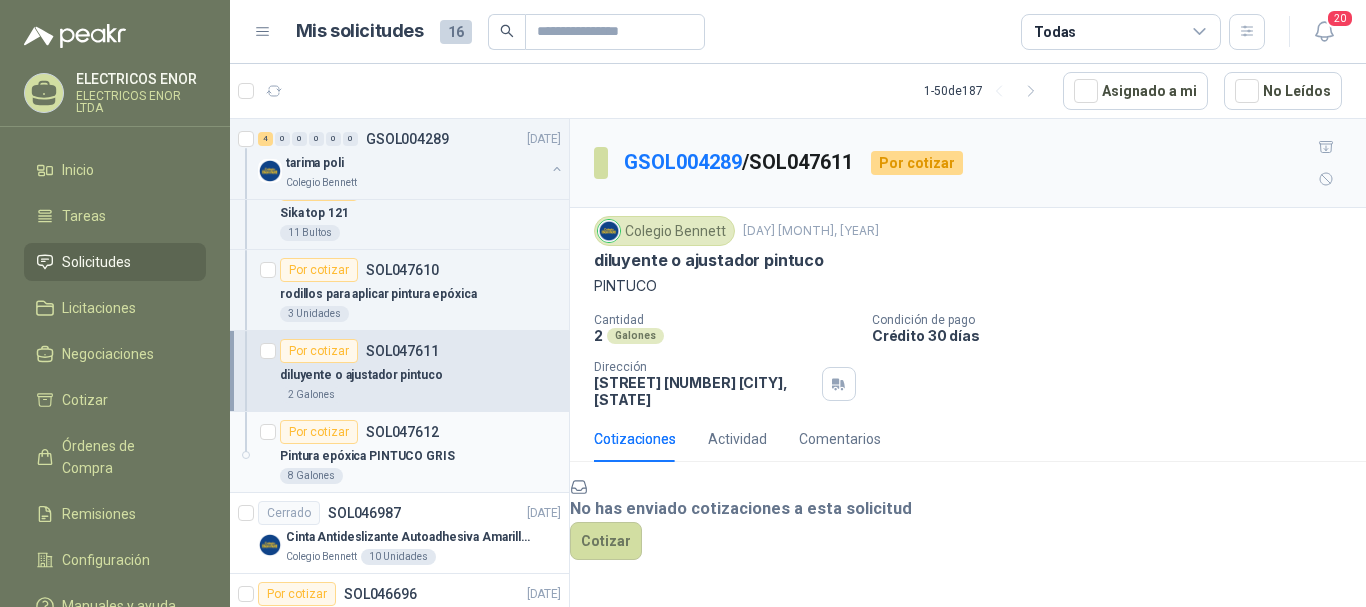 click on "SOL047612" at bounding box center [402, 432] 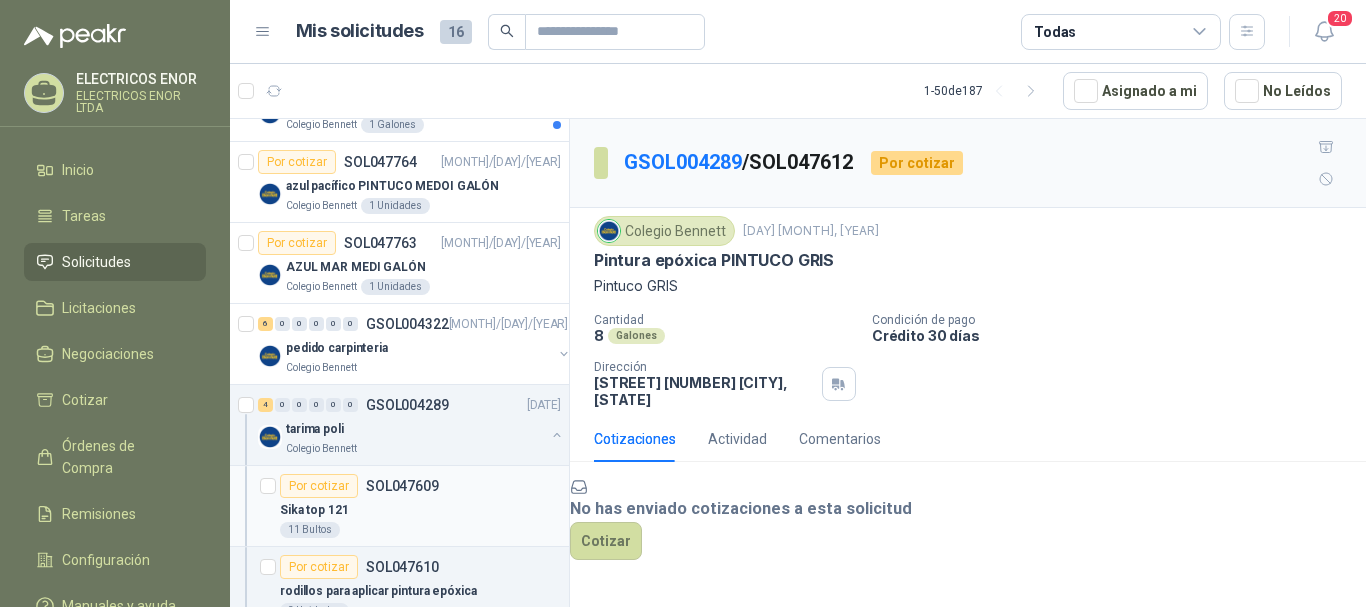 scroll, scrollTop: 400, scrollLeft: 0, axis: vertical 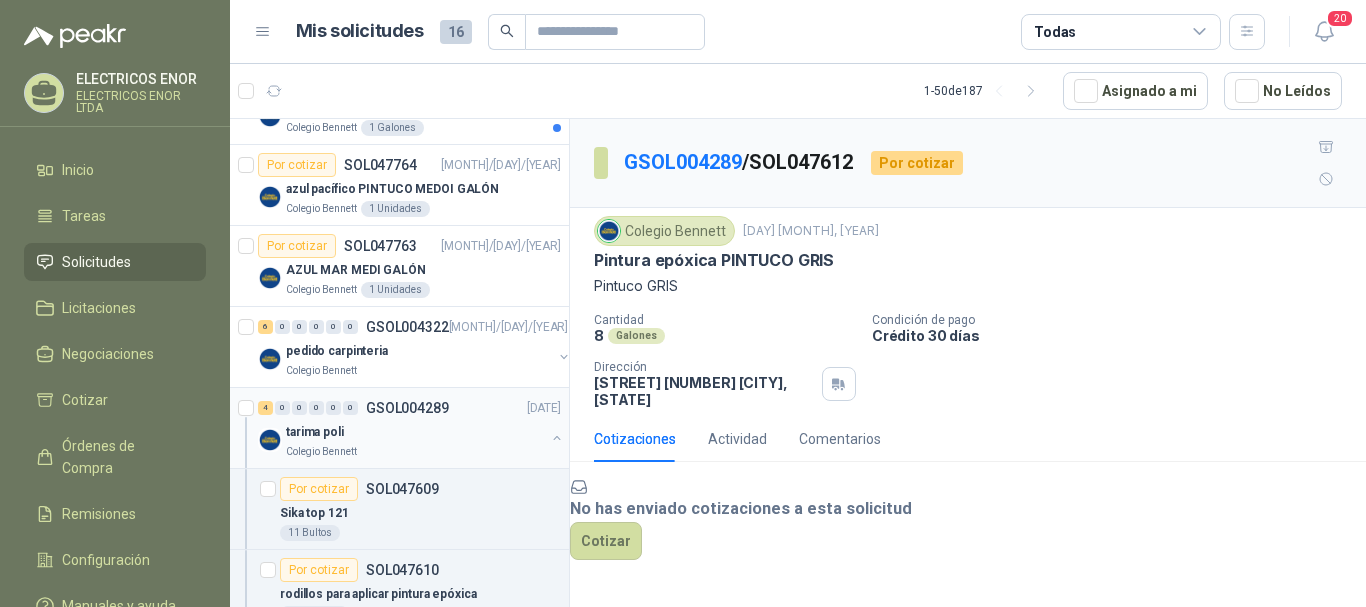 click on "GSOL004289" at bounding box center [407, 408] 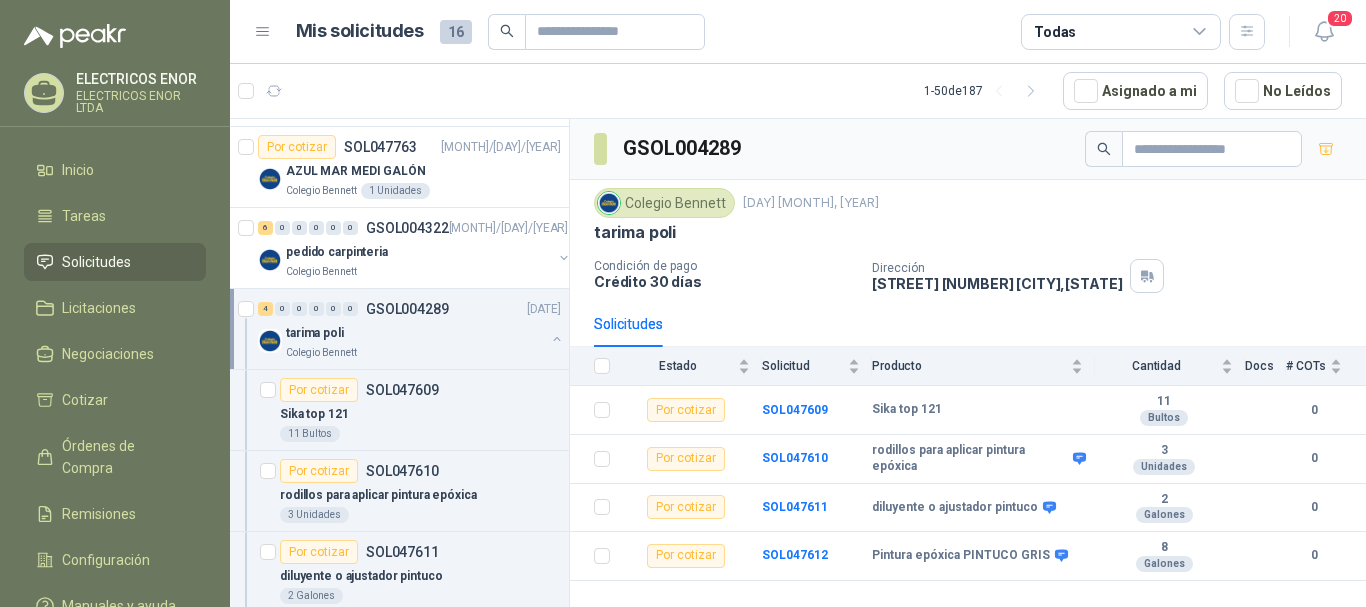 scroll, scrollTop: 500, scrollLeft: 0, axis: vertical 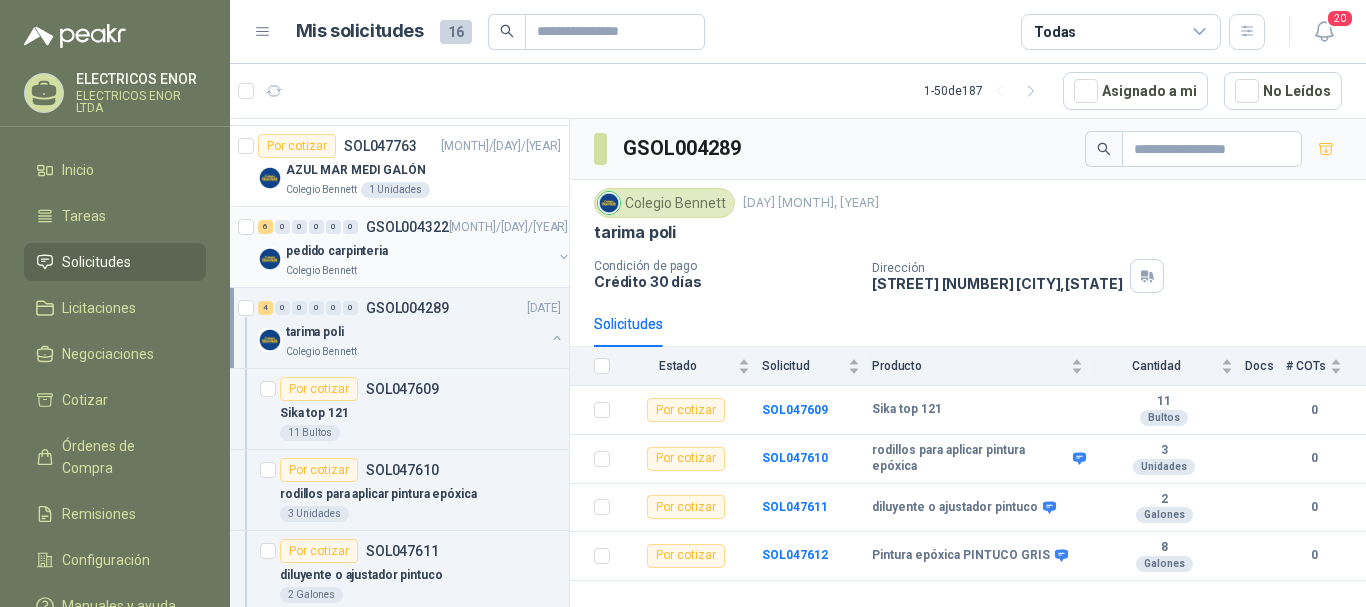 click on "GSOL004322" at bounding box center (407, 227) 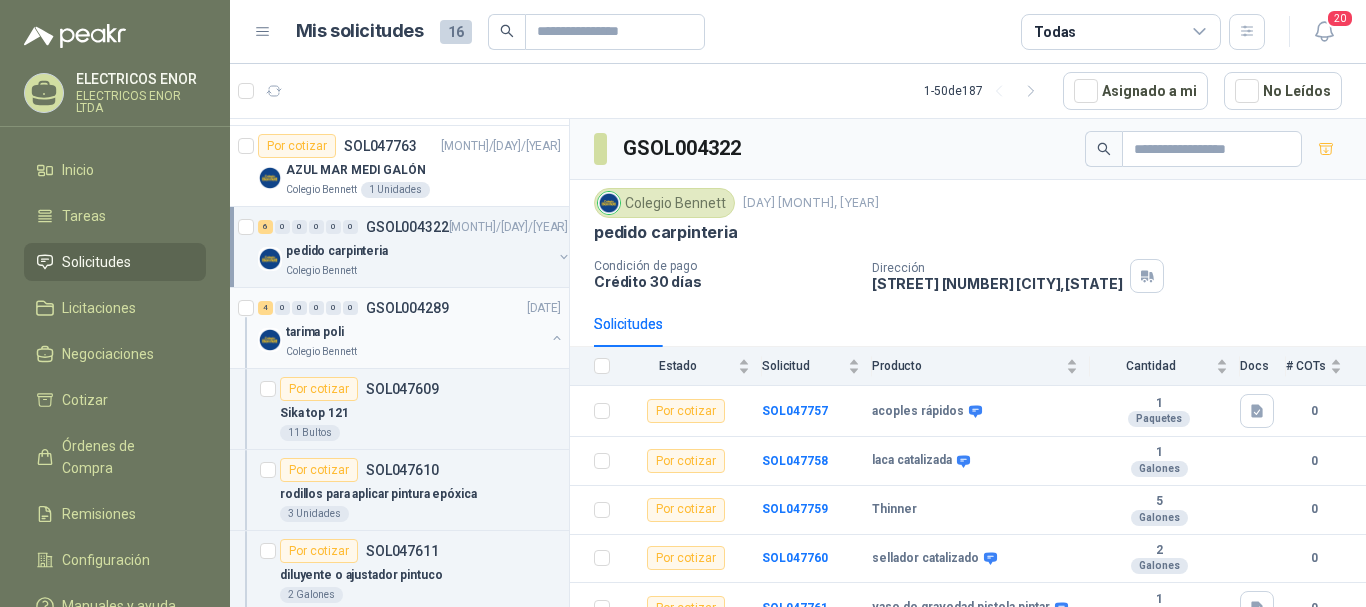 click at bounding box center (557, 340) 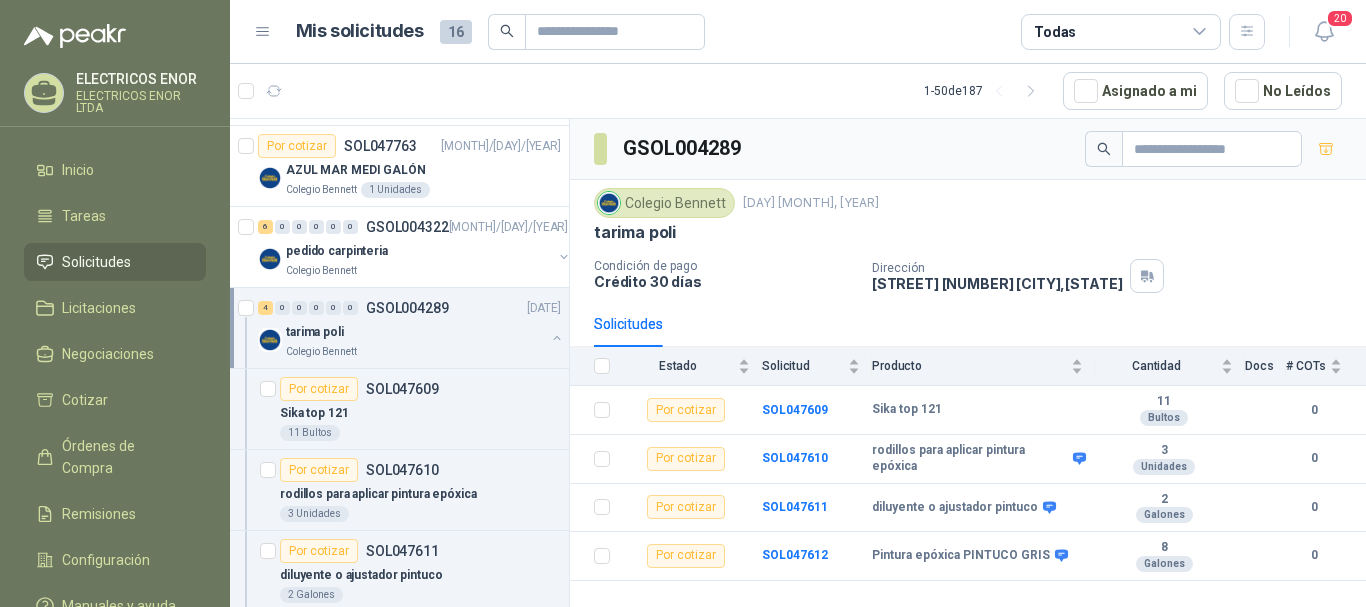 click at bounding box center (557, 338) 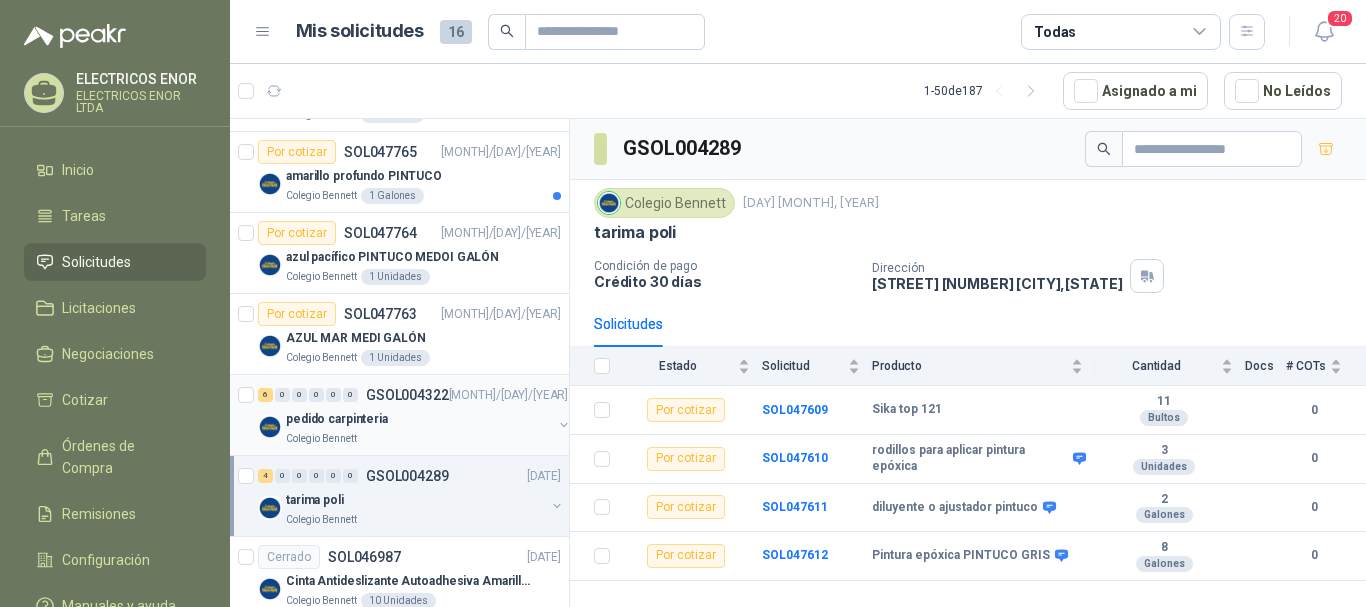 scroll, scrollTop: 300, scrollLeft: 0, axis: vertical 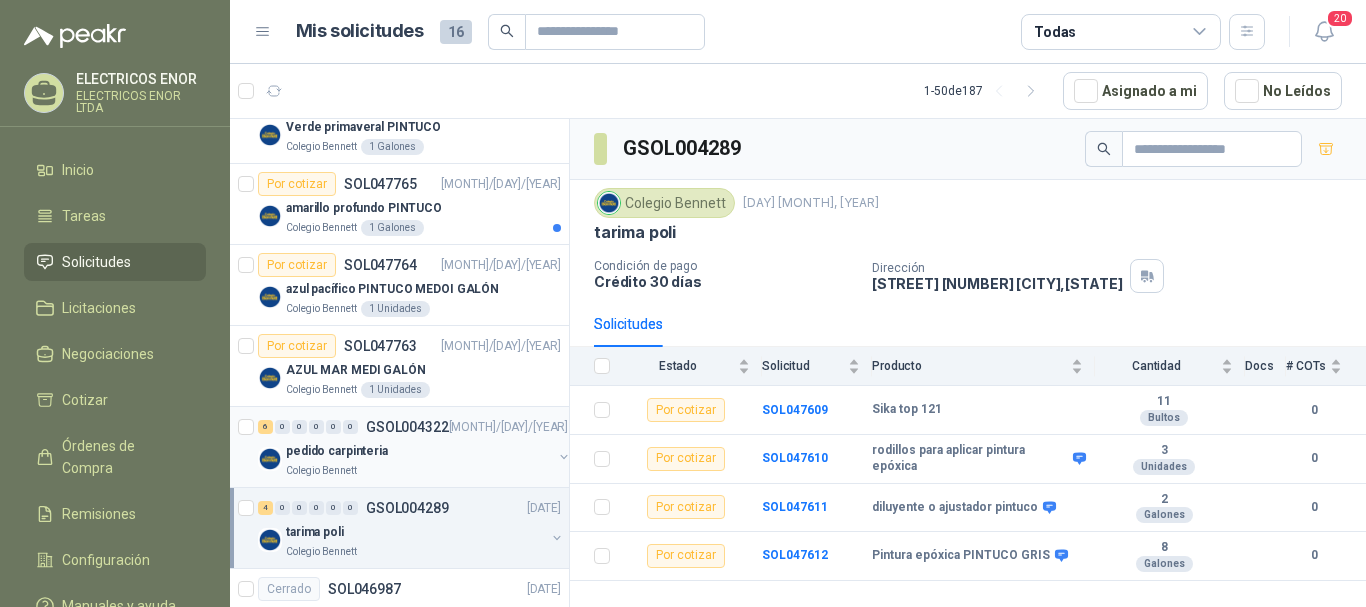 click on "GSOL004322" at bounding box center (407, 427) 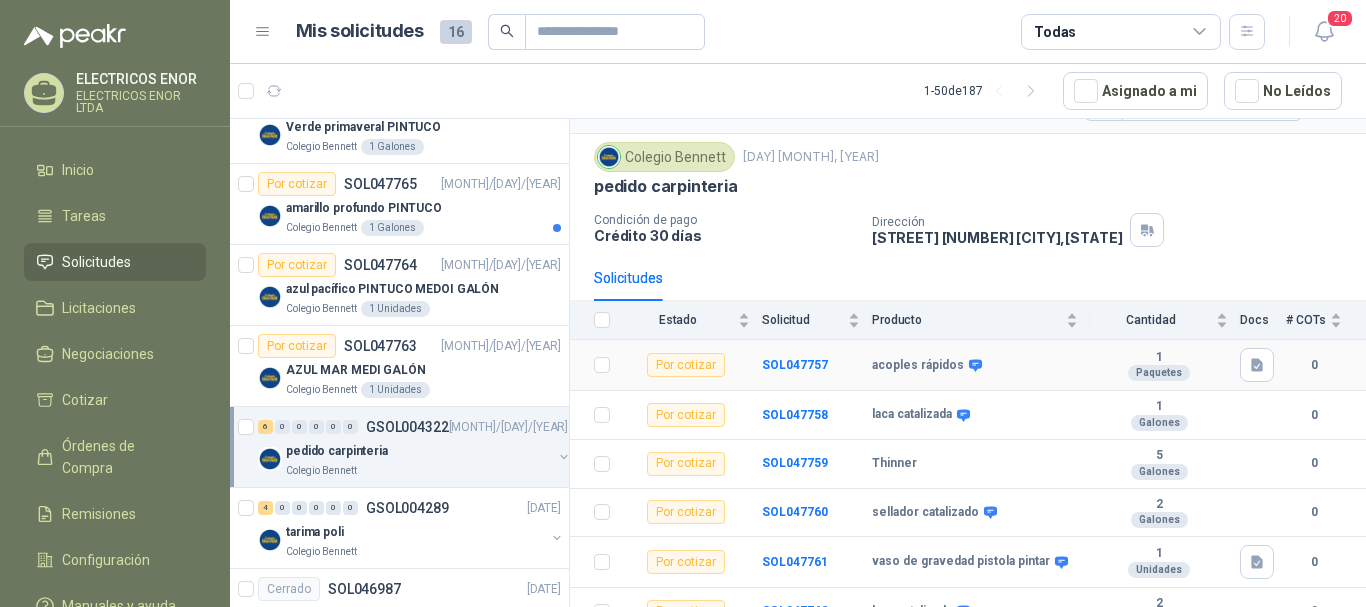scroll, scrollTop: 69, scrollLeft: 0, axis: vertical 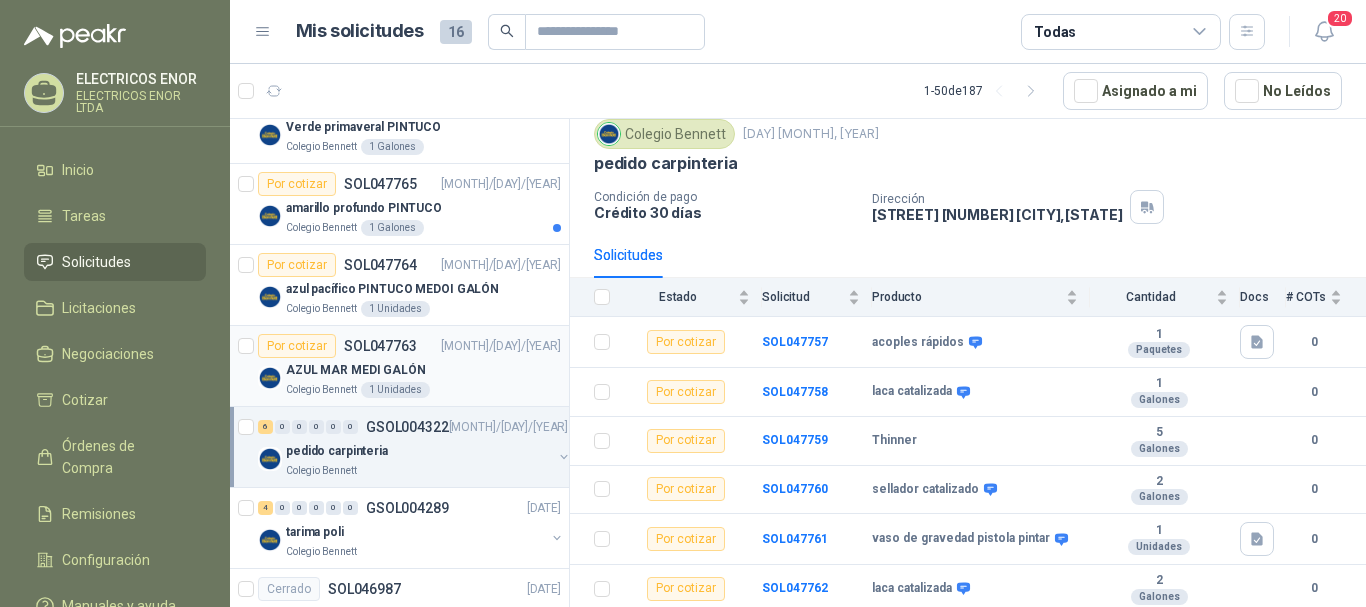 click on "[MONTH]/[DAY]/[YEAR]" at bounding box center [501, 346] 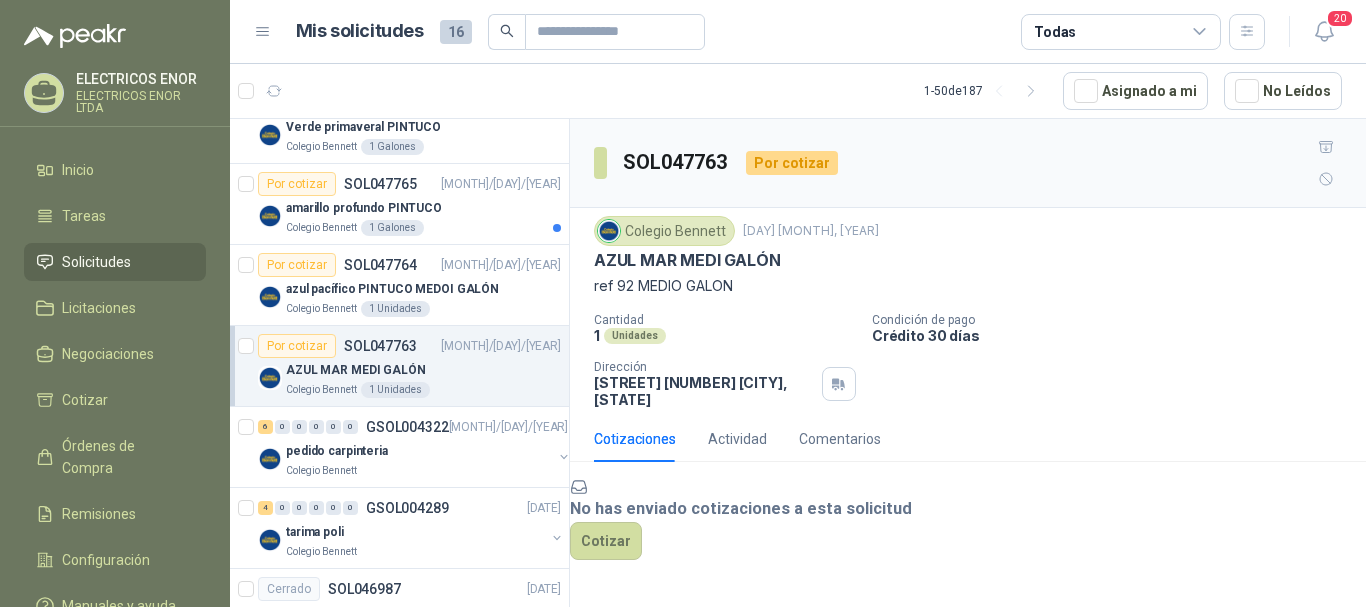 click on "SOL047763" at bounding box center (380, 346) 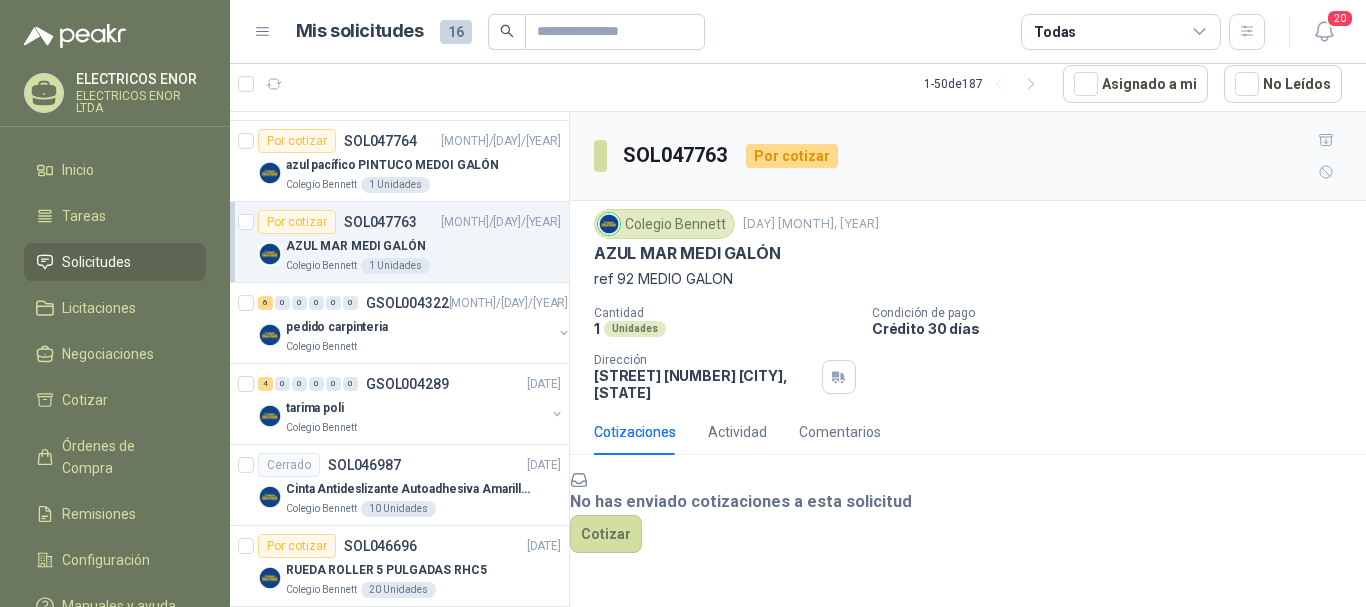 scroll, scrollTop: 400, scrollLeft: 0, axis: vertical 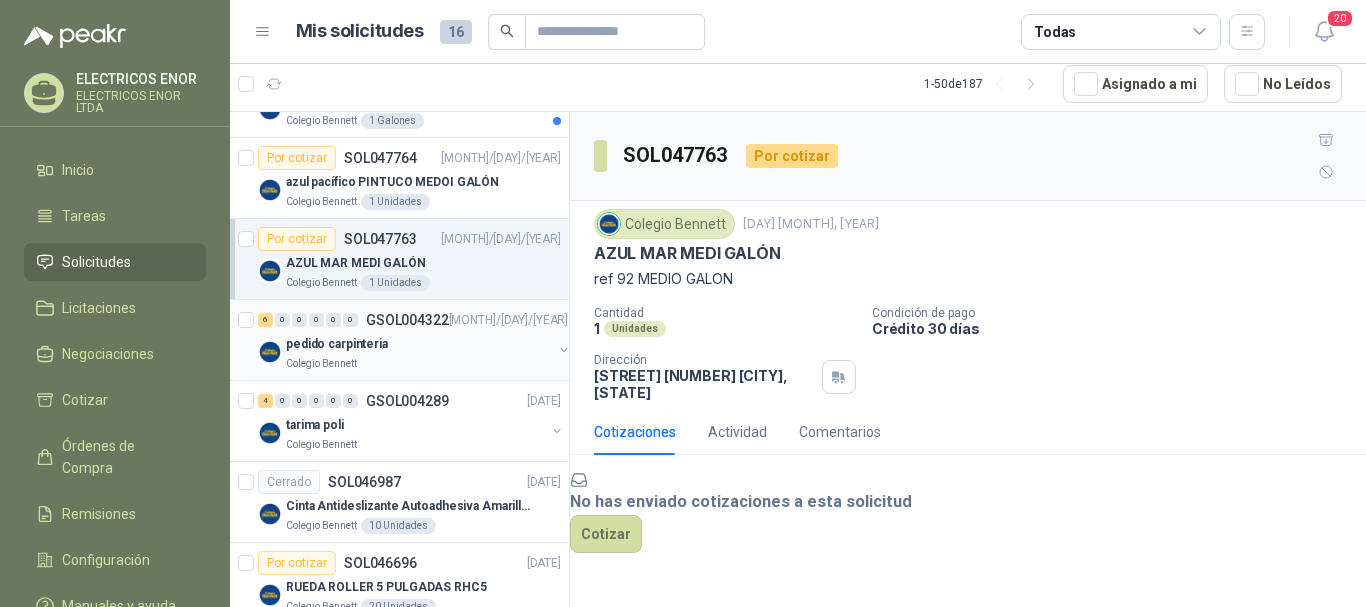 click on "pedido carpinteria" at bounding box center (337, 344) 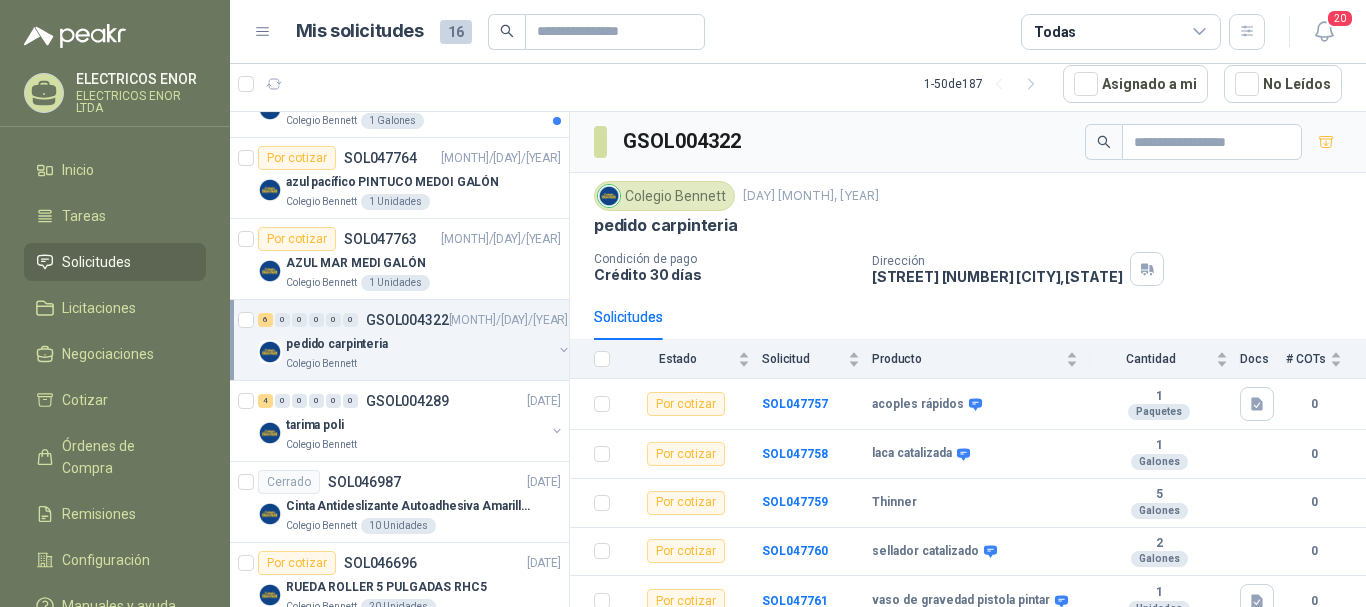 click at bounding box center (564, 350) 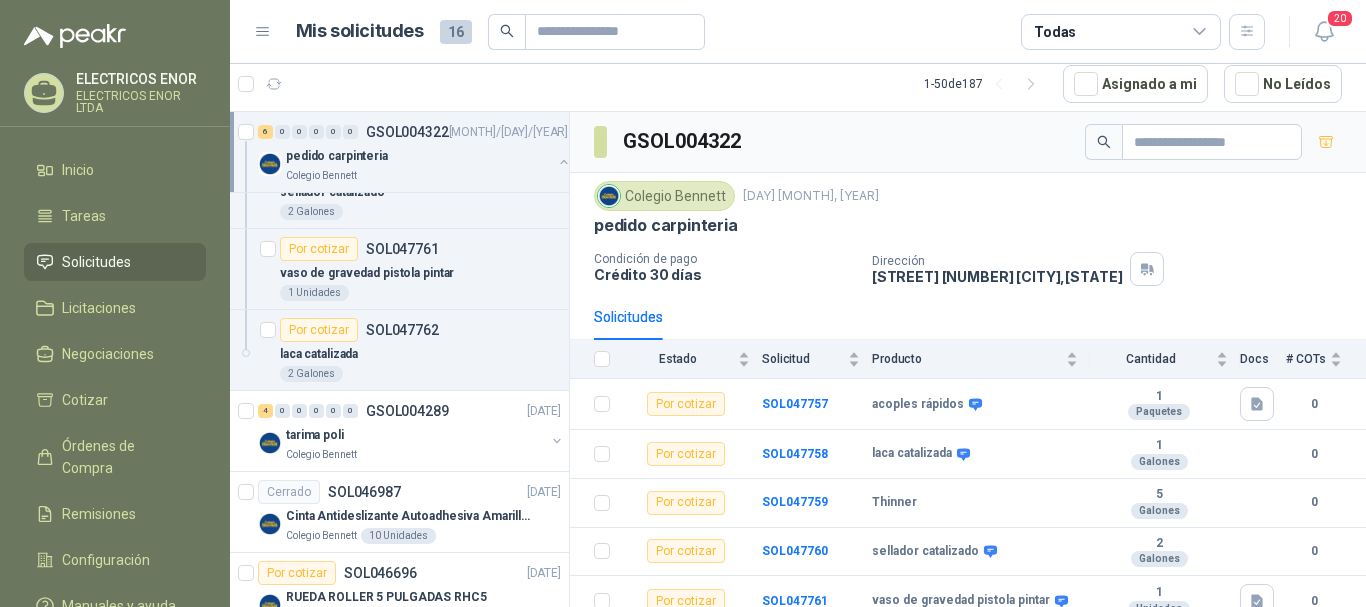 scroll, scrollTop: 900, scrollLeft: 0, axis: vertical 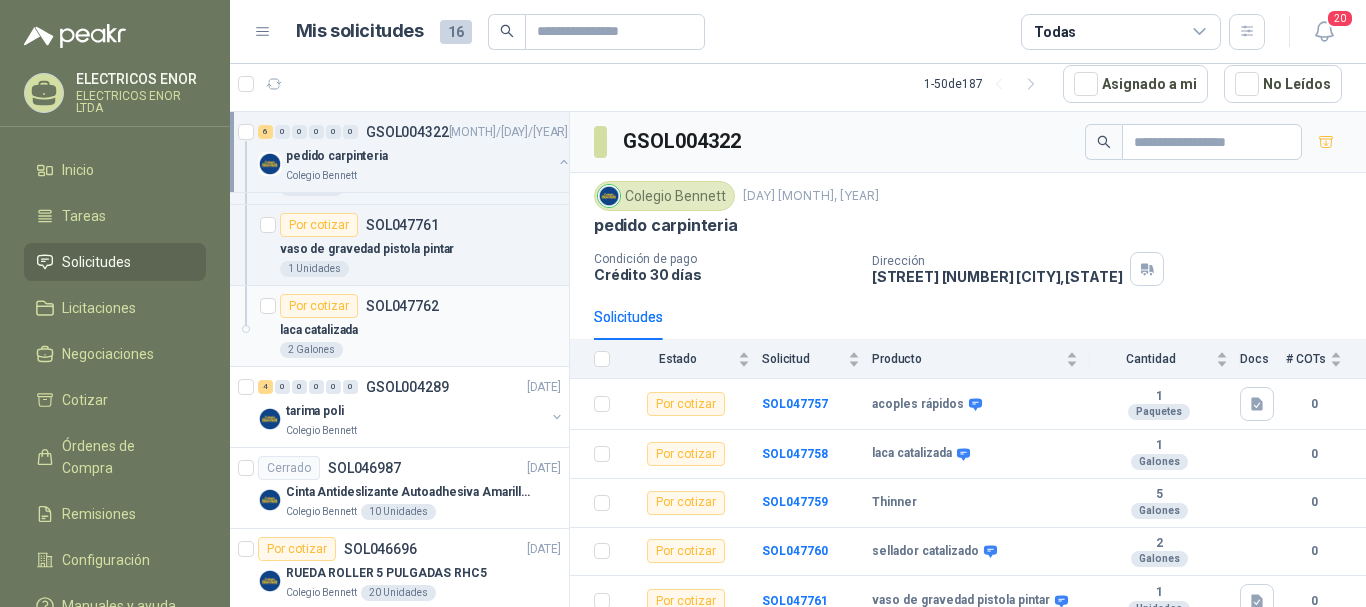 click on "SOL047762" at bounding box center (402, 306) 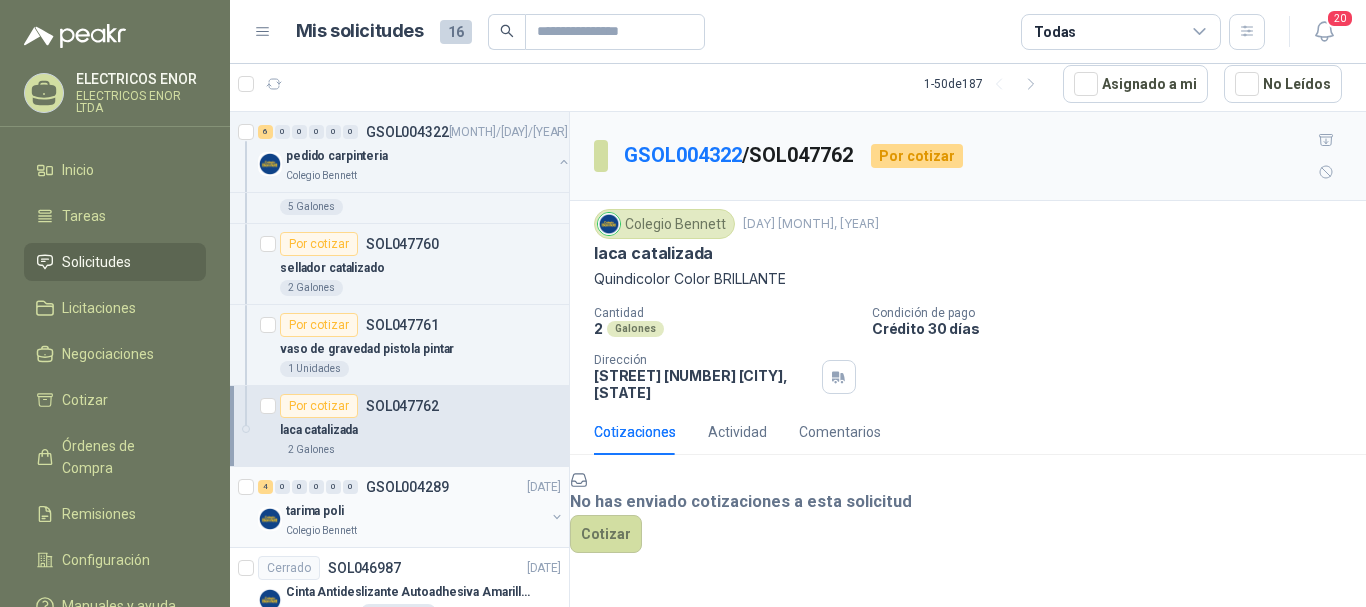 scroll, scrollTop: 700, scrollLeft: 0, axis: vertical 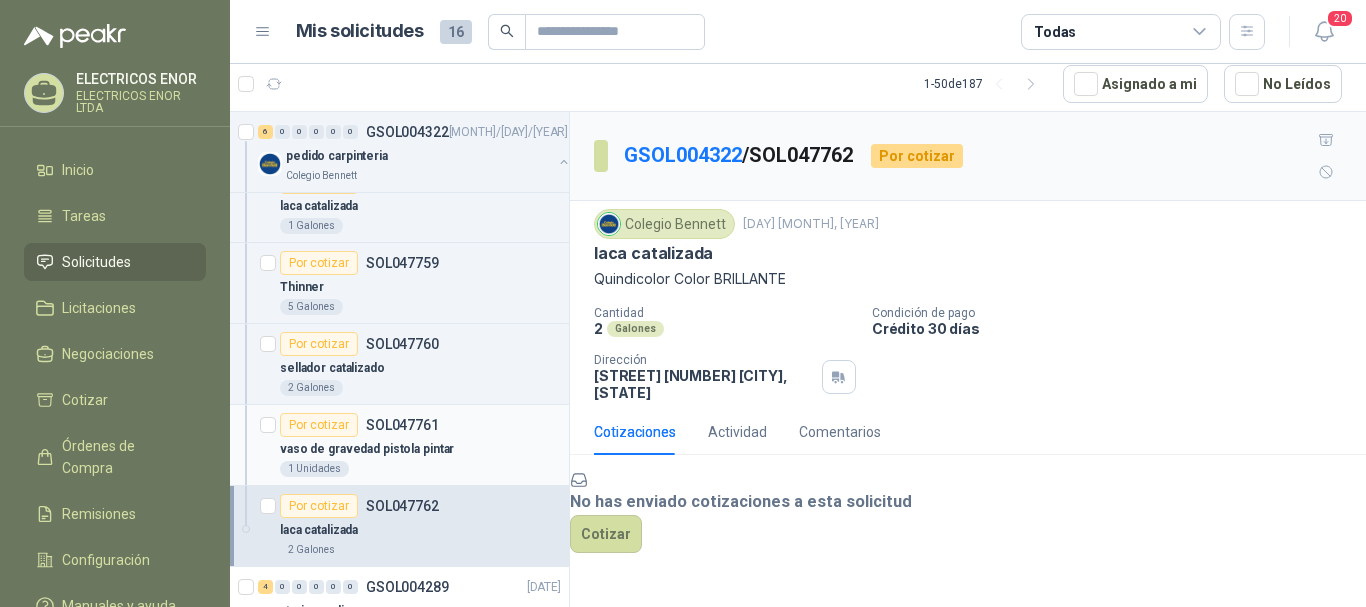 click on "vaso de gravedad pistola pintar" at bounding box center (367, 449) 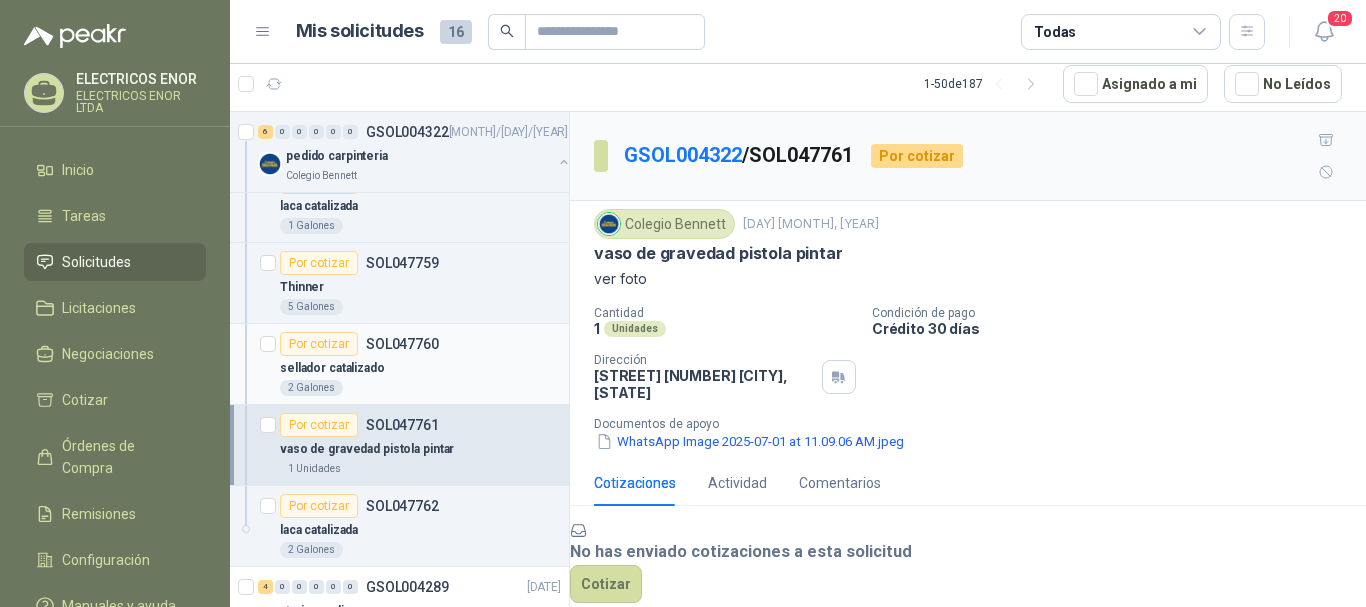 click on "2   Galones" at bounding box center (420, 388) 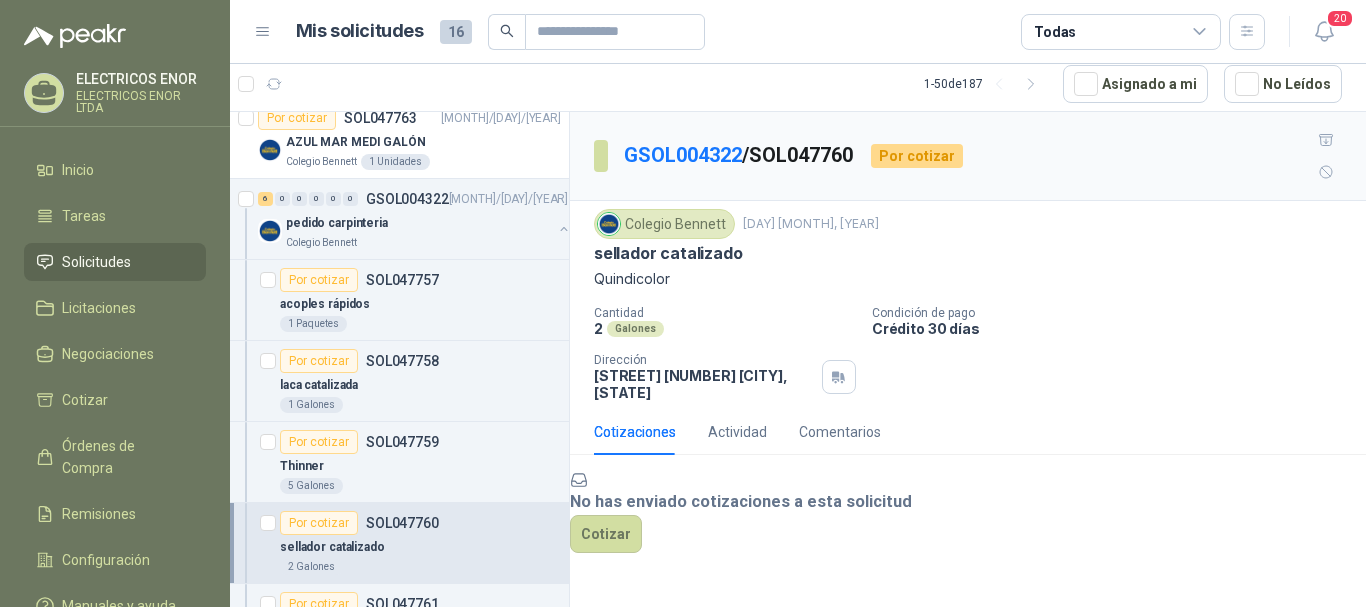 scroll, scrollTop: 500, scrollLeft: 0, axis: vertical 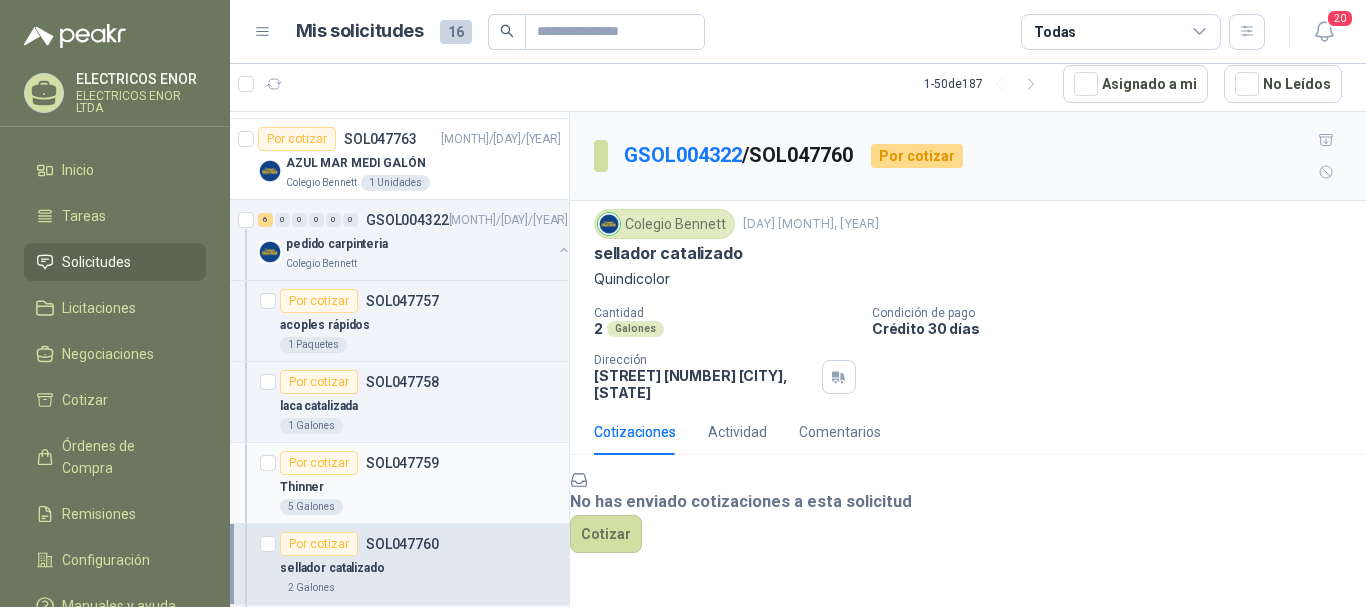 click on "Thinner" at bounding box center (420, 487) 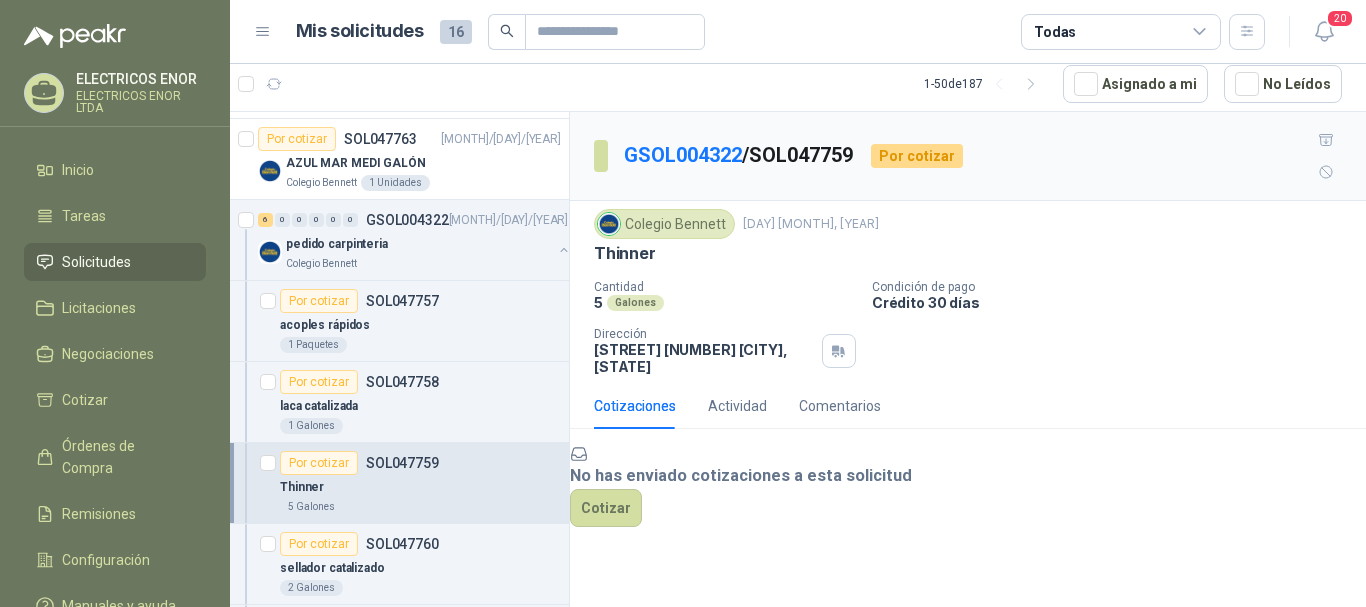 scroll, scrollTop: 0, scrollLeft: 0, axis: both 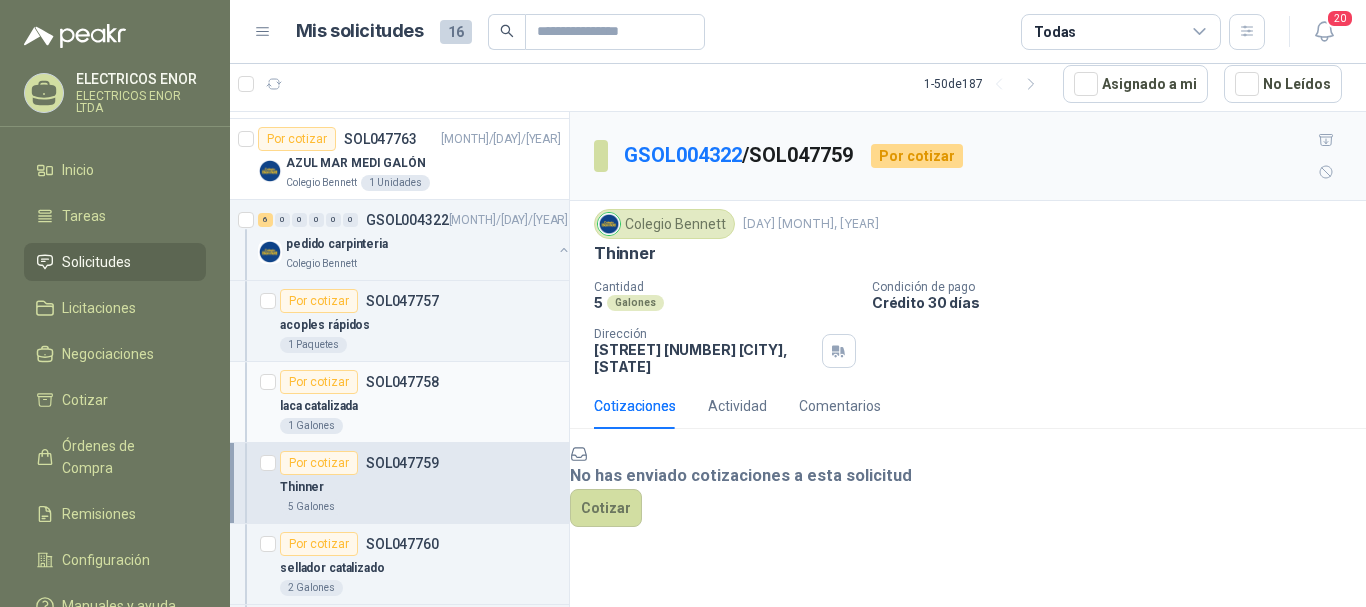 click on "laca catalizada" at bounding box center [420, 406] 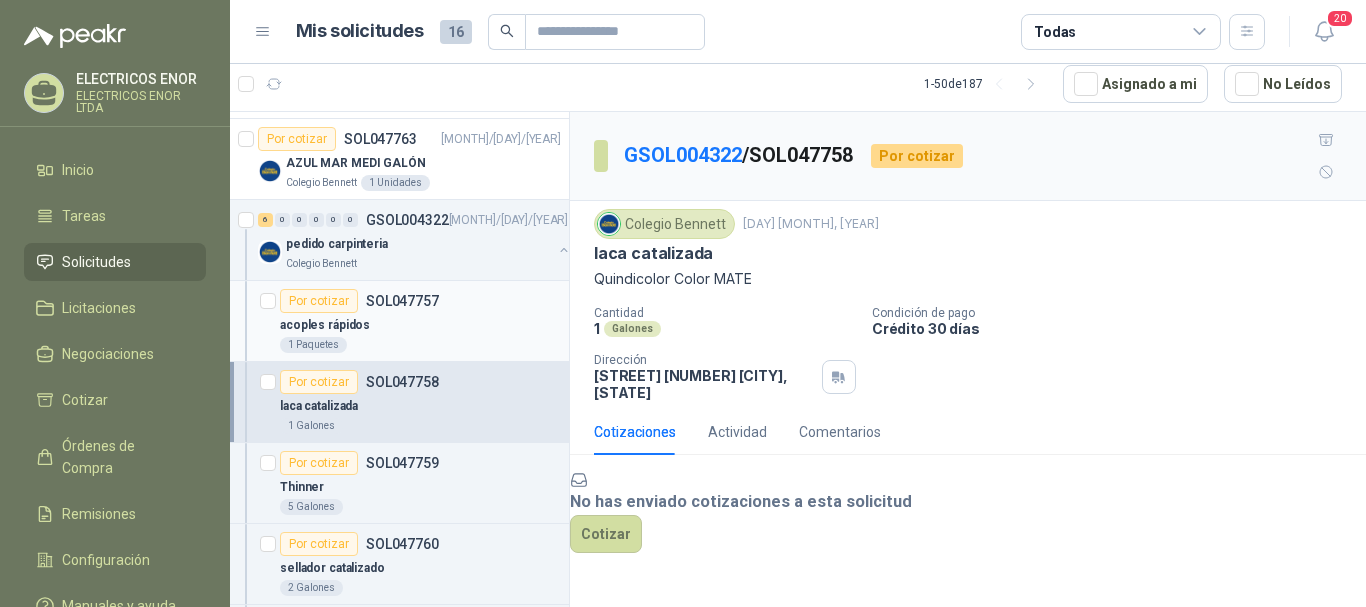 click on "acoples rápidos" at bounding box center (420, 325) 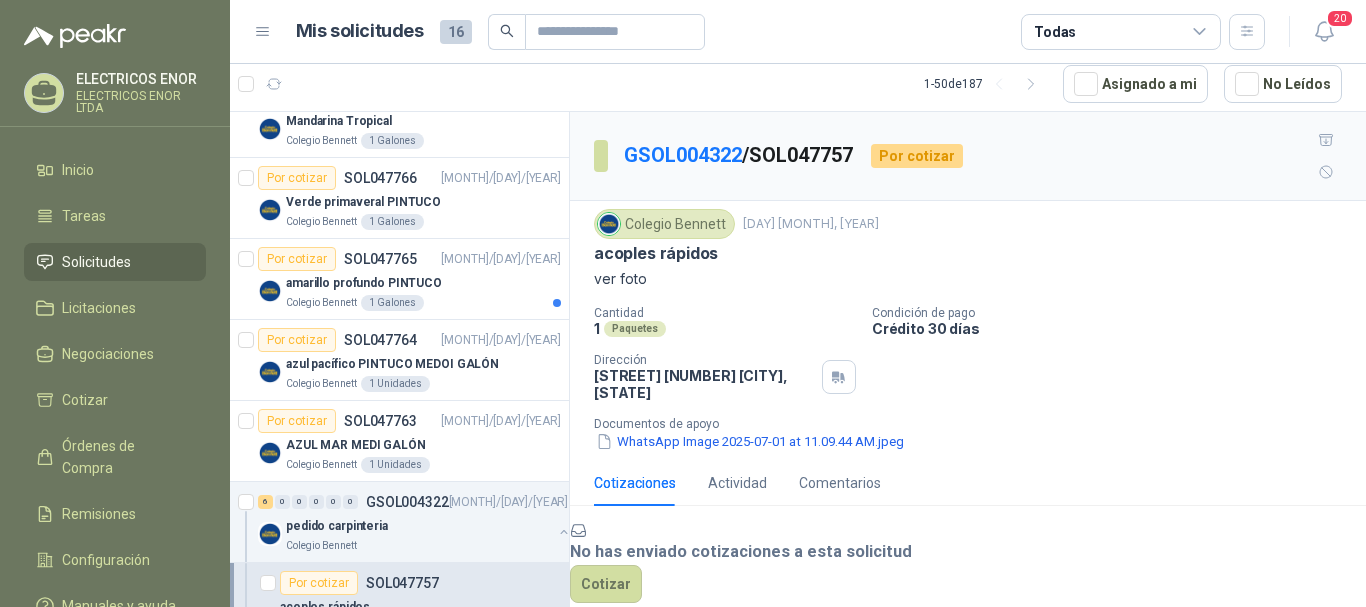 scroll, scrollTop: 200, scrollLeft: 0, axis: vertical 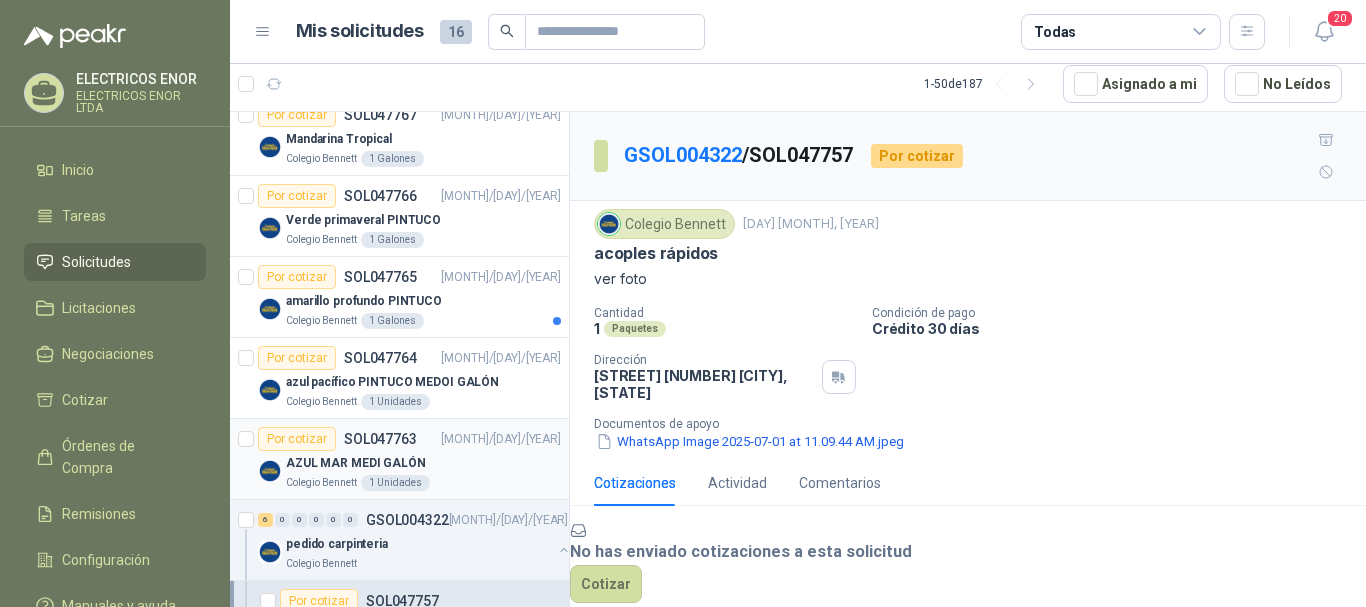 click on "Por cotizar SOL047763 [MONTH]/[DAY]/[YEAR]" at bounding box center [409, 439] 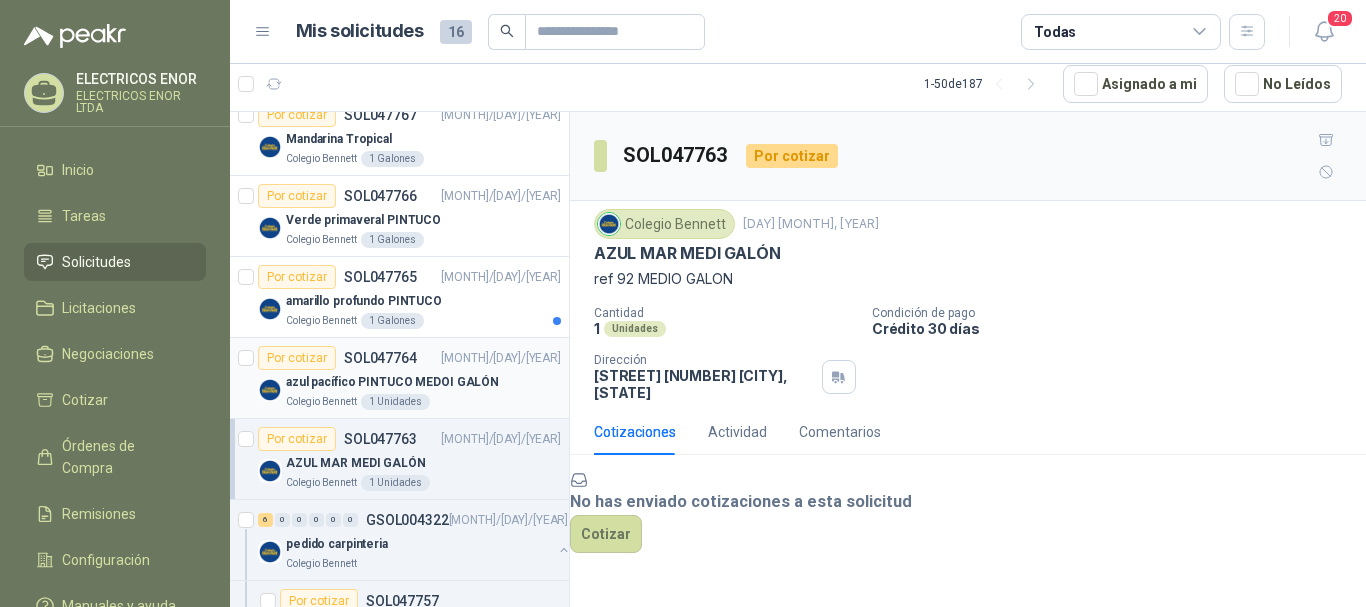 click on "azul pacífico PINTUCO MEDOI GALÓN" at bounding box center (392, 382) 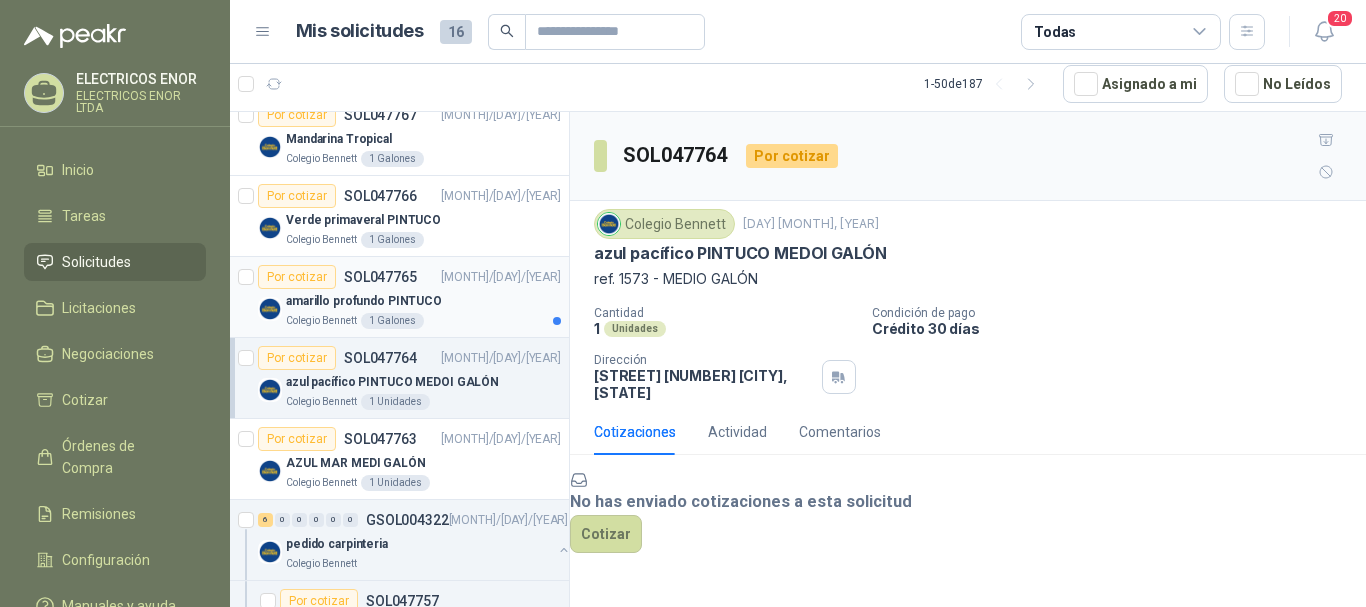 click on "Por cotizar SOL047765" at bounding box center (337, 277) 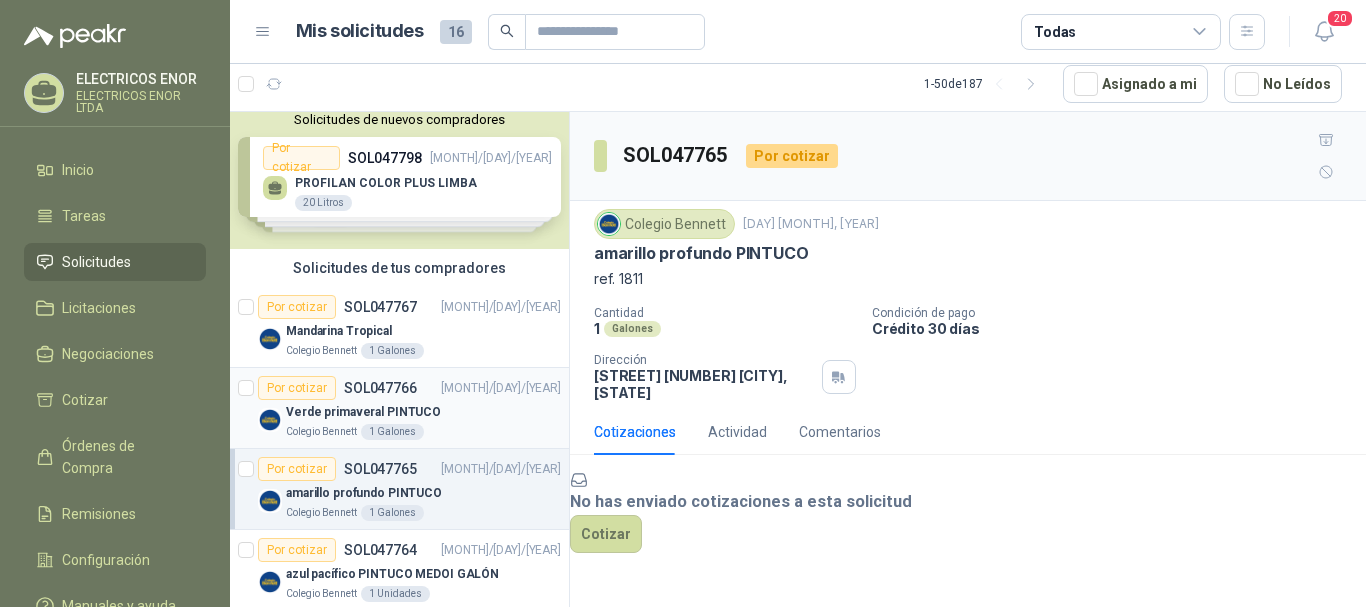 scroll, scrollTop: 0, scrollLeft: 0, axis: both 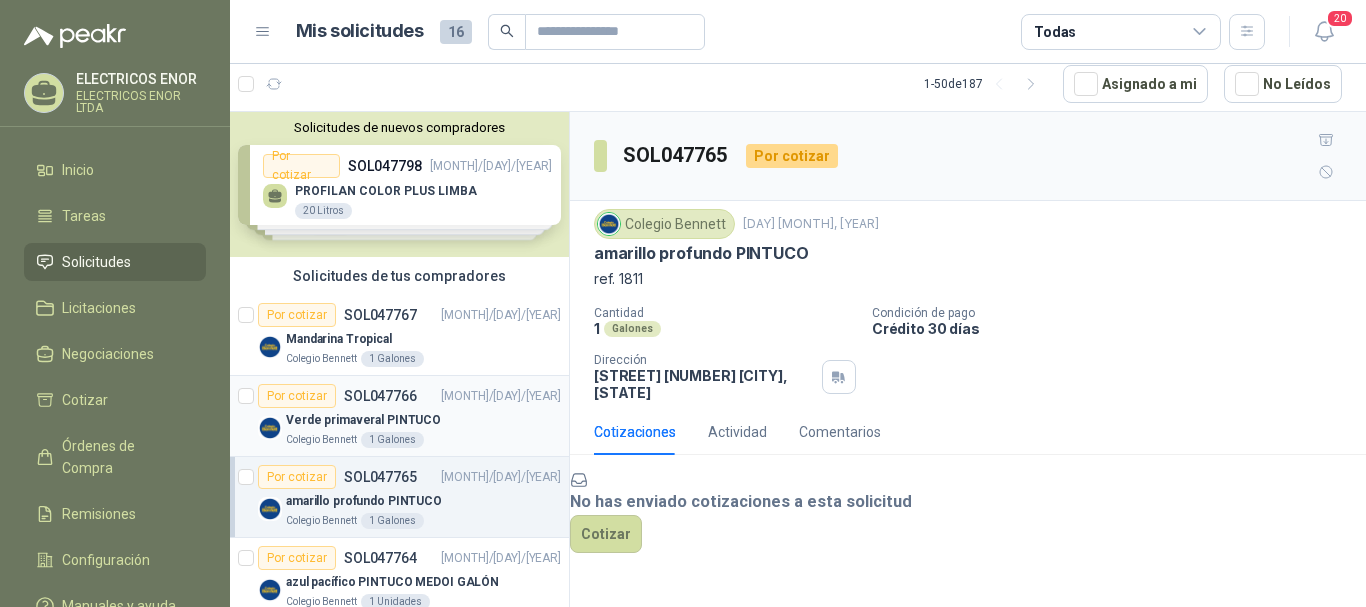 click on "Verde primaveral PINTUCO" at bounding box center (423, 420) 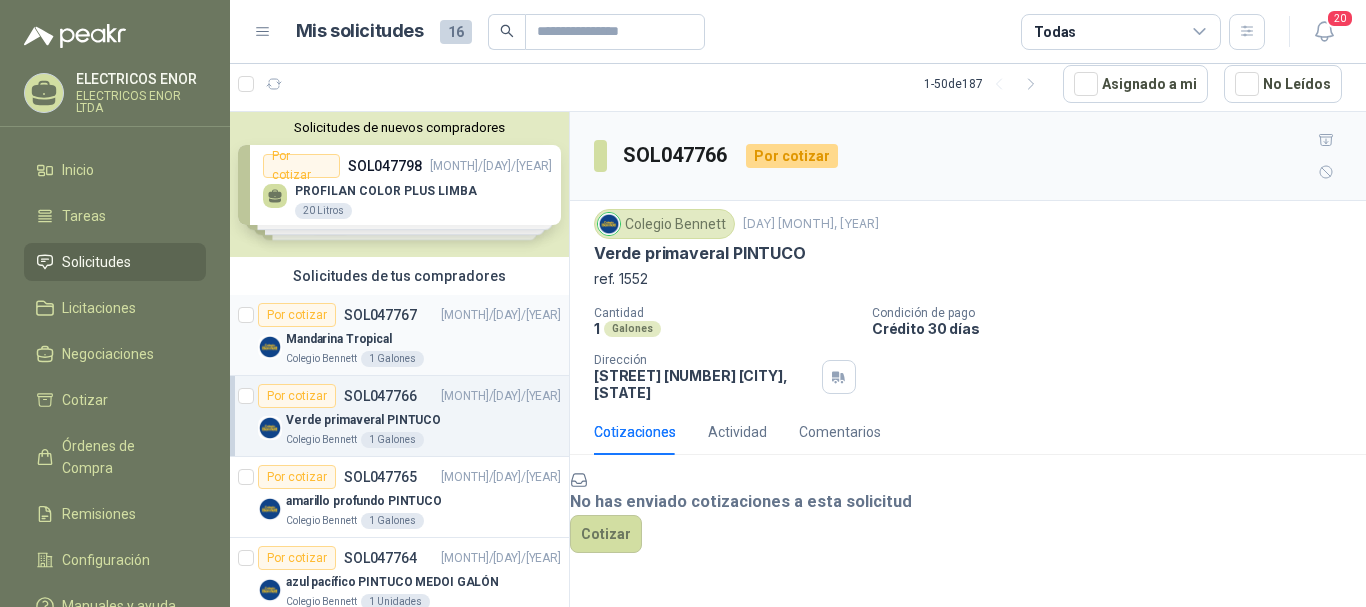 click on "Mandarina Tropical" at bounding box center [423, 339] 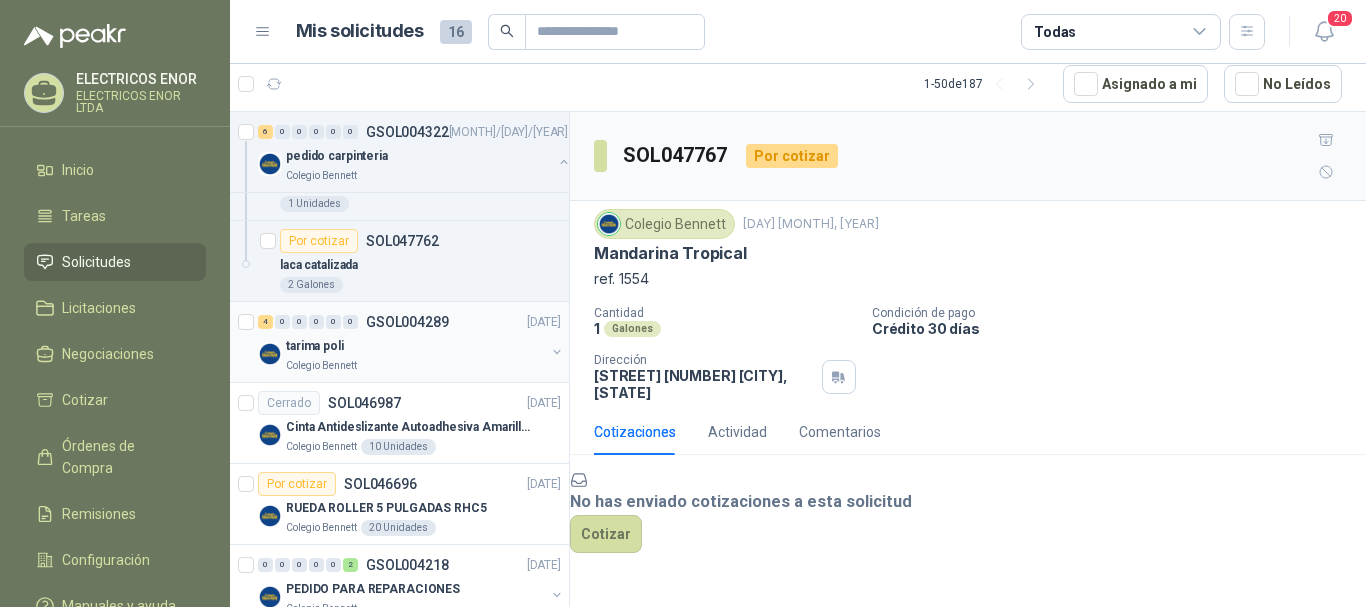 scroll, scrollTop: 1000, scrollLeft: 0, axis: vertical 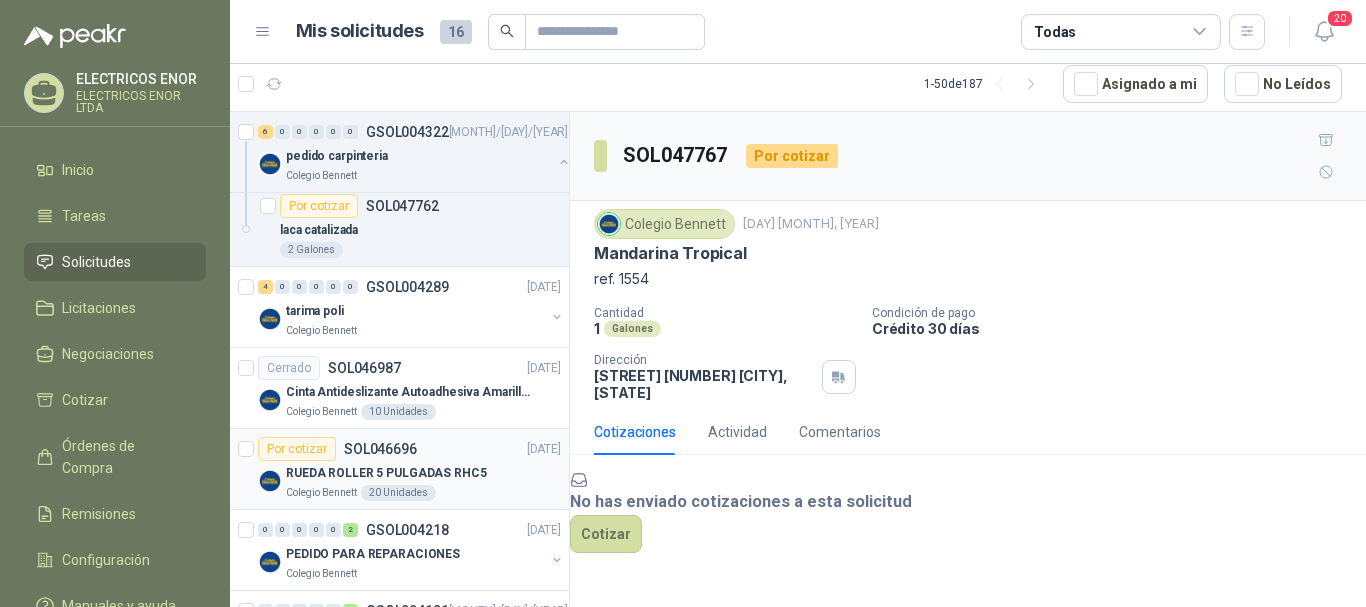 click on "RUEDA ROLLER 5 PULGADAS RHC5" at bounding box center (386, 473) 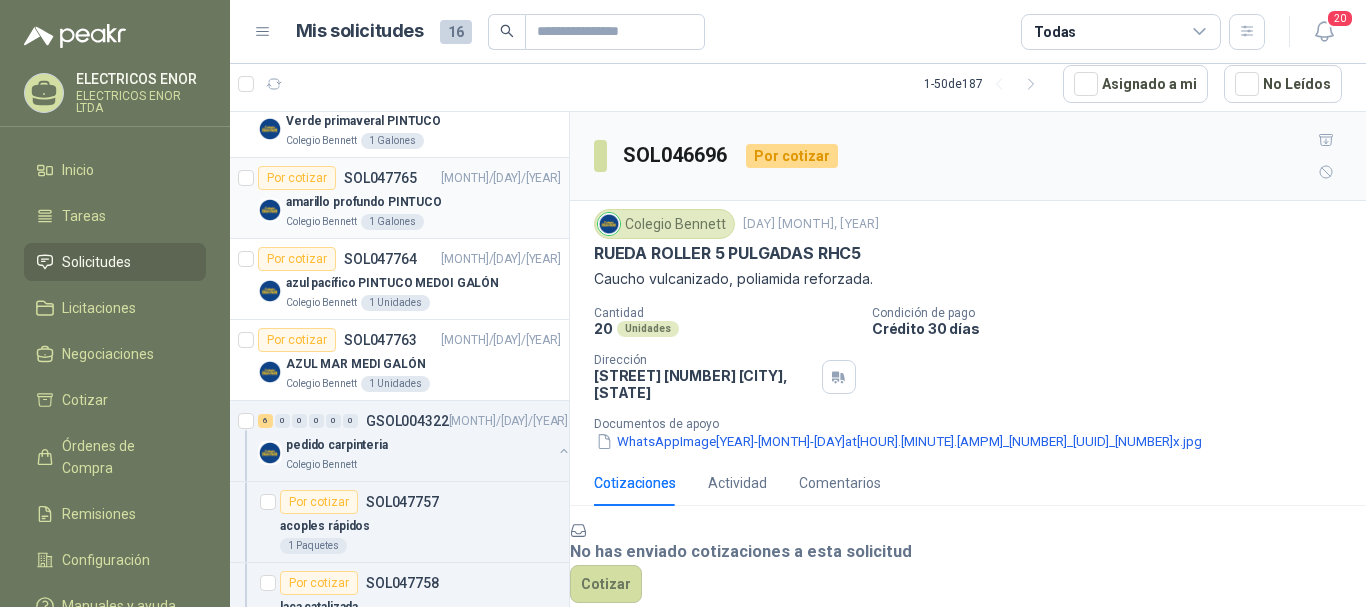 scroll, scrollTop: 300, scrollLeft: 0, axis: vertical 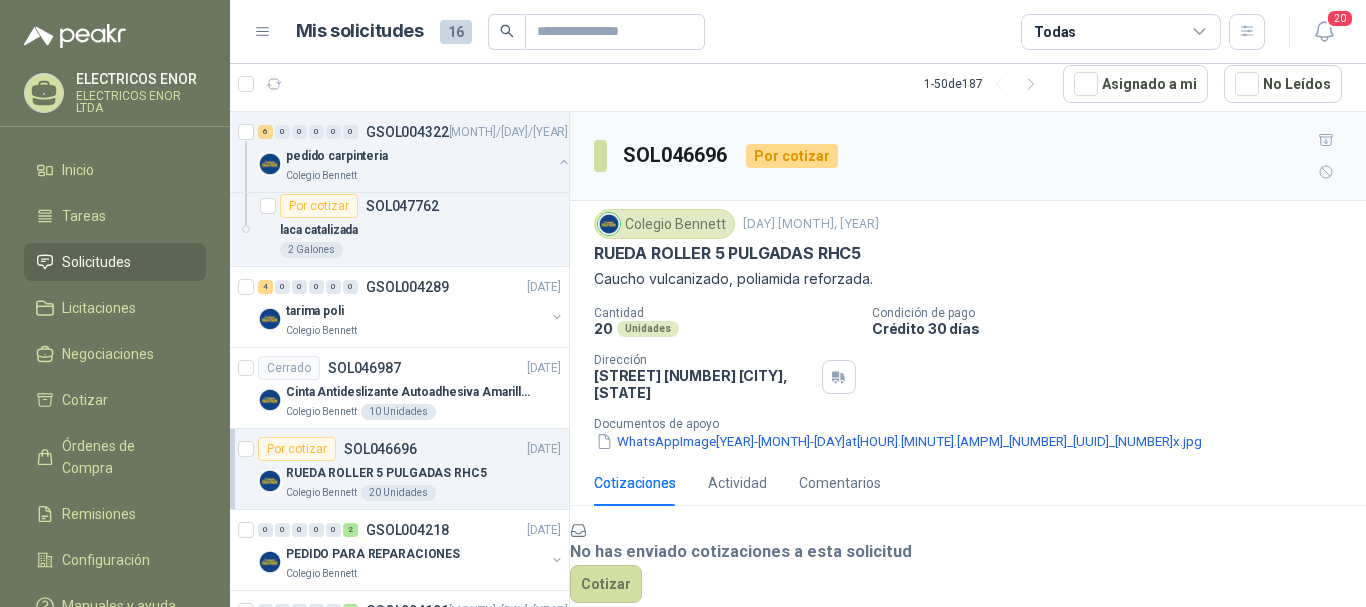 click on "WhatsAppImage[YEAR]-[MONTH]-[DAY]at[HOUR].[MINUTE].[AMPM]_[NUMBER]_[UUID]_[NUMBER]x.jpg" at bounding box center (899, 441) 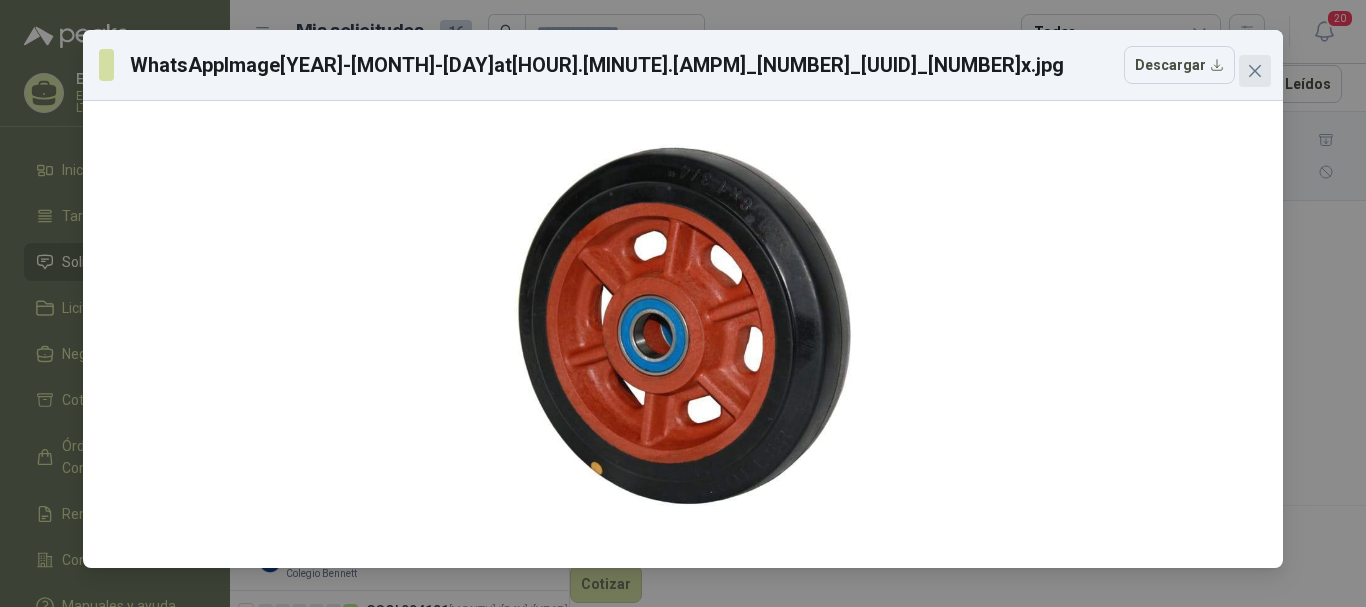 click at bounding box center (1255, 71) 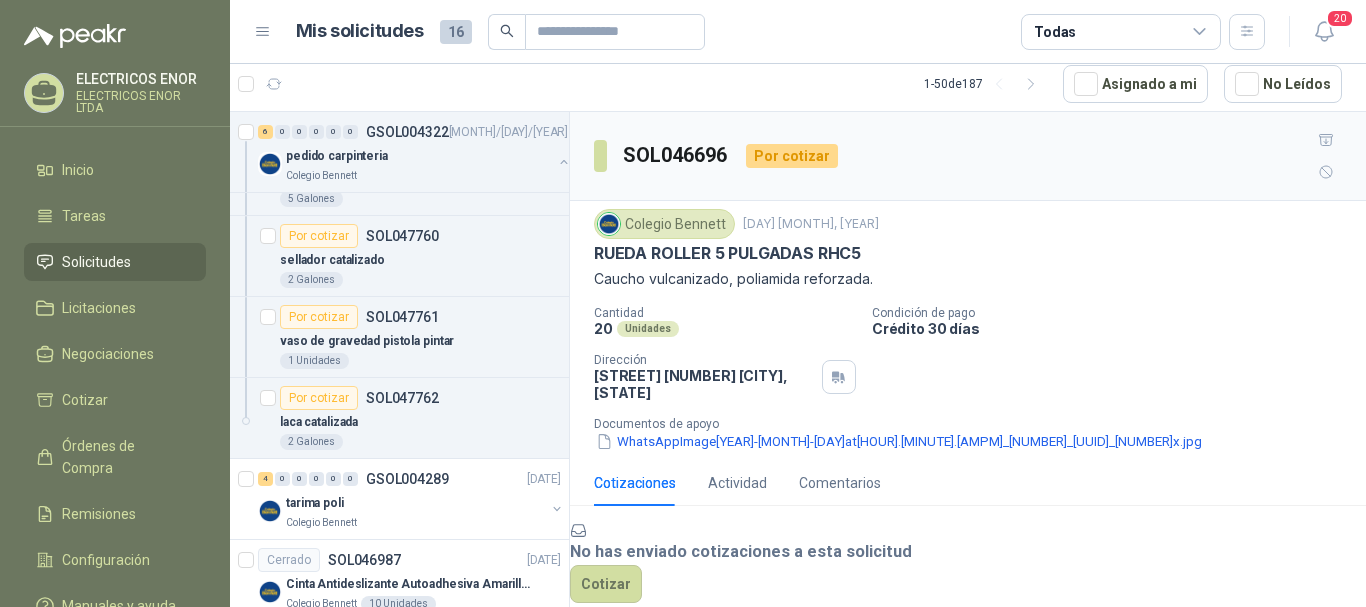 scroll, scrollTop: 800, scrollLeft: 0, axis: vertical 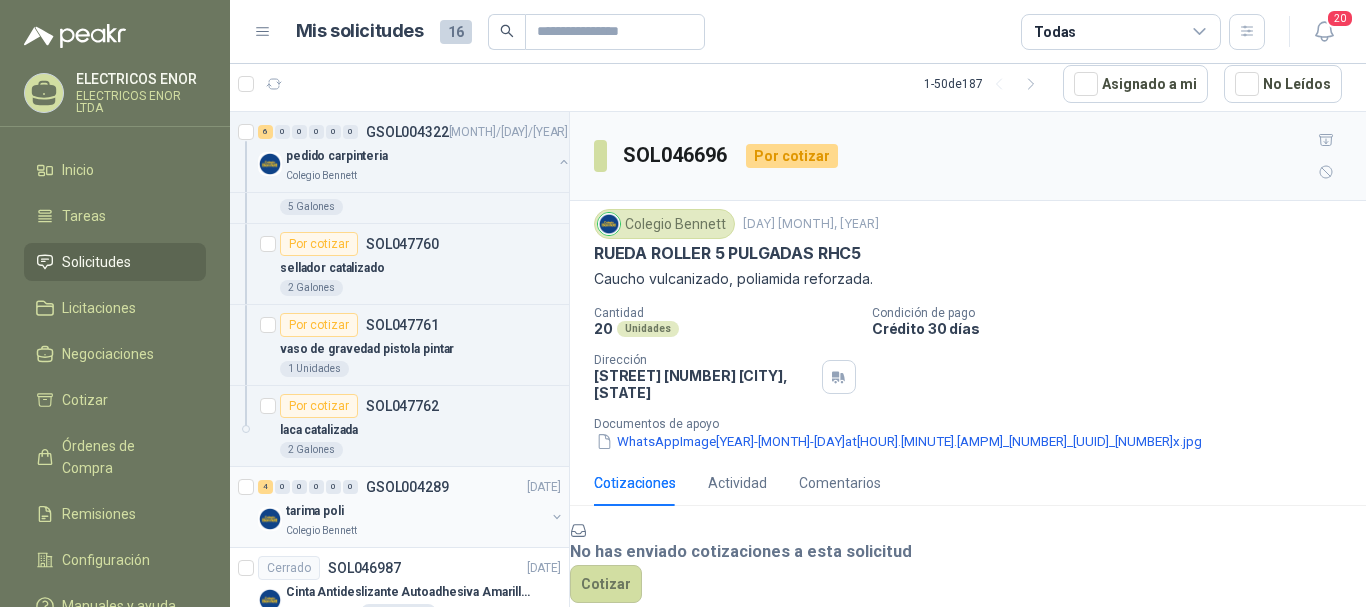 click on "tarima poli" at bounding box center [415, 511] 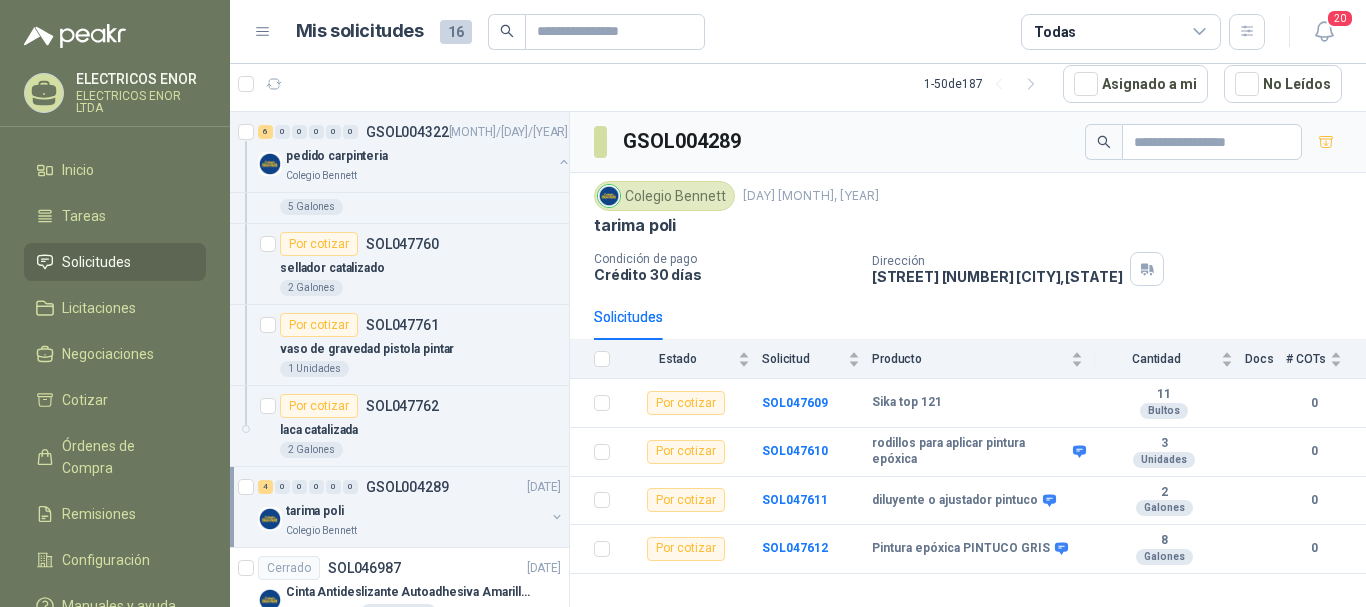 scroll, scrollTop: 900, scrollLeft: 0, axis: vertical 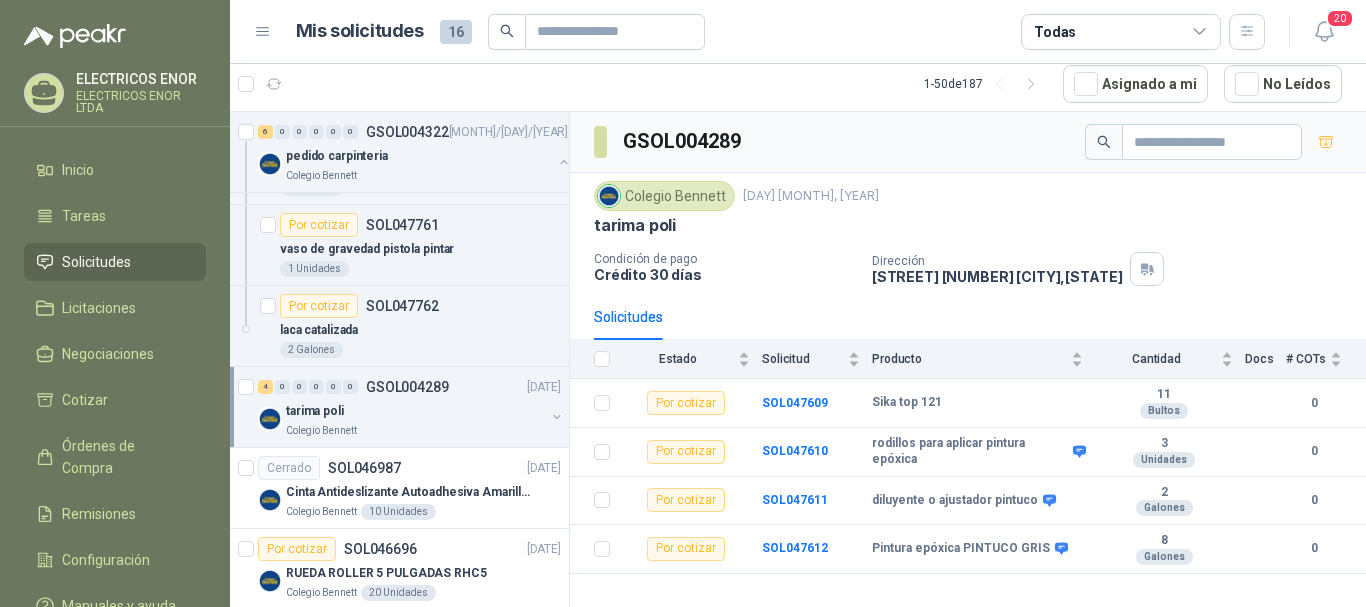 click at bounding box center (557, 417) 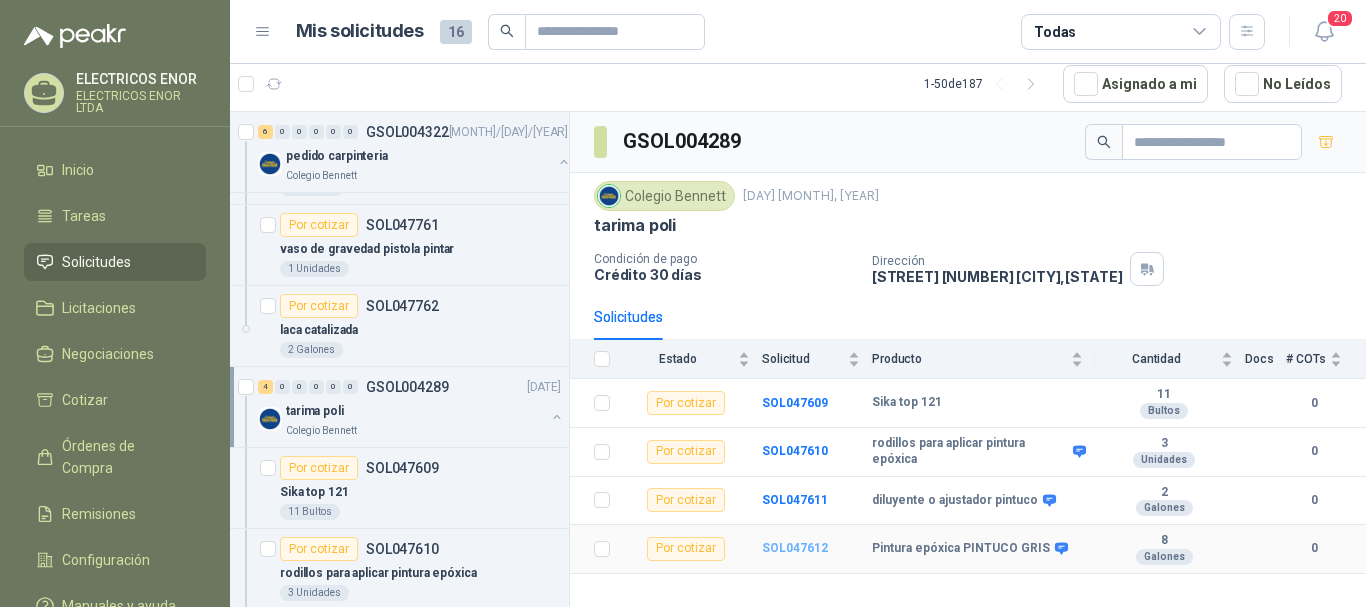 click on "SOL047612" at bounding box center [795, 548] 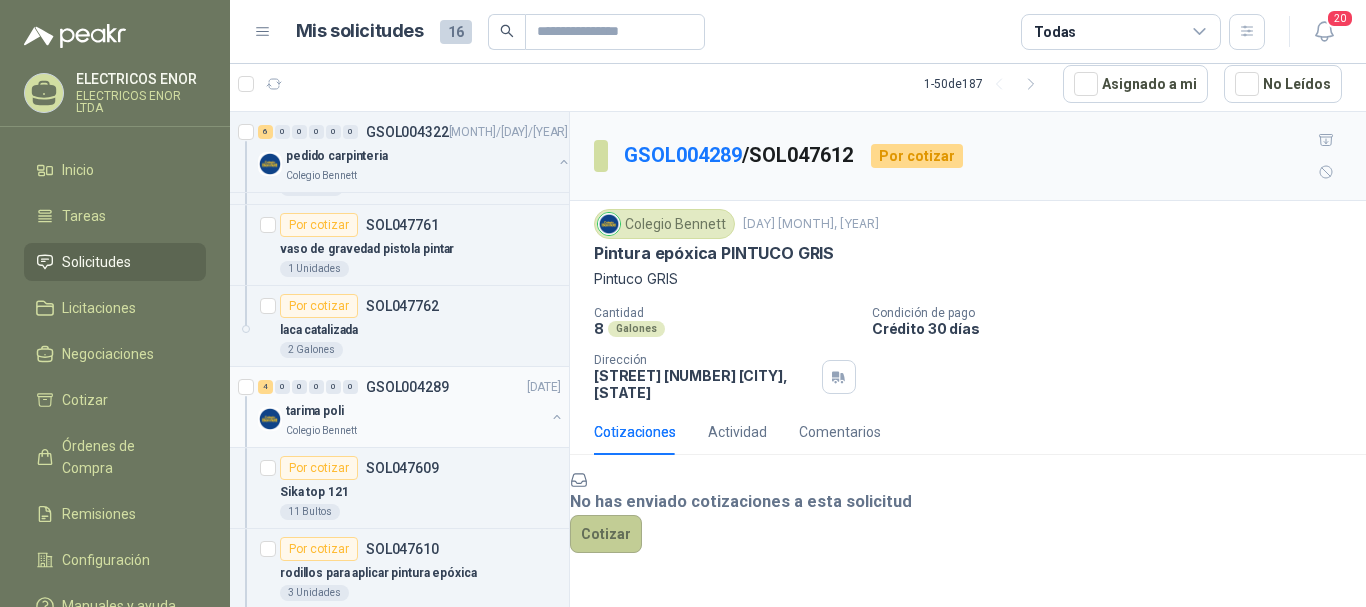 click on "Cotizar" at bounding box center [606, 534] 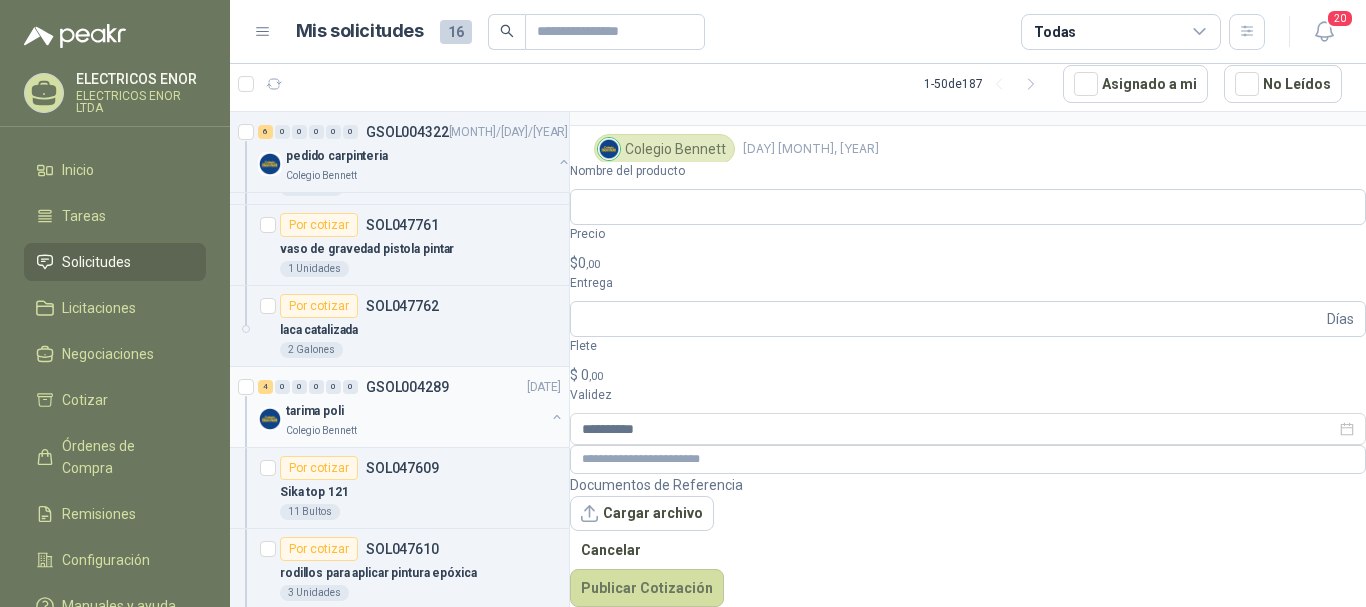scroll, scrollTop: 74, scrollLeft: 0, axis: vertical 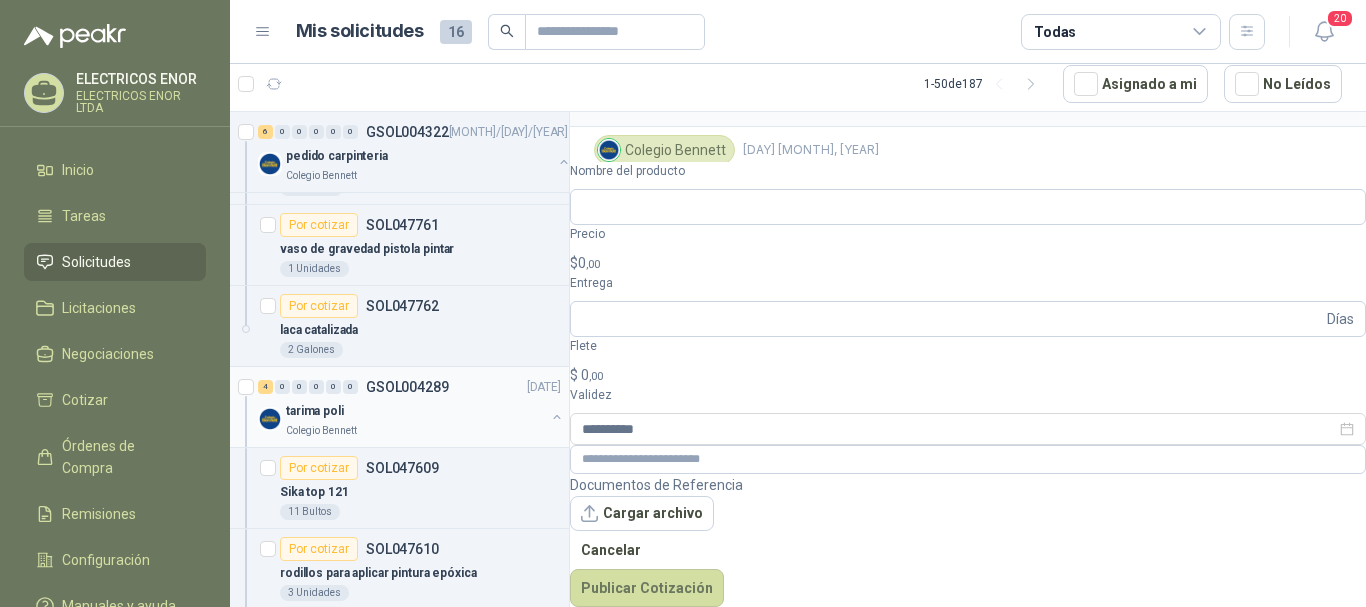 click on "0 ,00" at bounding box center (589, 263) 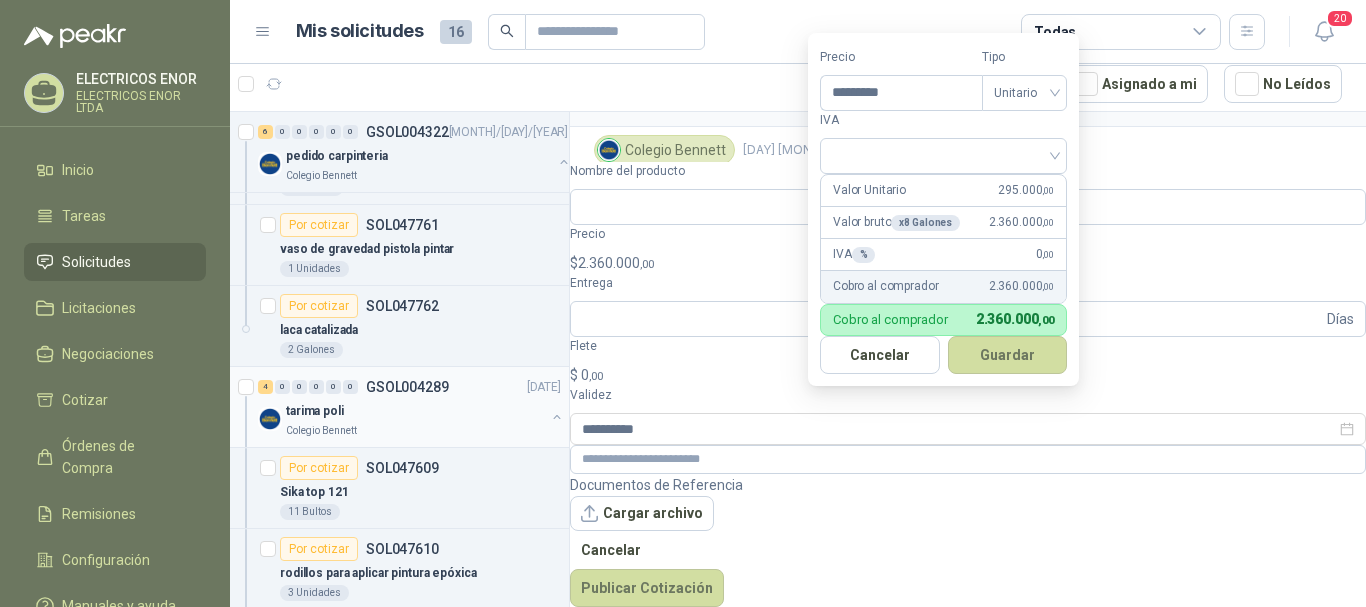 type on "*********" 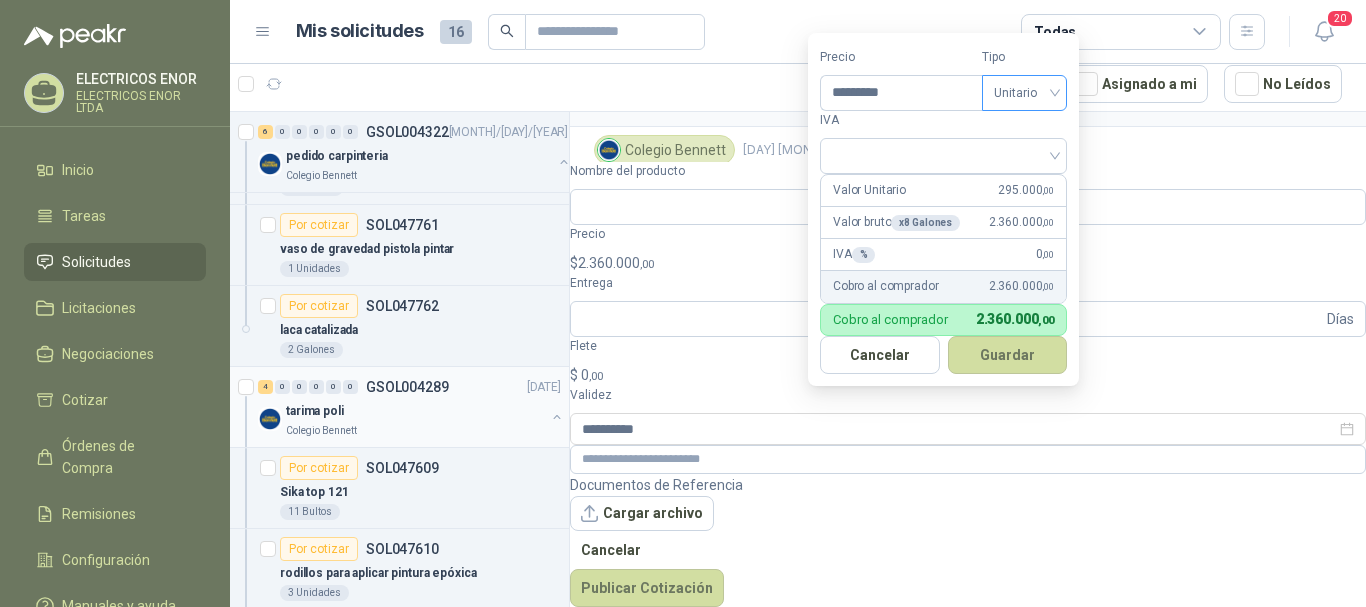 click on "Unitario" at bounding box center [1024, 93] 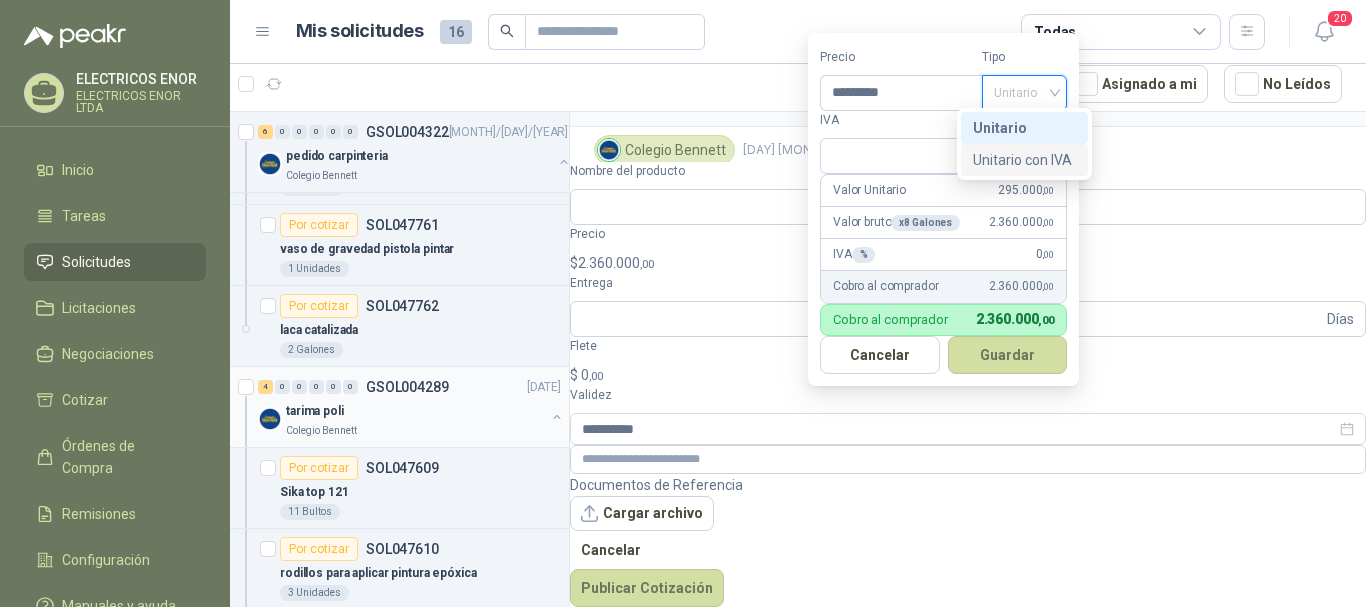 click on "Unitario con IVA" at bounding box center (1024, 160) 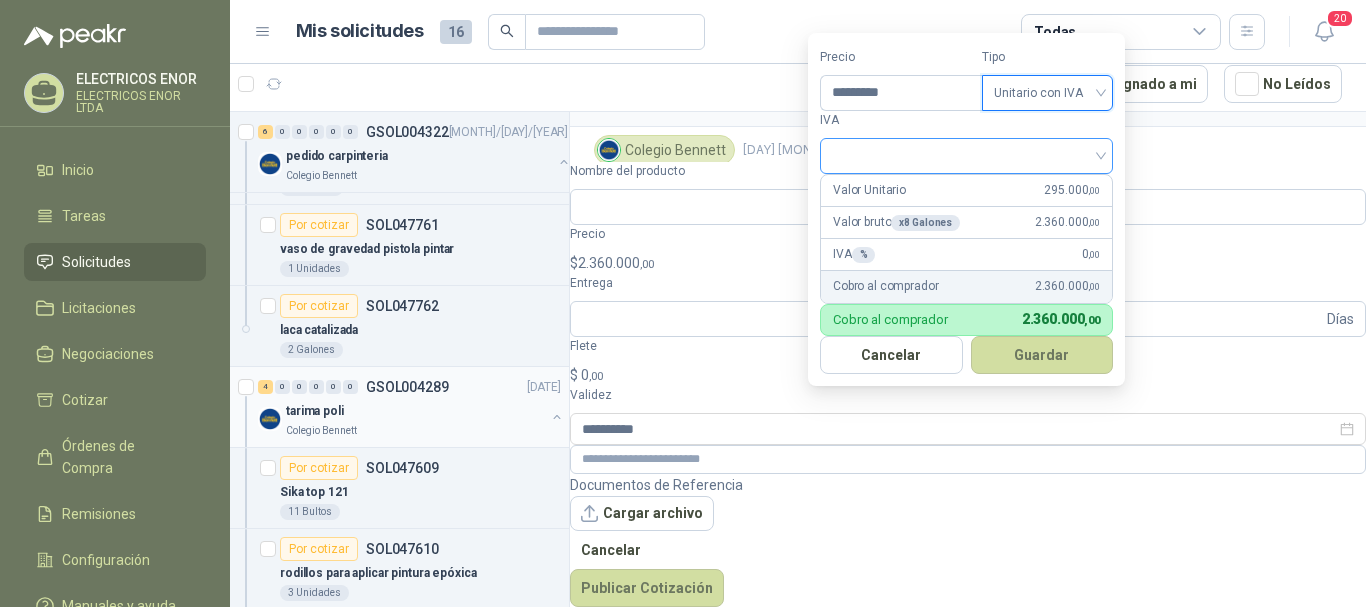 click at bounding box center (966, 154) 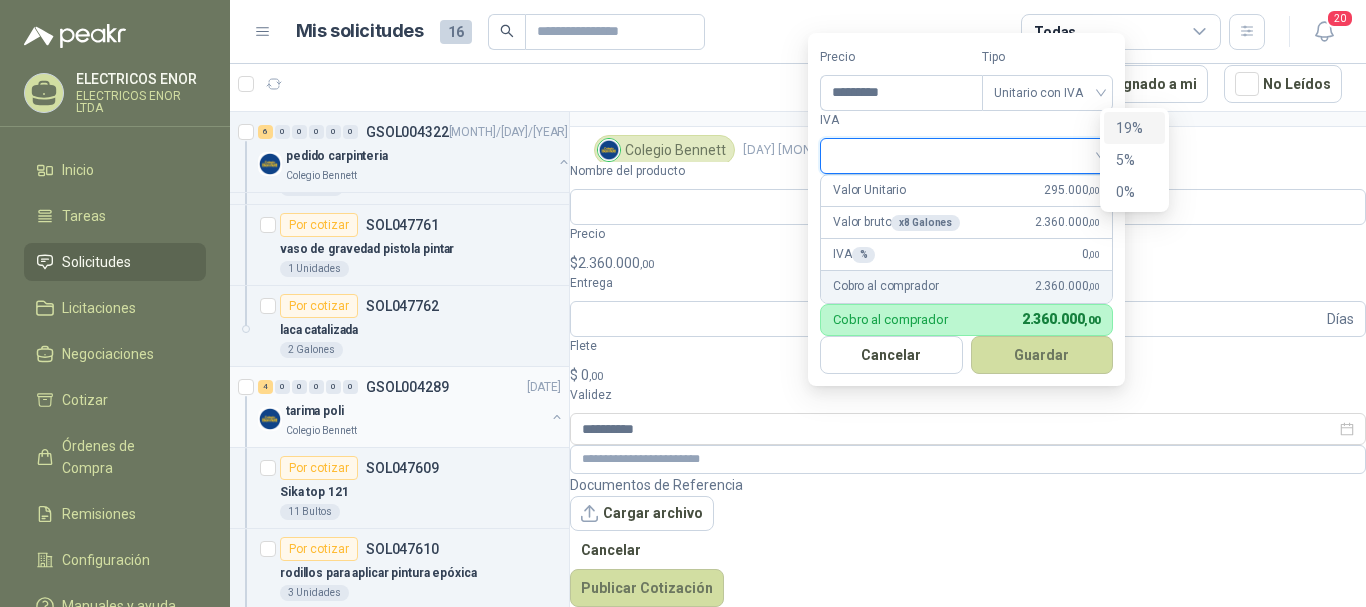 click on "19%" at bounding box center [0, 0] 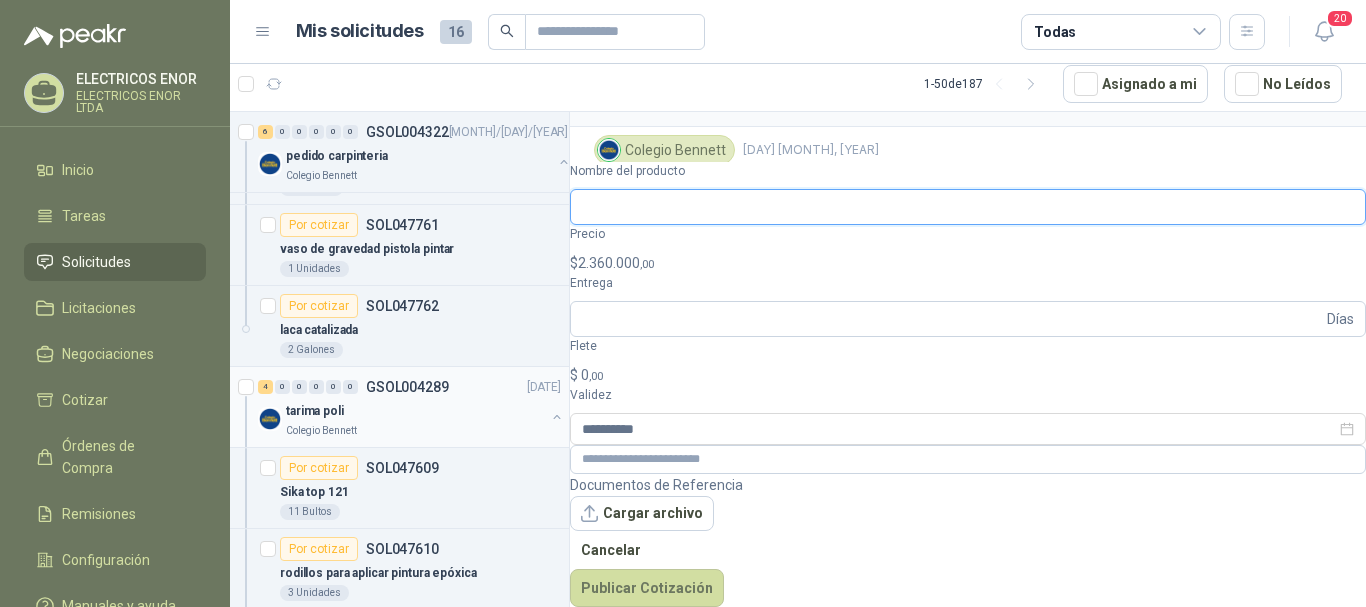 click on "Nombre del producto" at bounding box center (968, 207) 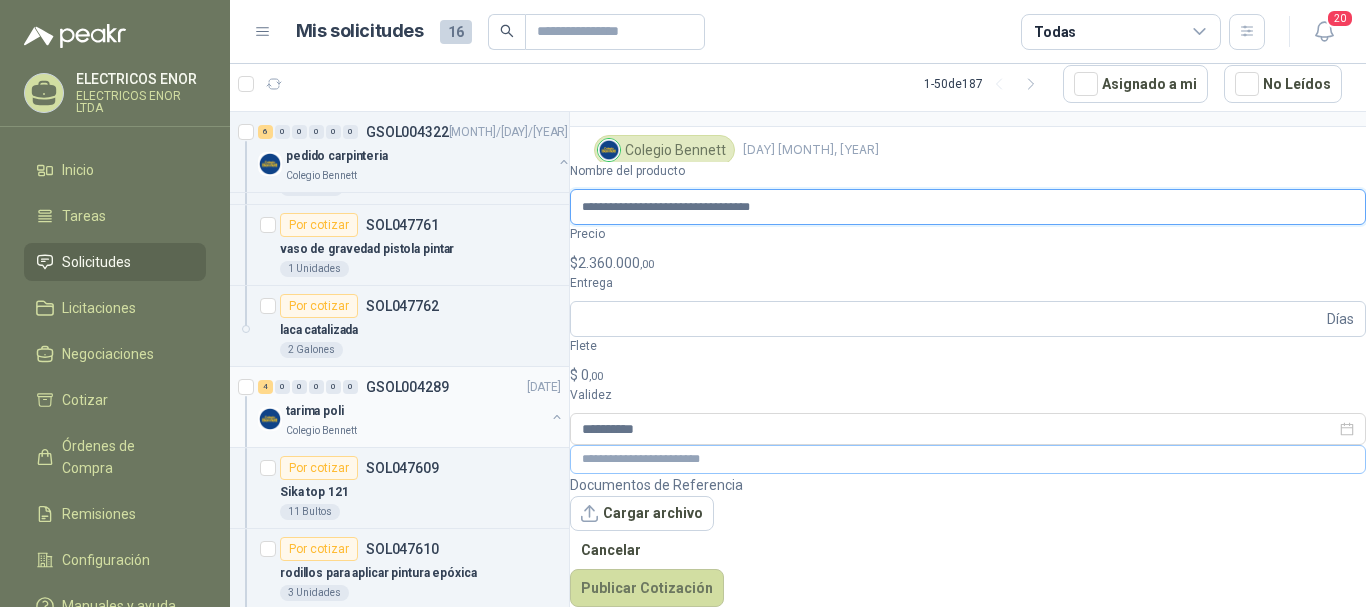 type on "**********" 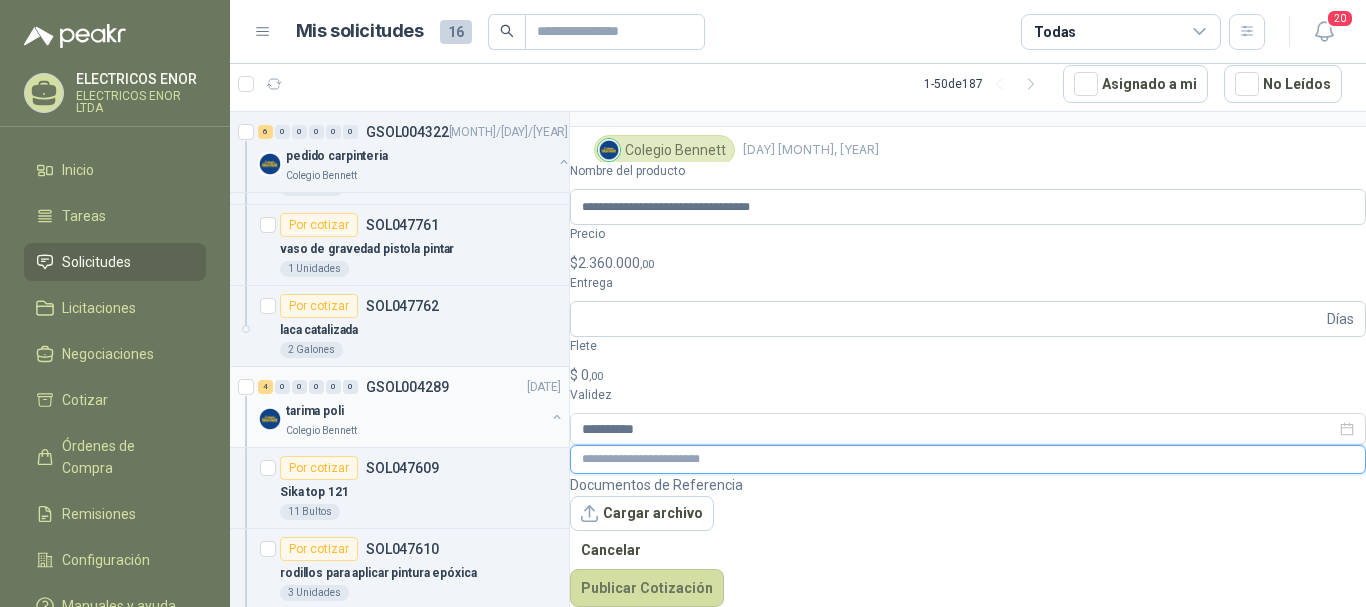 click at bounding box center [968, 459] 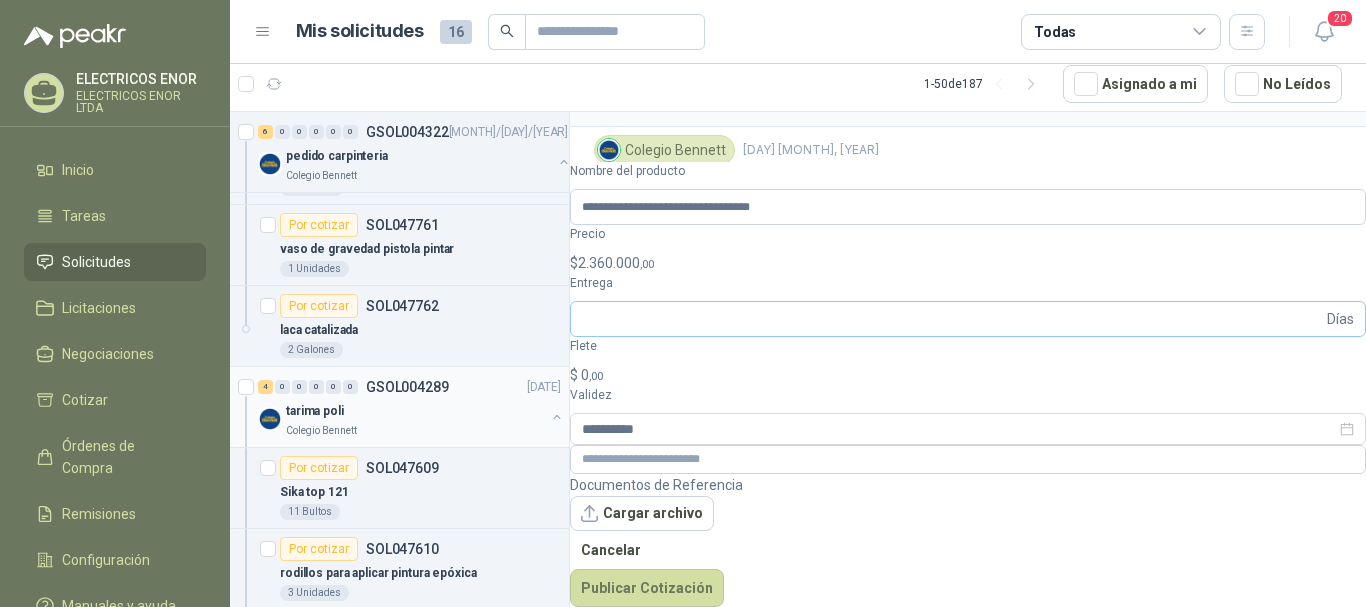 click on "Días" at bounding box center (1340, 319) 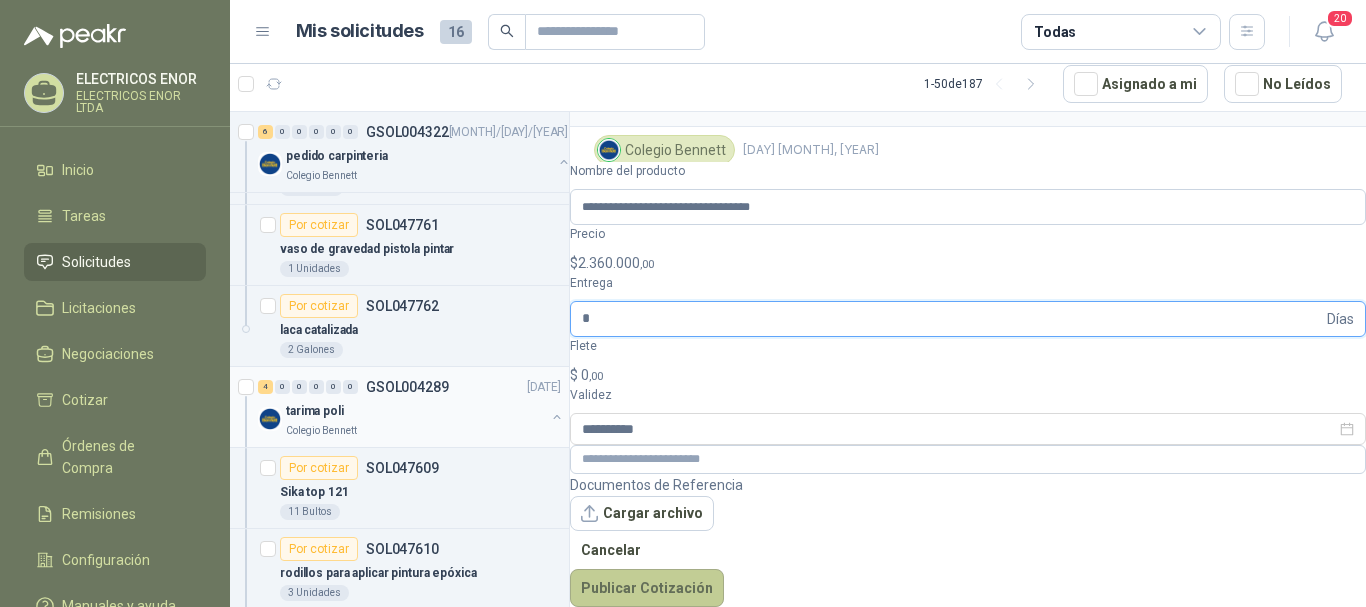 type on "*" 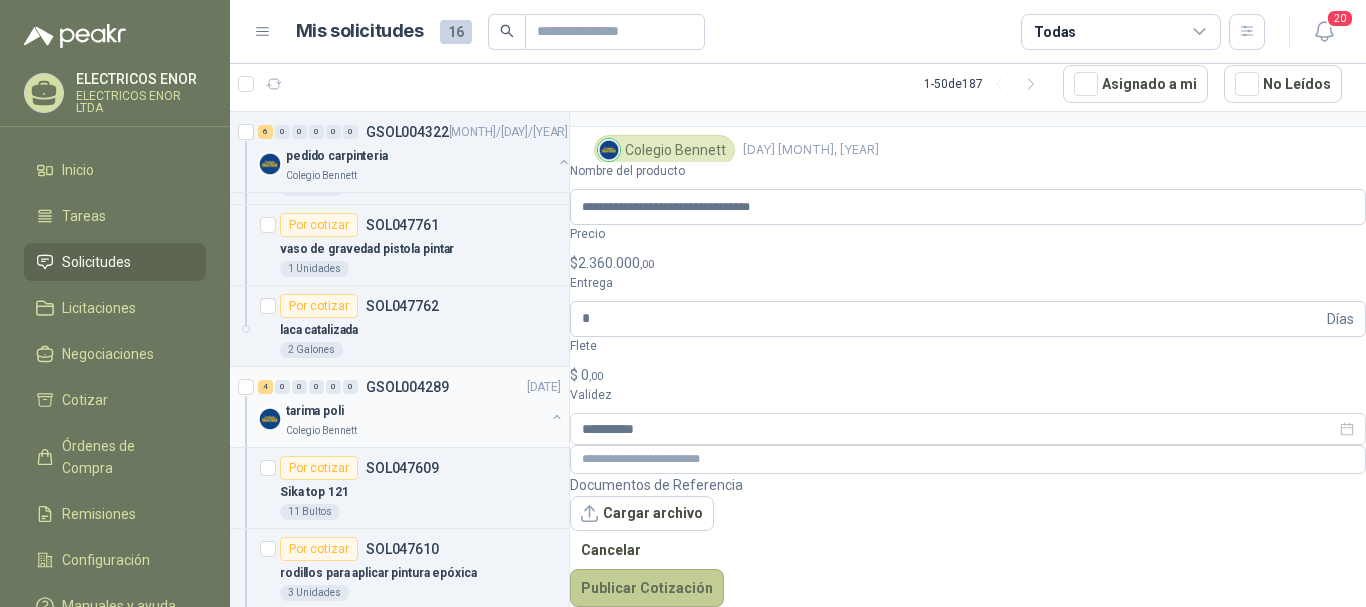 click on "Publicar Cotización" at bounding box center [647, 588] 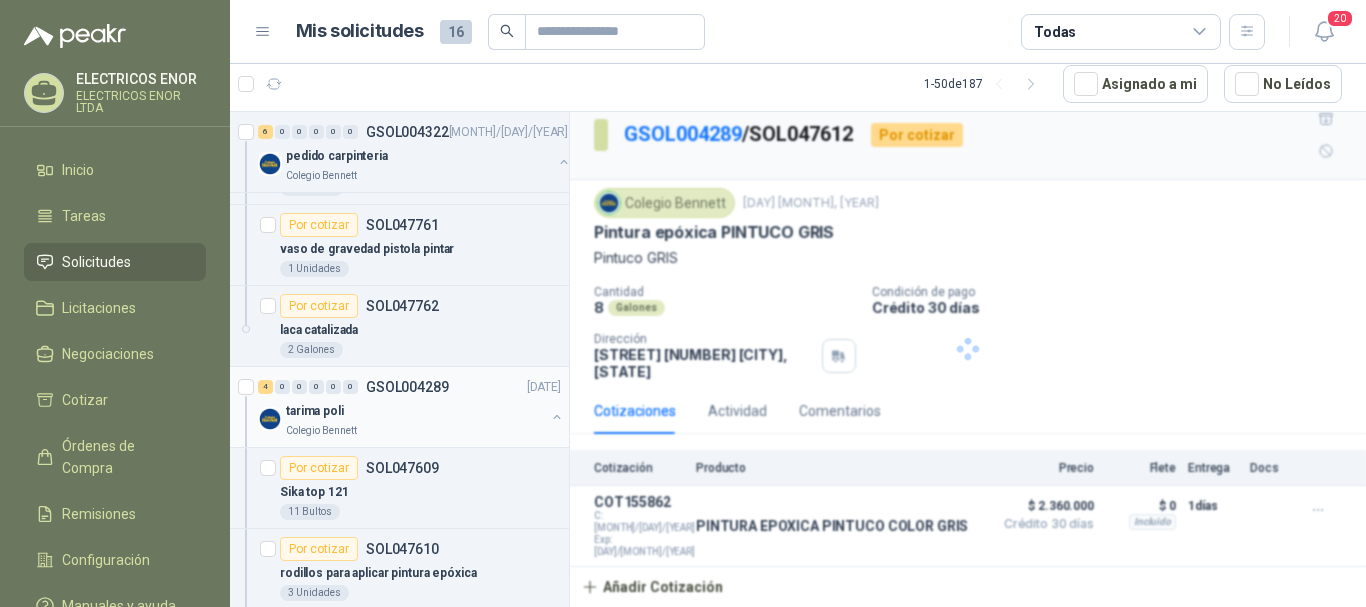 scroll, scrollTop: 0, scrollLeft: 0, axis: both 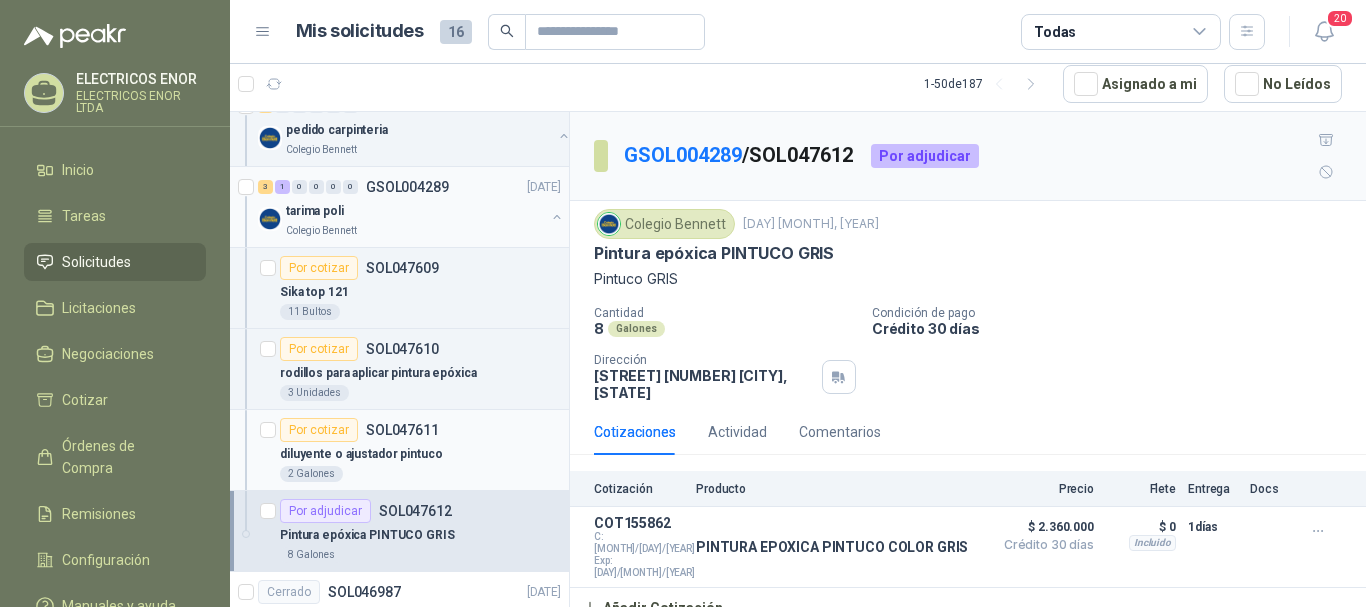click on "diluyente o ajustador pintuco" at bounding box center (420, 454) 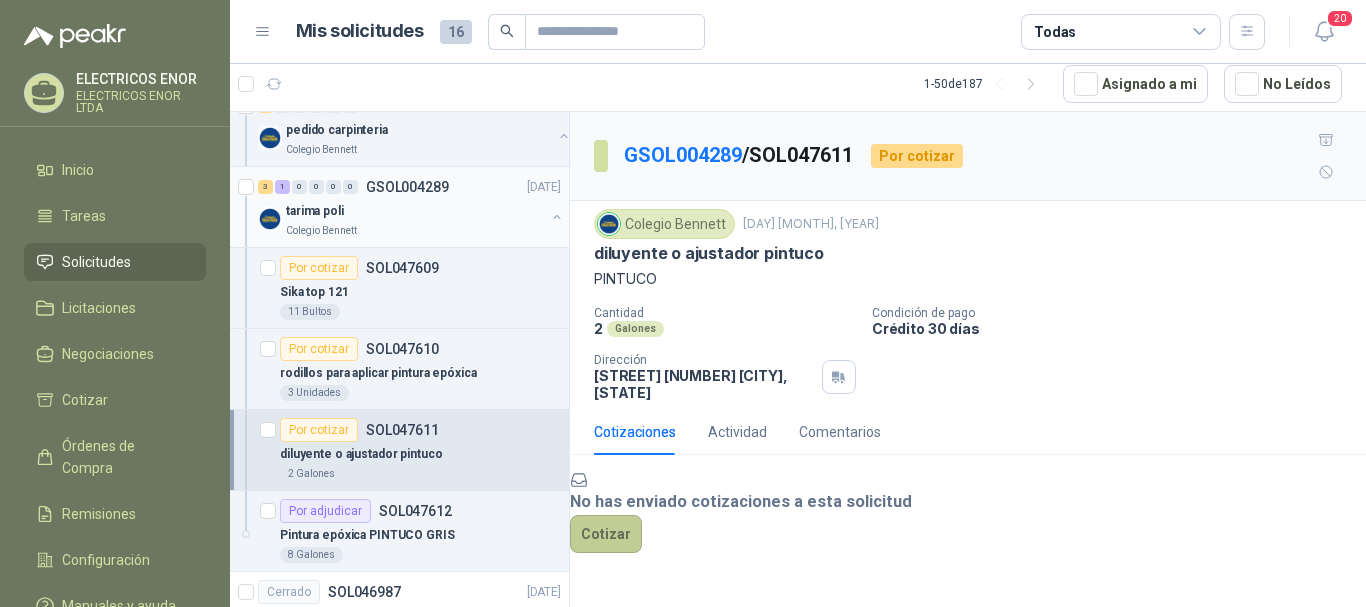 click on "Cotizar" at bounding box center [606, 534] 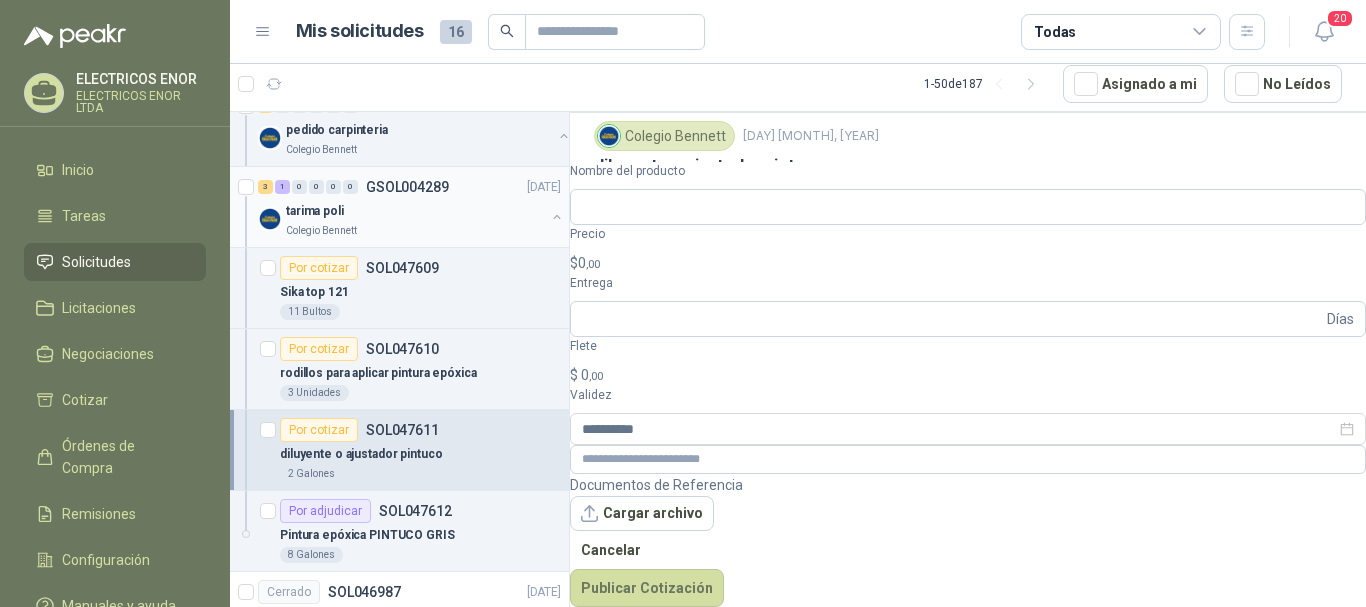 scroll, scrollTop: 74, scrollLeft: 0, axis: vertical 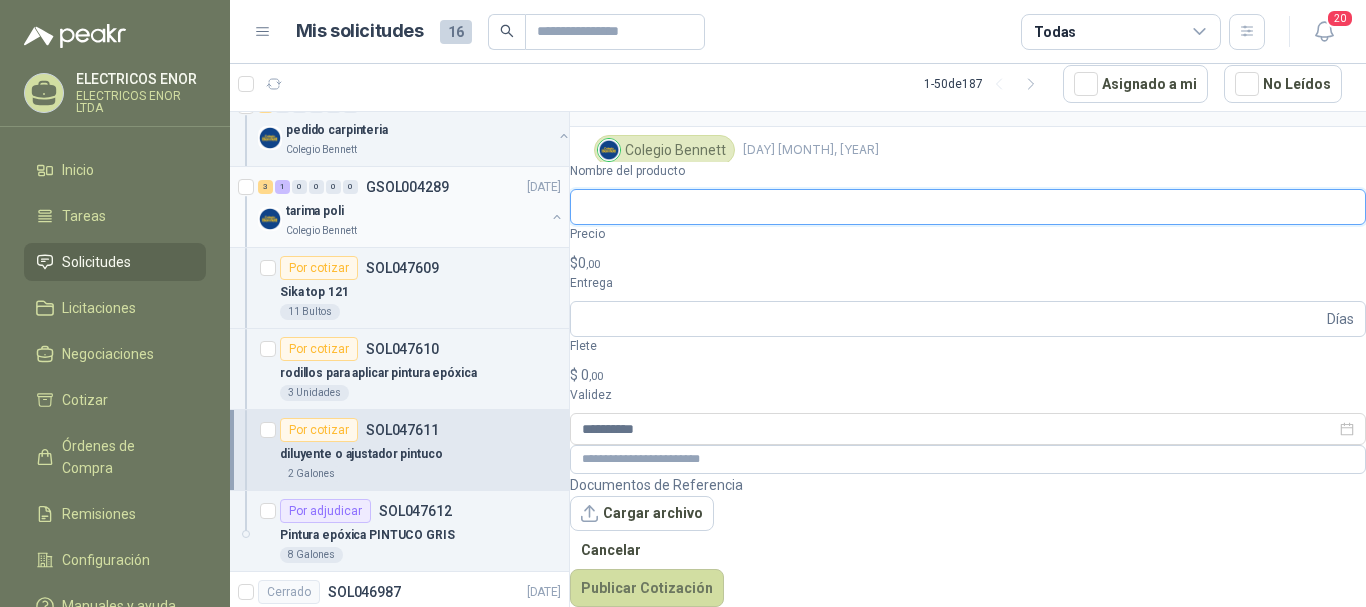 click on "Nombre del producto" at bounding box center [968, 207] 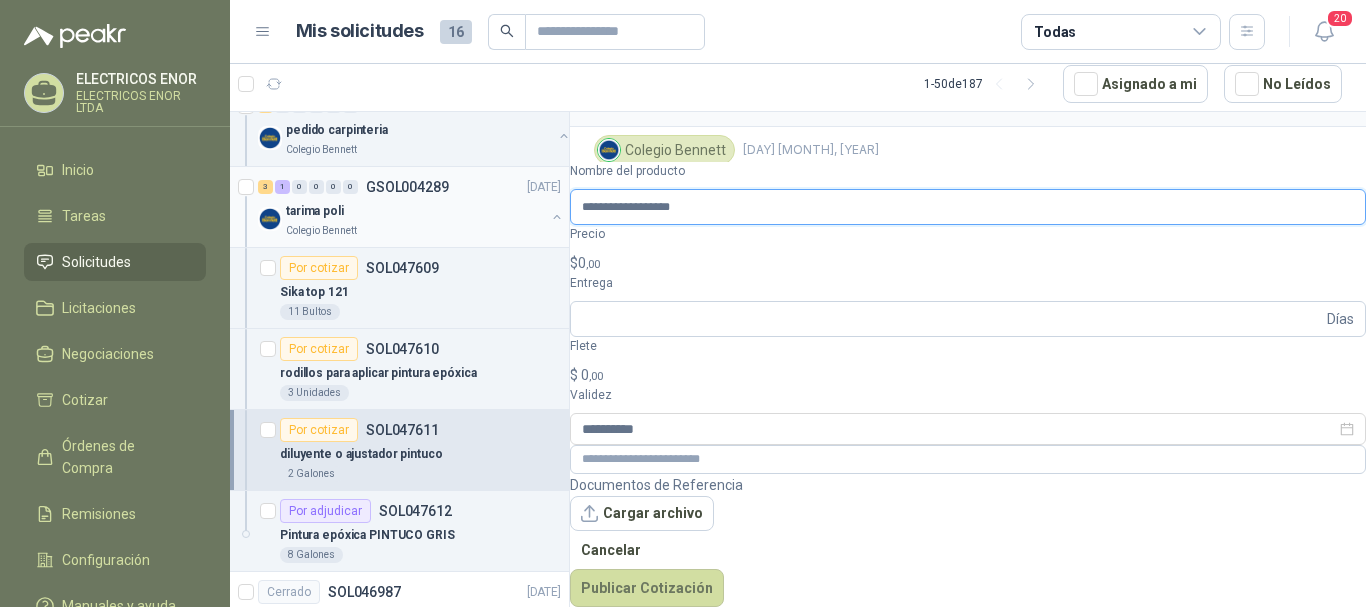 type on "**********" 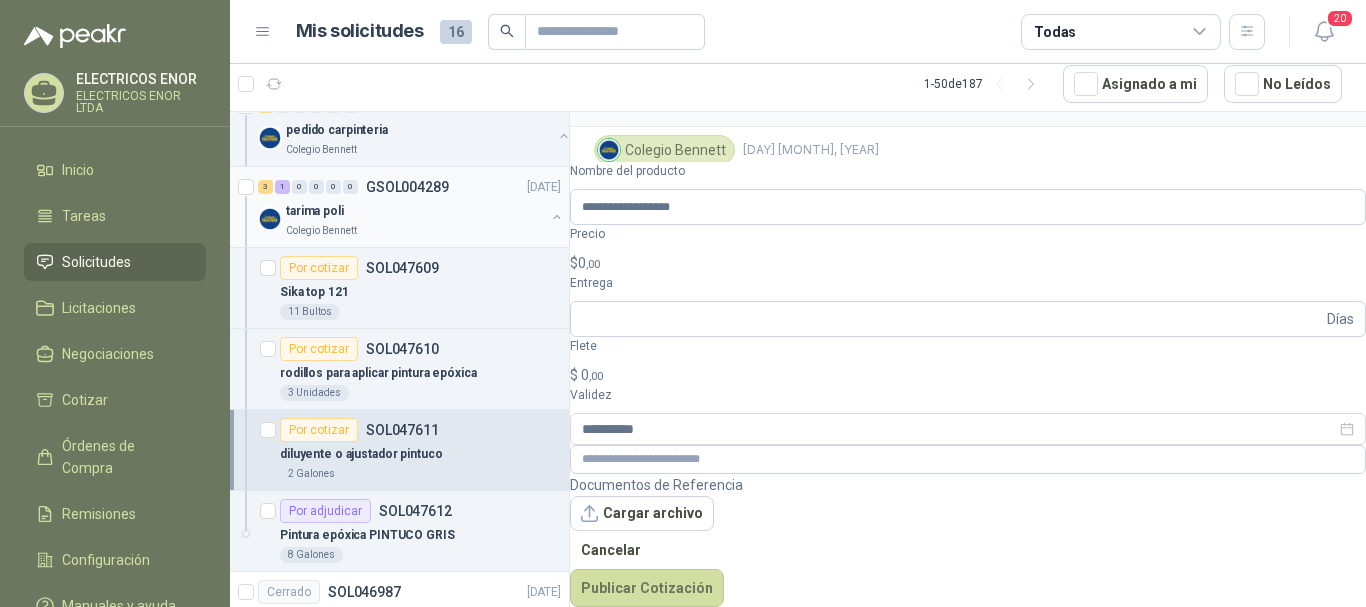 click on "$  0 ,00" at bounding box center [968, 263] 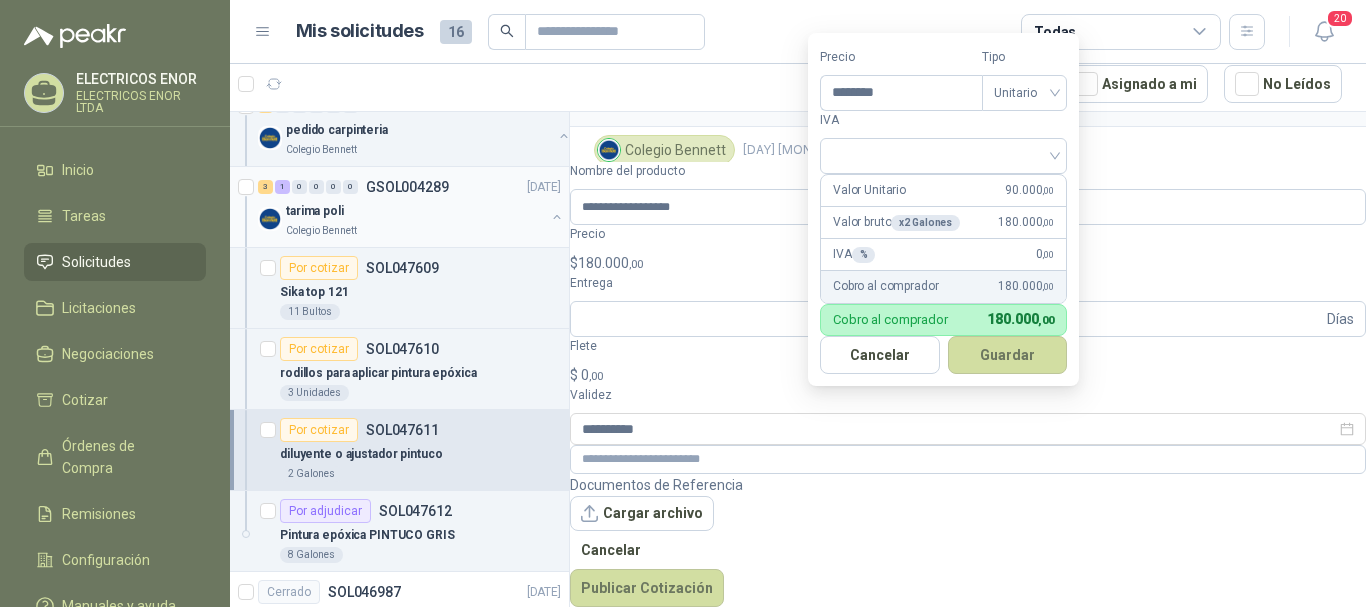 type on "********" 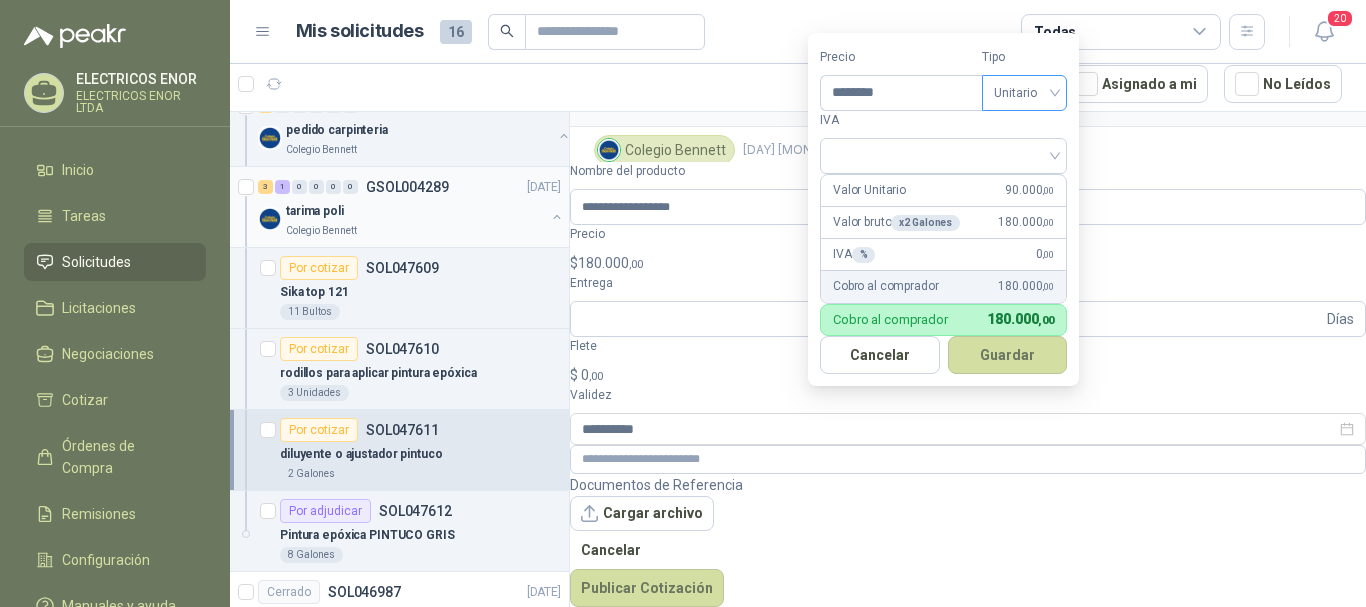 click on "Unitario" at bounding box center [1024, 93] 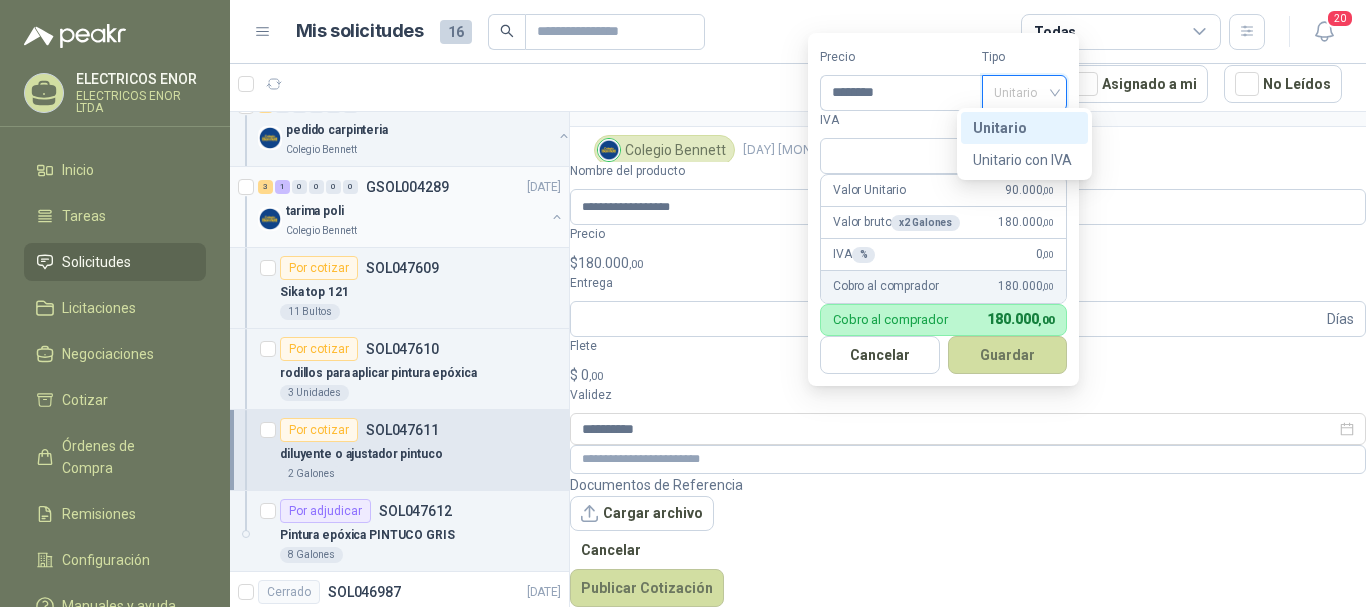 click on "Unitario" at bounding box center (1024, 128) 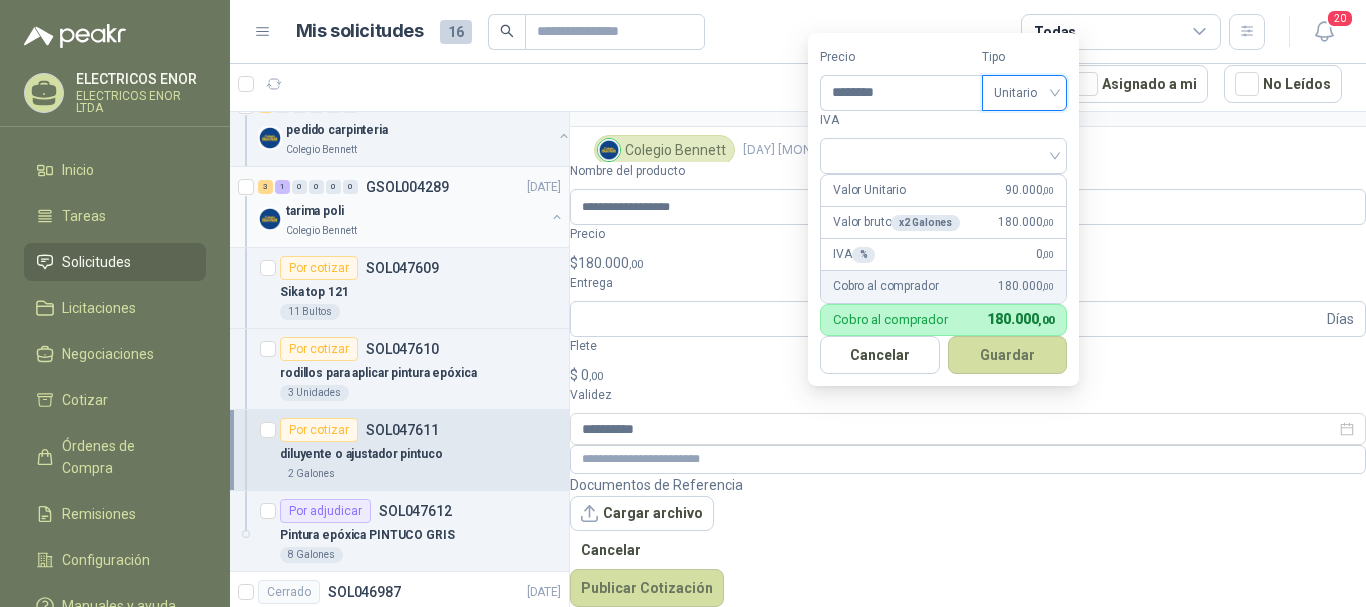 click on "Unitario" at bounding box center (1024, 93) 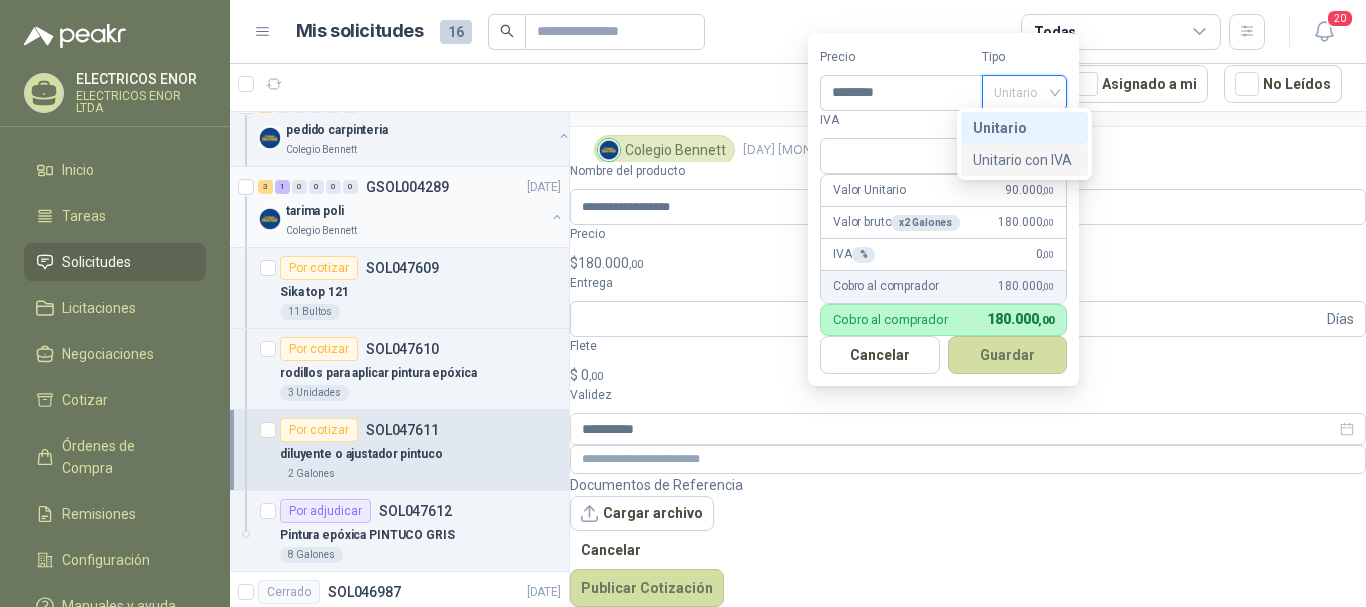 click on "Unitario con IVA" at bounding box center [1024, 160] 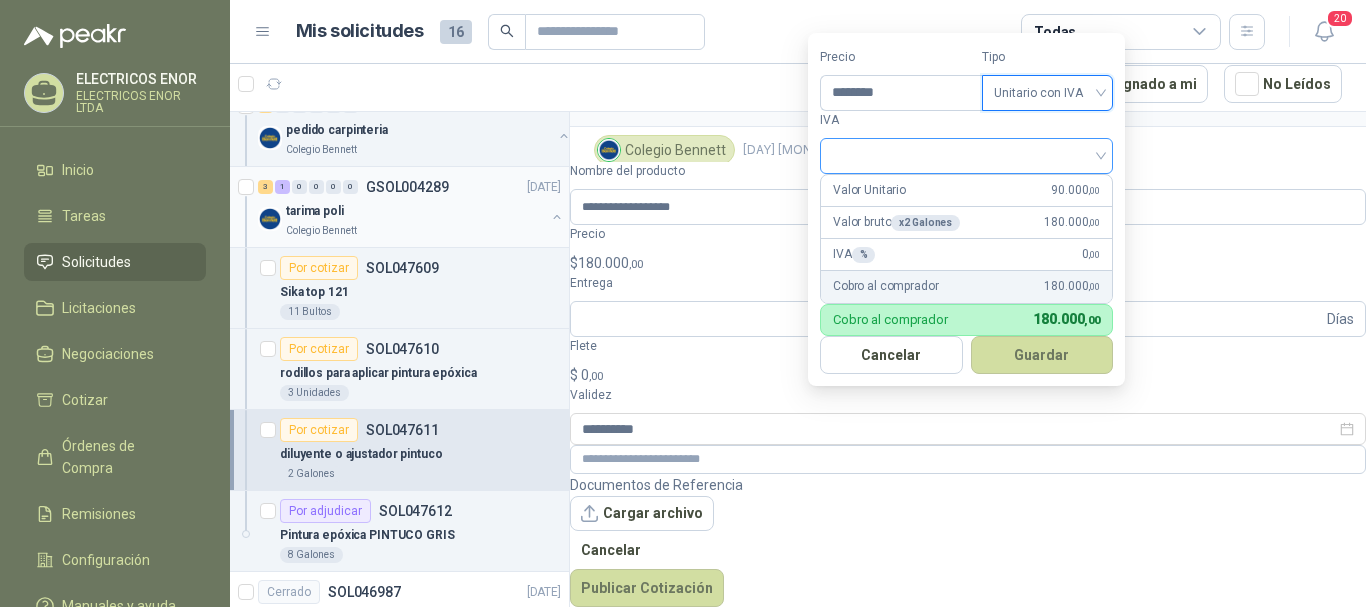click at bounding box center (966, 154) 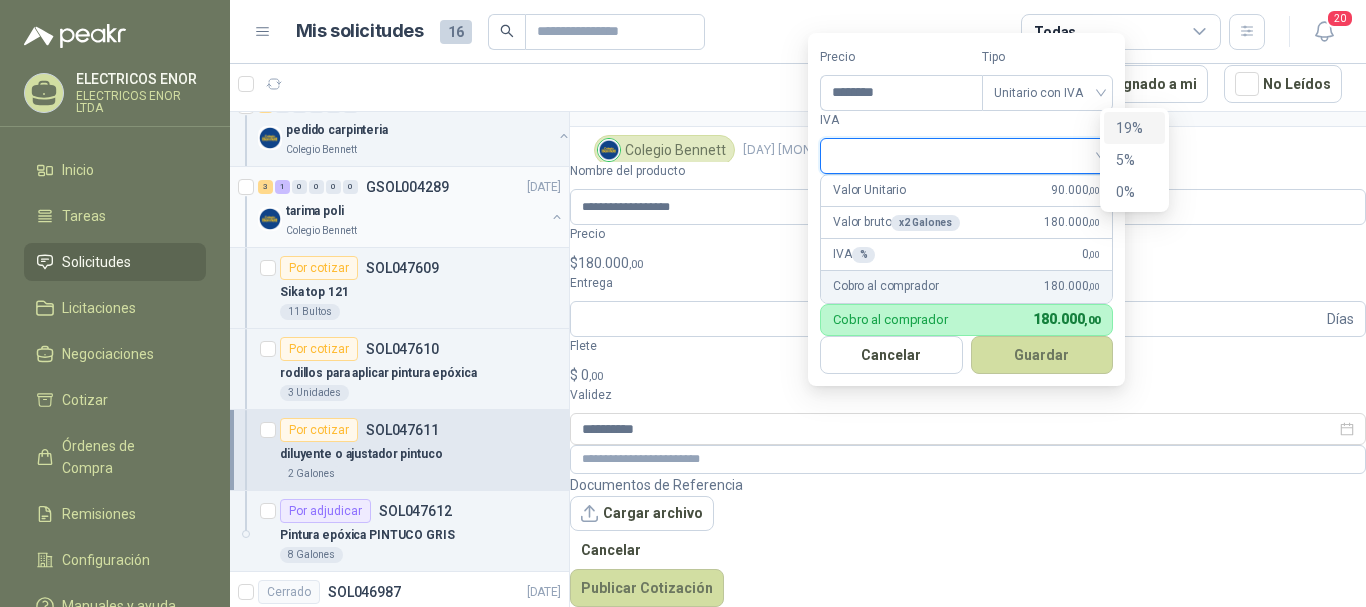 click on "19%" at bounding box center (0, 0) 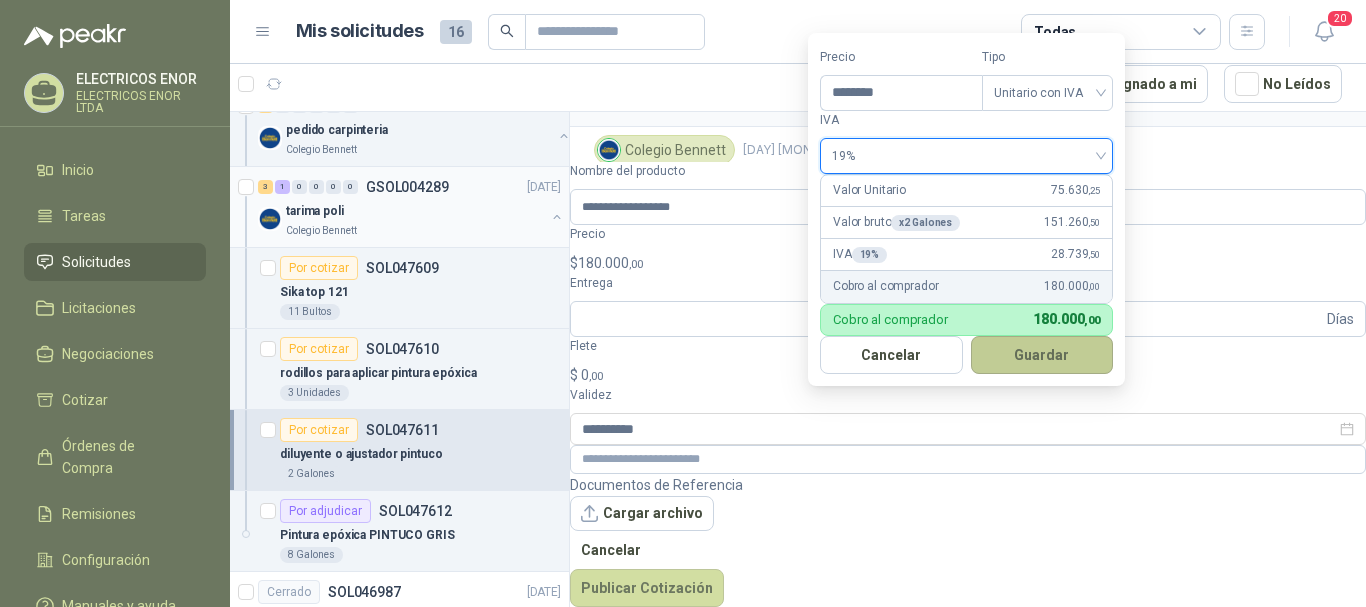 click on "Guardar" at bounding box center (1042, 355) 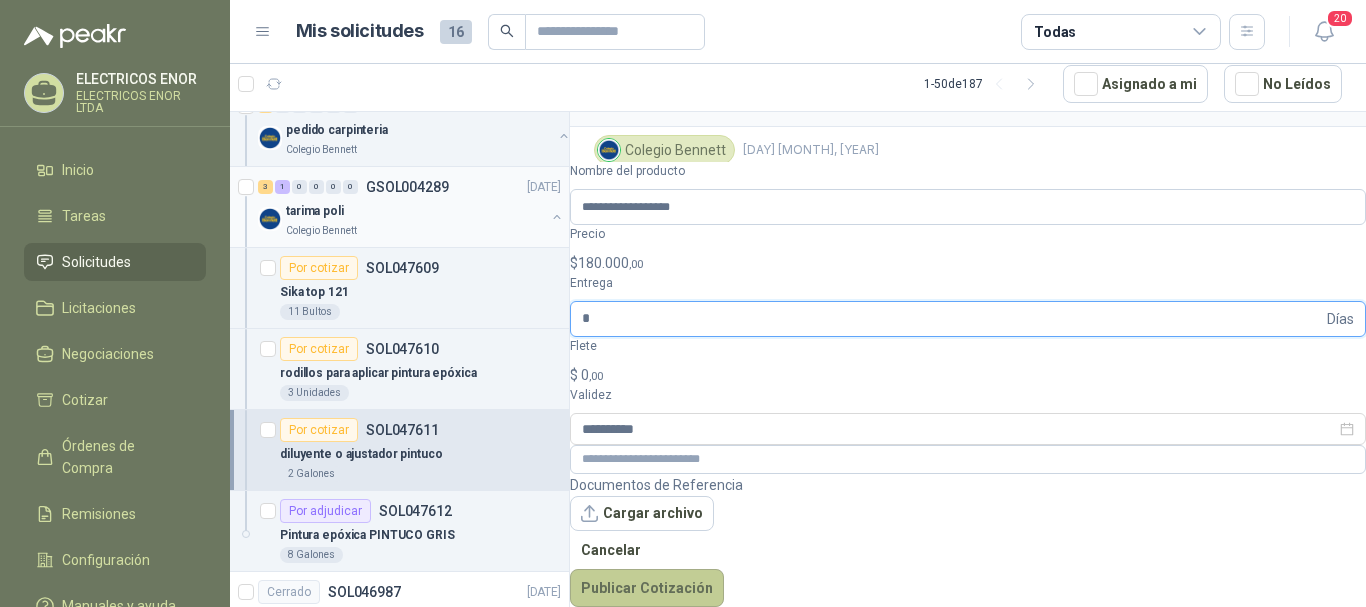 type on "*" 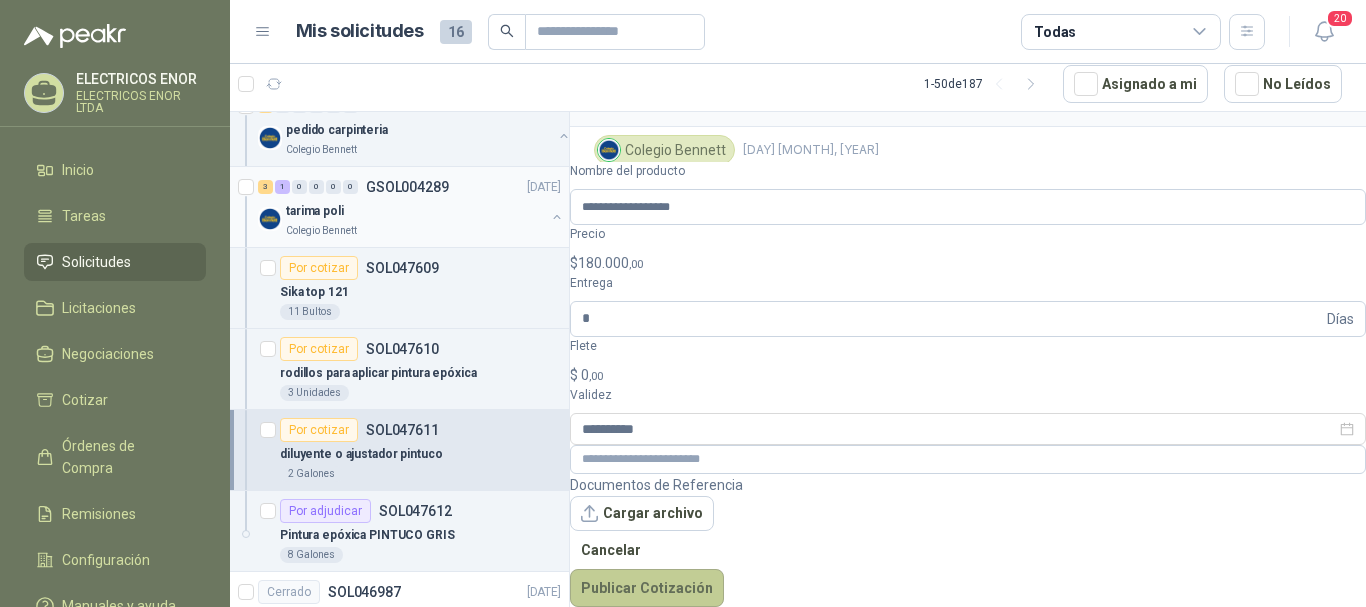 click on "Publicar Cotización" at bounding box center [647, 588] 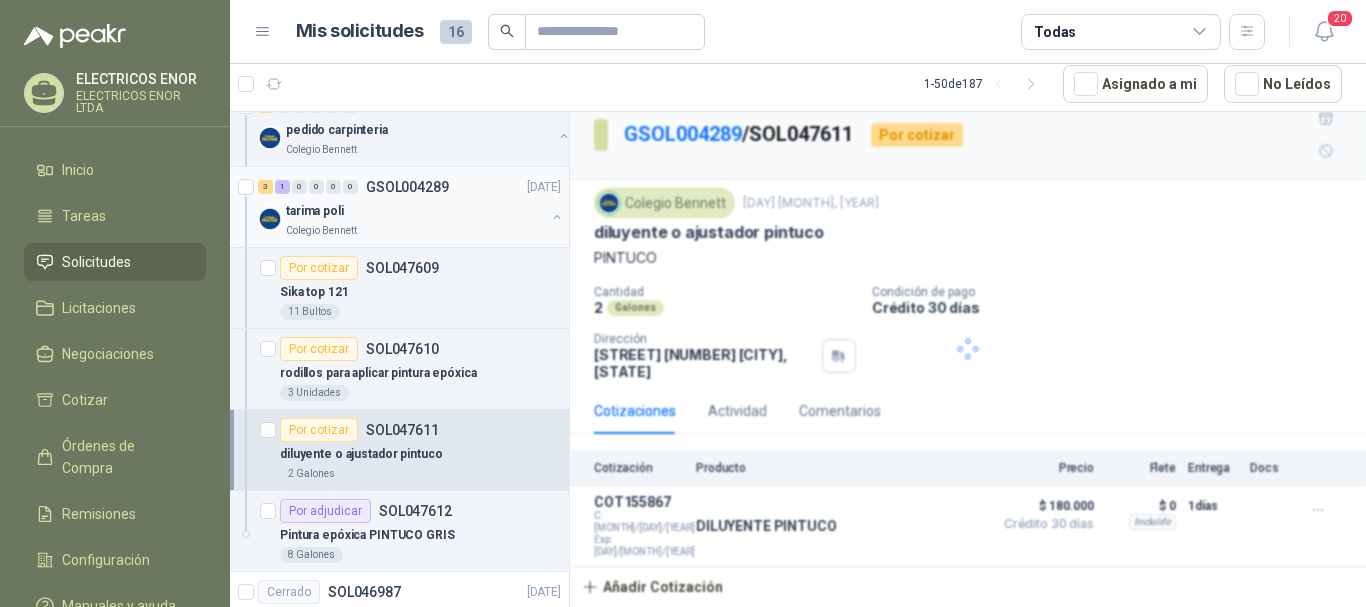 scroll, scrollTop: 0, scrollLeft: 0, axis: both 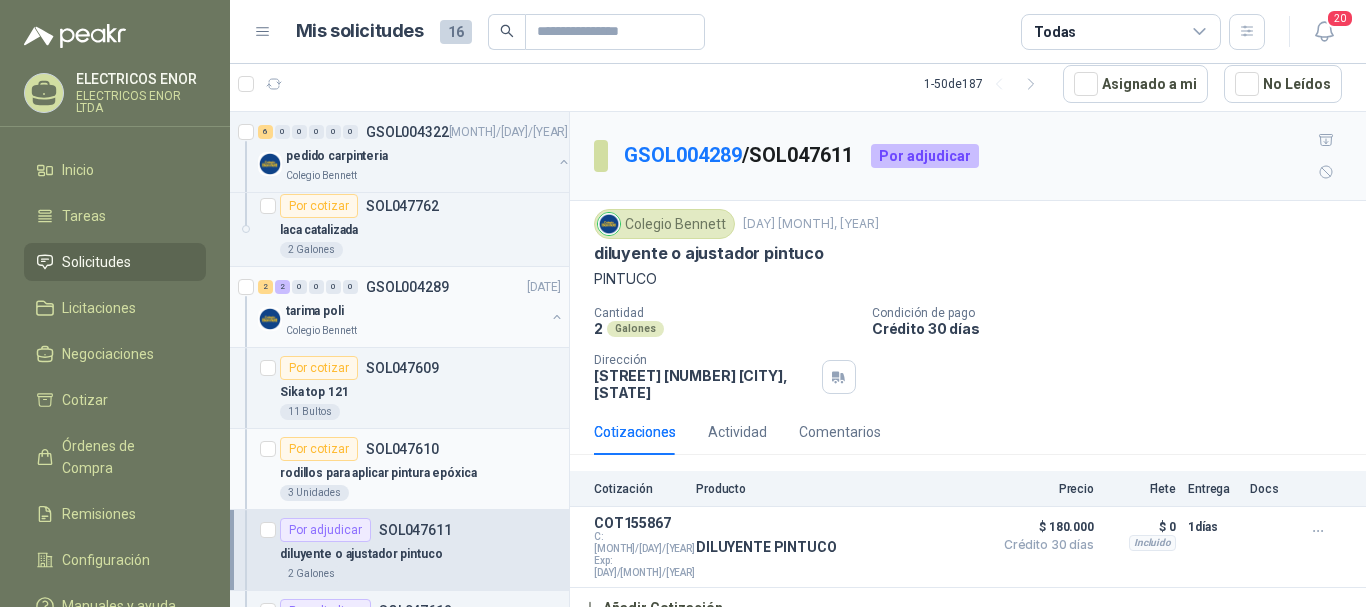 click on "rodillos para aplicar pintura epóxica" at bounding box center (378, 473) 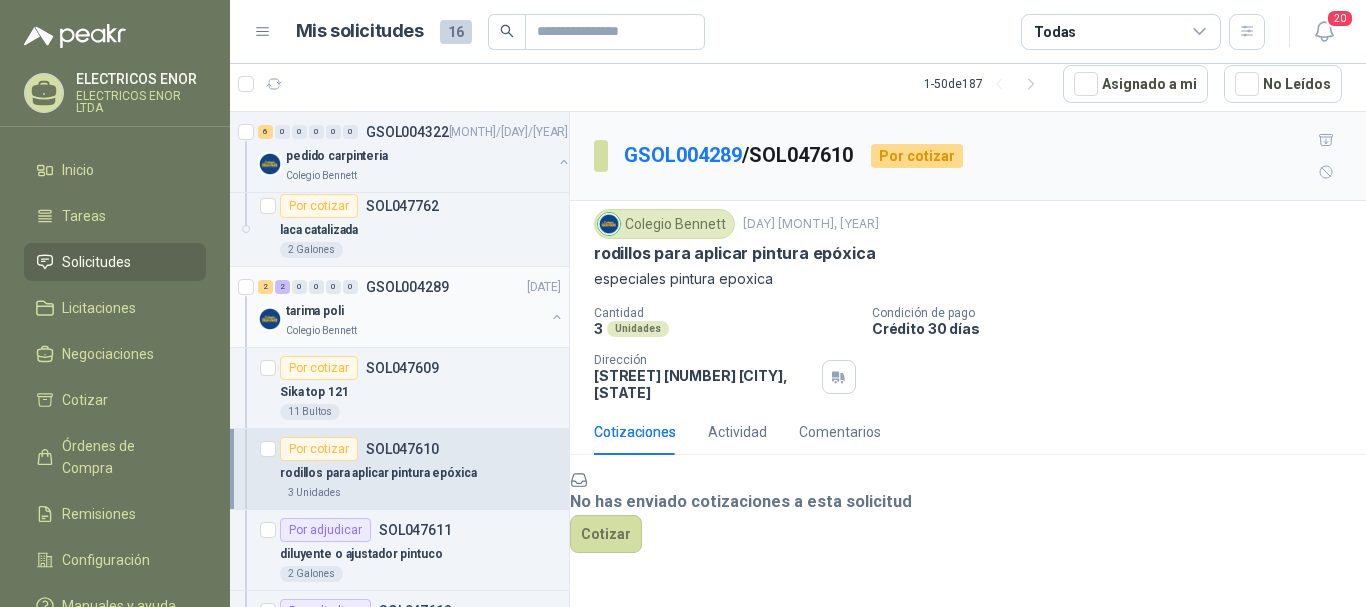 scroll, scrollTop: 0, scrollLeft: 0, axis: both 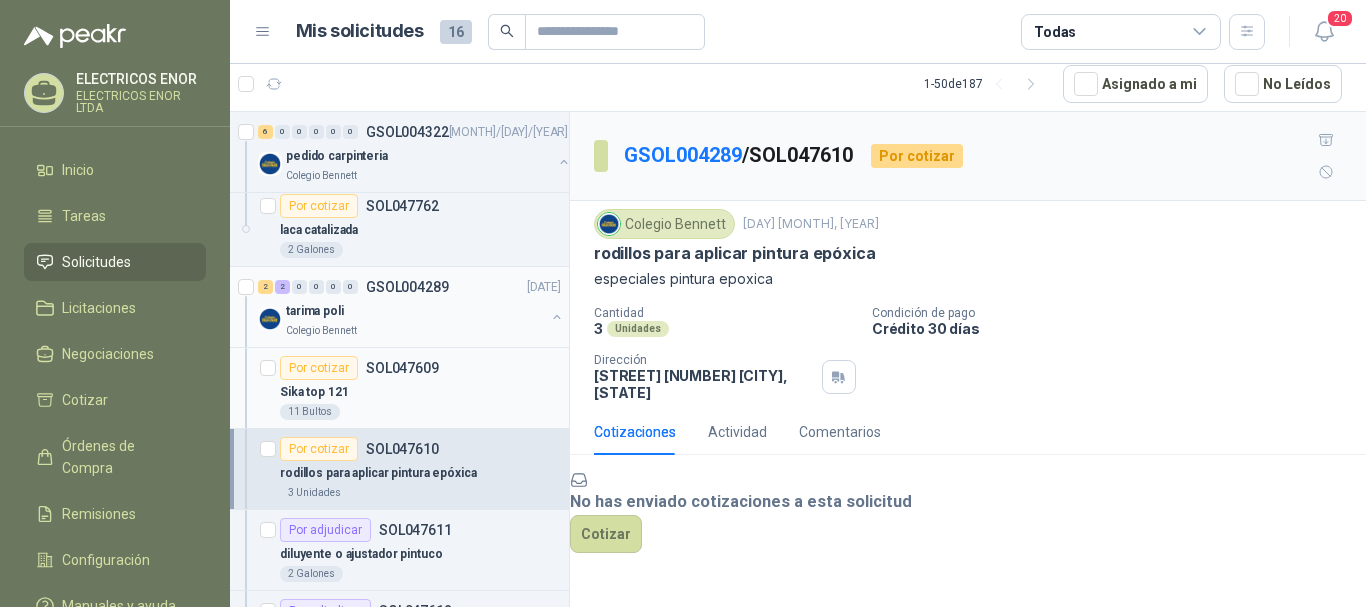 click on "Por cotizar SOL047609" at bounding box center [359, 368] 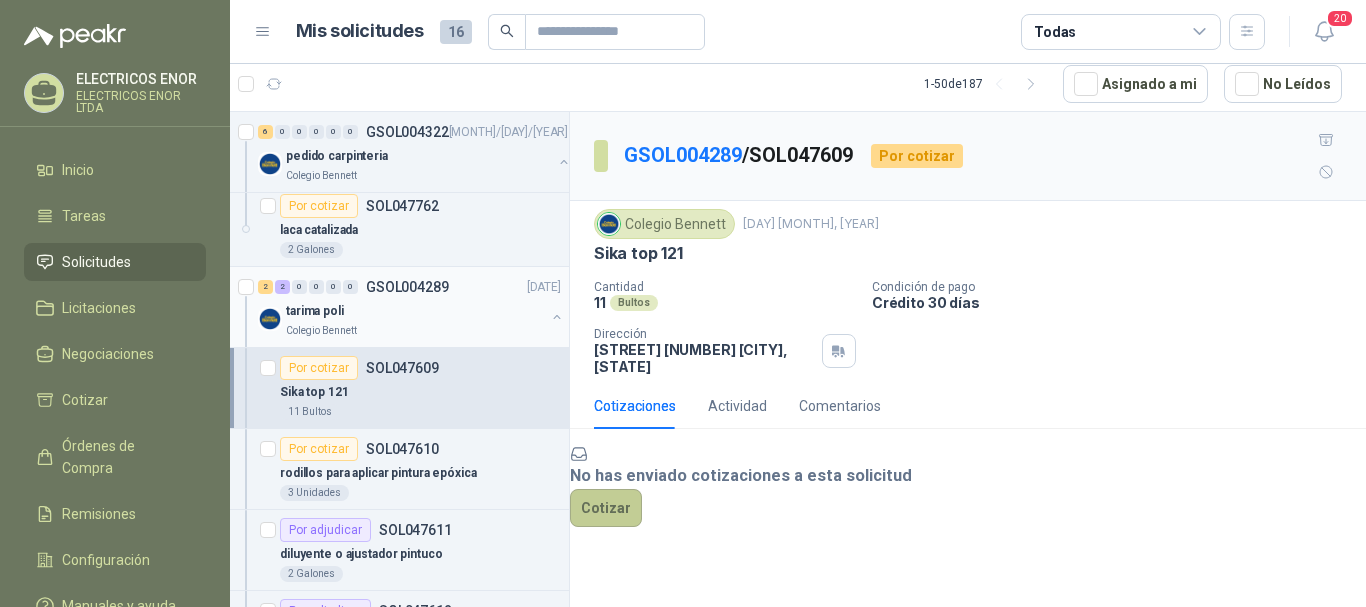 click on "Cotizar" at bounding box center [606, 508] 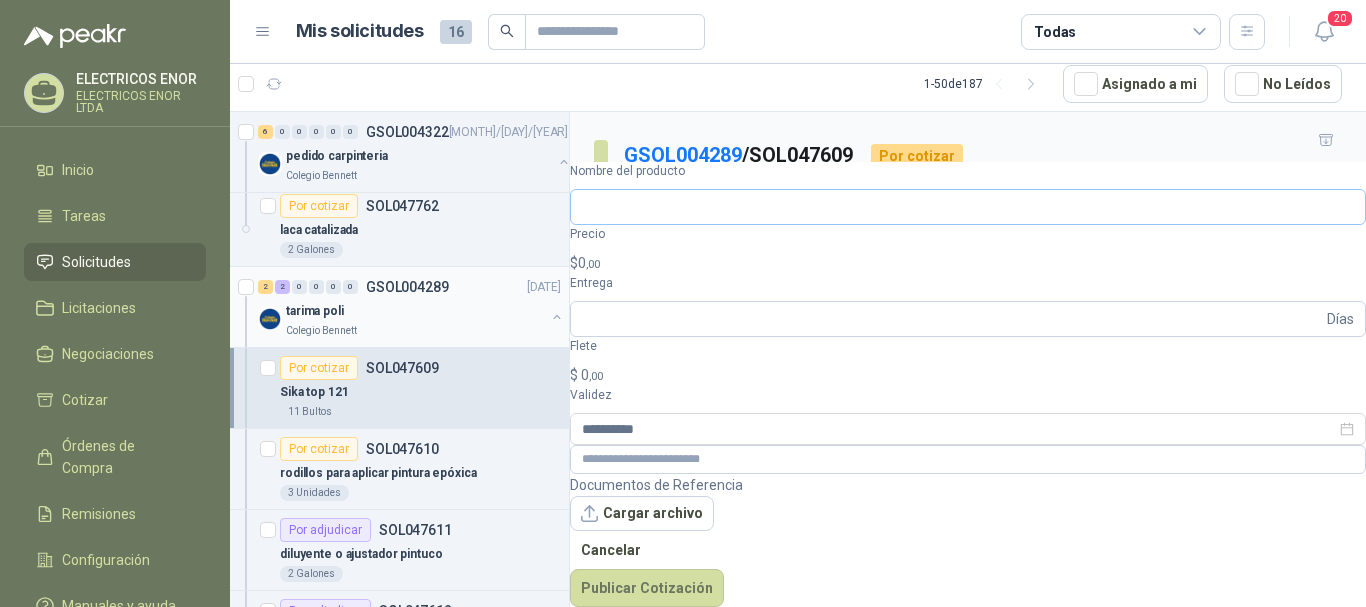 scroll, scrollTop: 48, scrollLeft: 0, axis: vertical 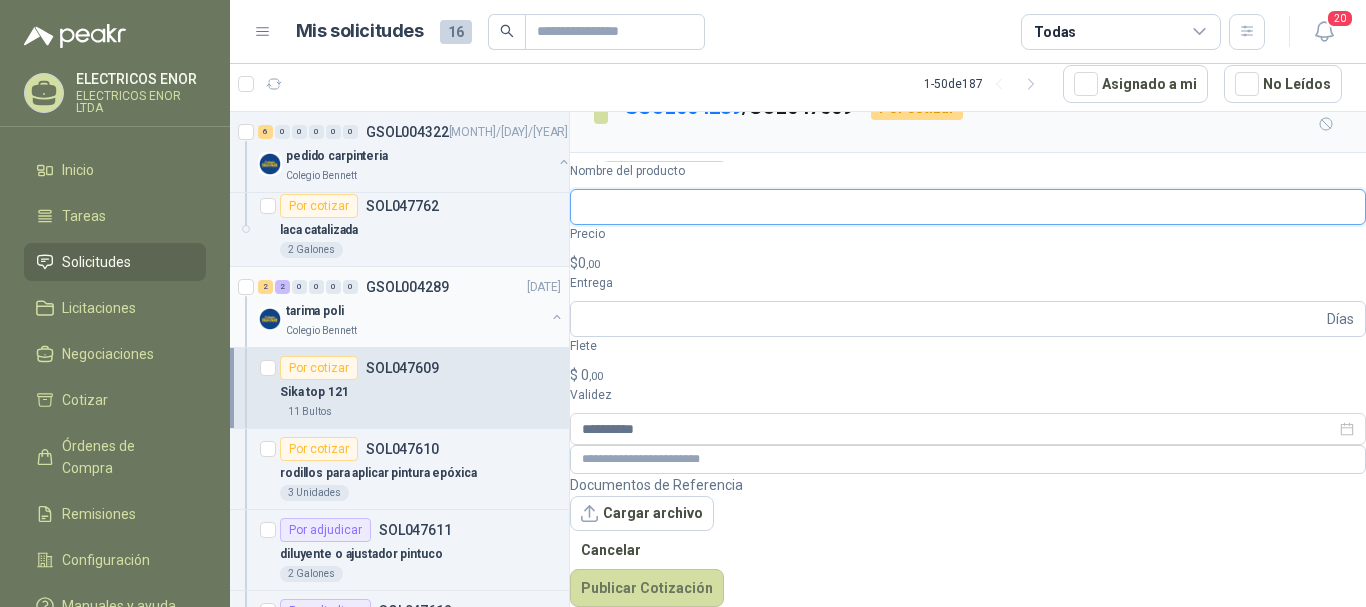 click on "Nombre del producto" at bounding box center [968, 207] 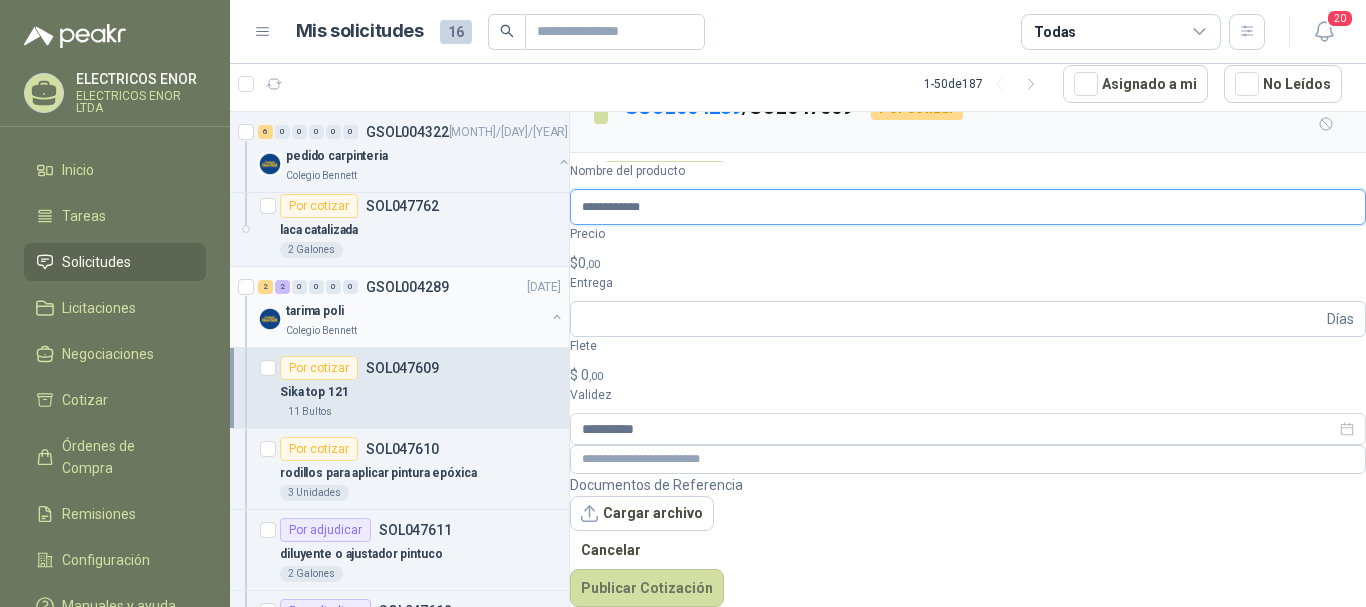 type on "**********" 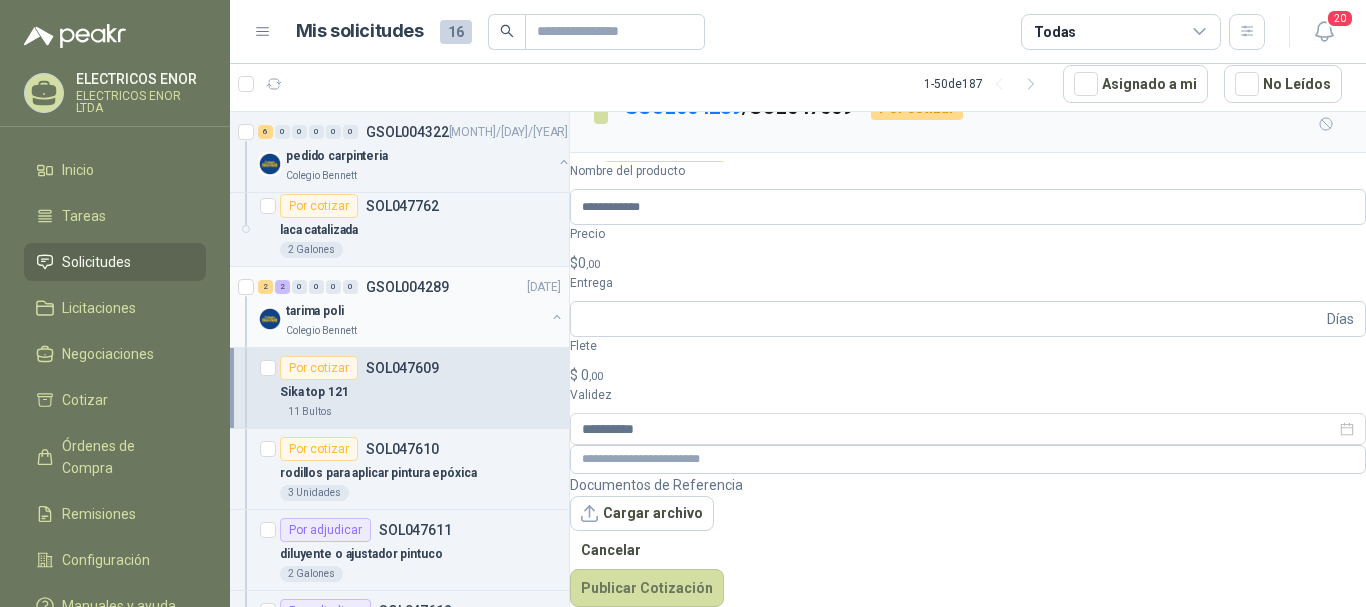 click on "0 ,00" at bounding box center [589, 263] 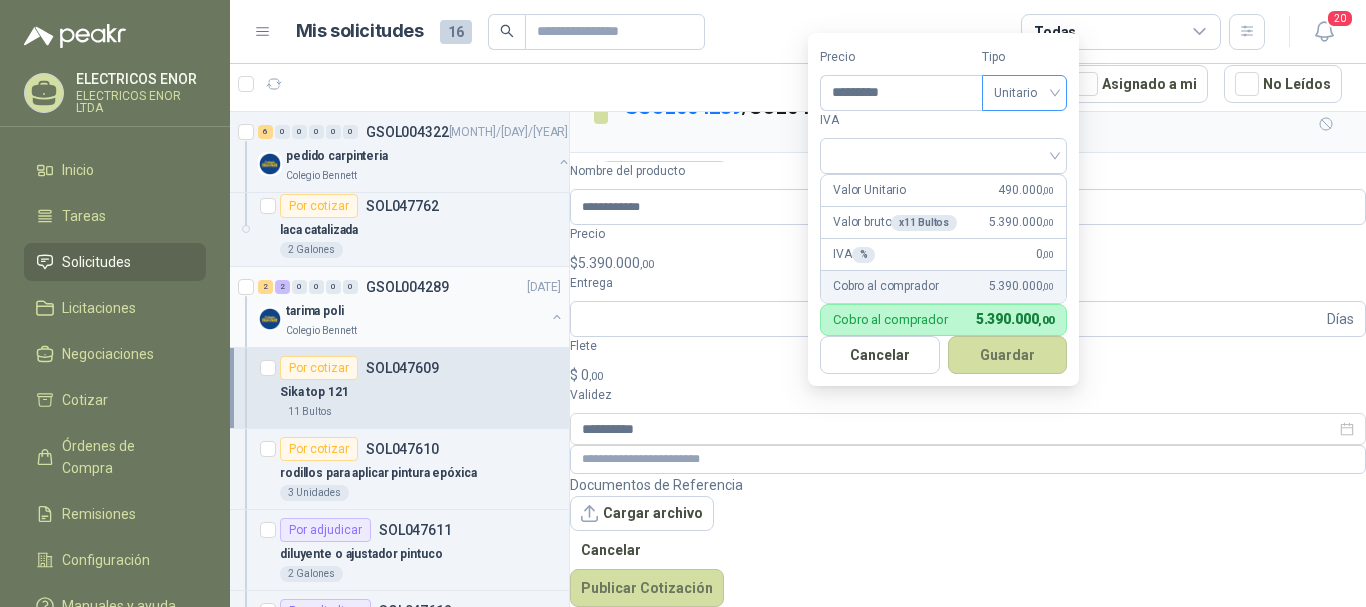 drag, startPoint x: 1041, startPoint y: 81, endPoint x: 1042, endPoint y: 94, distance: 13.038404 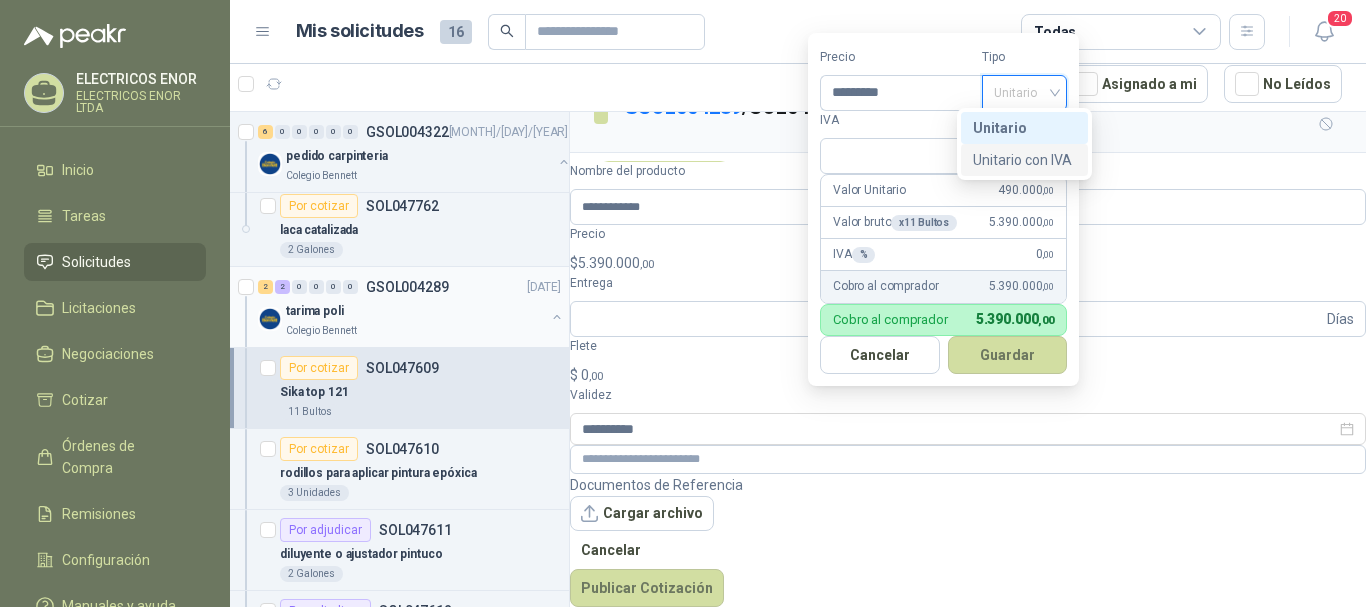 click on "Unitario con IVA" at bounding box center (1024, 160) 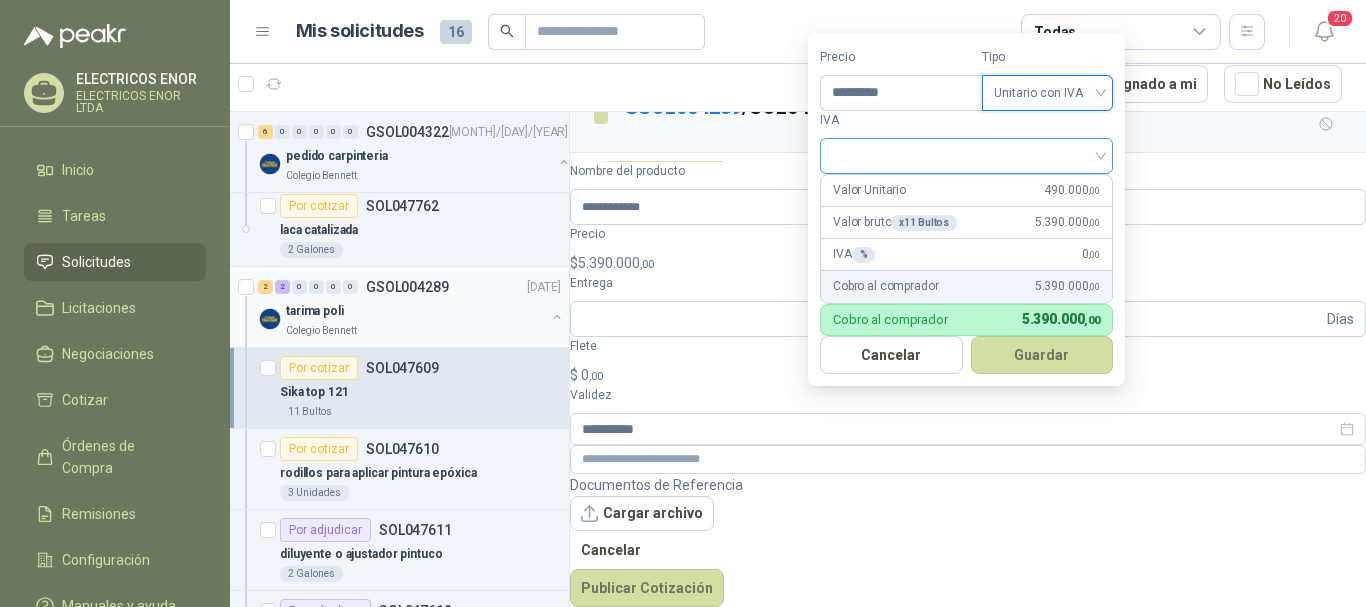click at bounding box center [966, 154] 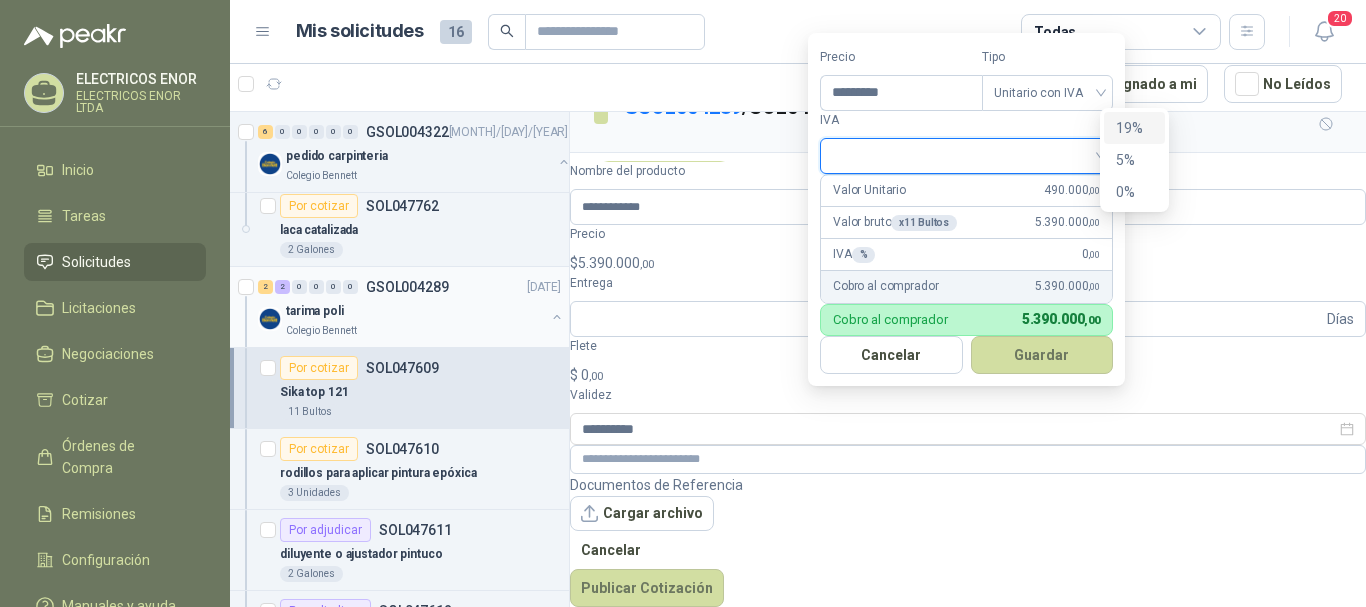 click on "19%" at bounding box center [0, 0] 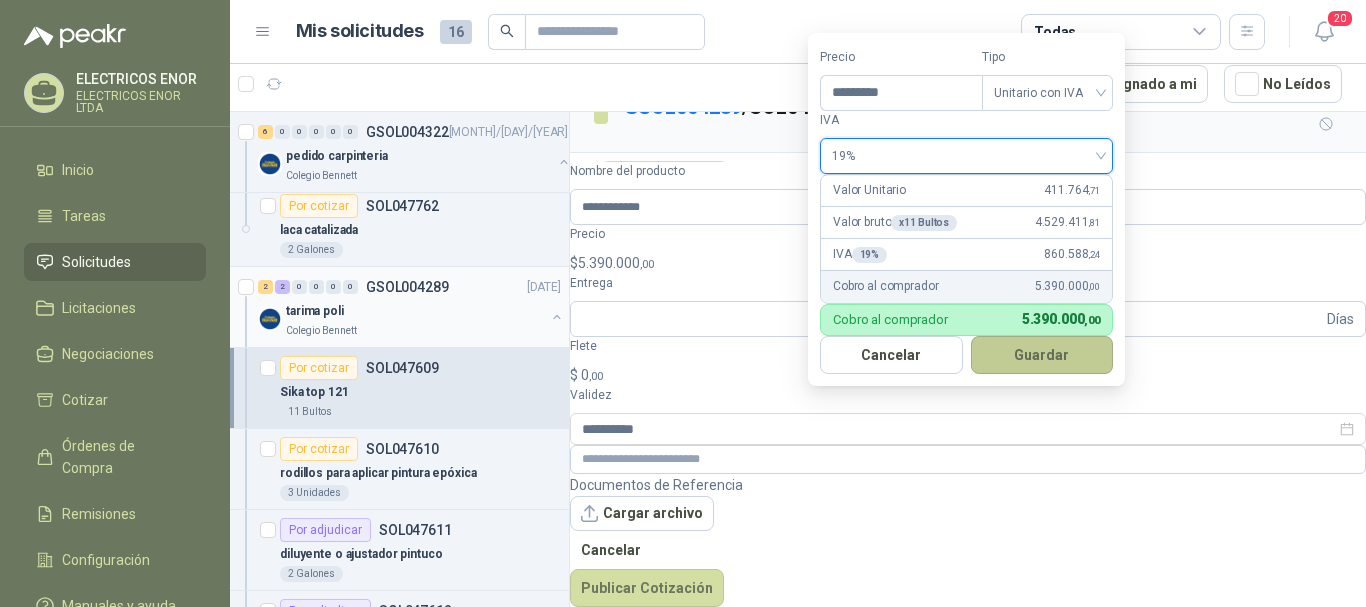 click on "Guardar" at bounding box center (1042, 355) 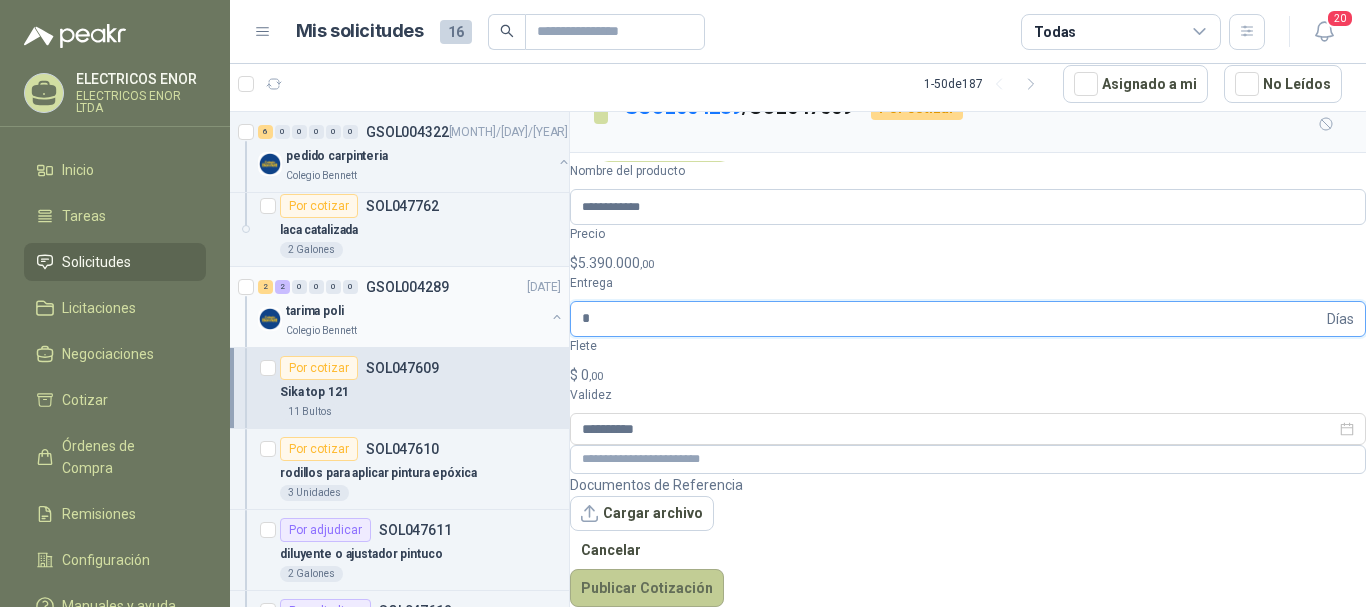 type on "*" 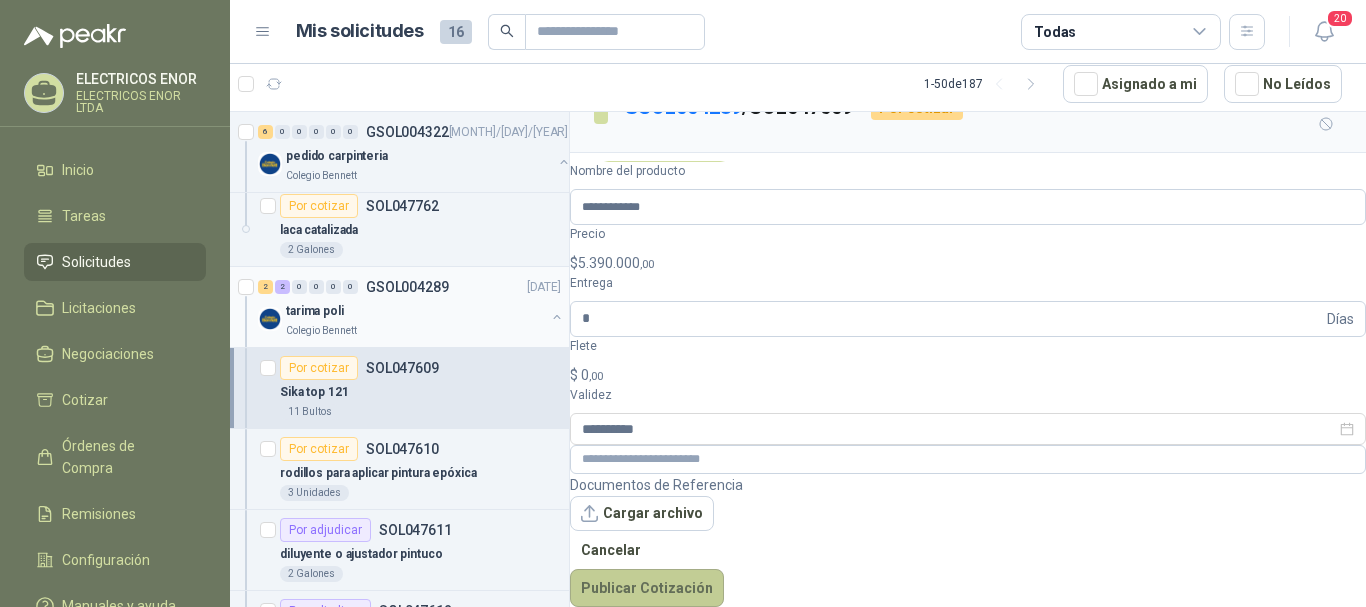 click on "Publicar Cotización" at bounding box center [647, 588] 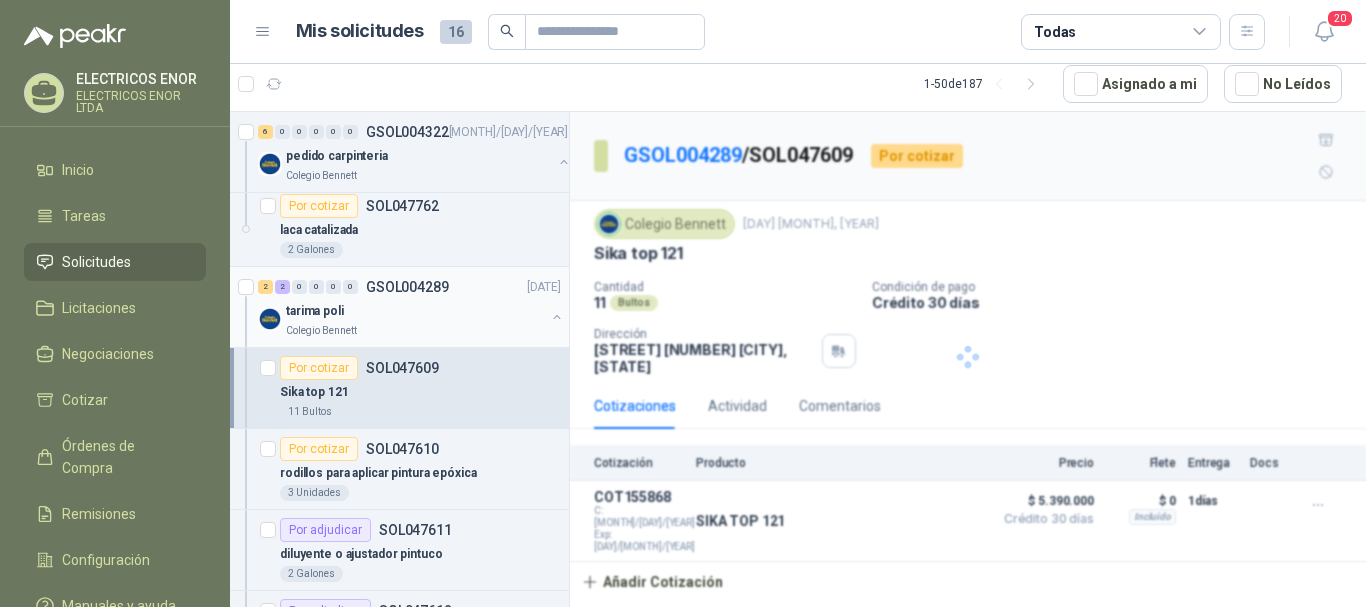 scroll, scrollTop: 0, scrollLeft: 0, axis: both 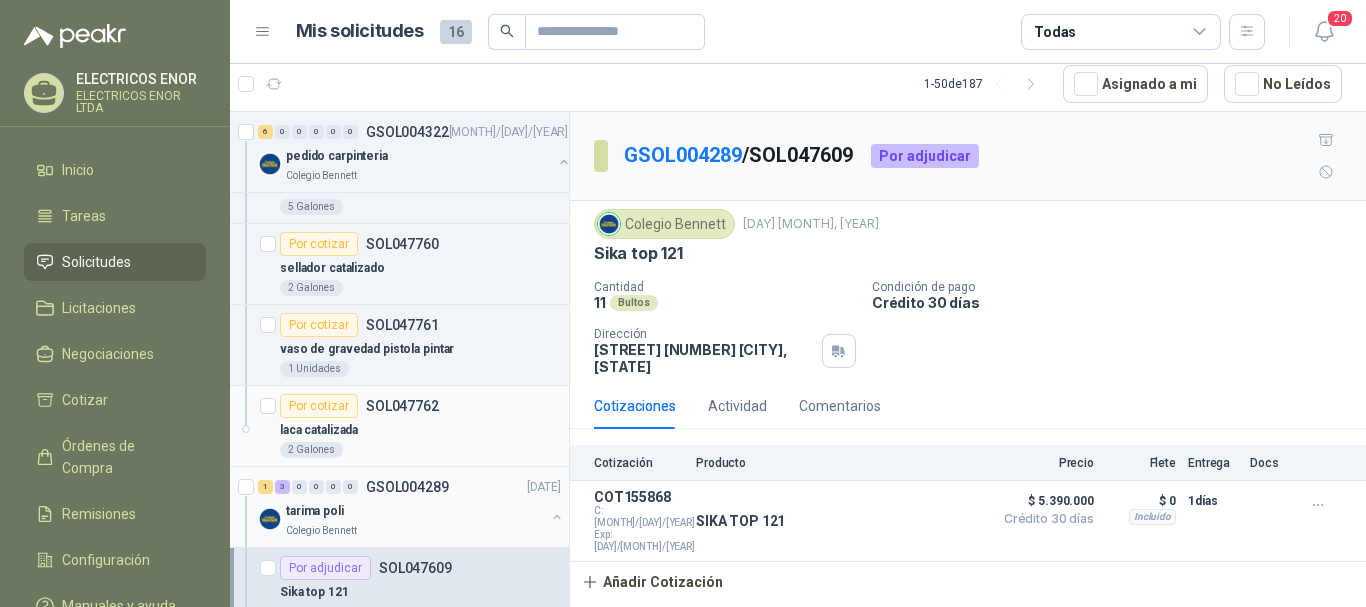 click on "laca catalizada" at bounding box center (420, 430) 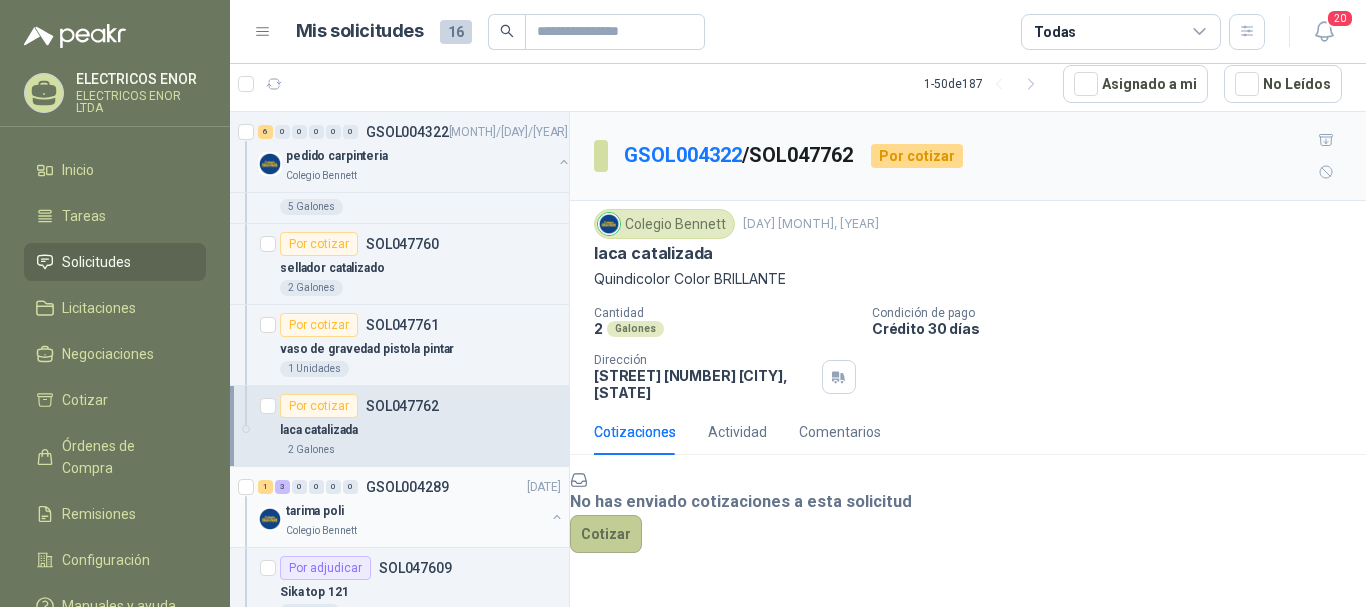 click on "Cotizar" at bounding box center (606, 534) 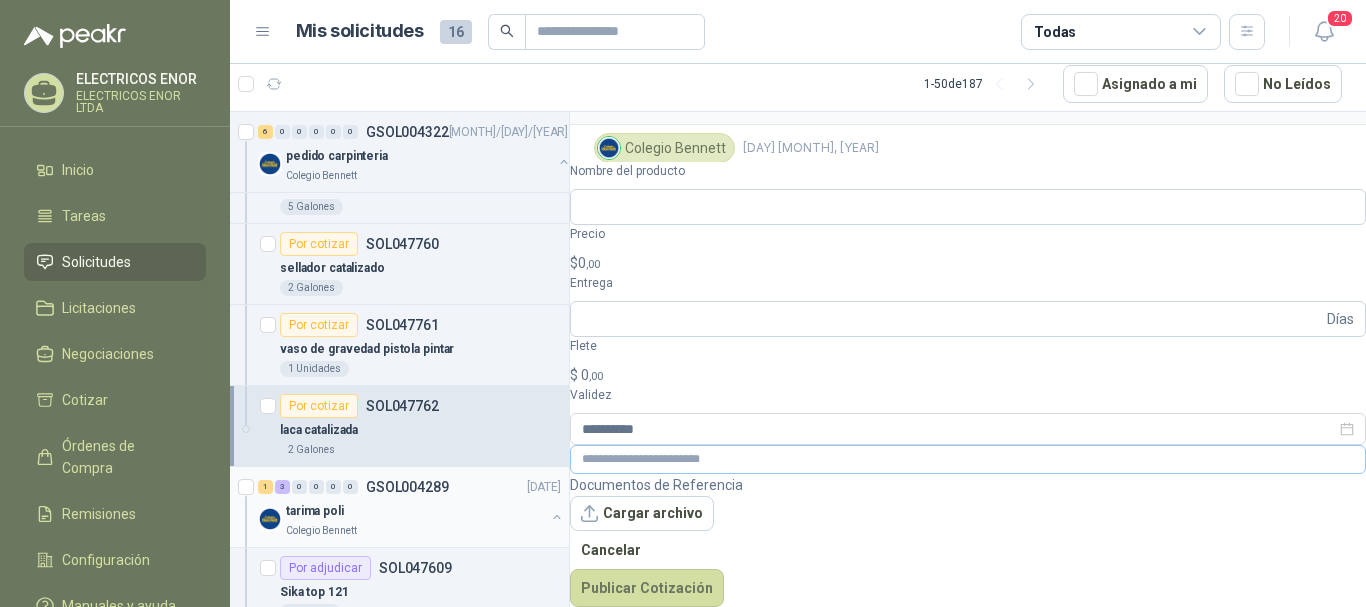 scroll, scrollTop: 74, scrollLeft: 0, axis: vertical 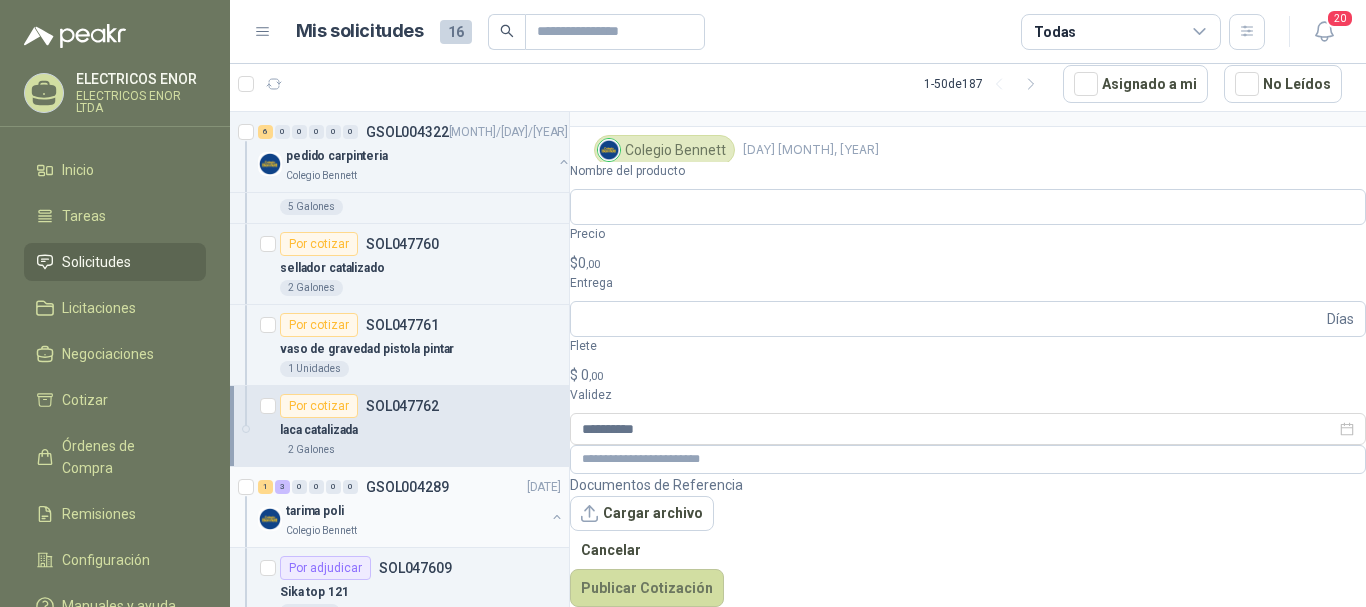click on "$  0 ,00" at bounding box center (968, 263) 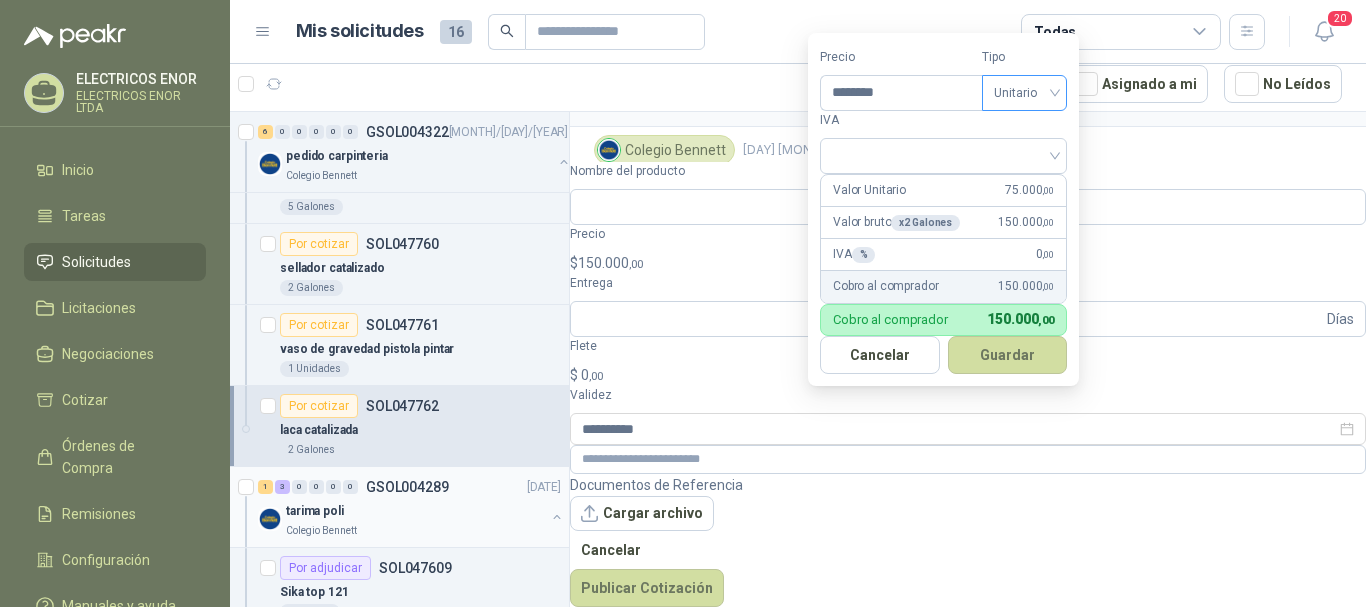 click on "Unitario" at bounding box center (1024, 93) 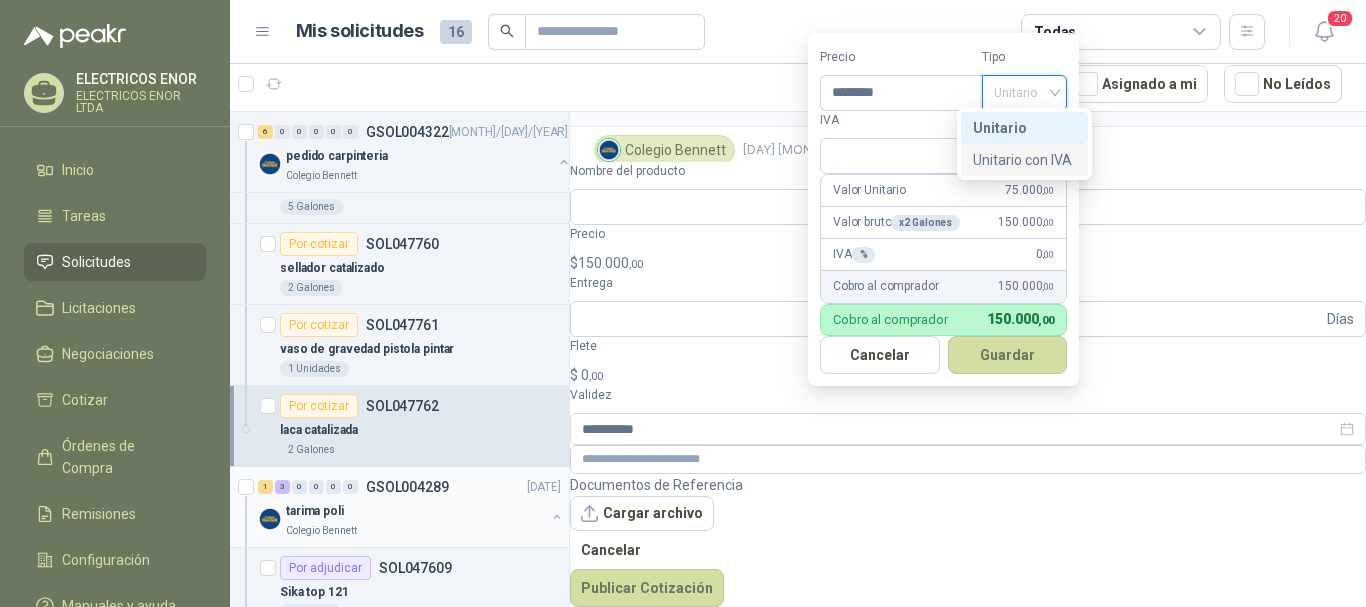 click on "Unitario con IVA" at bounding box center [1024, 160] 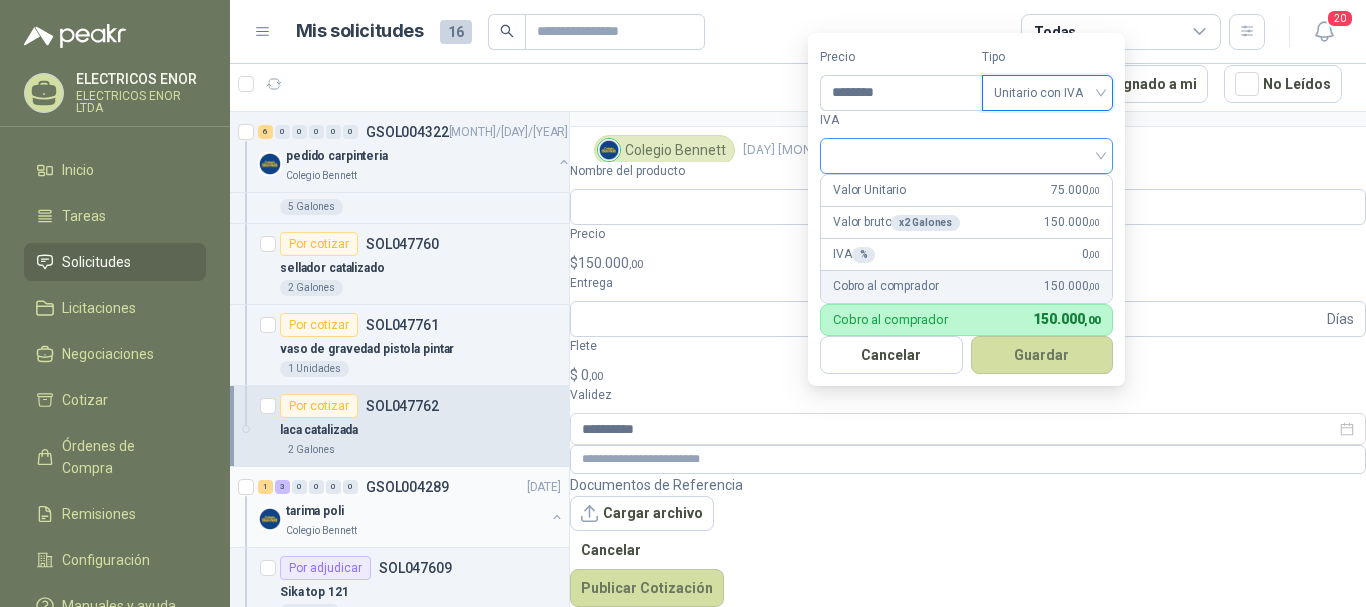 click at bounding box center (966, 154) 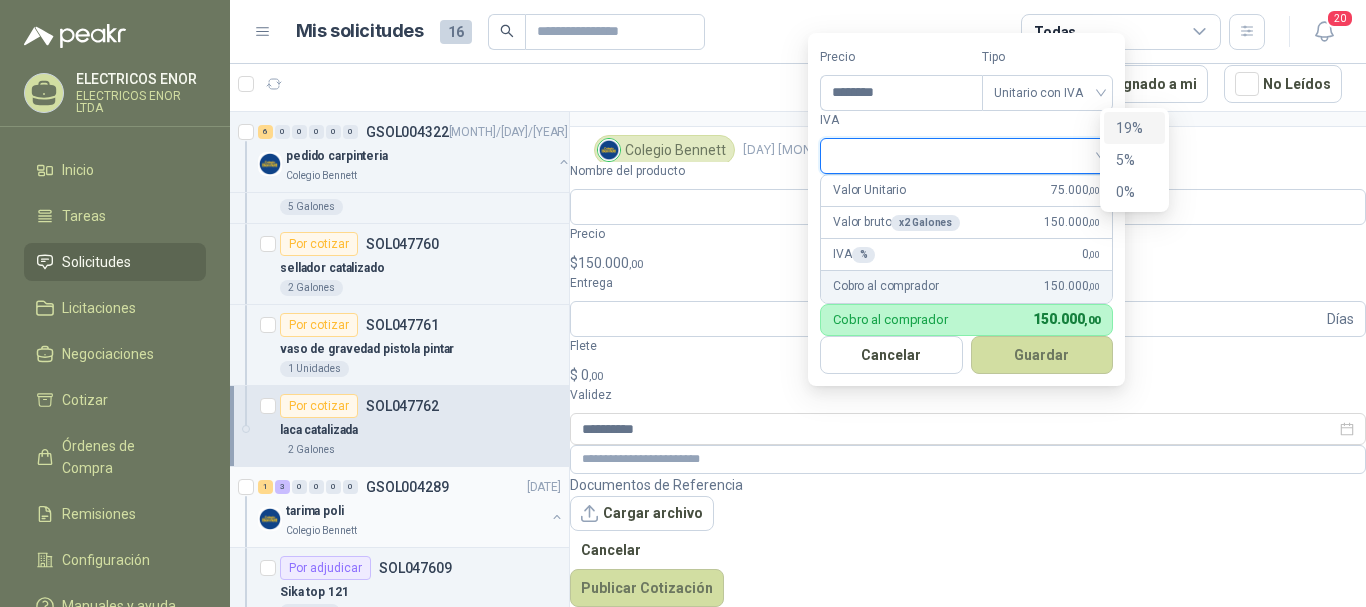 click on "19%" at bounding box center (0, 0) 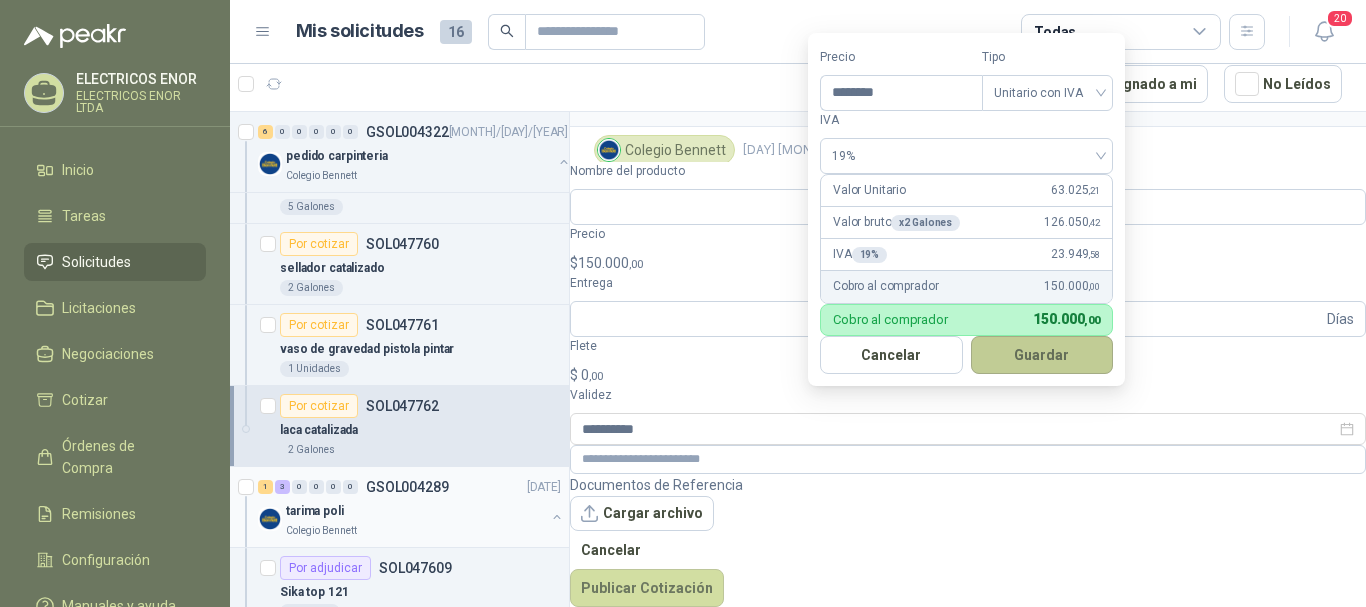 click on "Guardar" at bounding box center (1042, 355) 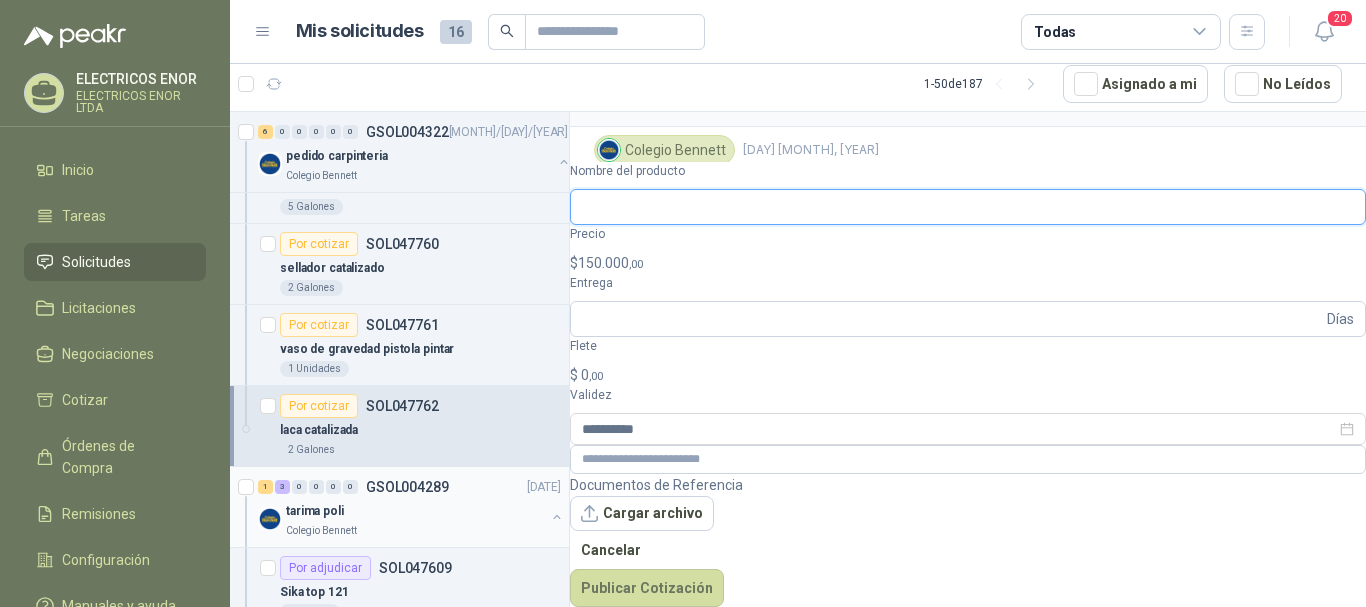 click on "Nombre del producto" at bounding box center [968, 207] 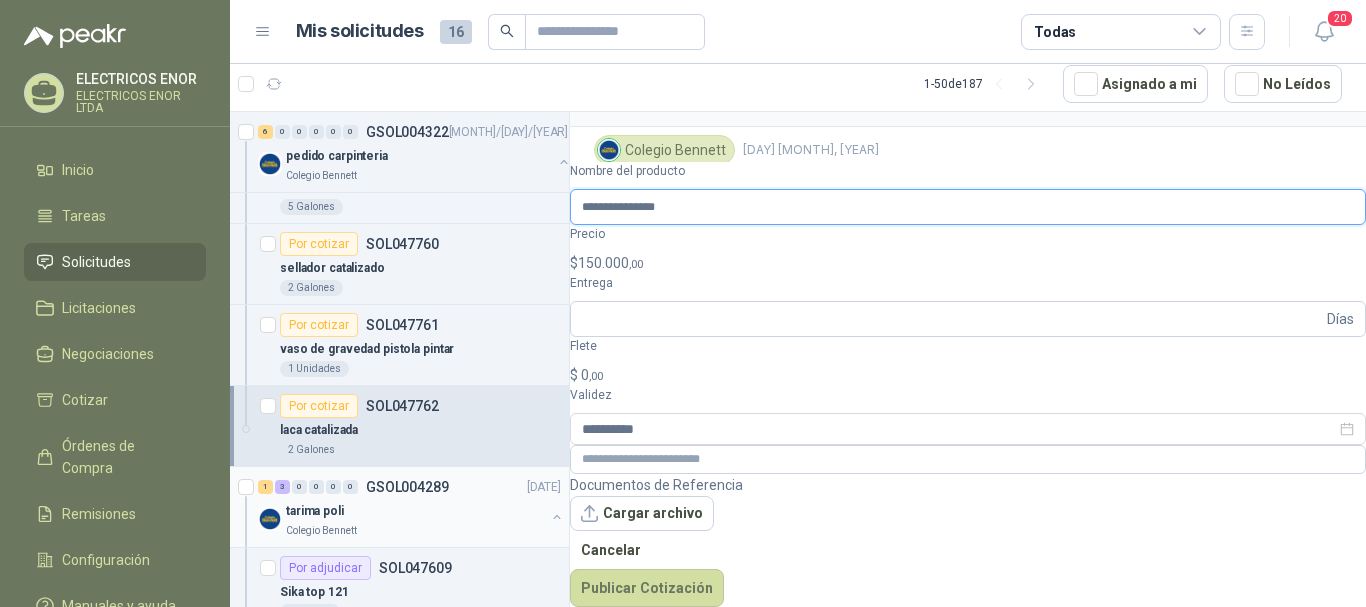 type on "**********" 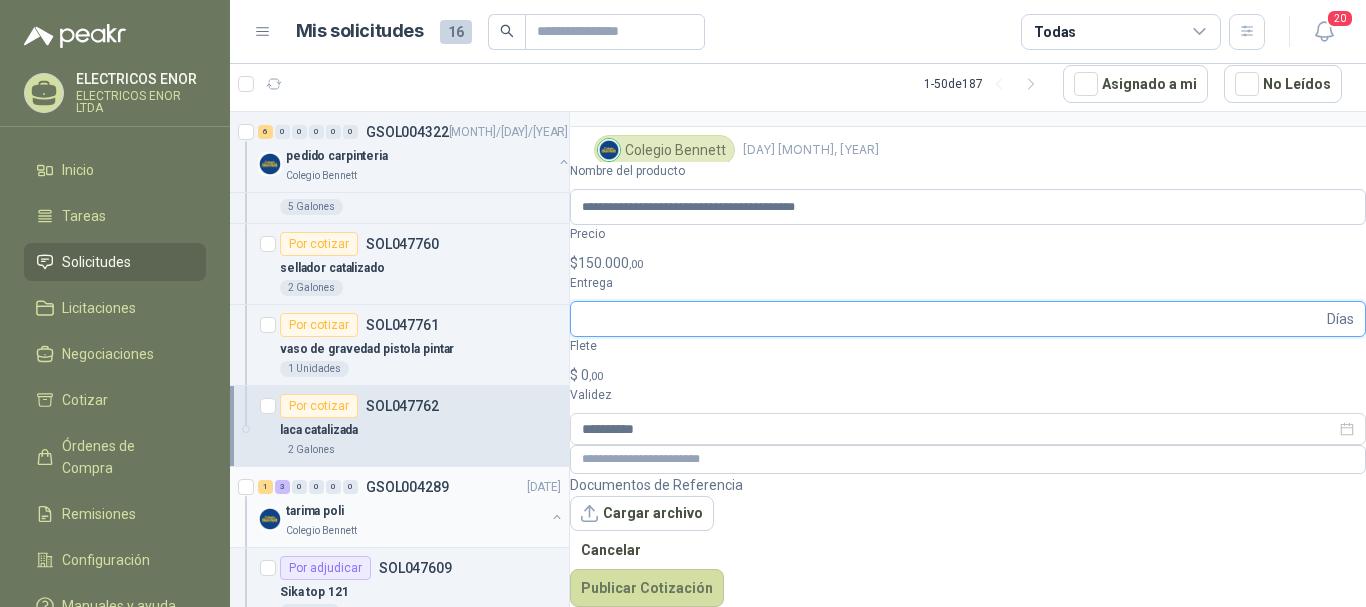 click on "Entrega" at bounding box center [952, 319] 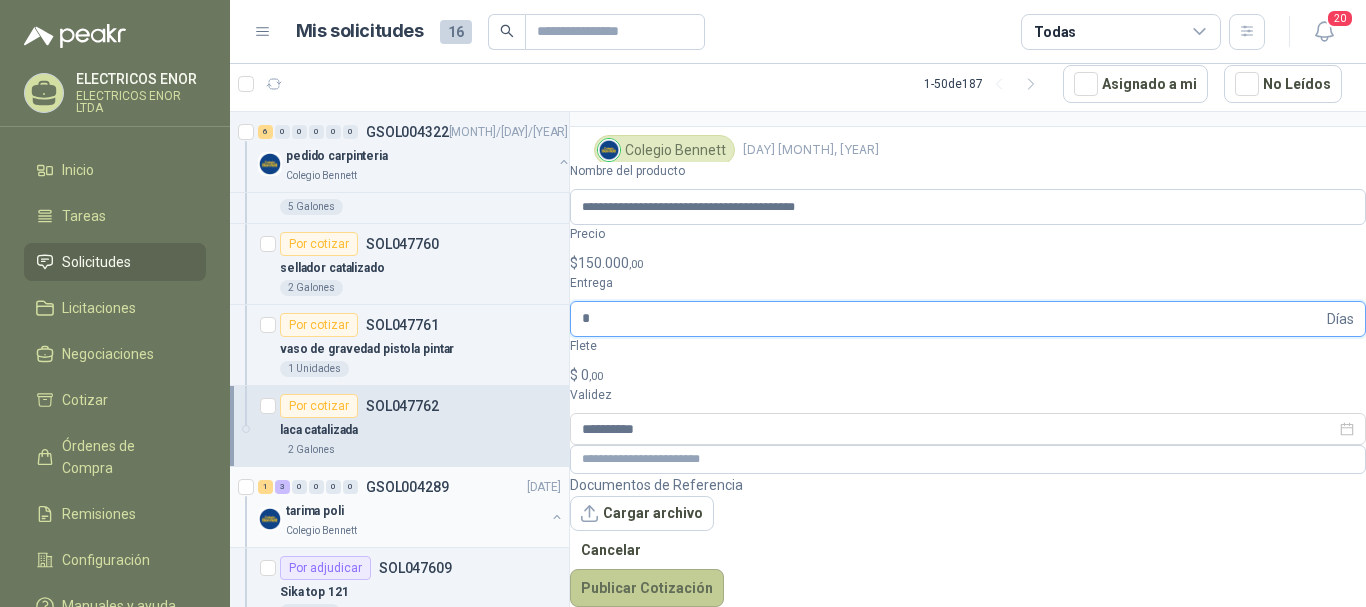 type on "*" 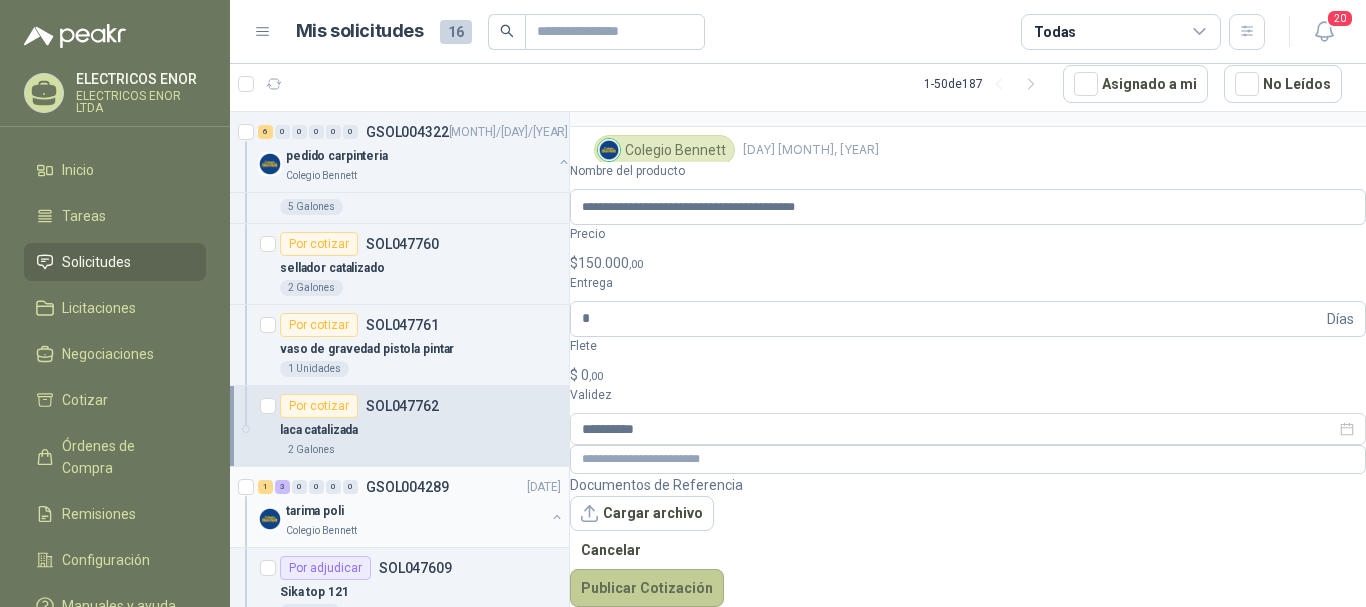 click on "Publicar Cotización" at bounding box center [647, 588] 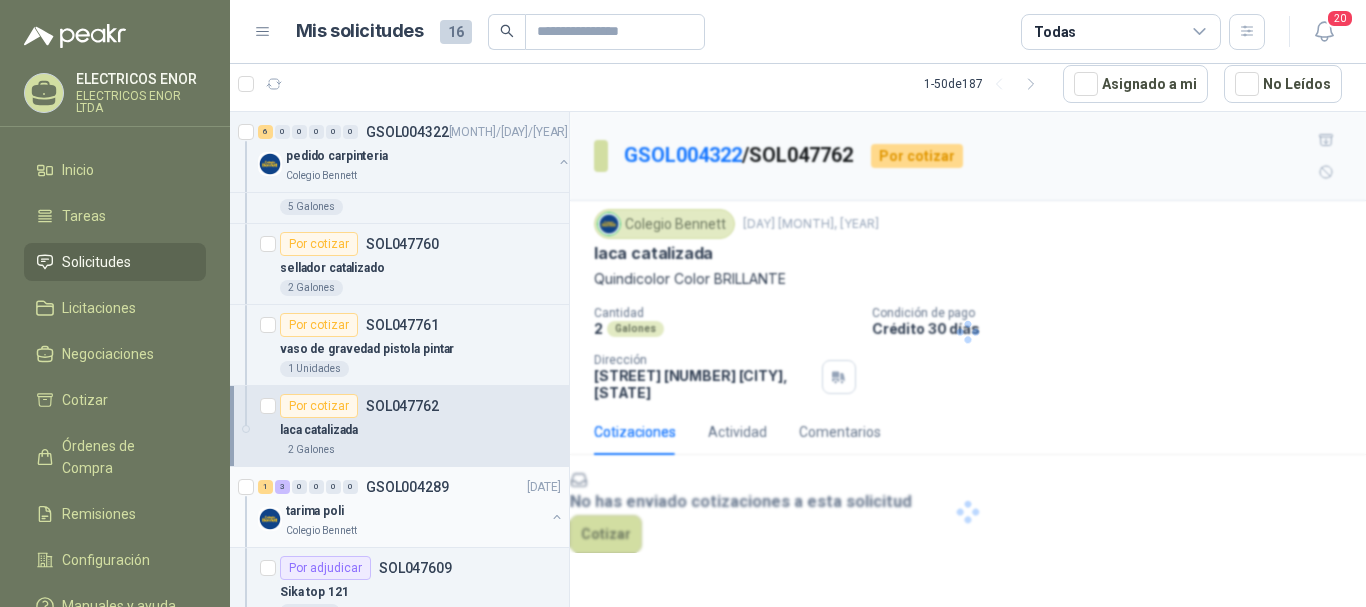 scroll, scrollTop: 0, scrollLeft: 0, axis: both 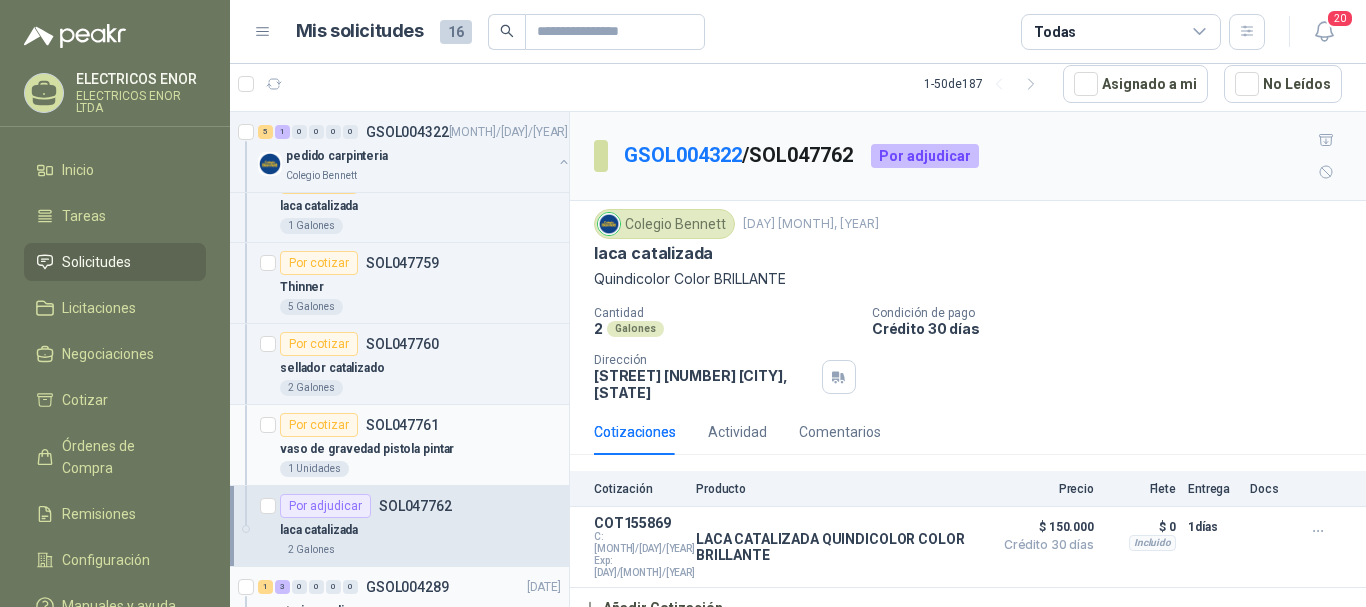 click on "vaso de gravedad pistola pintar" at bounding box center (367, 449) 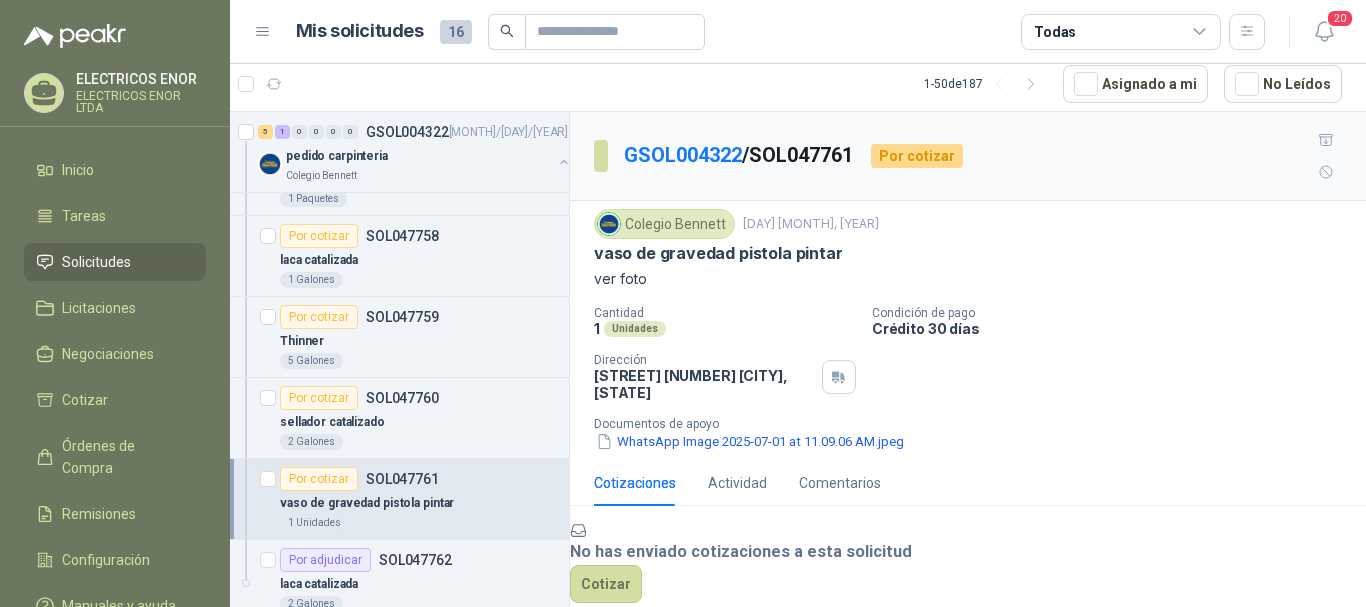scroll, scrollTop: 600, scrollLeft: 0, axis: vertical 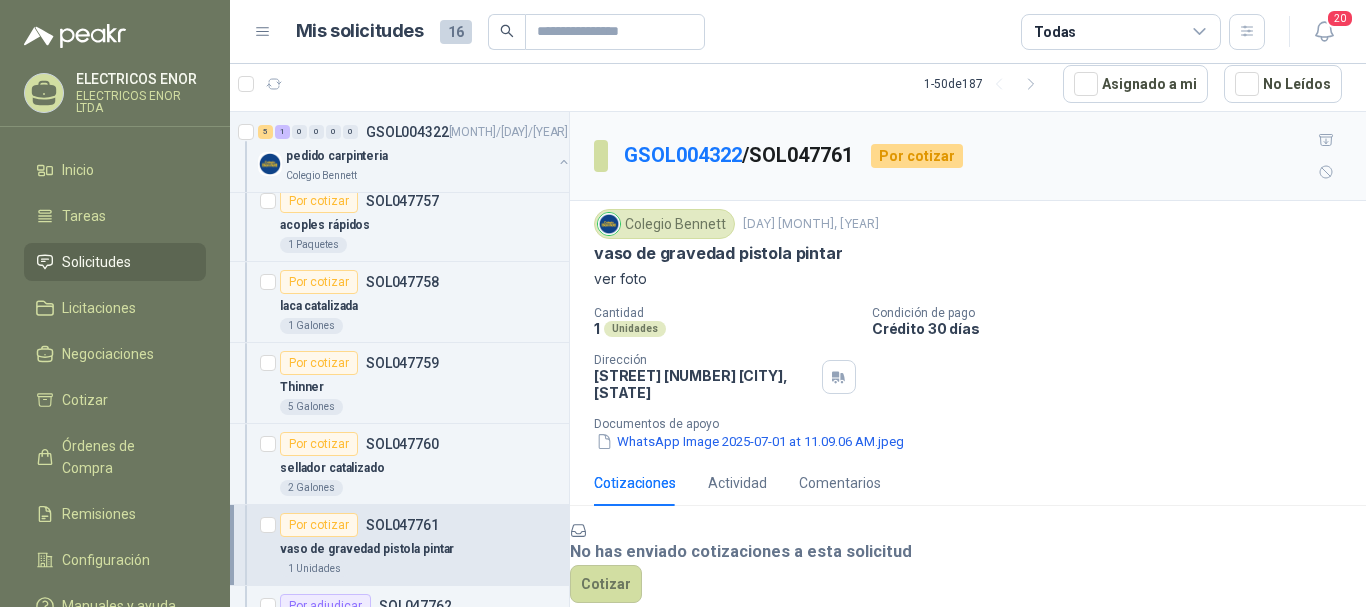 click on "sellador catalizado" at bounding box center (420, 468) 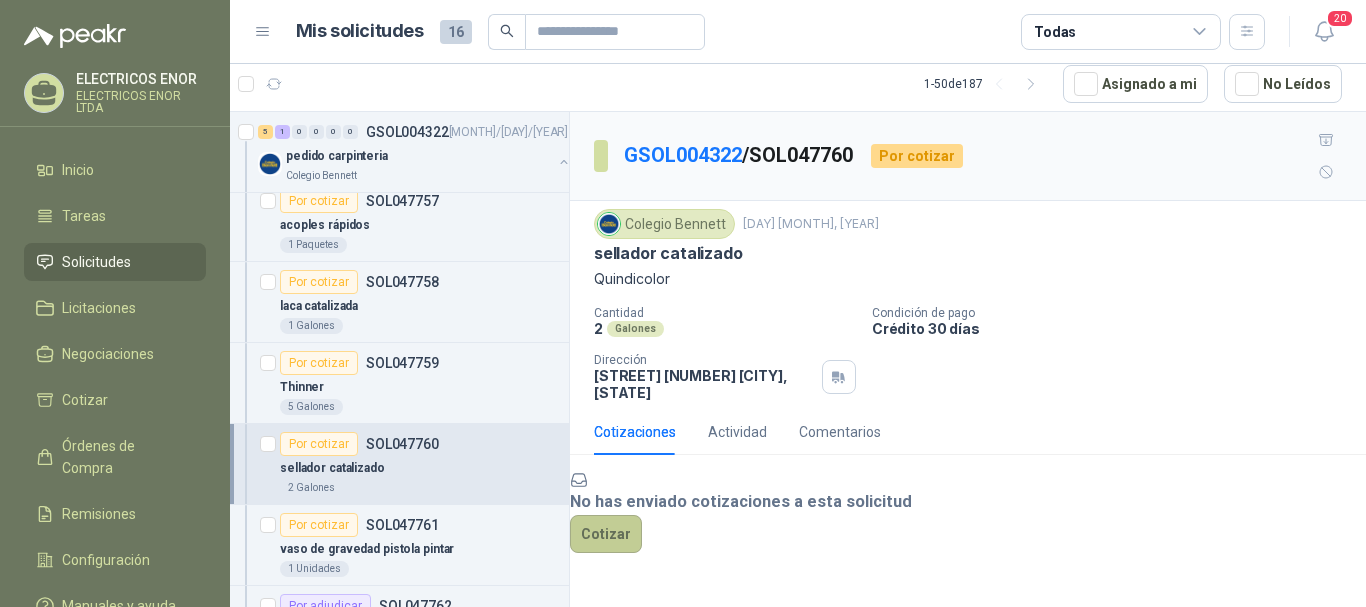 click on "Cotizar" at bounding box center [606, 534] 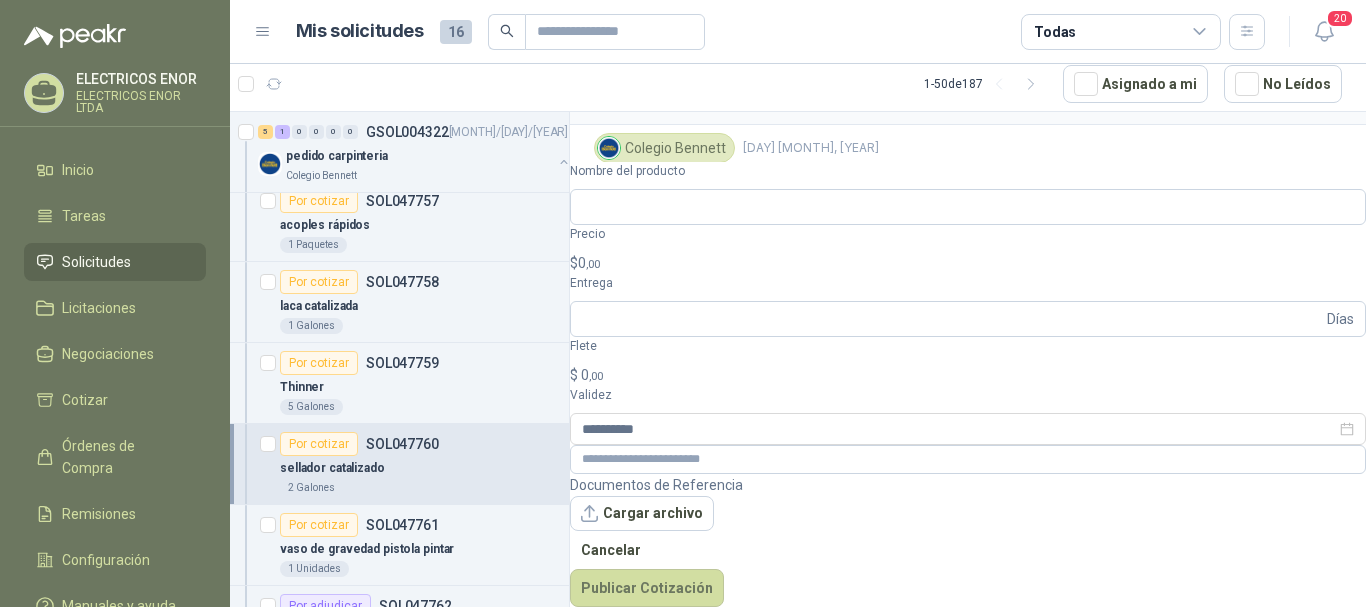 scroll, scrollTop: 74, scrollLeft: 0, axis: vertical 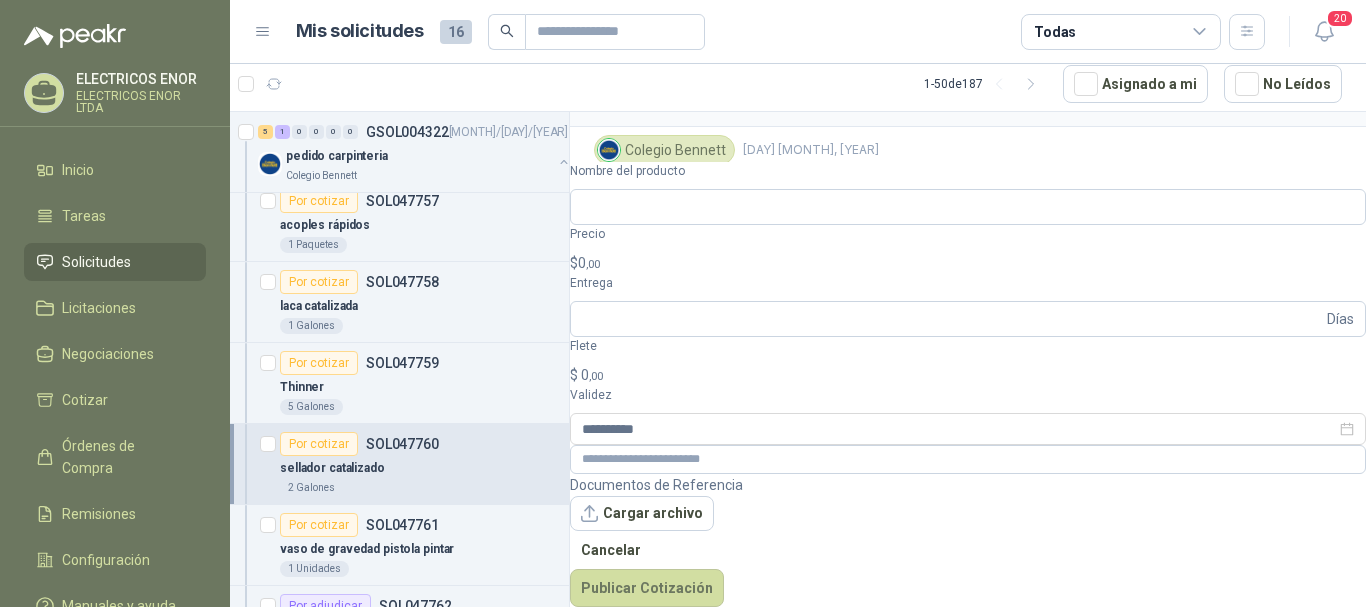click on "$  0 ,00" at bounding box center (968, 263) 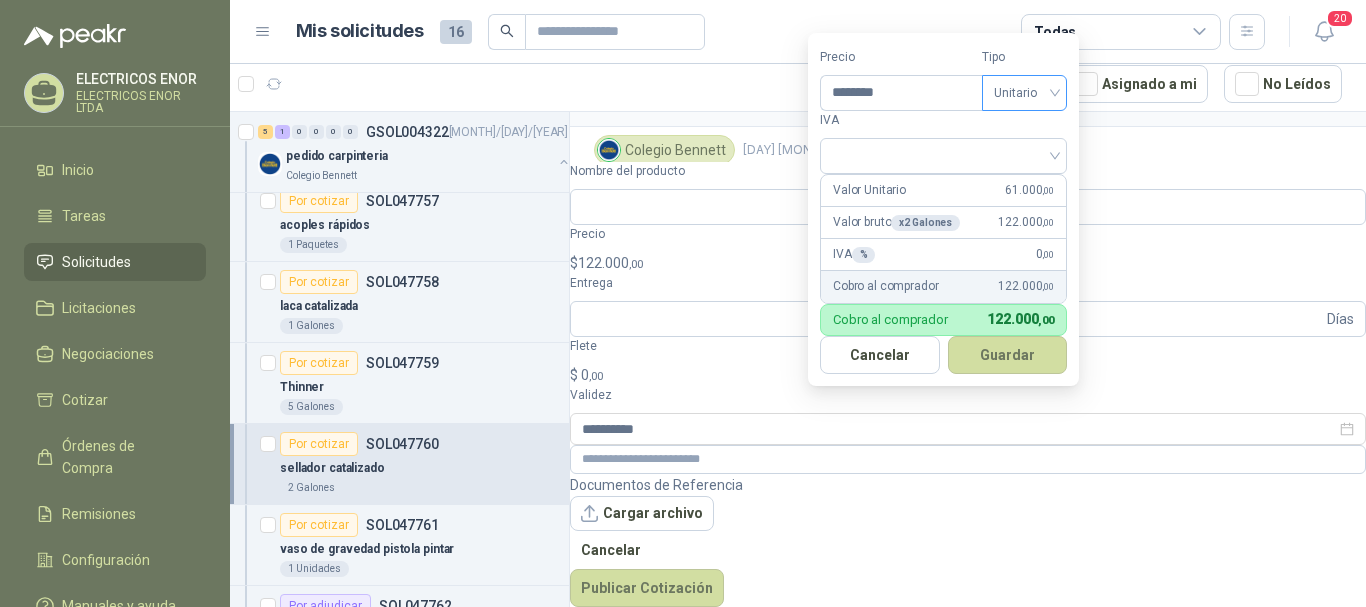click on "Unitario" at bounding box center [1024, 93] 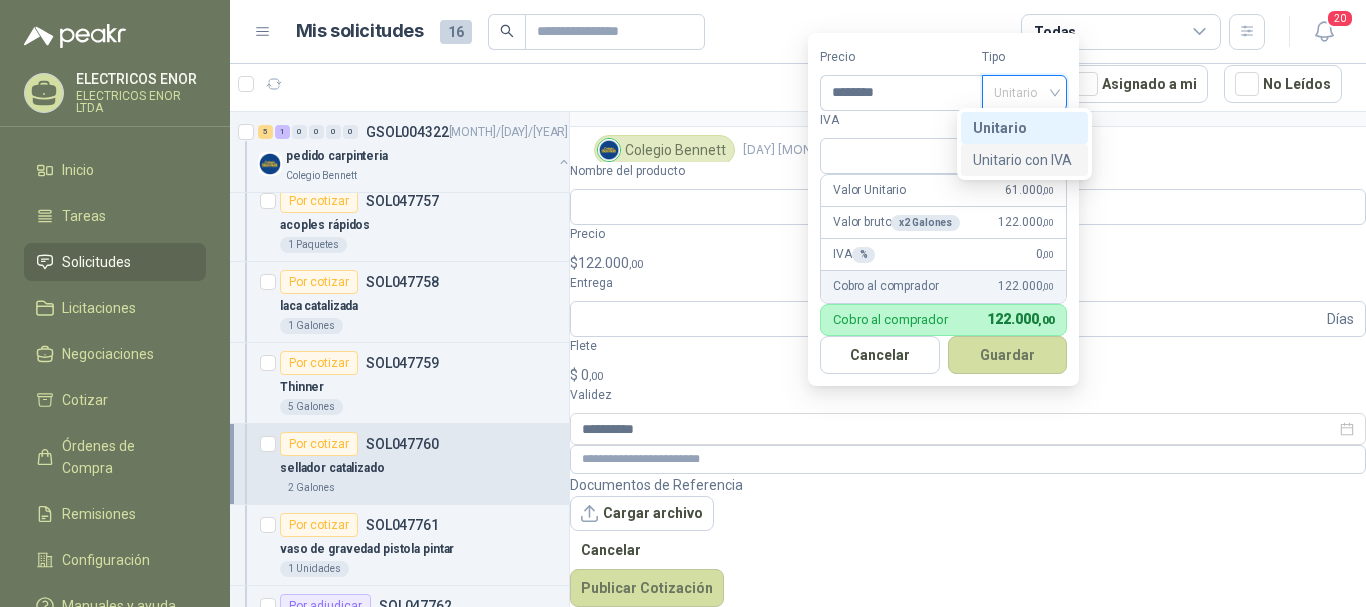 click on "Unitario con IVA" at bounding box center [1024, 160] 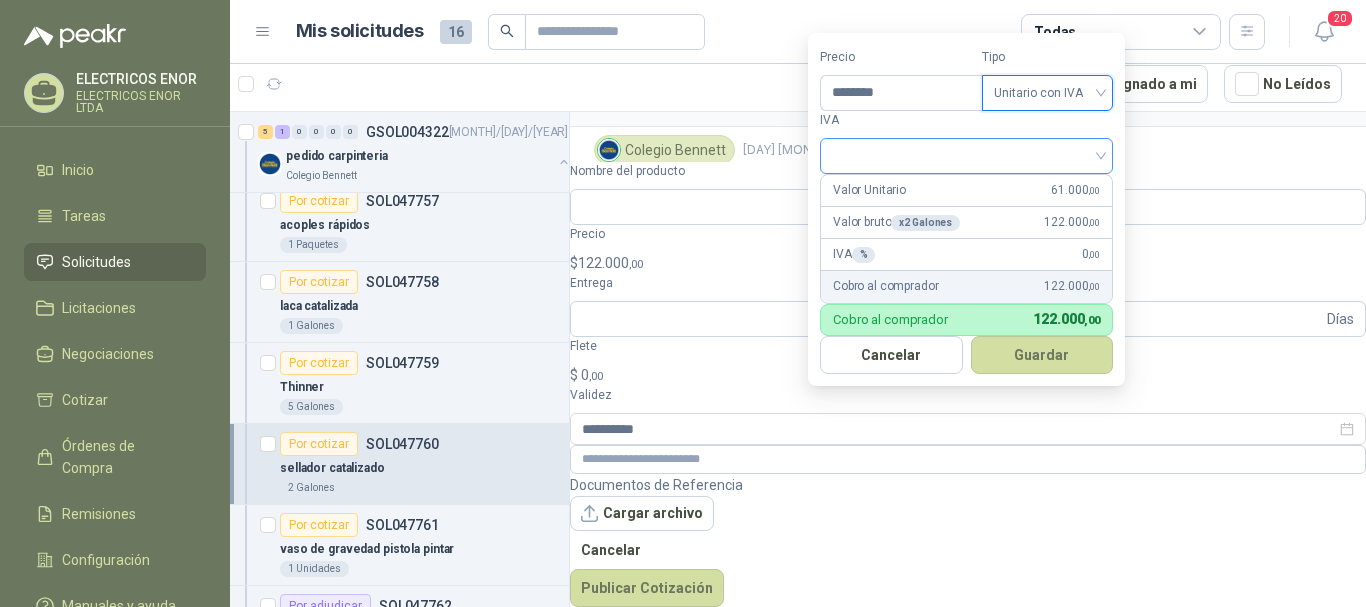 click at bounding box center [966, 156] 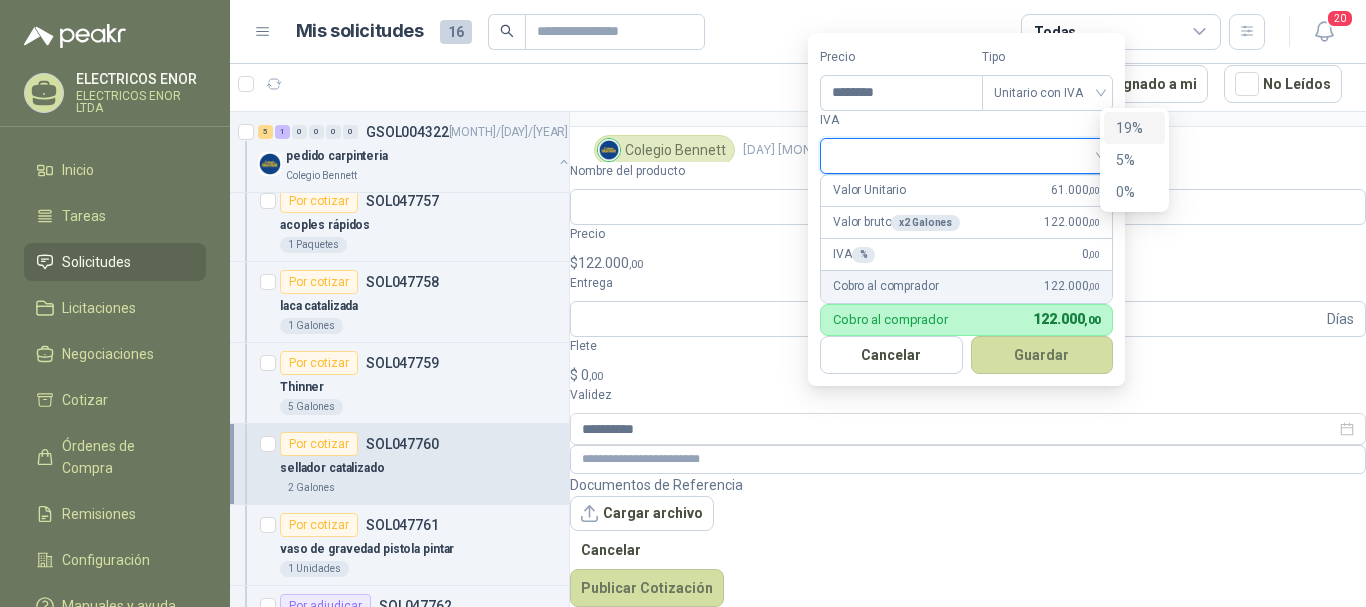click on "19%" at bounding box center (0, 0) 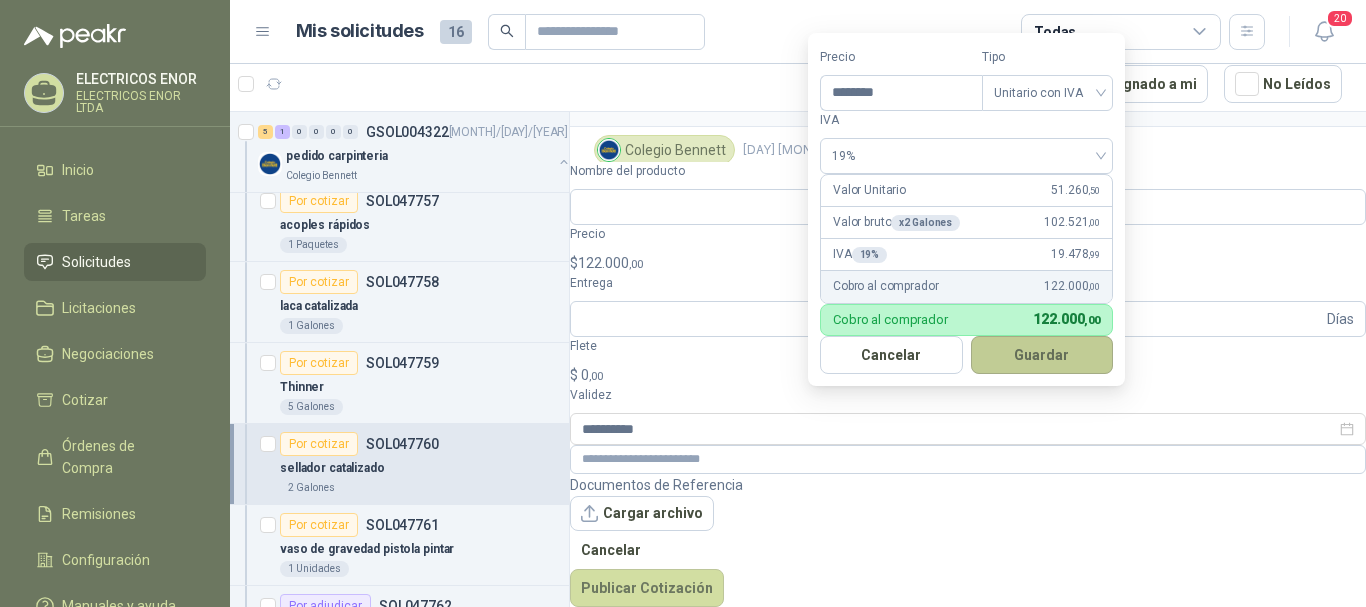 click on "Guardar" at bounding box center (1042, 355) 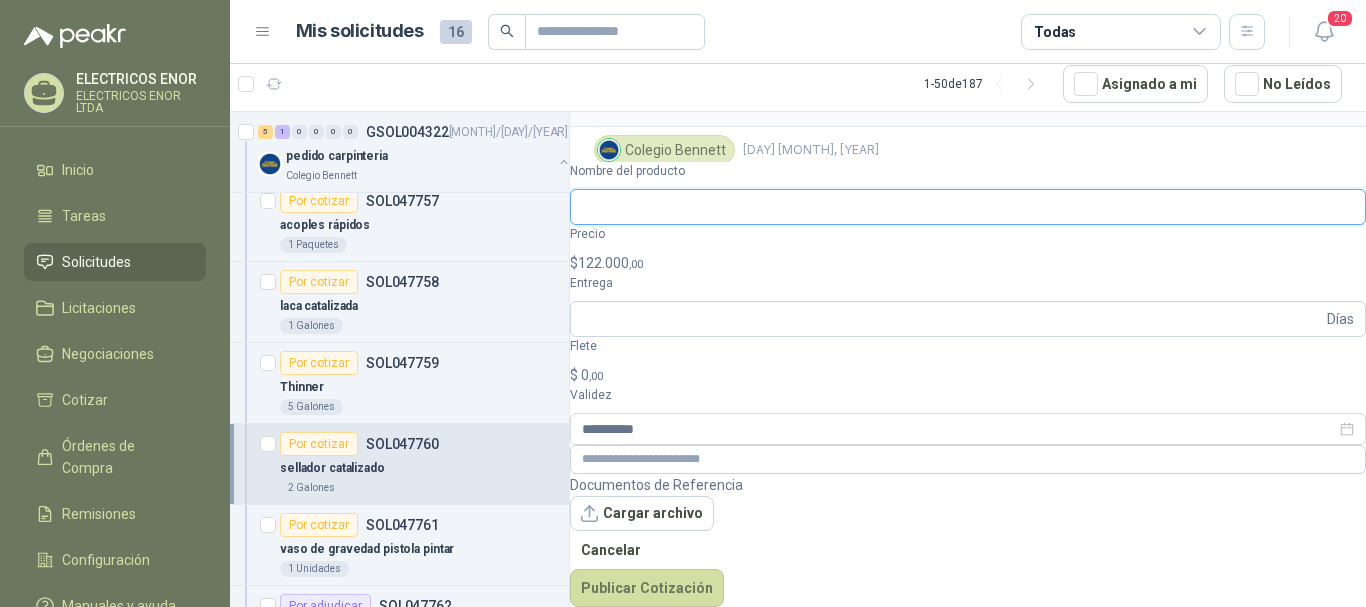 click on "Nombre del producto" at bounding box center [968, 207] 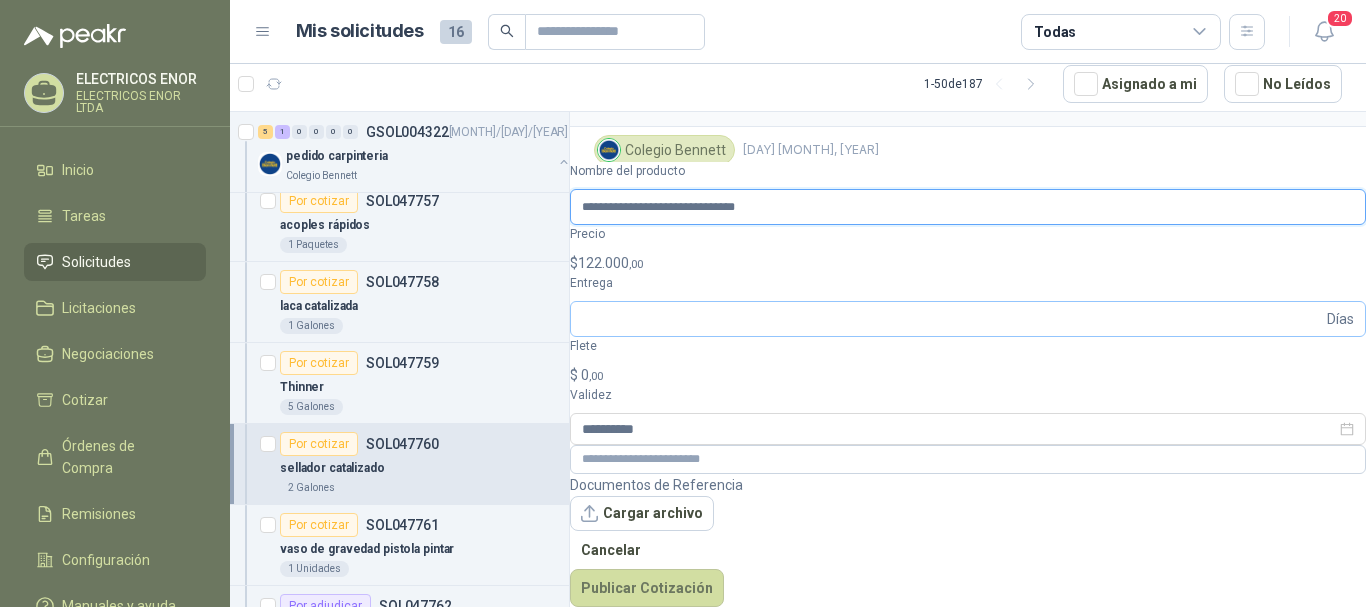 type on "**********" 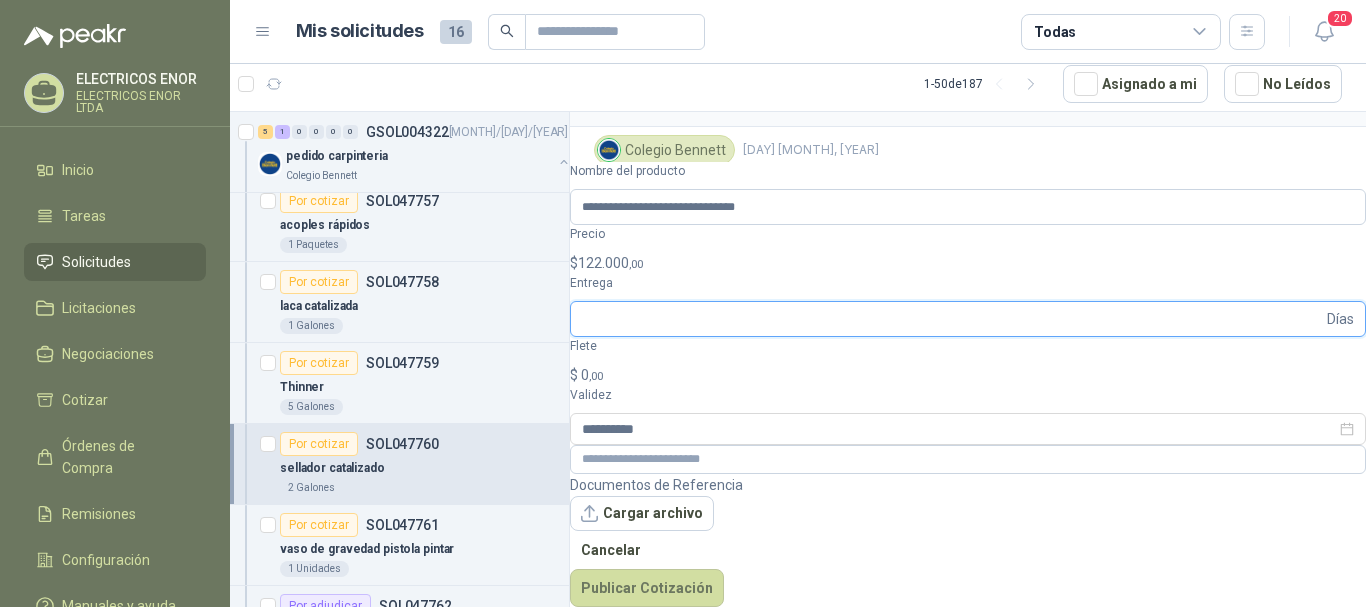 click on "Entrega" at bounding box center (952, 319) 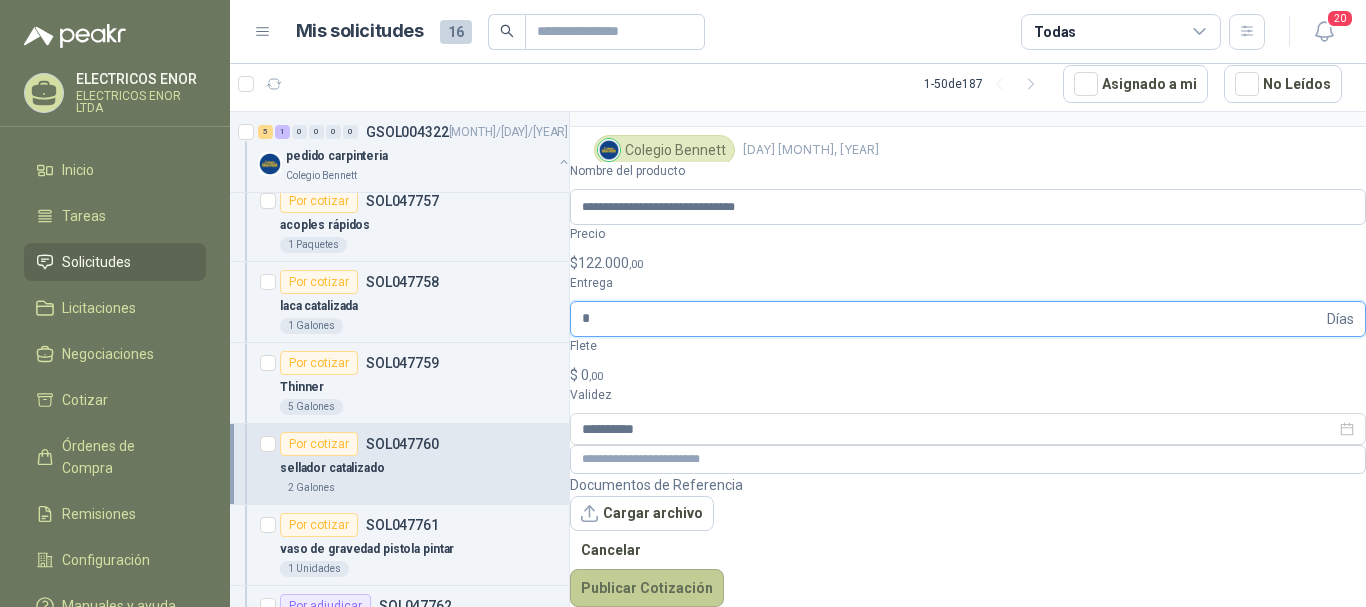 type on "*" 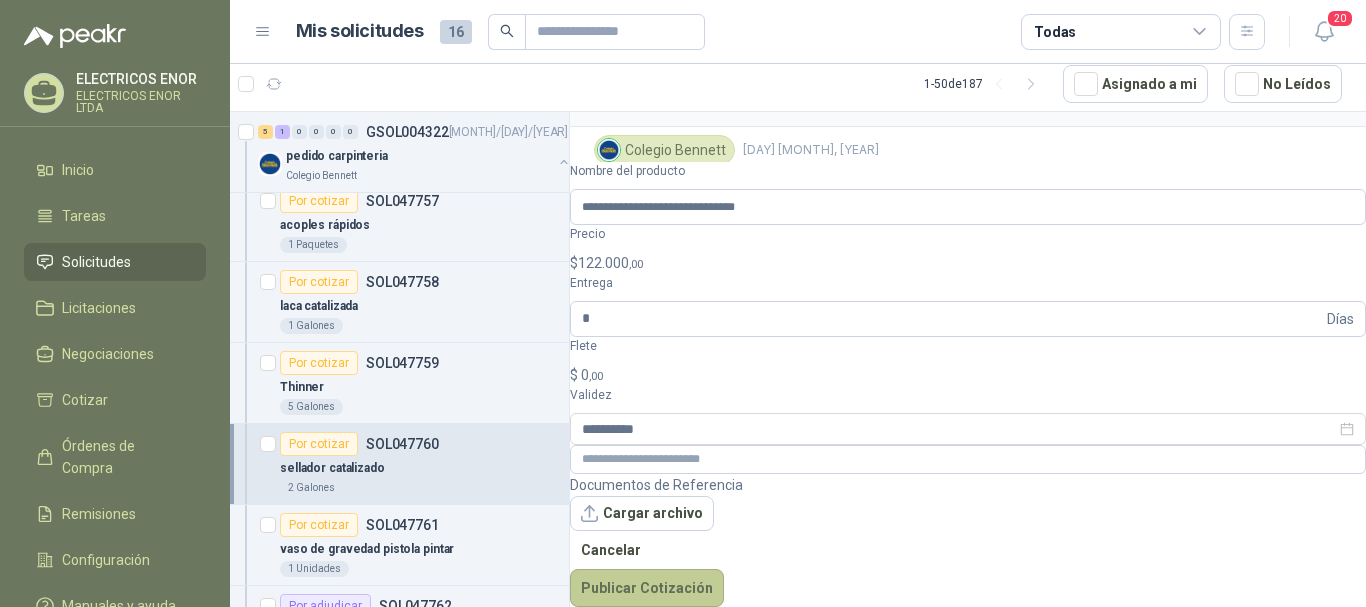 click on "Publicar Cotización" at bounding box center [647, 588] 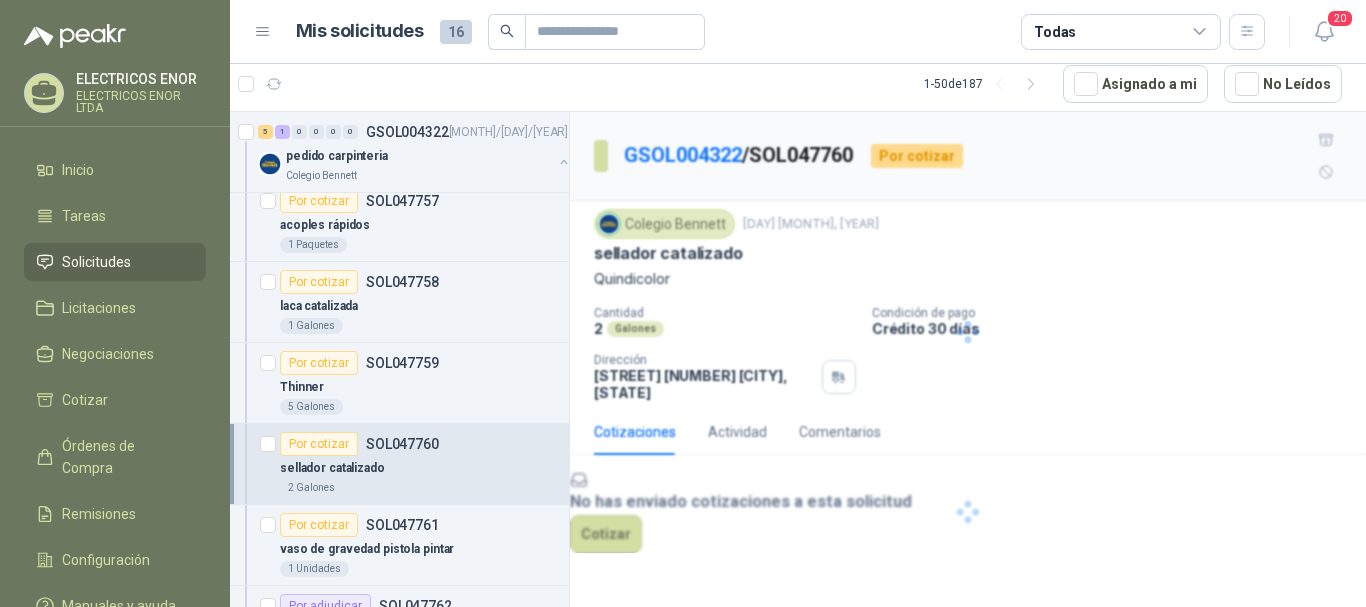 scroll, scrollTop: 0, scrollLeft: 0, axis: both 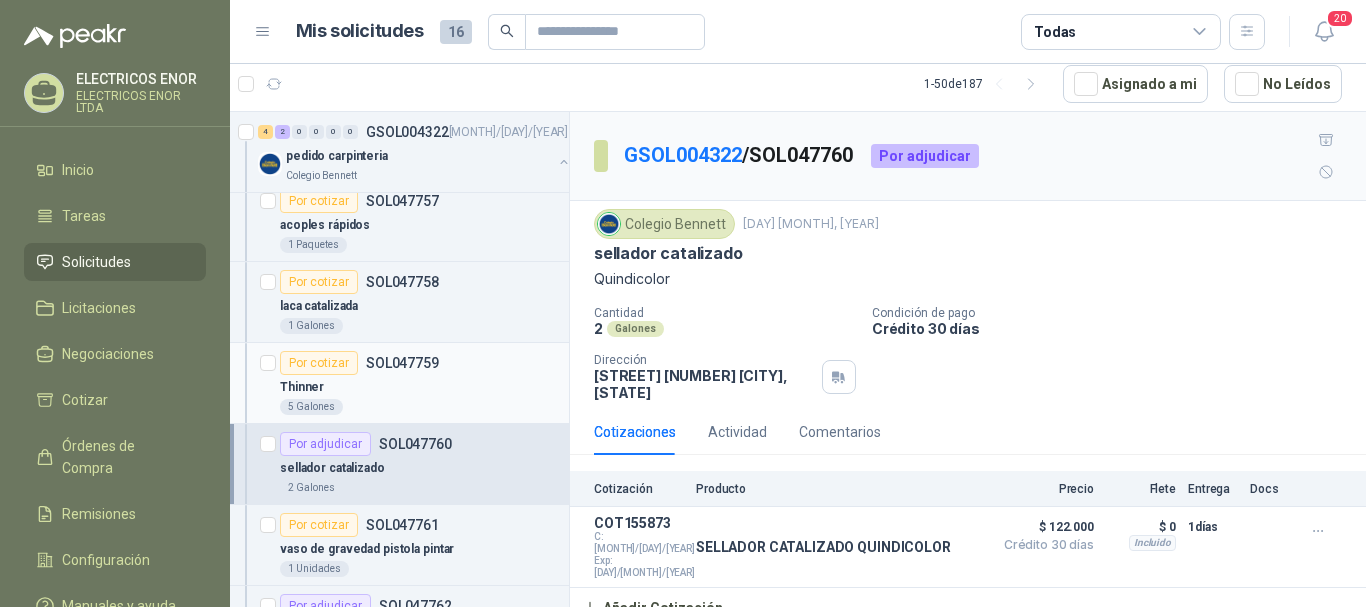 click on "Thinner" at bounding box center (420, 387) 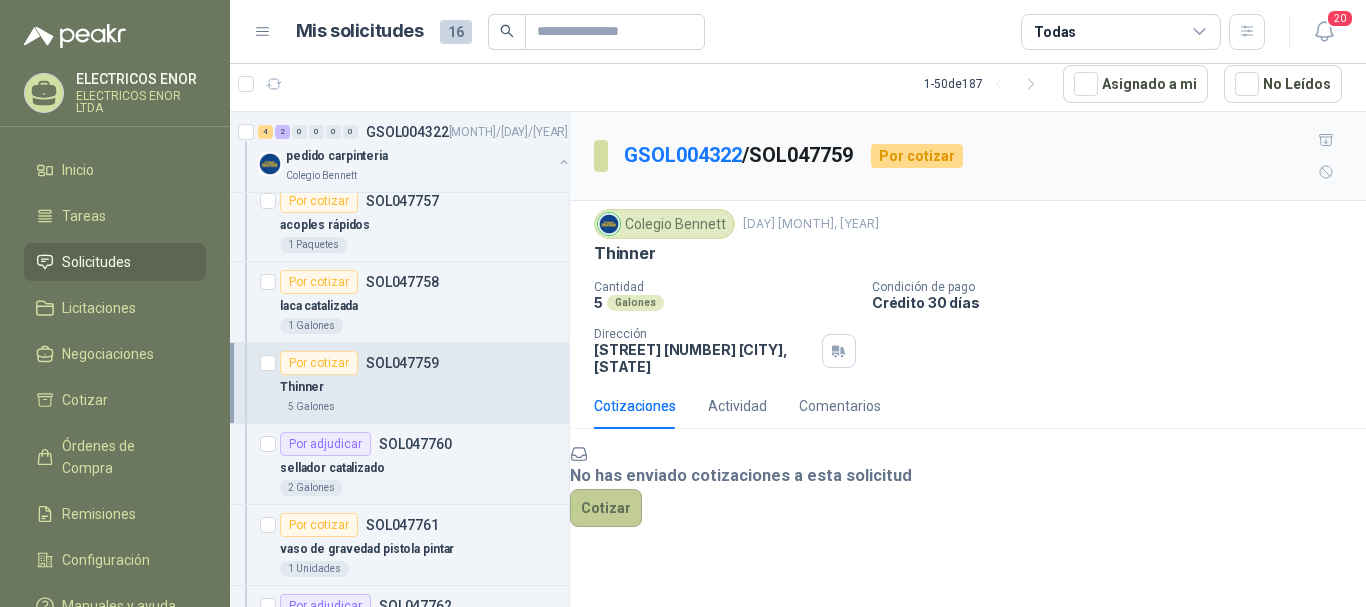 click on "Cotizar" at bounding box center [606, 508] 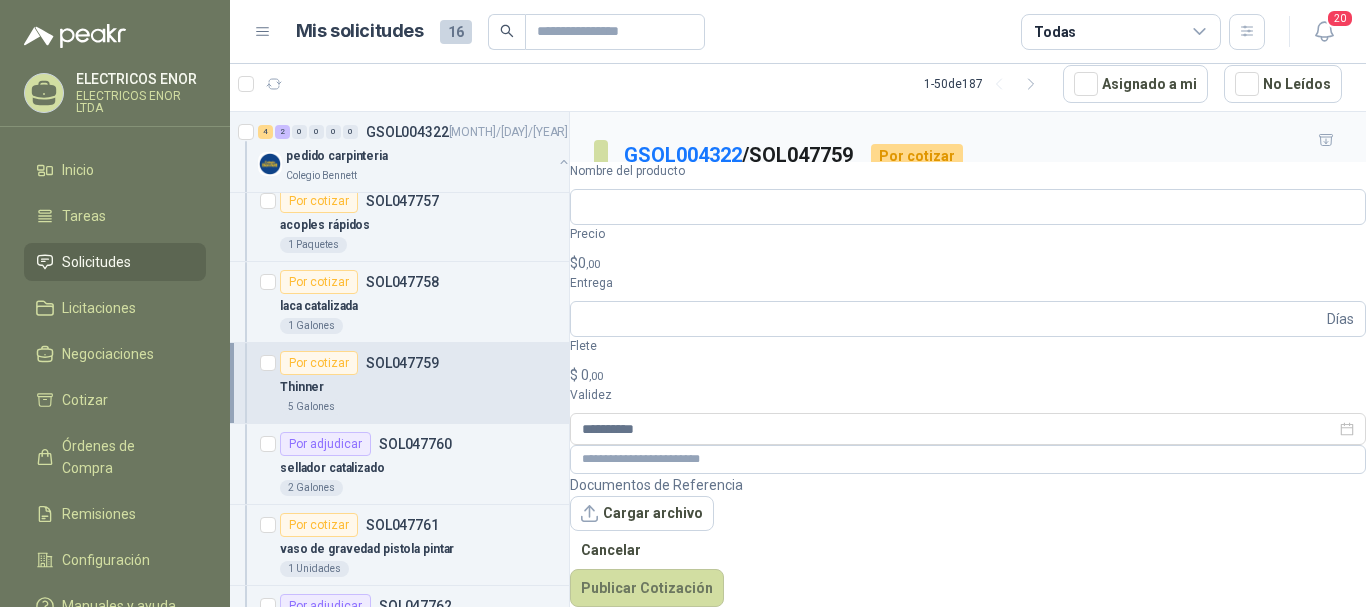 click on ",00" at bounding box center [593, 264] 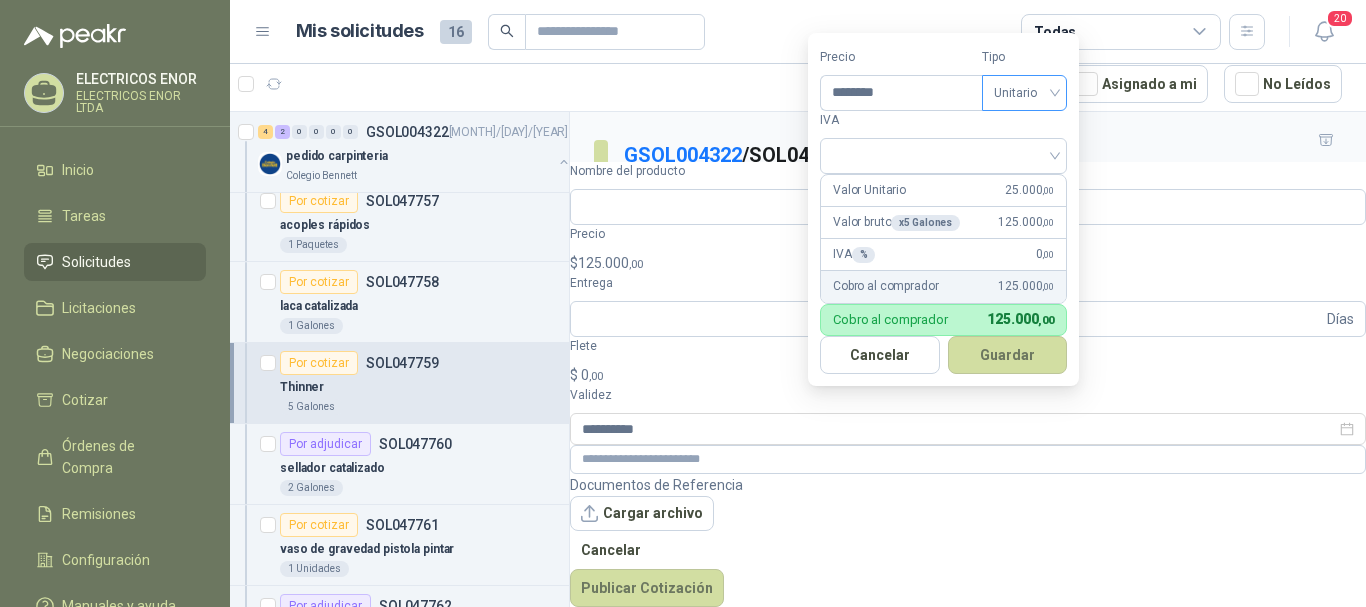 type on "********" 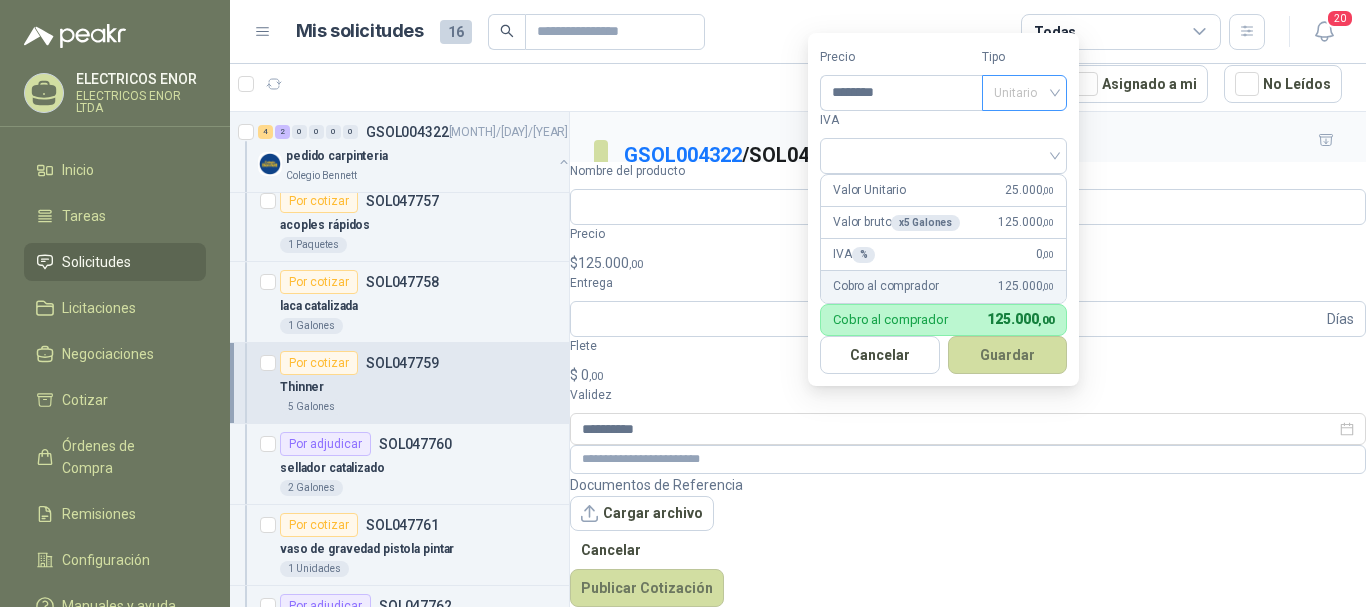 click at bounding box center (1024, 91) 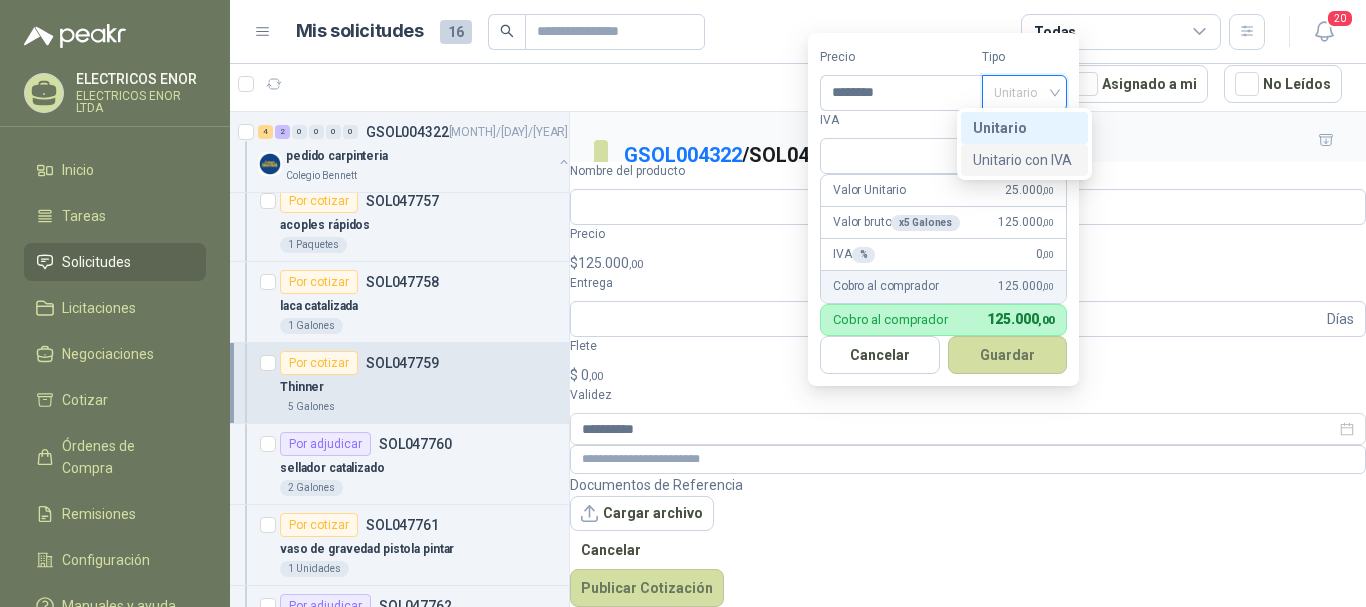 click on "Unitario con IVA" at bounding box center [1024, 160] 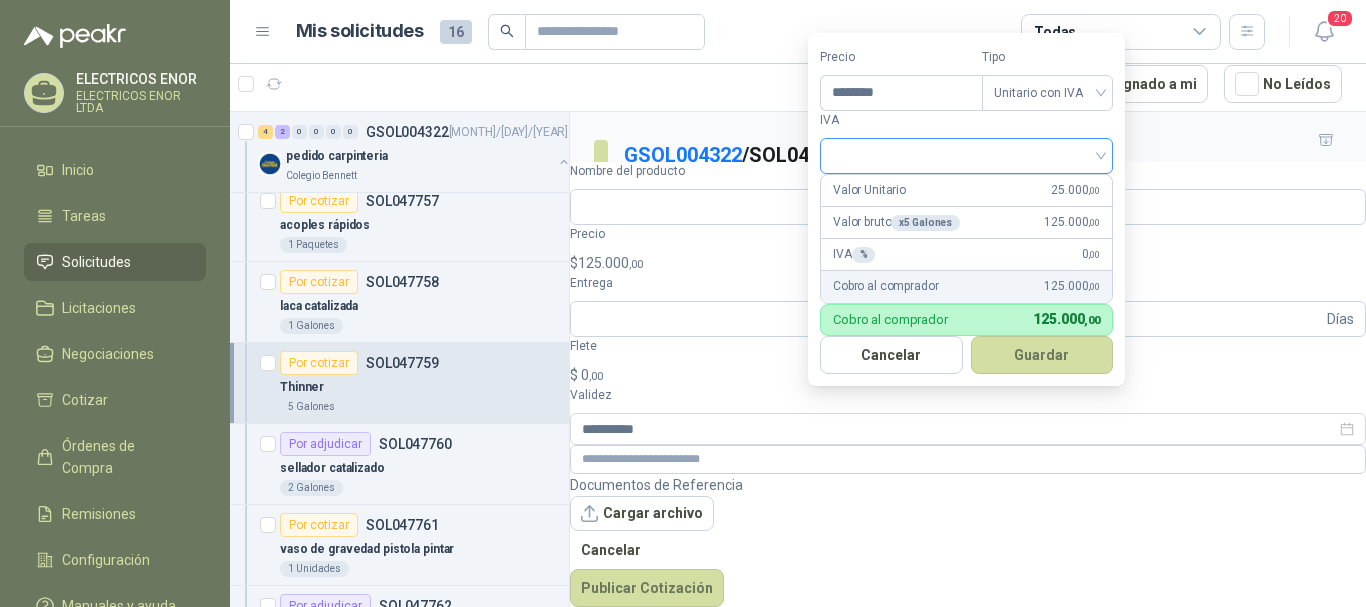 click on "Precio ******** Tipo Unitario con IVA IVA Valor Unitario 25.000 ,00 Valor bruto x 5 Galones 125.000 ,00 IVA % 0 ,00 Cobro al comprador 125.000 ,00 Cobro al comprador 125.000 ,00 Cancelar Guardar" at bounding box center (966, 209) 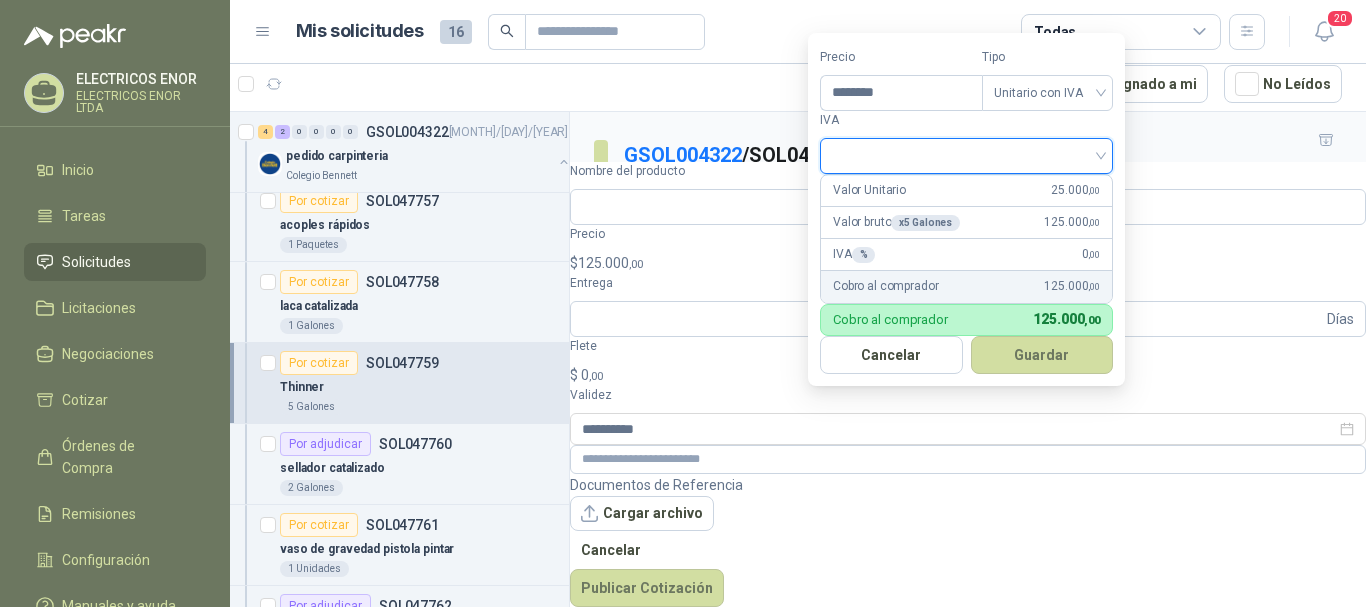 click at bounding box center (966, 154) 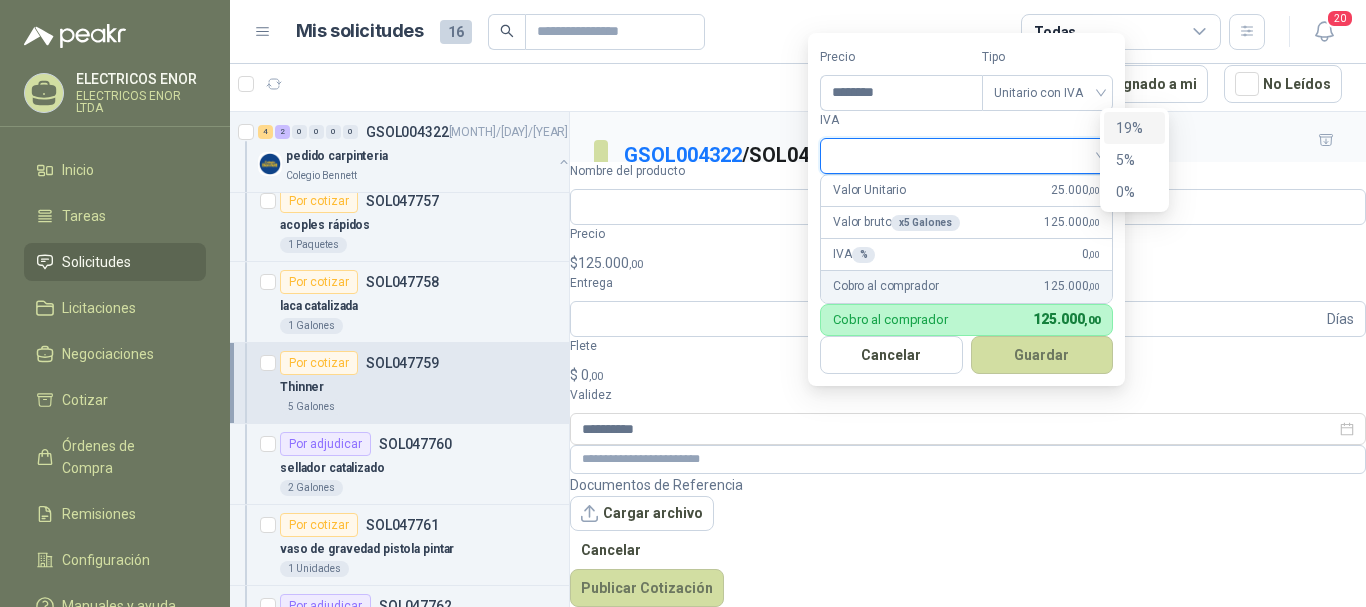 click on "19%" at bounding box center [0, 0] 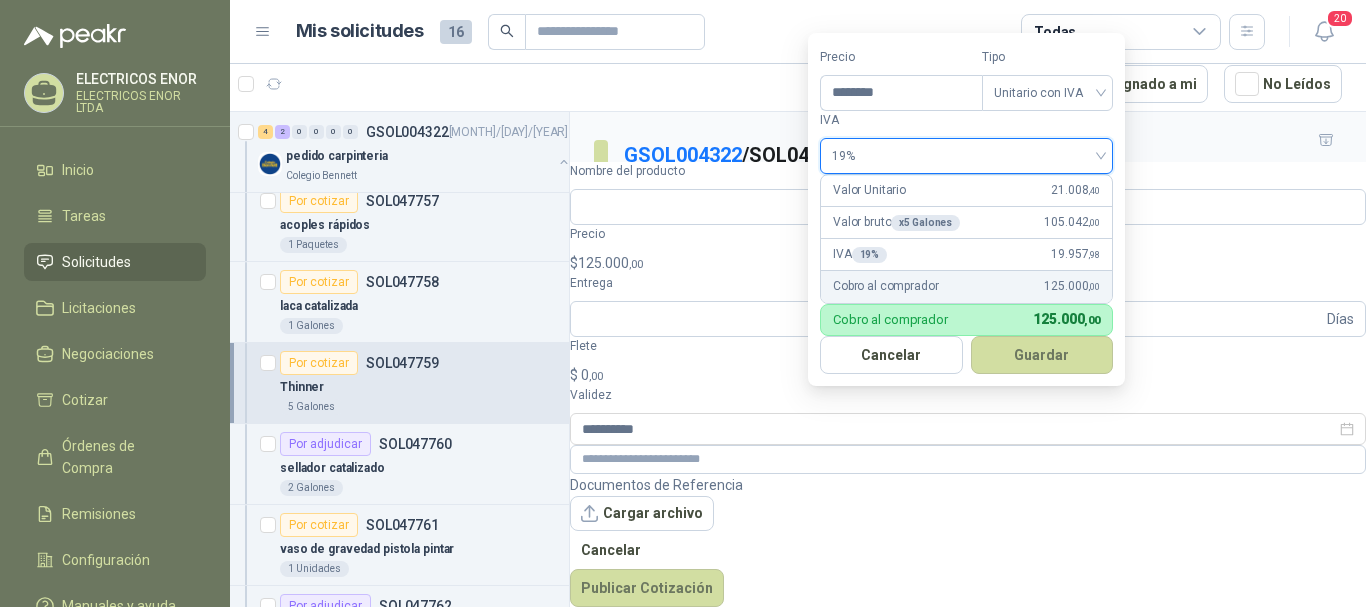 drag, startPoint x: 1035, startPoint y: 343, endPoint x: 1011, endPoint y: 362, distance: 30.610456 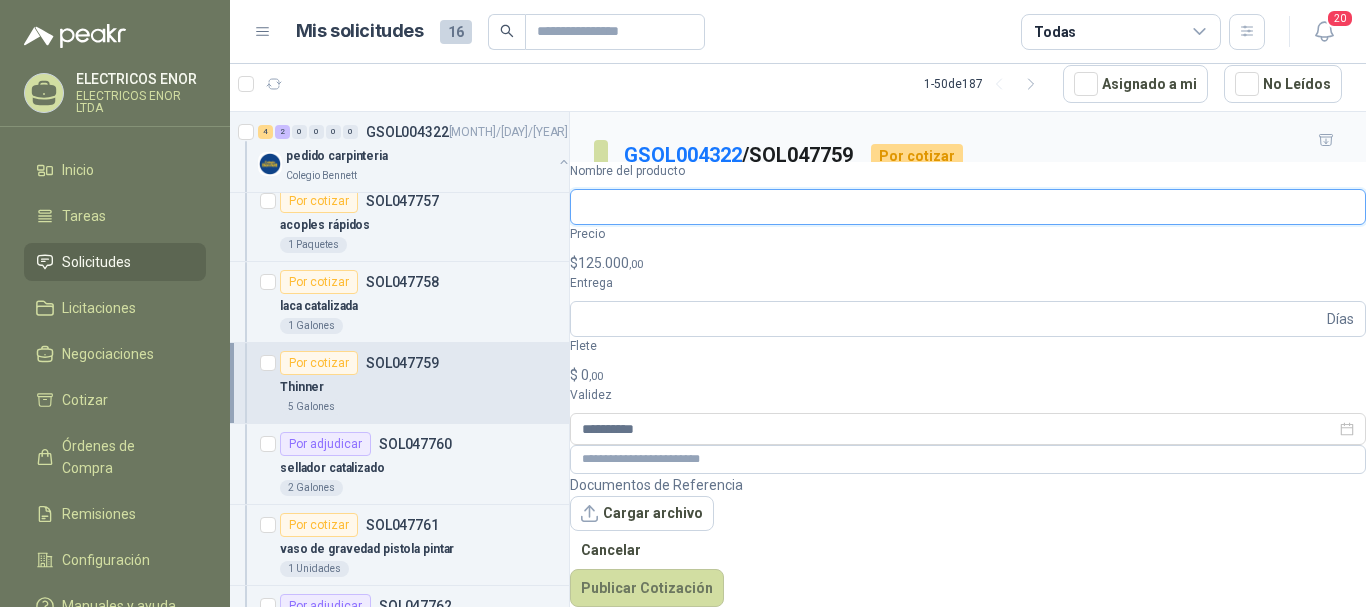 click on "Nombre del producto" at bounding box center [968, 207] 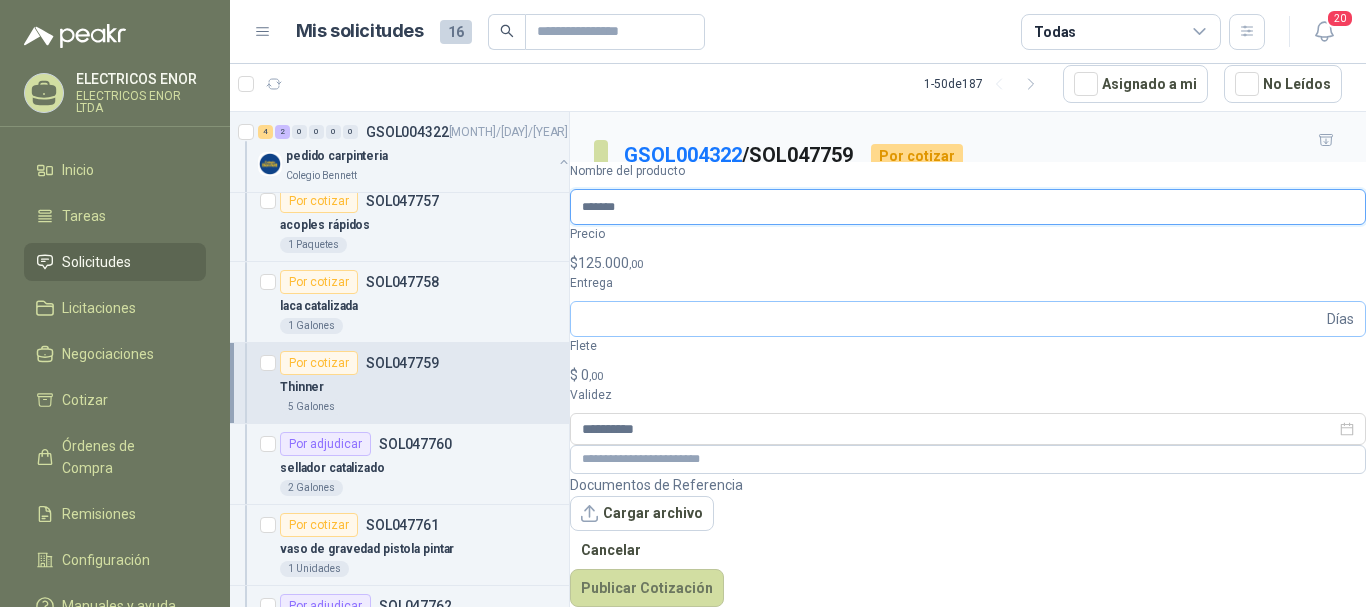 type on "*******" 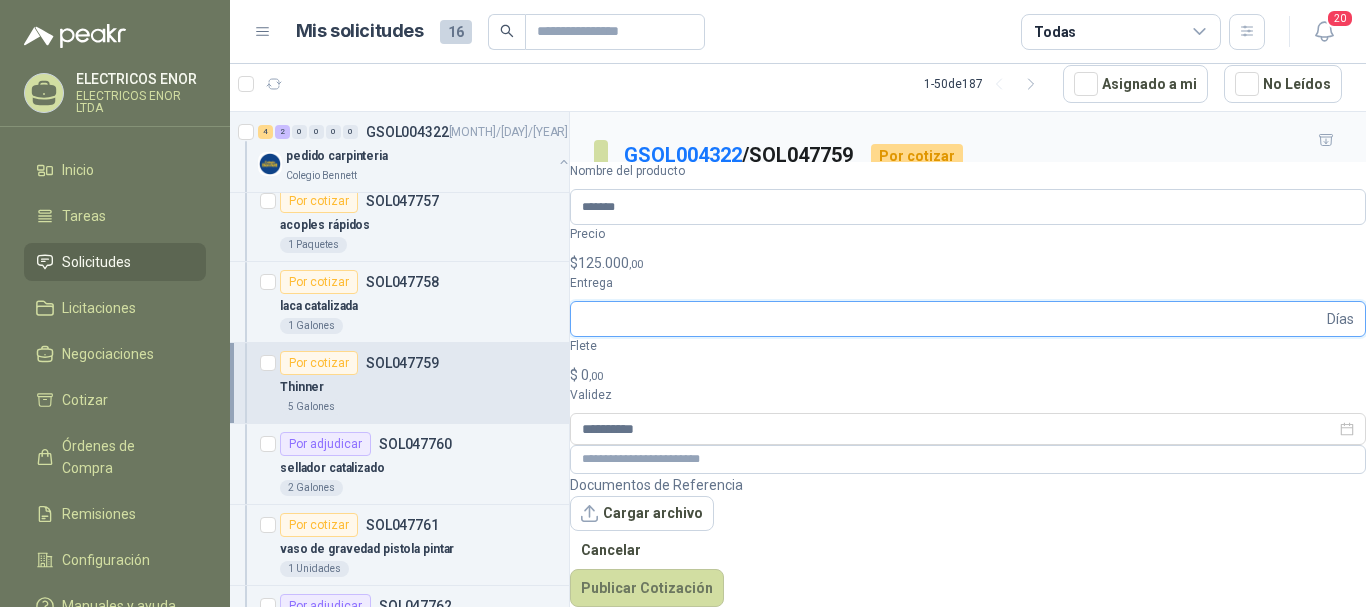 click on "Entrega" at bounding box center [952, 319] 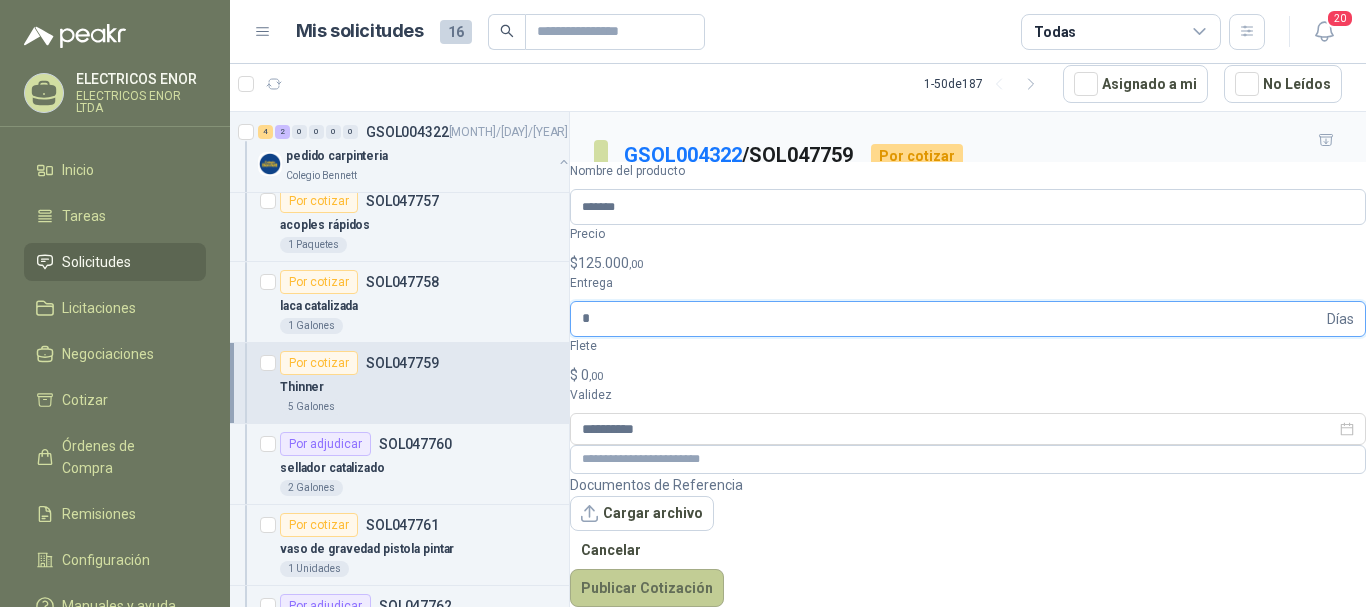 type on "*" 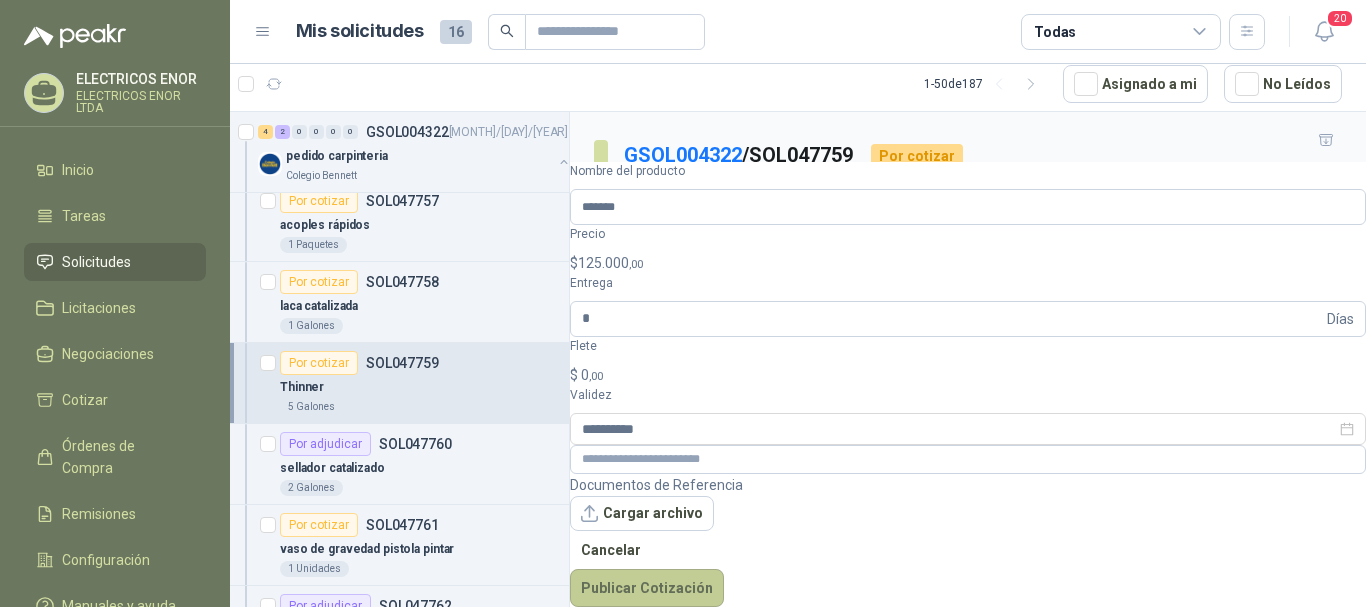 click on "Publicar Cotización" at bounding box center (647, 588) 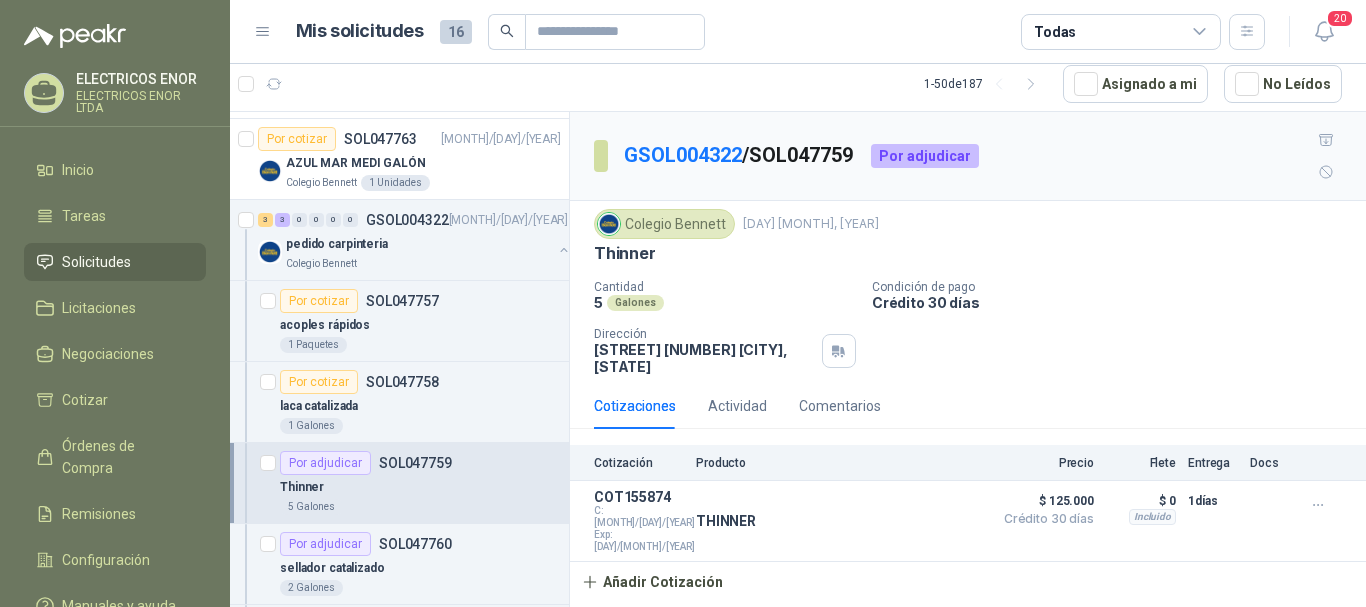 scroll, scrollTop: 400, scrollLeft: 0, axis: vertical 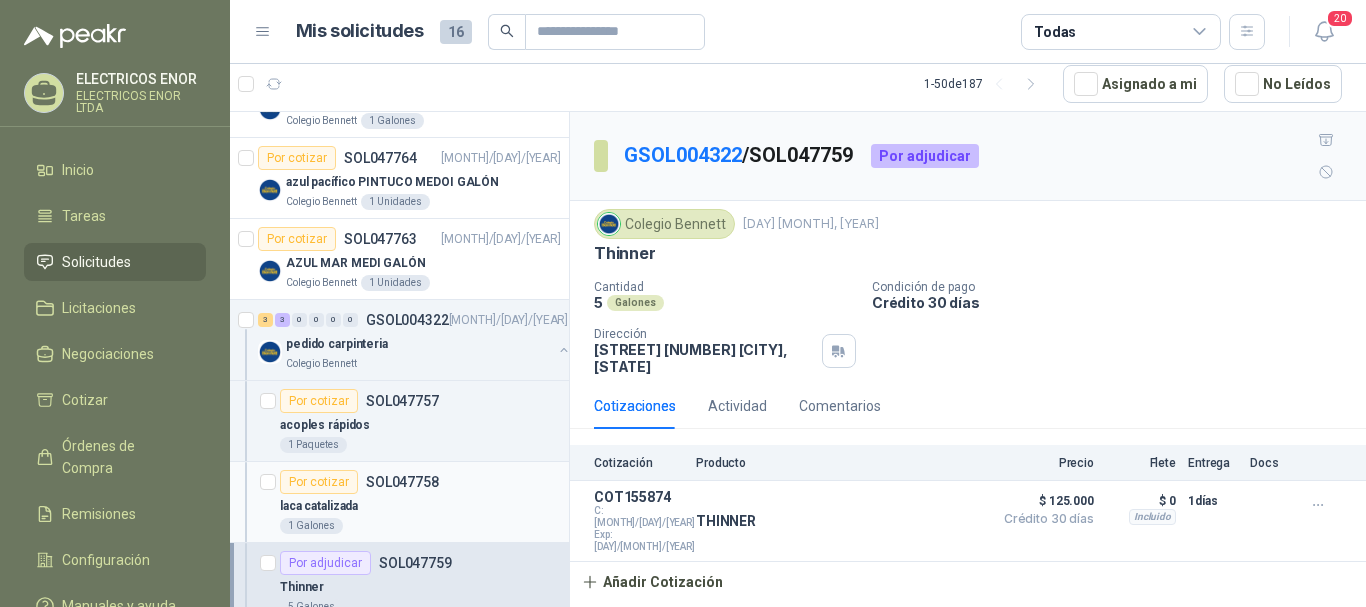 click on "laca catalizada" at bounding box center [420, 506] 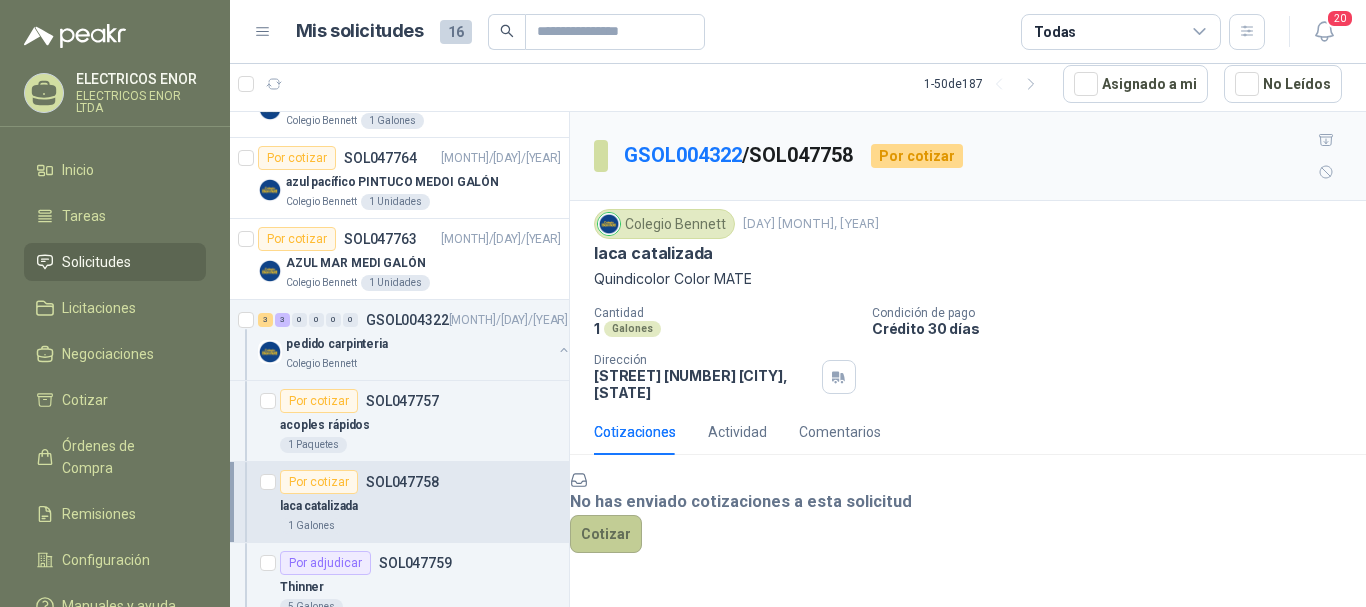 click on "Cotizar" at bounding box center (606, 534) 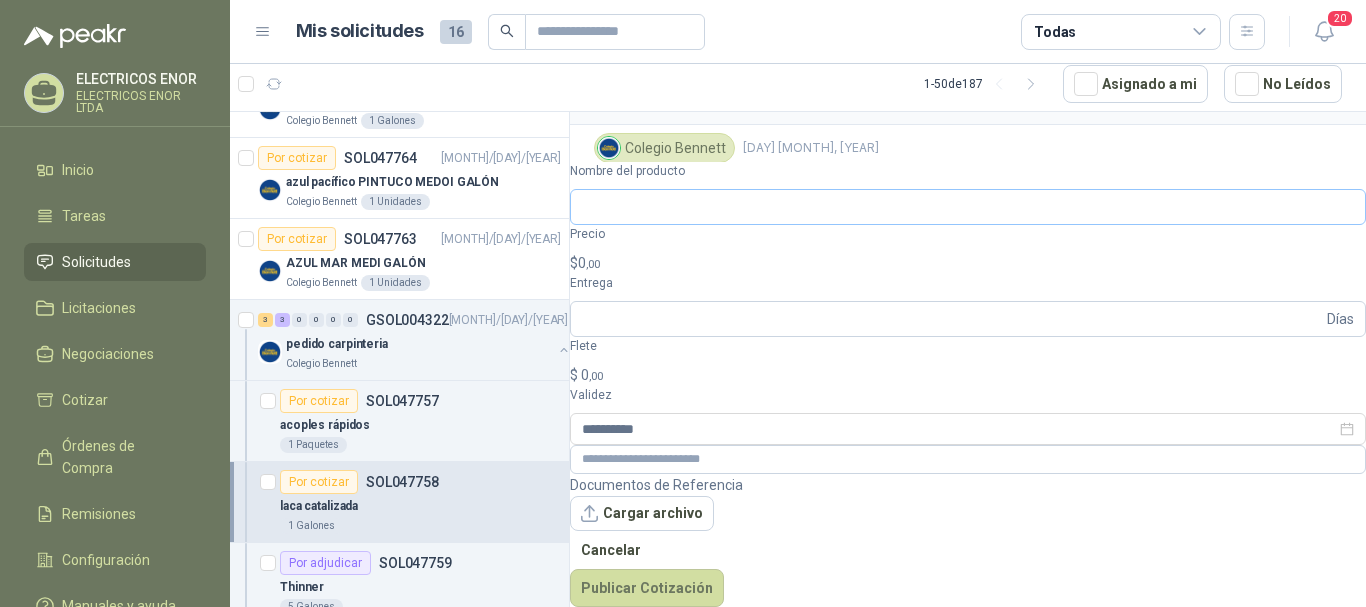 scroll, scrollTop: 74, scrollLeft: 0, axis: vertical 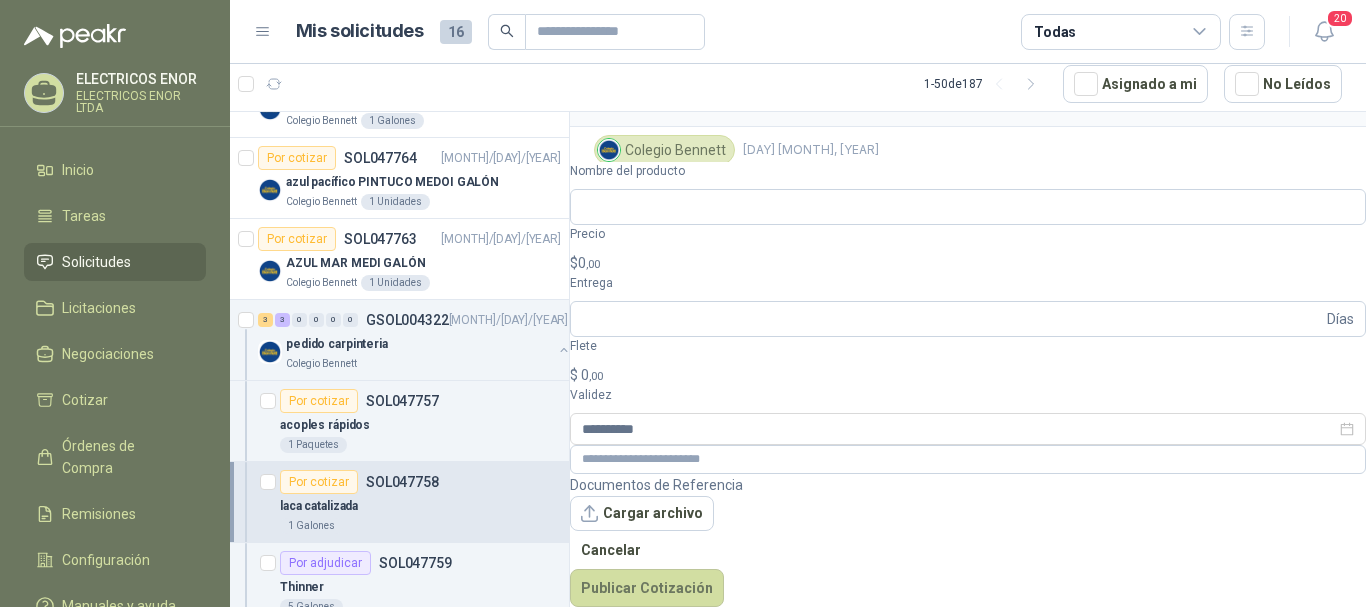 click on "$  0 ,00" at bounding box center [968, 263] 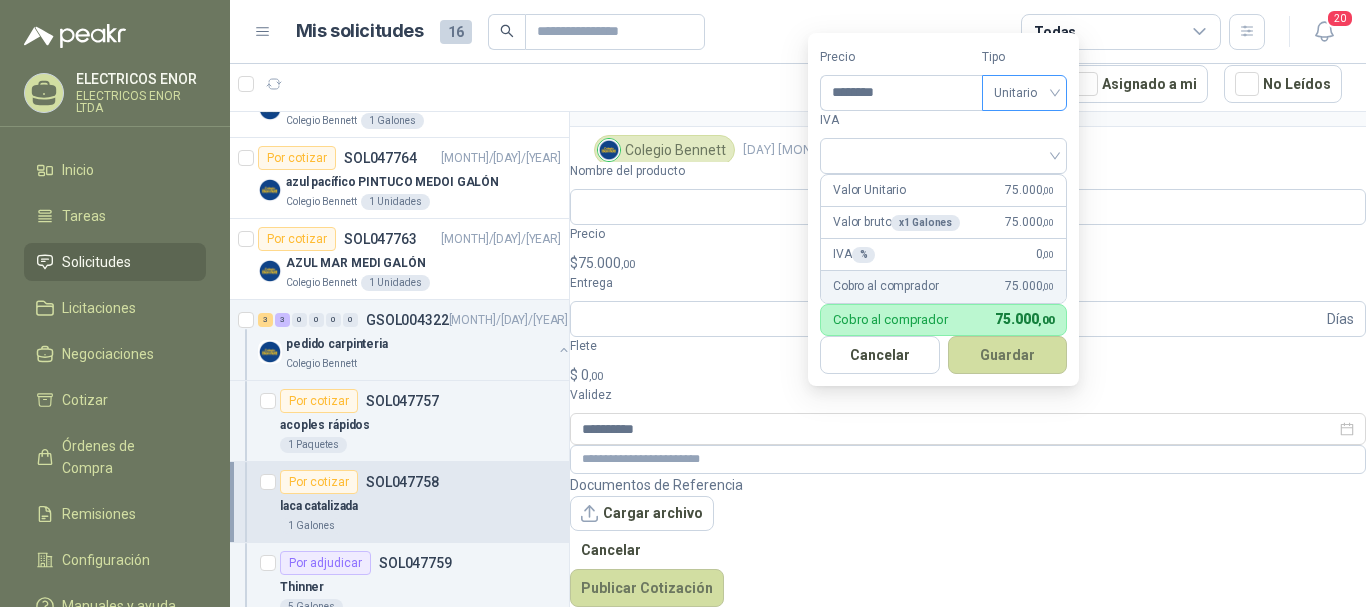 click on "Unitario" at bounding box center [1024, 93] 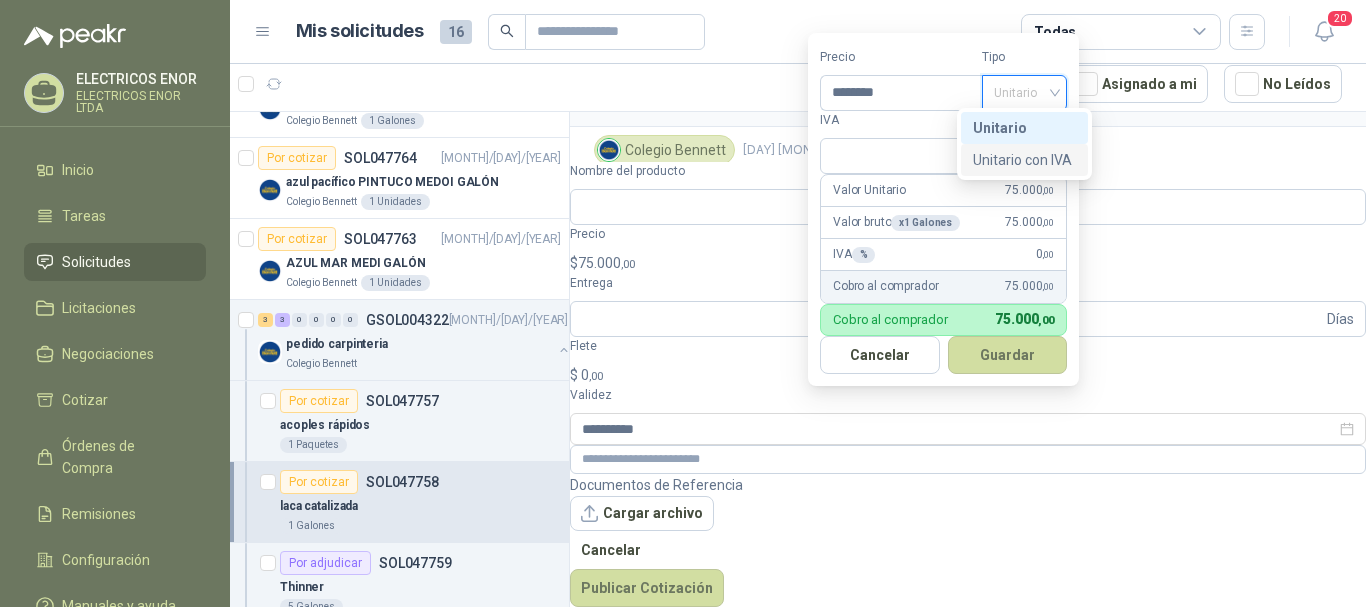 click on "Unitario con IVA" at bounding box center [1024, 160] 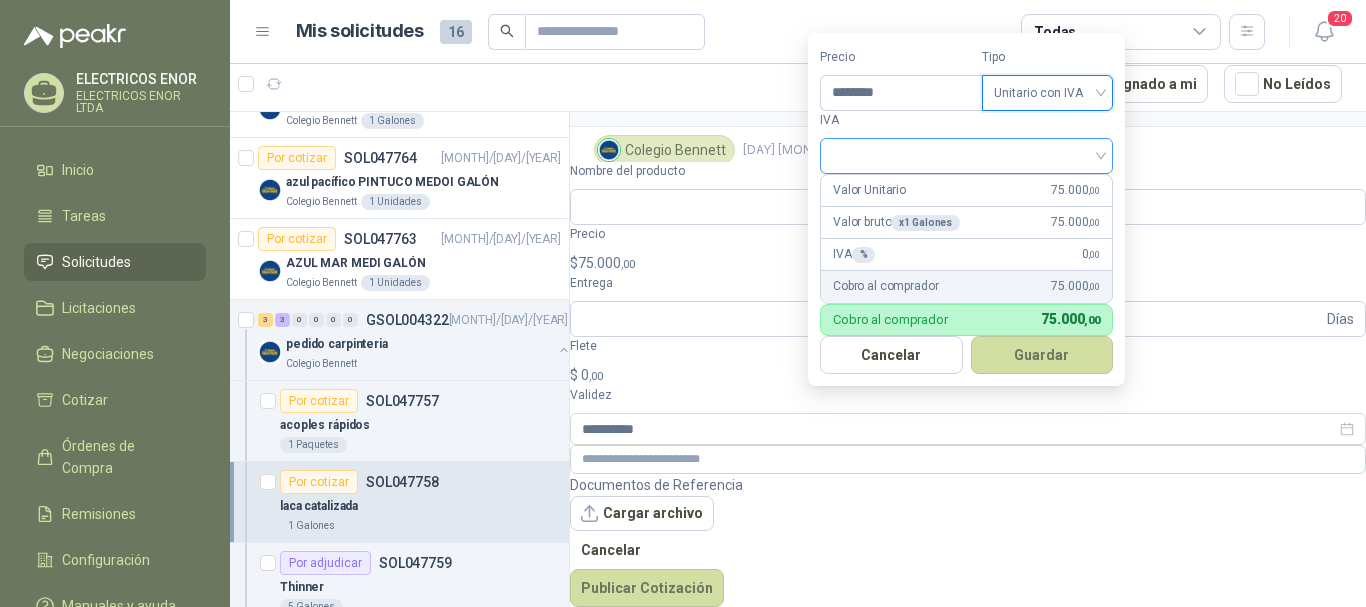 click at bounding box center (966, 154) 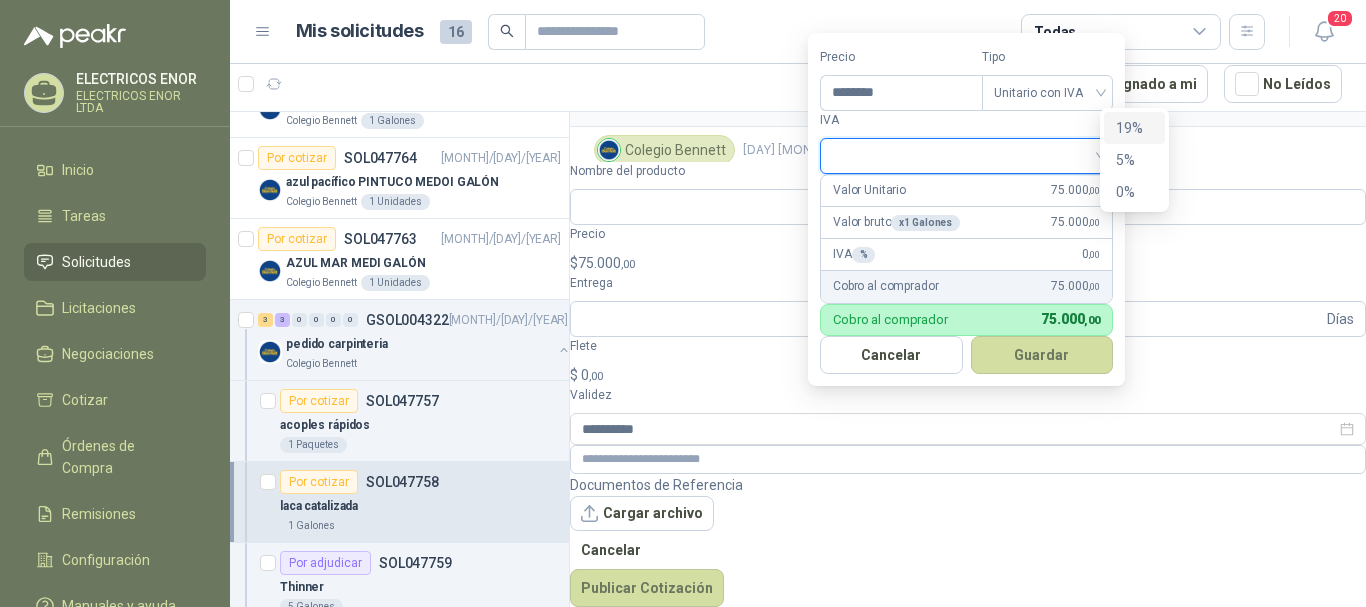 click on "19%" at bounding box center [0, 0] 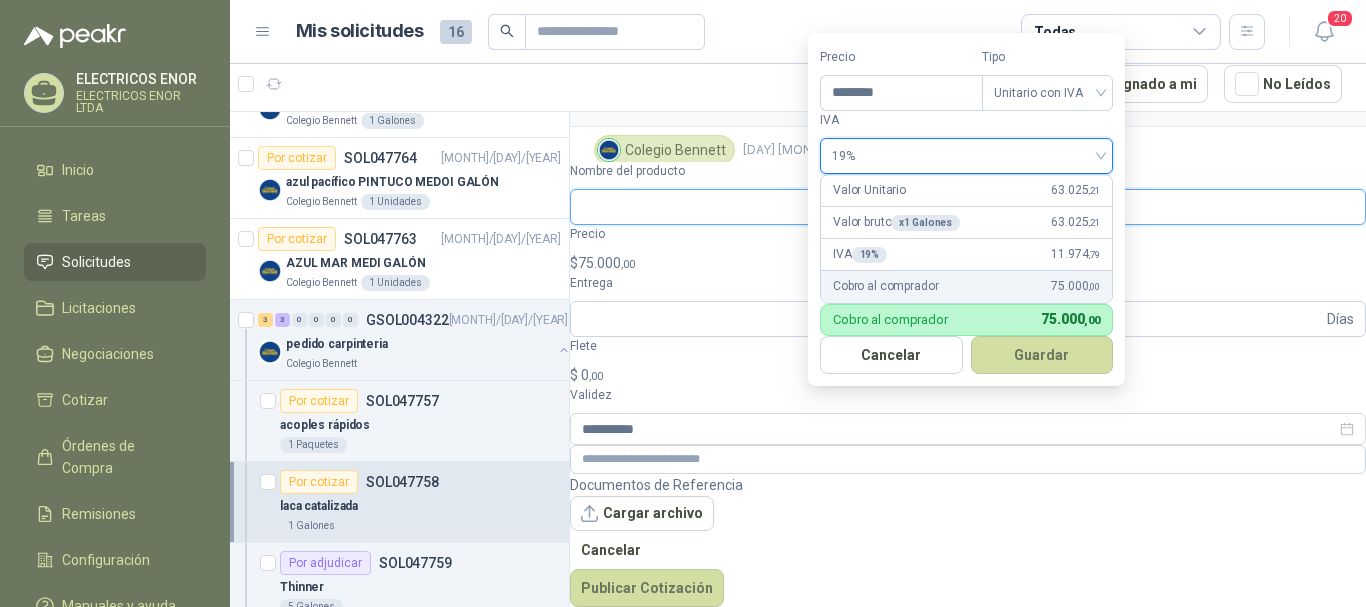 click on "Nombre del producto" at bounding box center (968, 207) 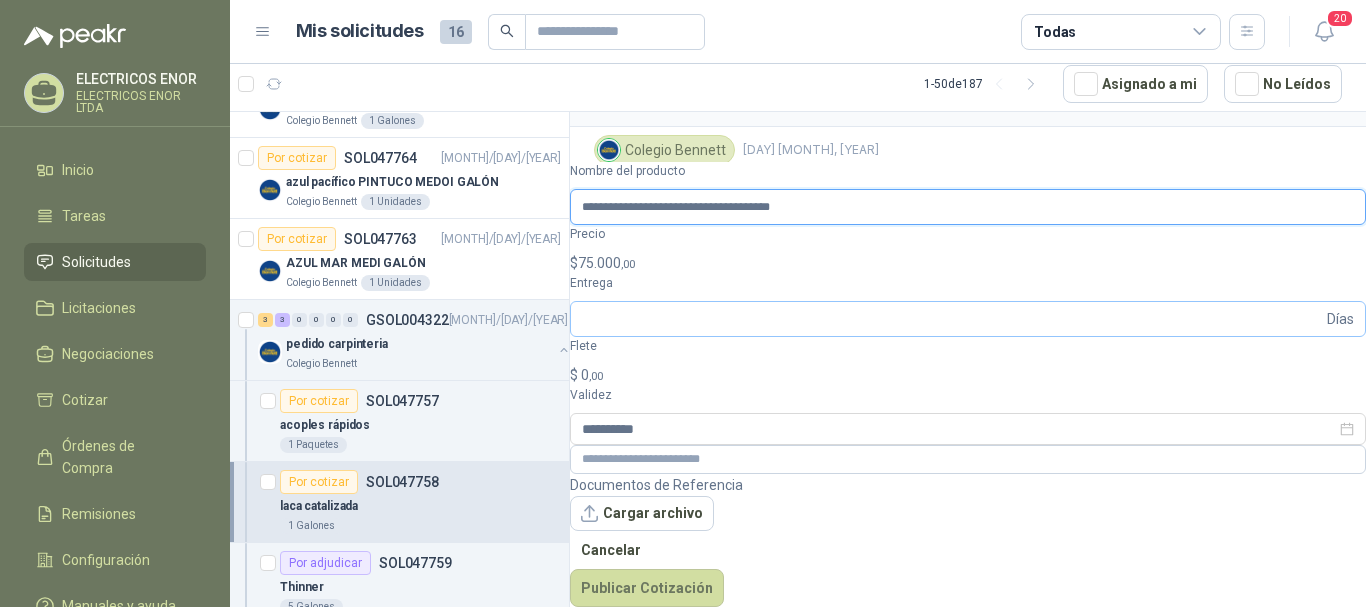 type on "**********" 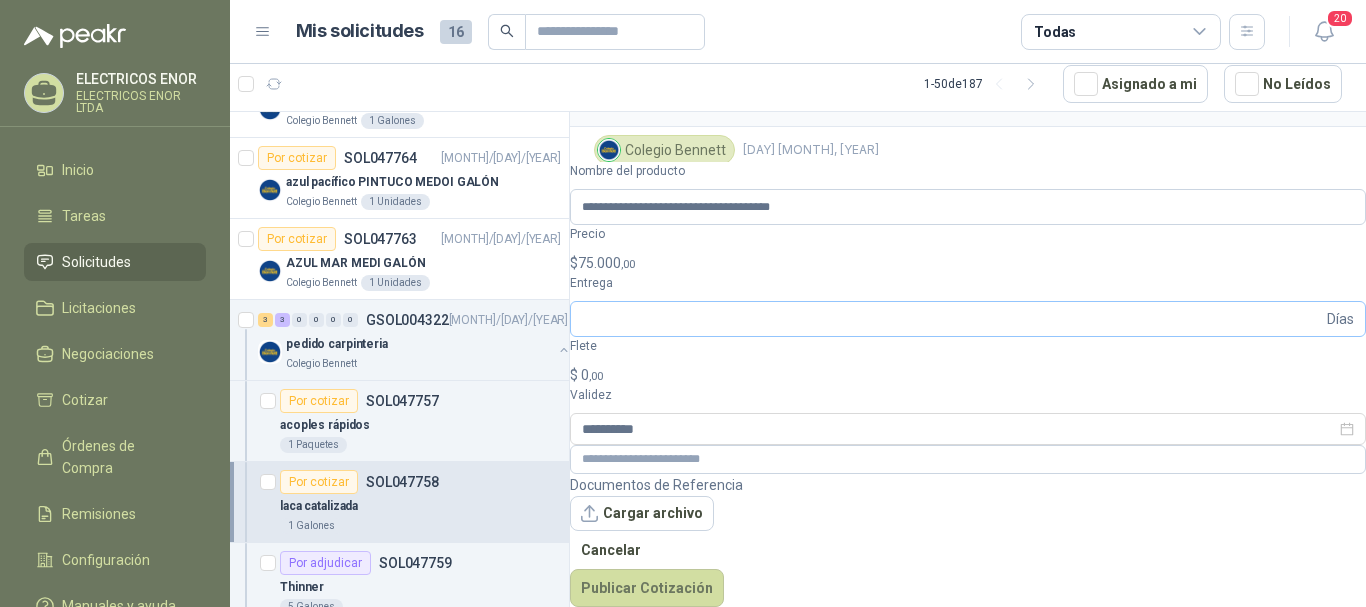 click on "Días" at bounding box center (968, 319) 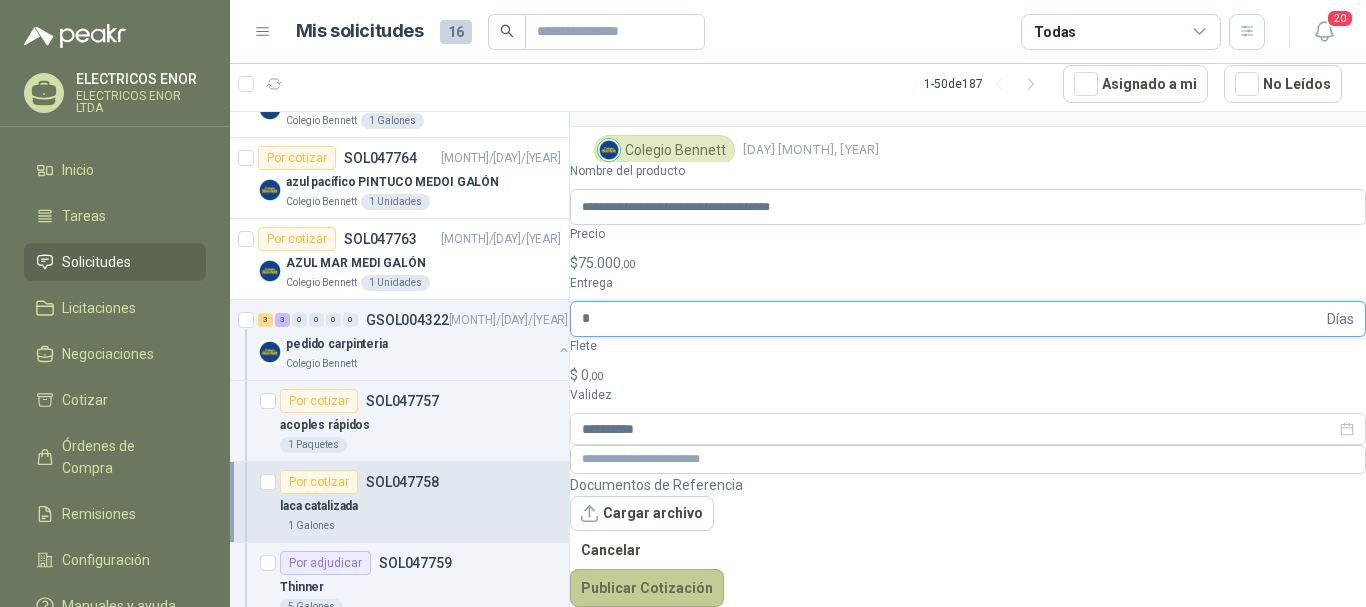 type on "*" 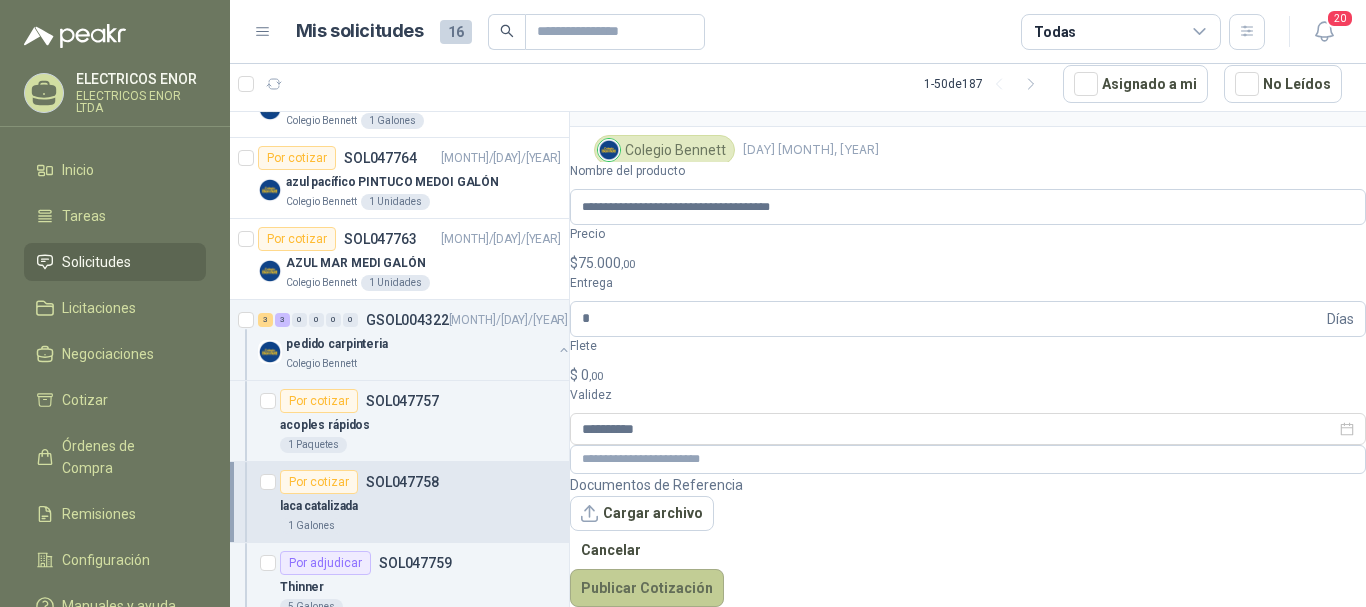 click on "Publicar Cotización" at bounding box center [647, 588] 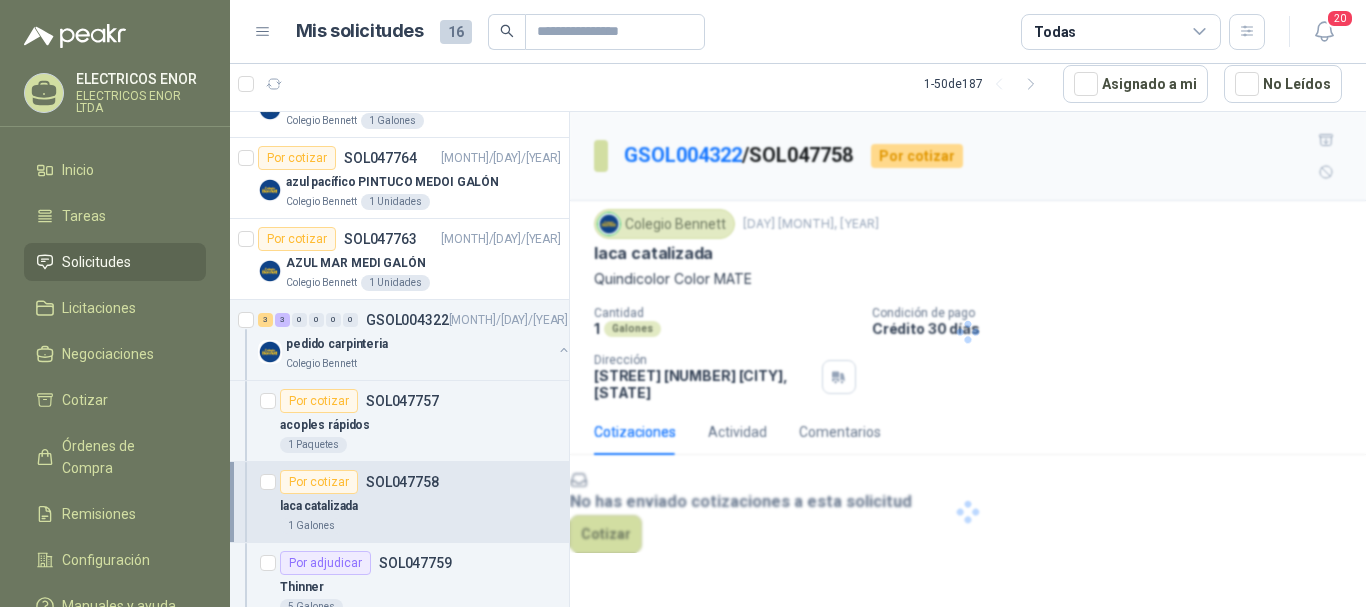 scroll, scrollTop: 0, scrollLeft: 0, axis: both 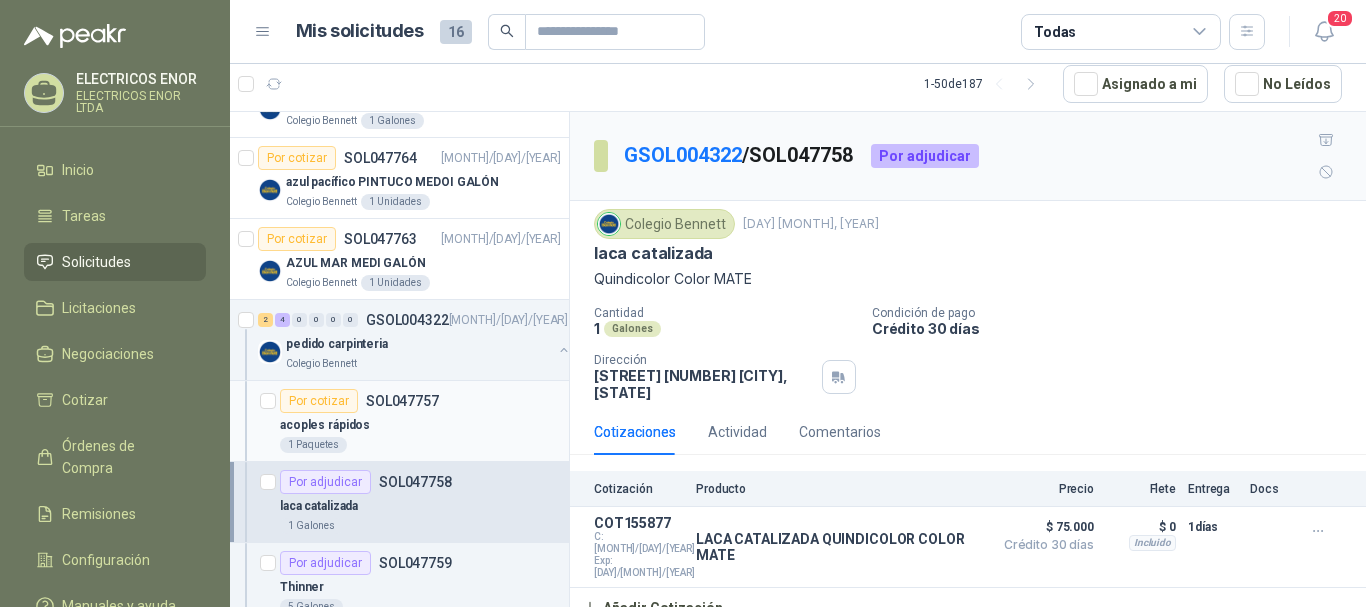 click on "acoples rápidos" at bounding box center (420, 425) 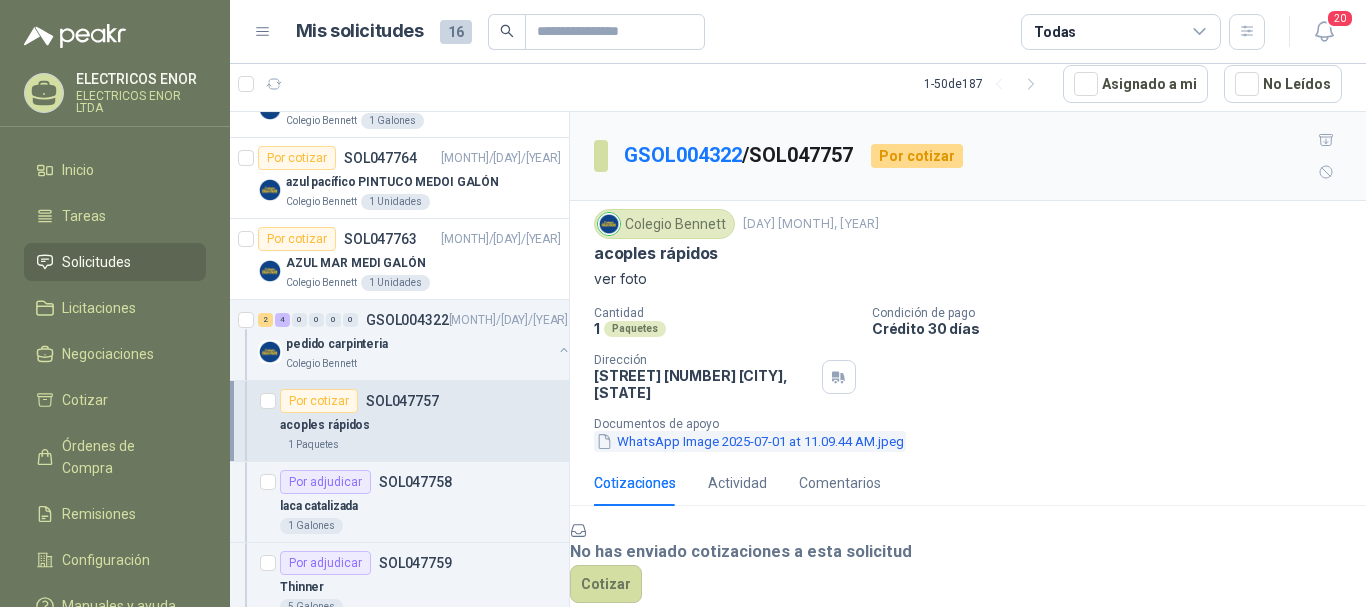 click on "WhatsApp Image 2025-07-01 at 11.09.44 AM.jpeg" at bounding box center [750, 441] 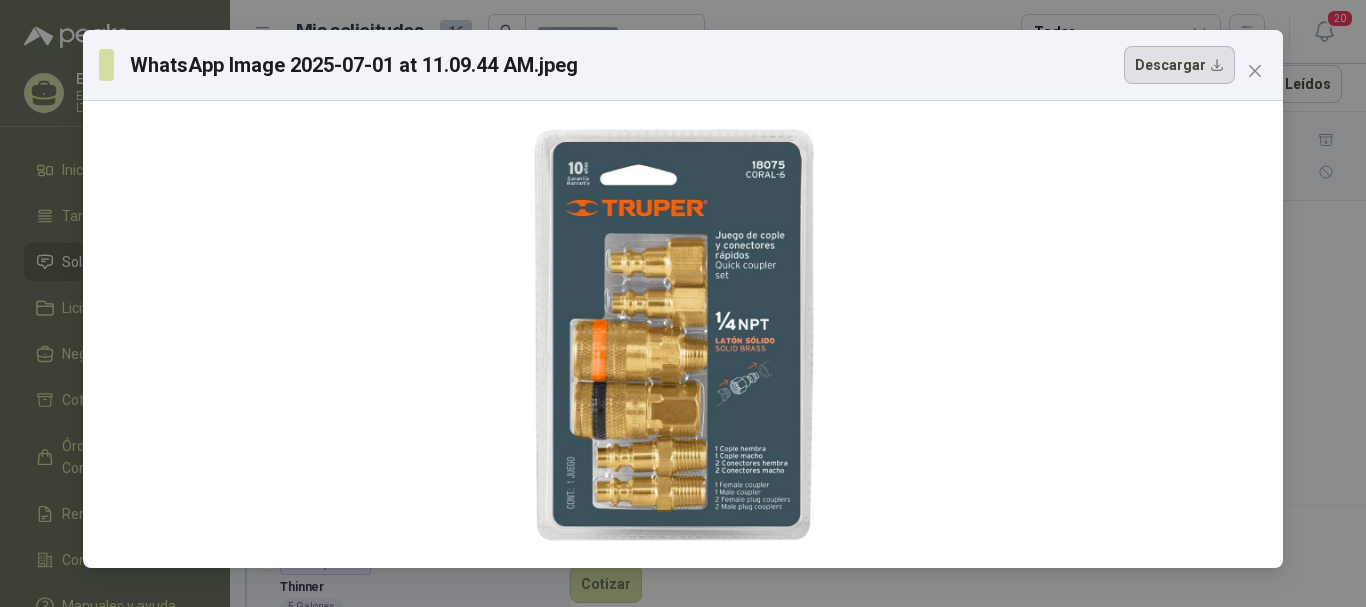 click on "Descargar" at bounding box center [1179, 65] 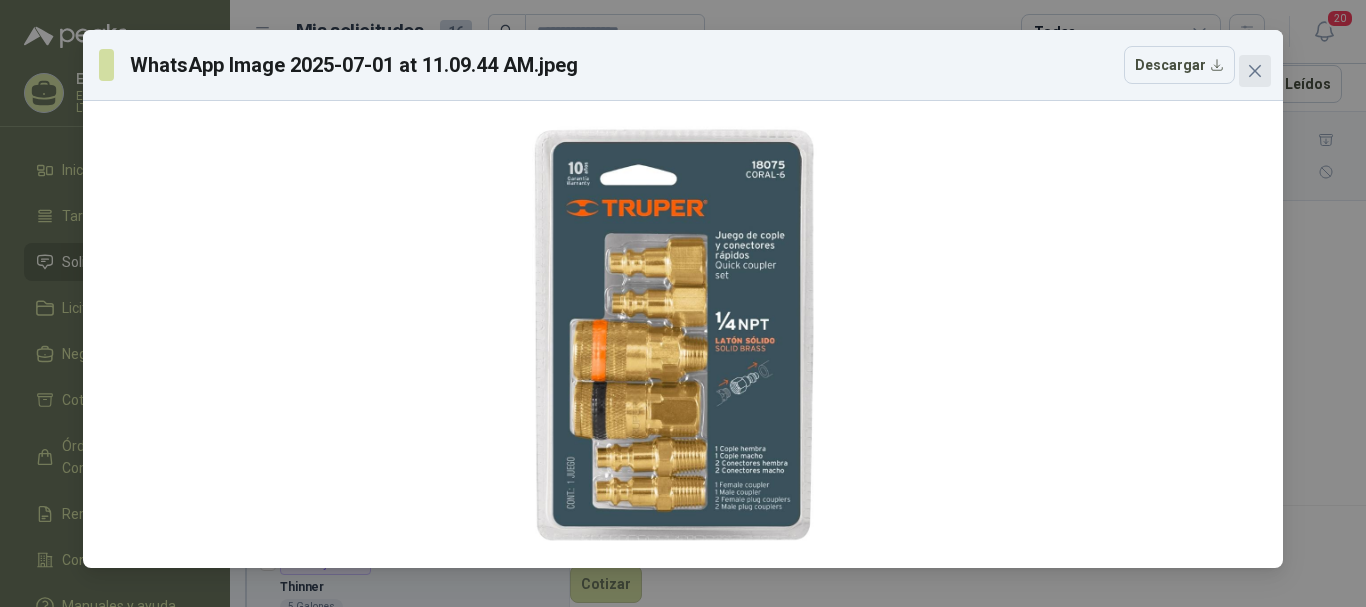 click at bounding box center [1255, 71] 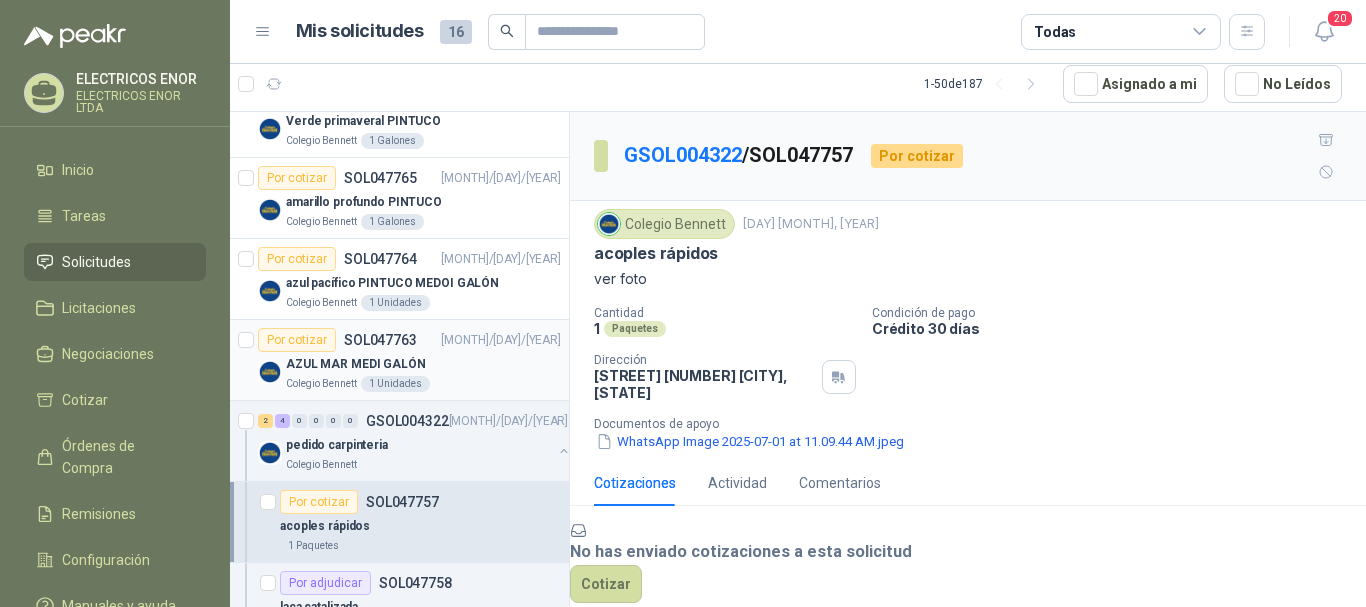scroll, scrollTop: 300, scrollLeft: 0, axis: vertical 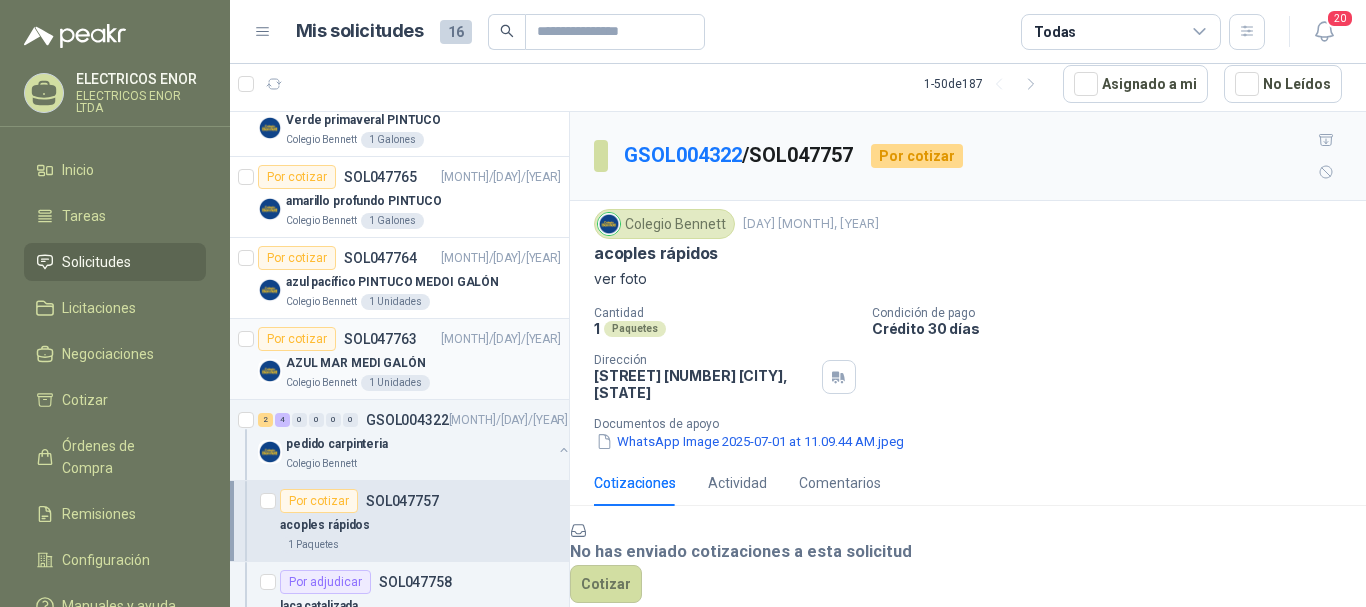 click on "Por cotizar SOL047763 [MONTH]/[DAY]/[YEAR]" at bounding box center (409, 339) 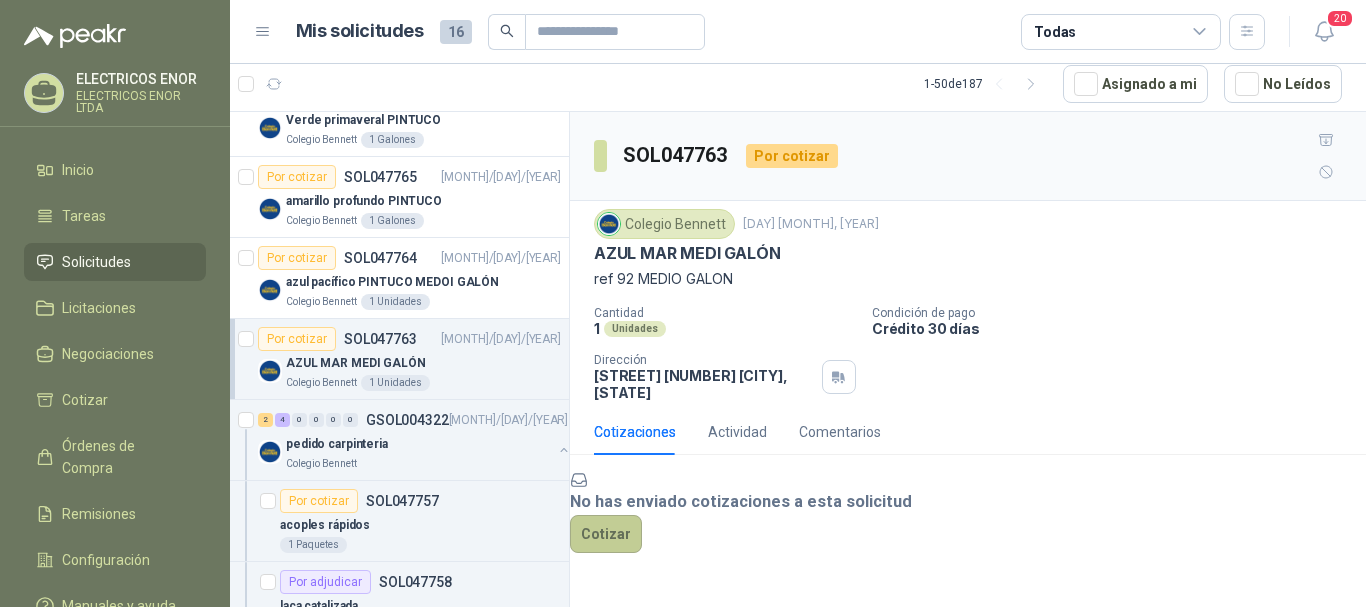 click on "Cotizar" at bounding box center [606, 534] 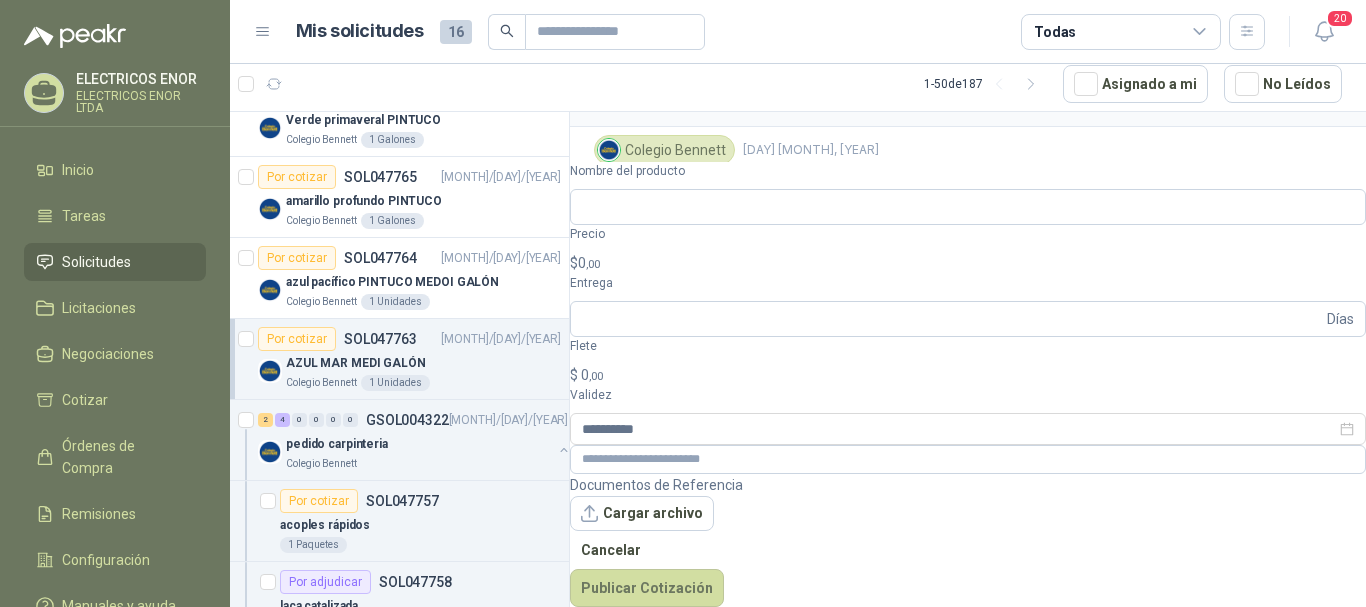 scroll, scrollTop: 74, scrollLeft: 0, axis: vertical 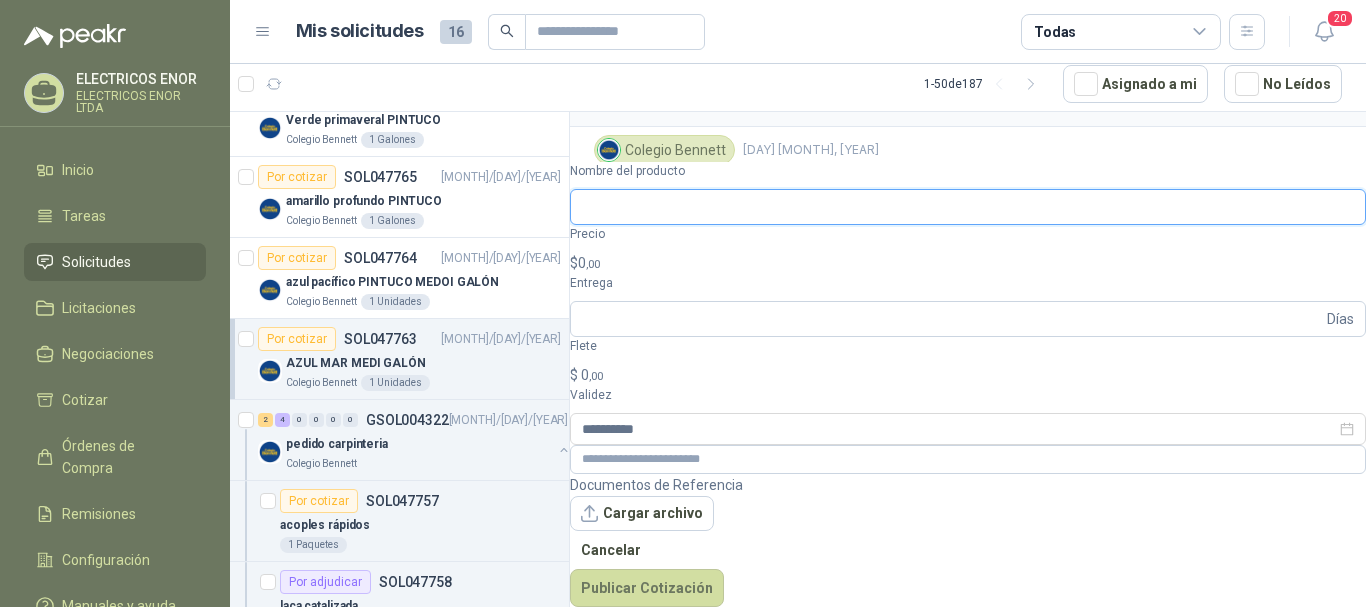 click on "Nombre del producto" at bounding box center (968, 207) 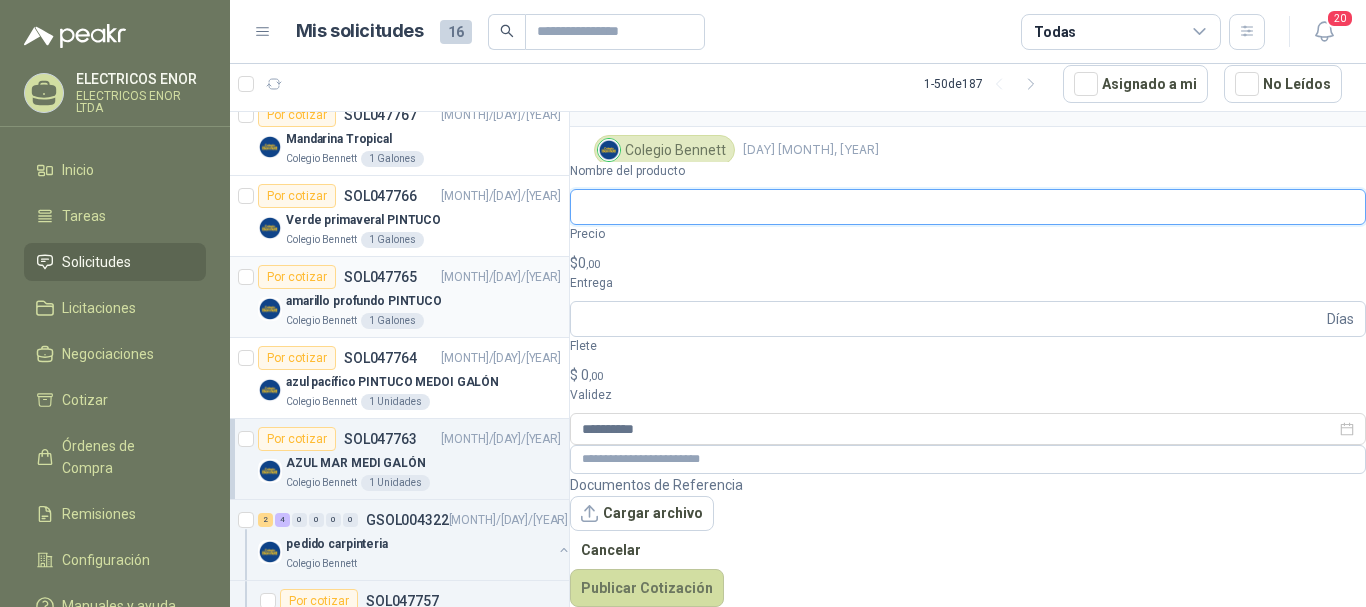 scroll, scrollTop: 300, scrollLeft: 0, axis: vertical 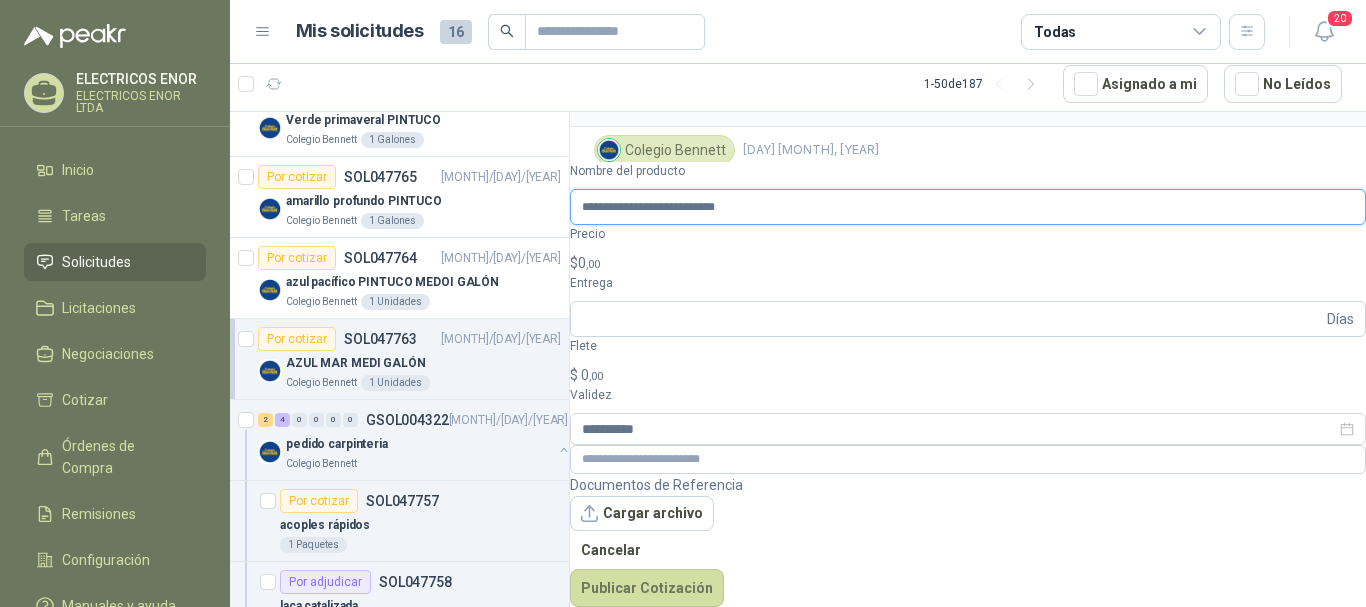 type on "**********" 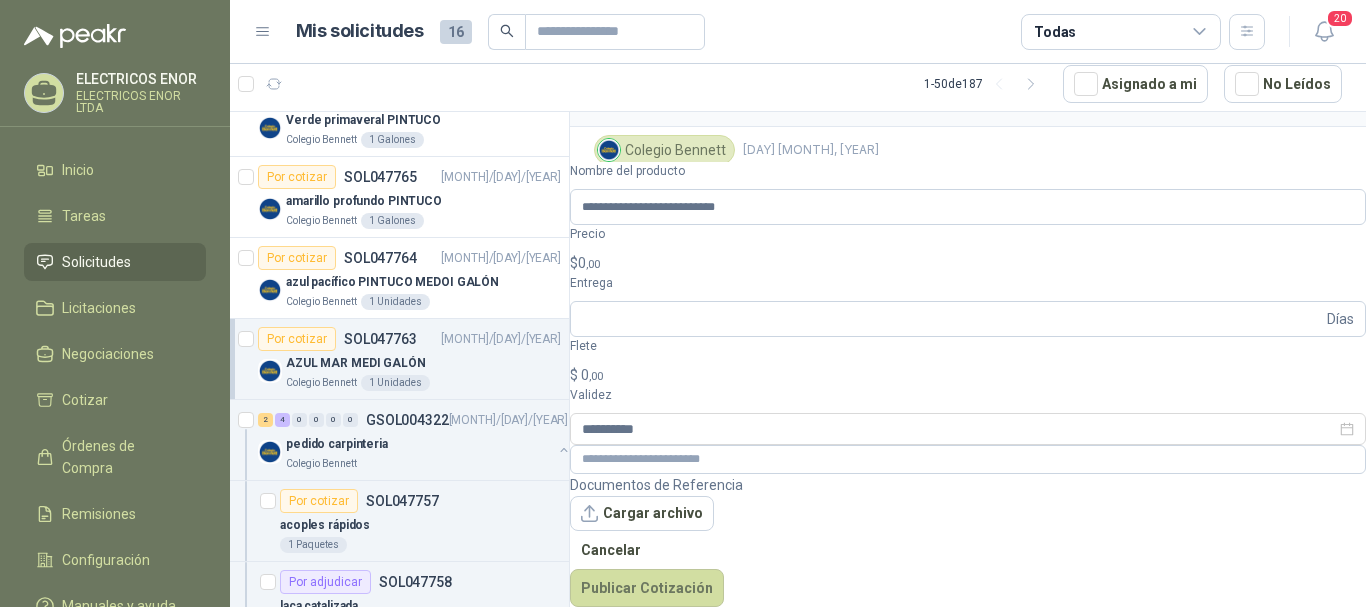 click on "$  0 ,00" at bounding box center [968, 263] 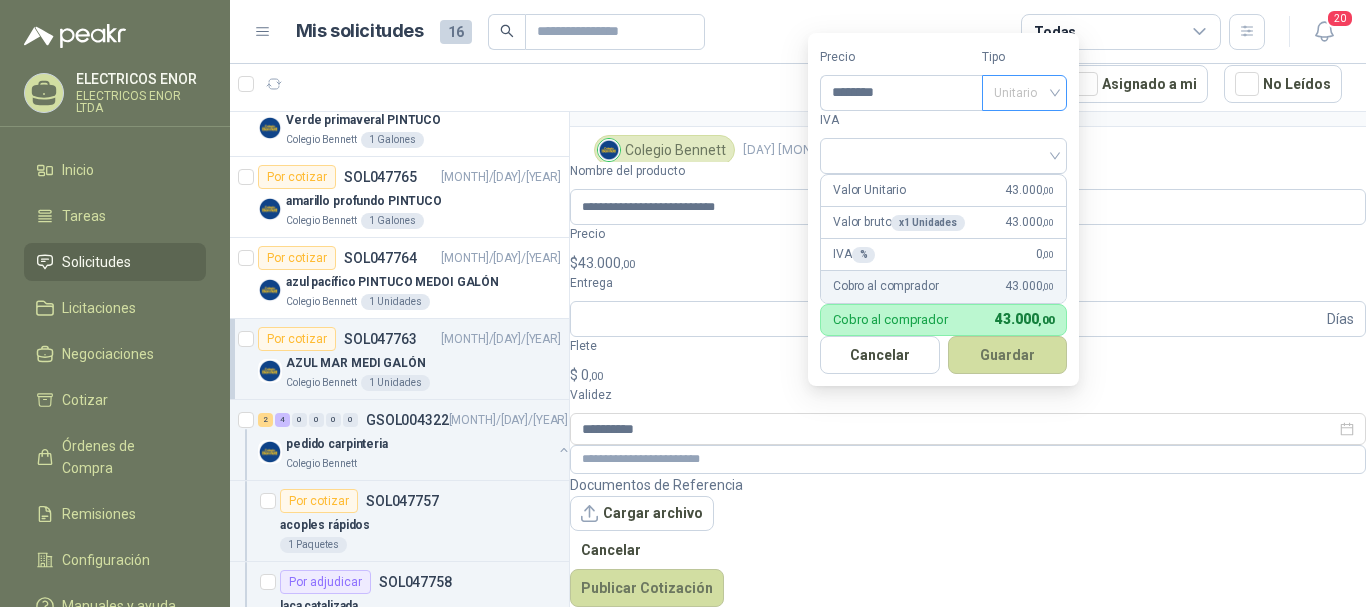 click on "Unitario" at bounding box center (1024, 93) 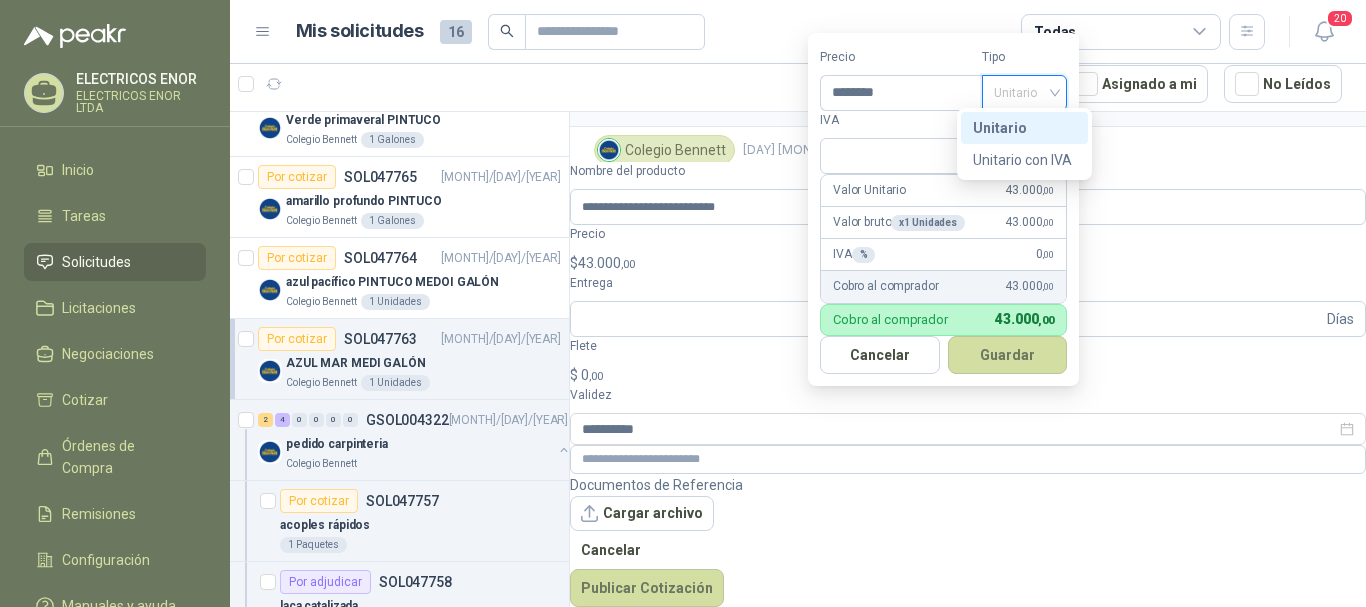 click on "Unitario con IVA" at bounding box center [1024, 128] 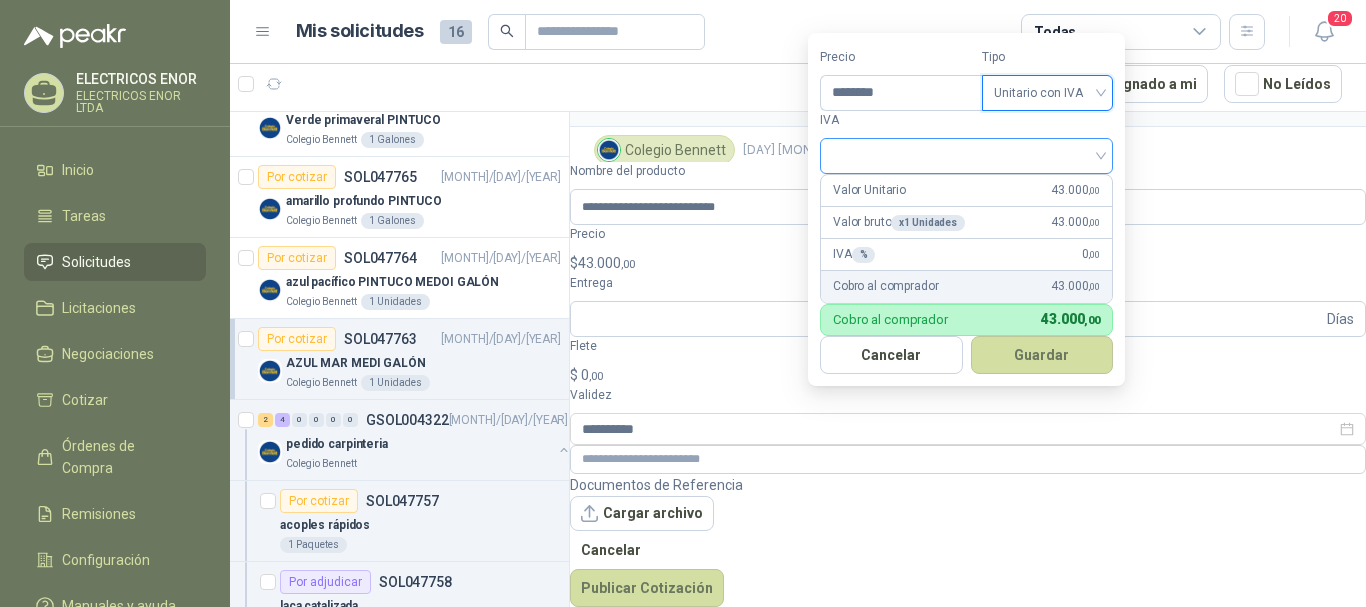 click at bounding box center [966, 154] 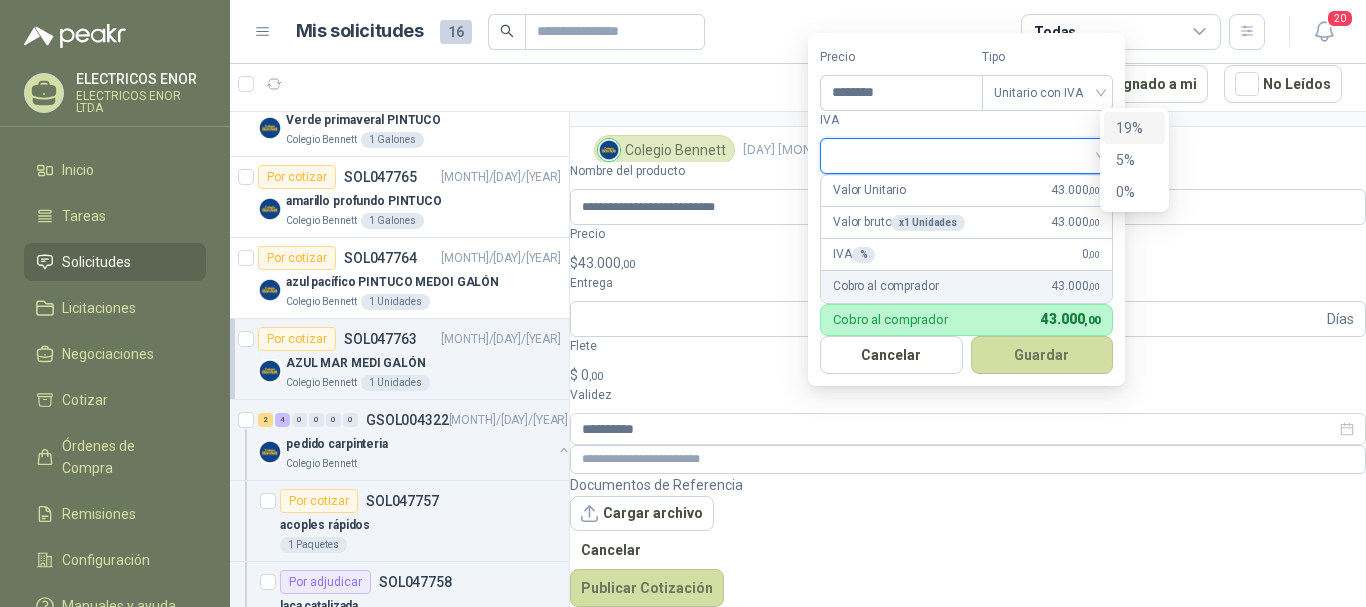 drag, startPoint x: 1139, startPoint y: 119, endPoint x: 1097, endPoint y: 160, distance: 58.694122 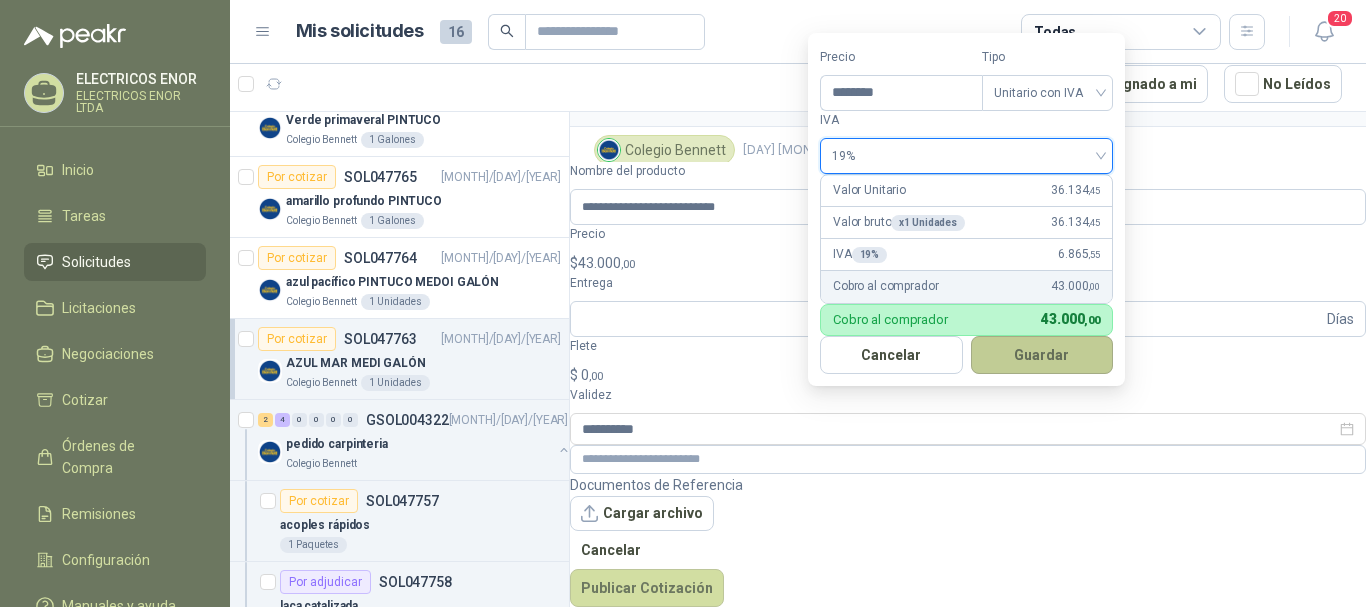 click on "Guardar" at bounding box center (1042, 355) 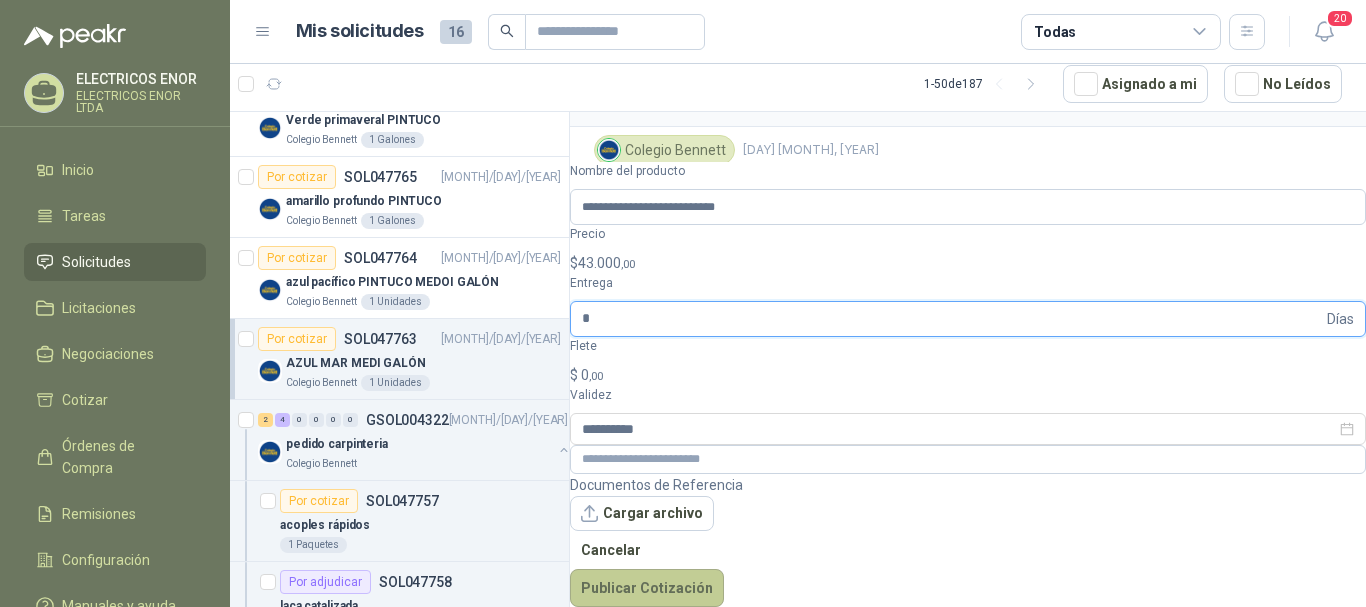 type on "*" 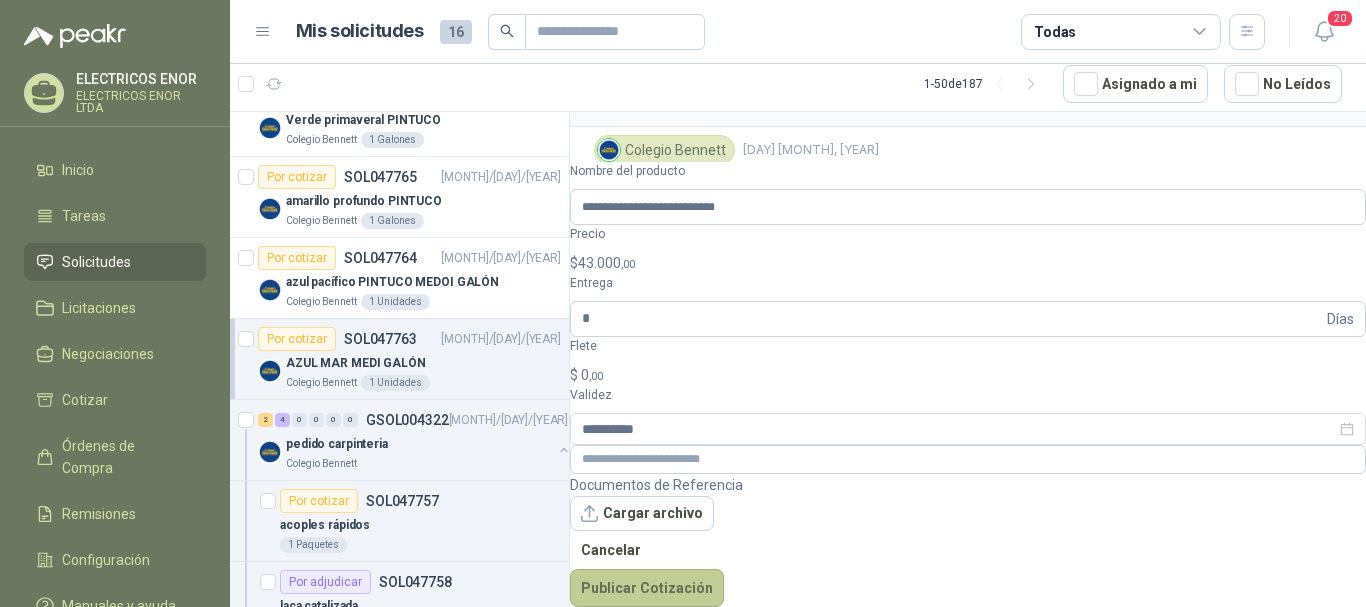 click on "Publicar Cotización" at bounding box center (647, 588) 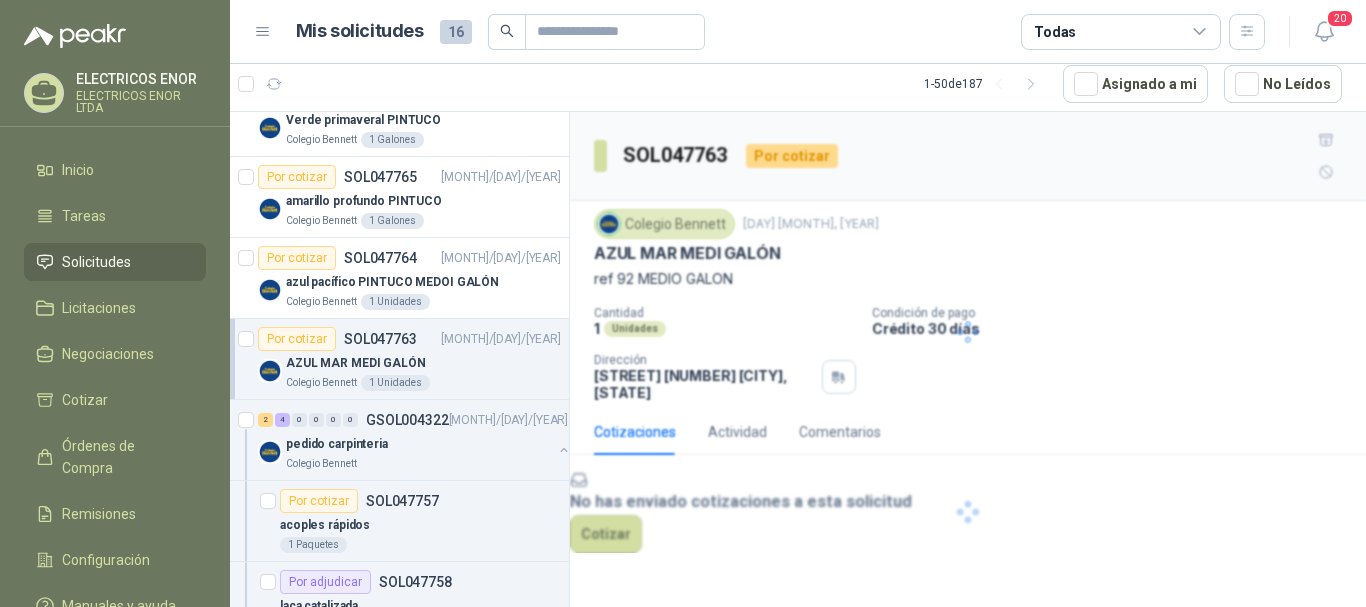 scroll, scrollTop: 0, scrollLeft: 0, axis: both 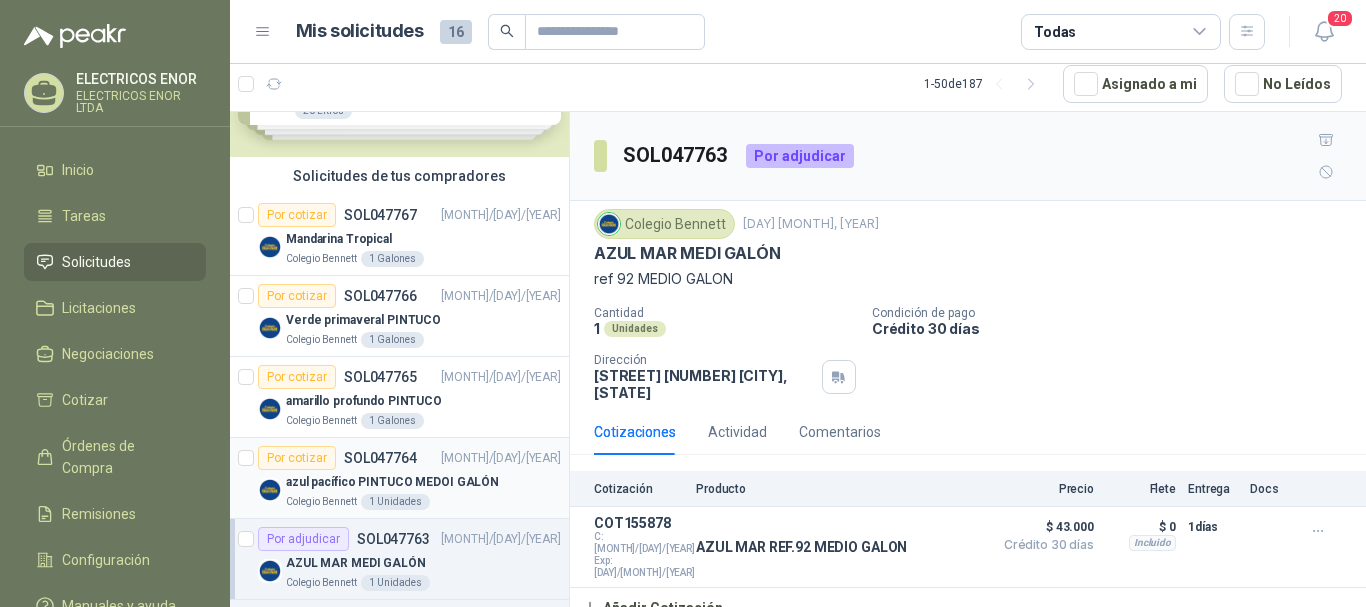 click on "azul pacífico PINTUCO MEDOI GALÓN" at bounding box center [392, 482] 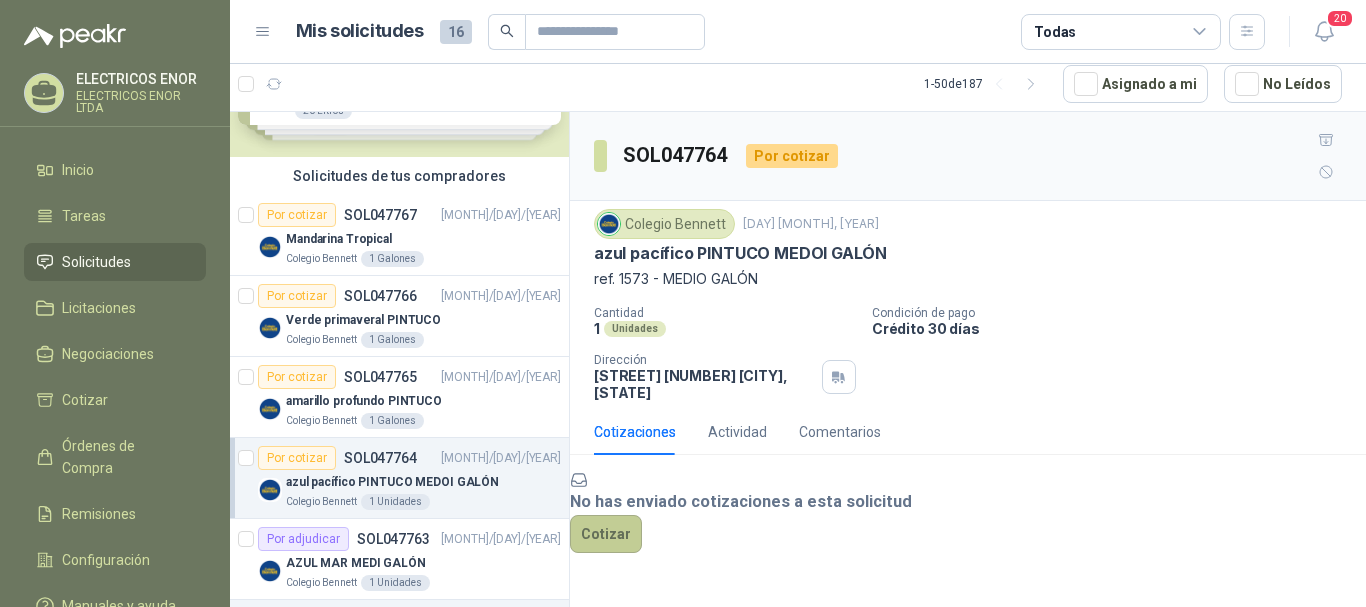 click on "Cotizar" at bounding box center [606, 534] 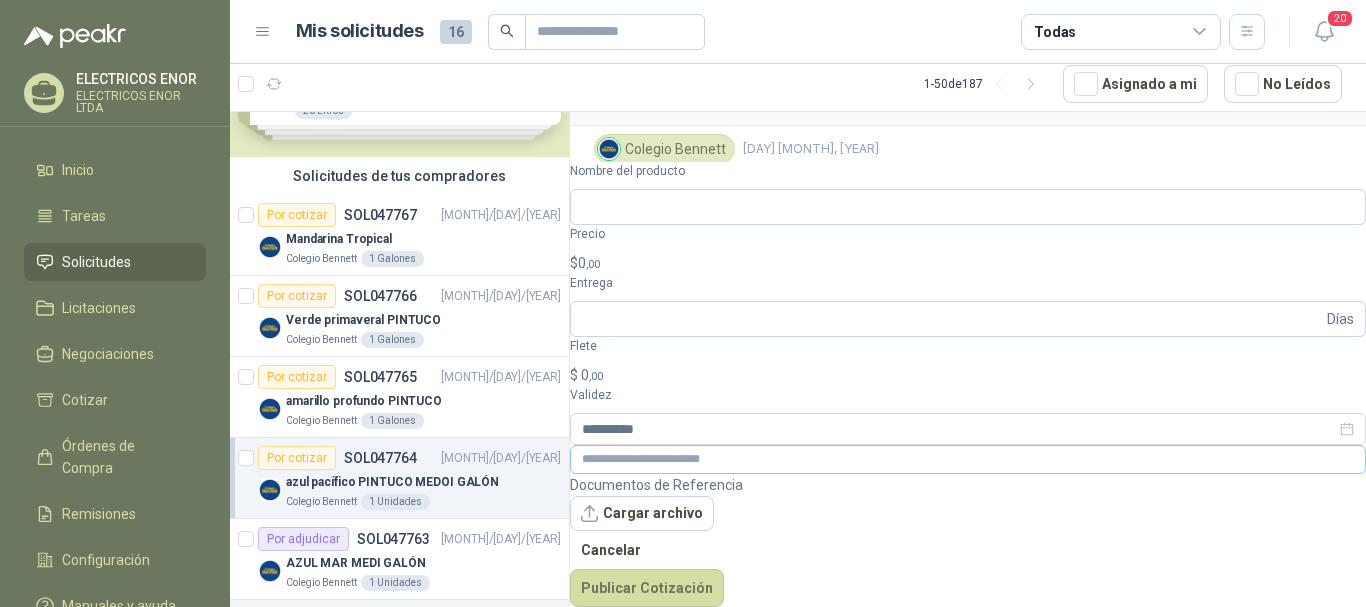 scroll, scrollTop: 74, scrollLeft: 0, axis: vertical 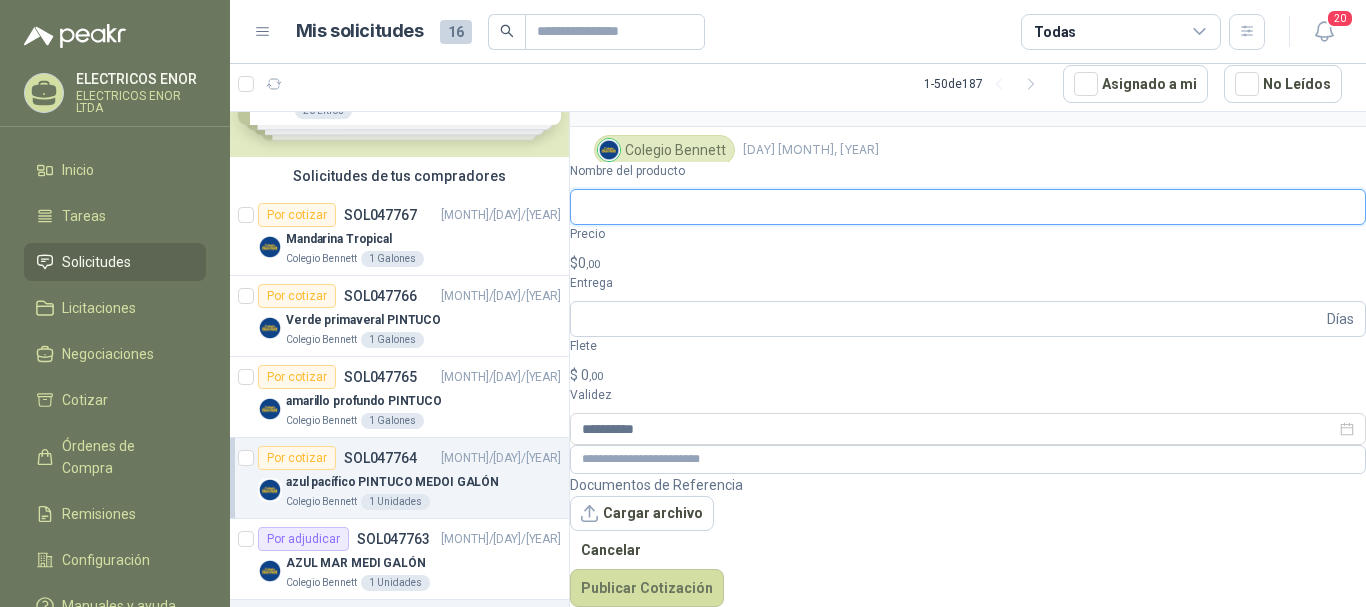 click on "Nombre del producto" at bounding box center (968, 207) 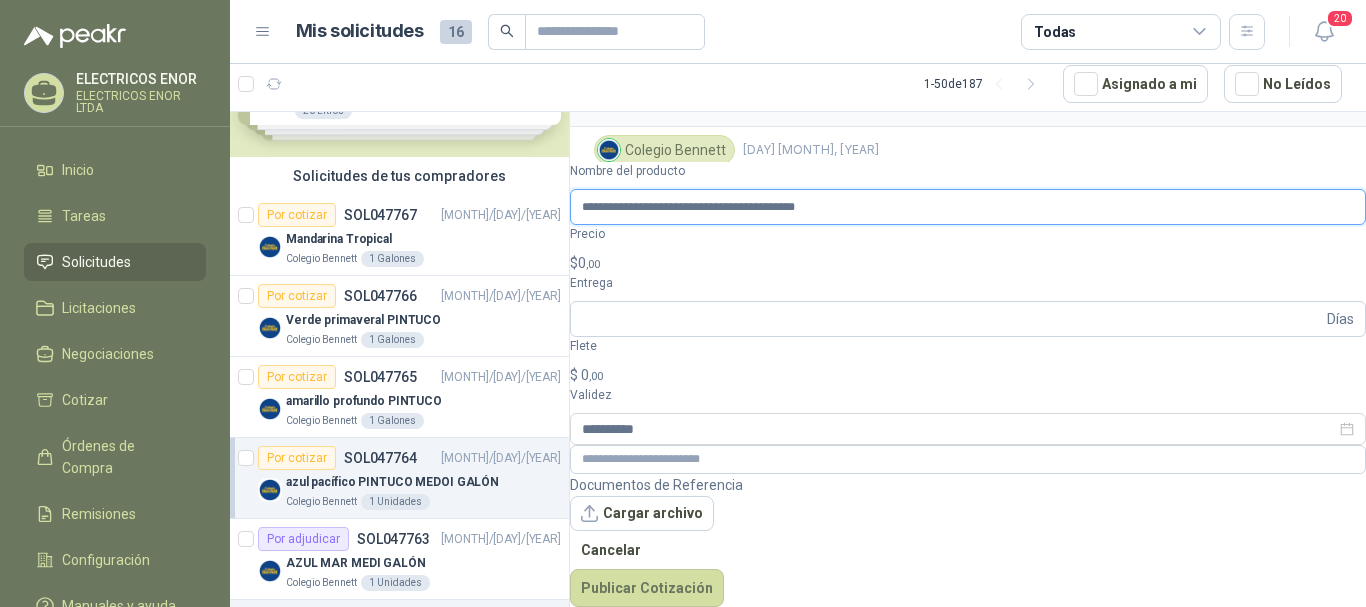 type on "**********" 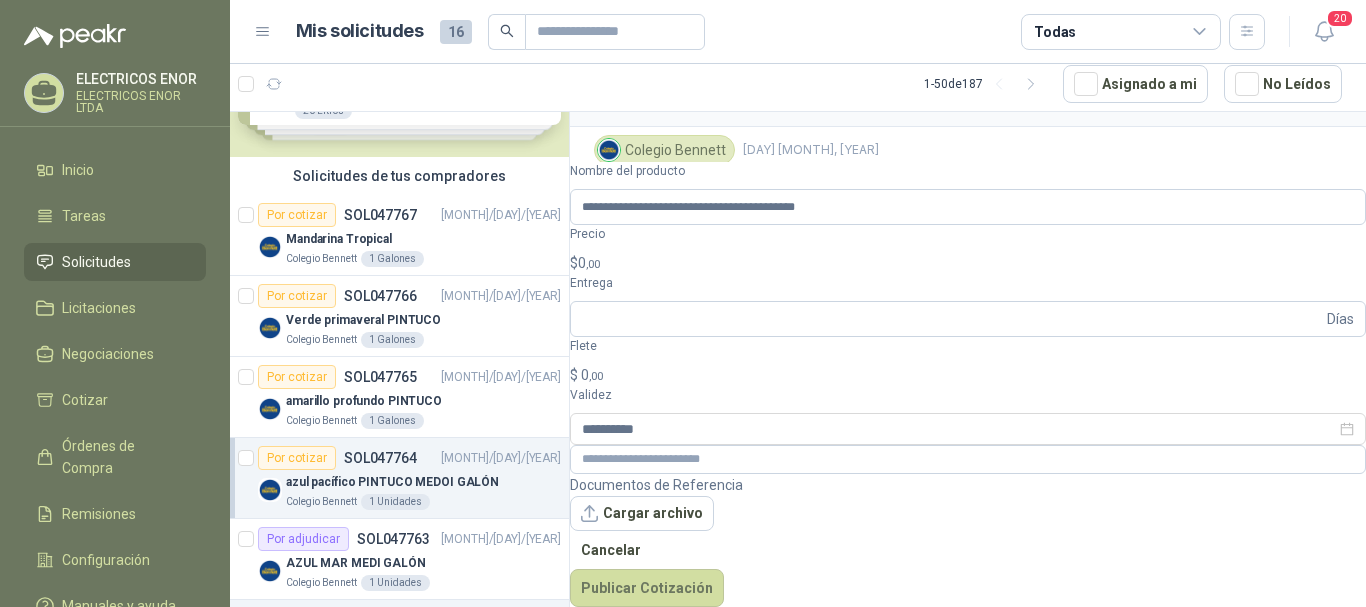 click on "$  0 ,00" at bounding box center [968, 263] 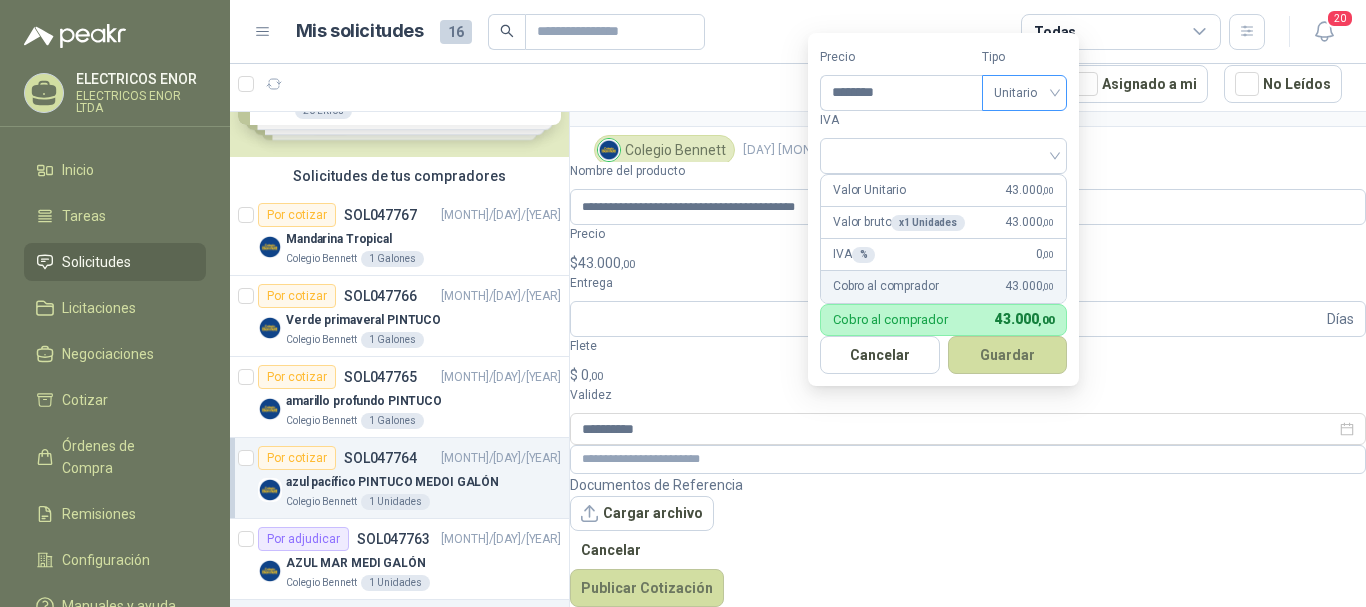 click on "Unitario" at bounding box center (1024, 93) 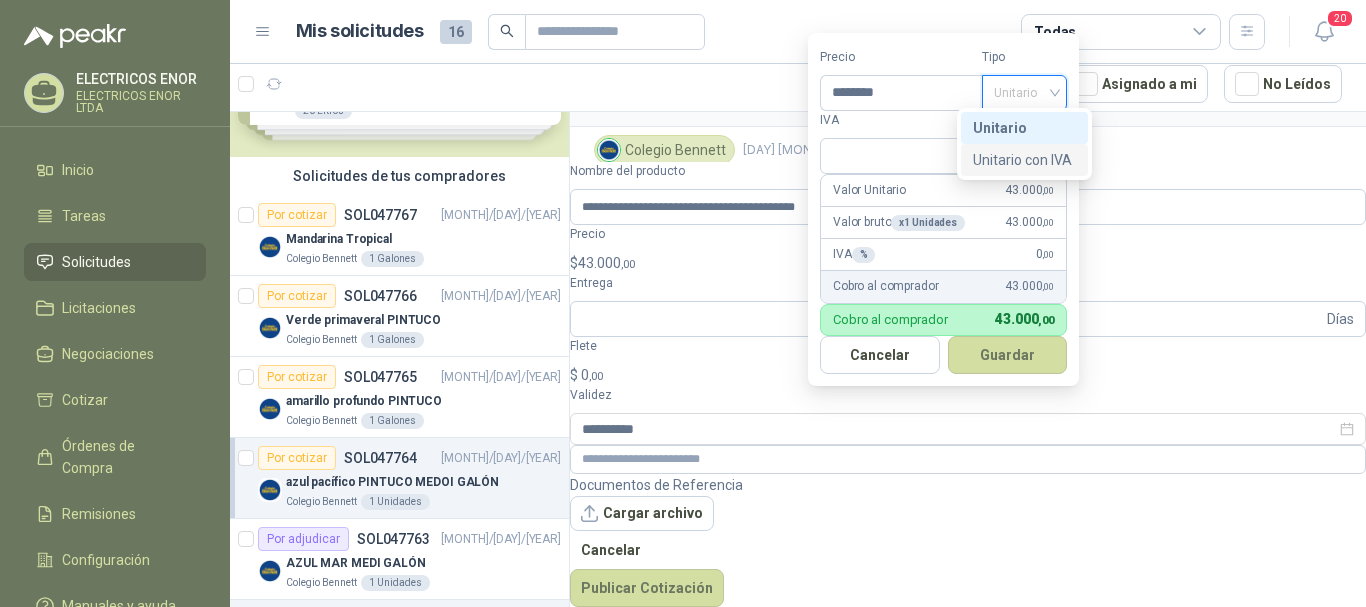 click on "Unitario con IVA" at bounding box center (1024, 160) 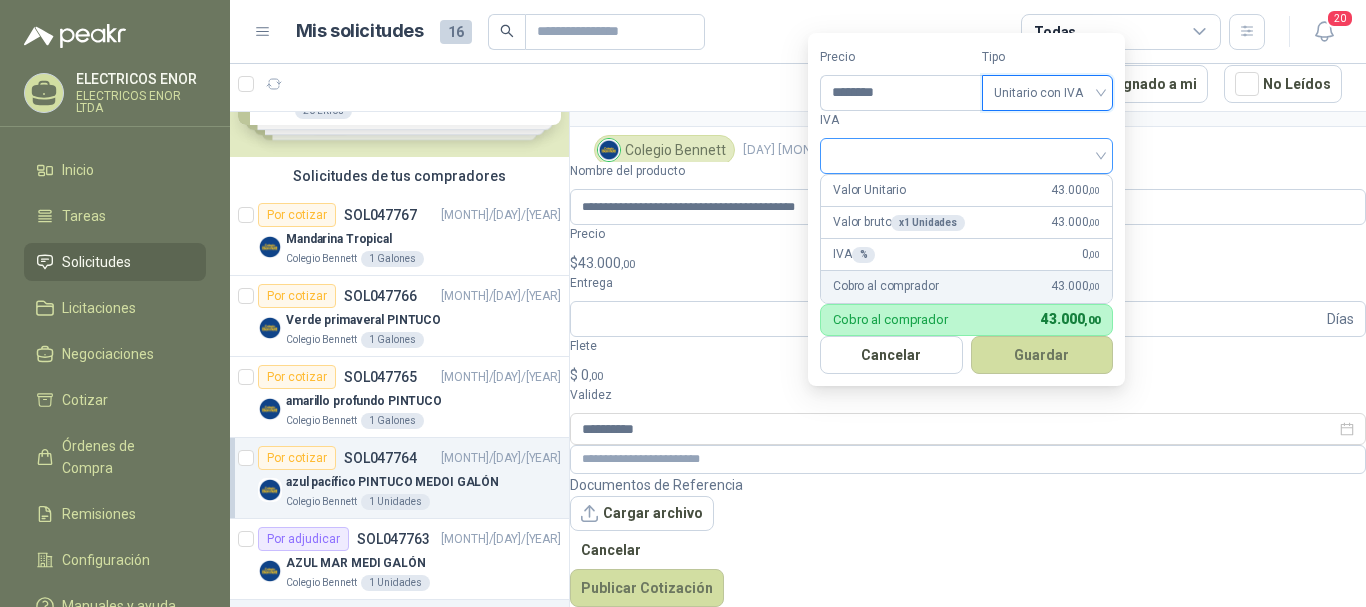 click at bounding box center [966, 154] 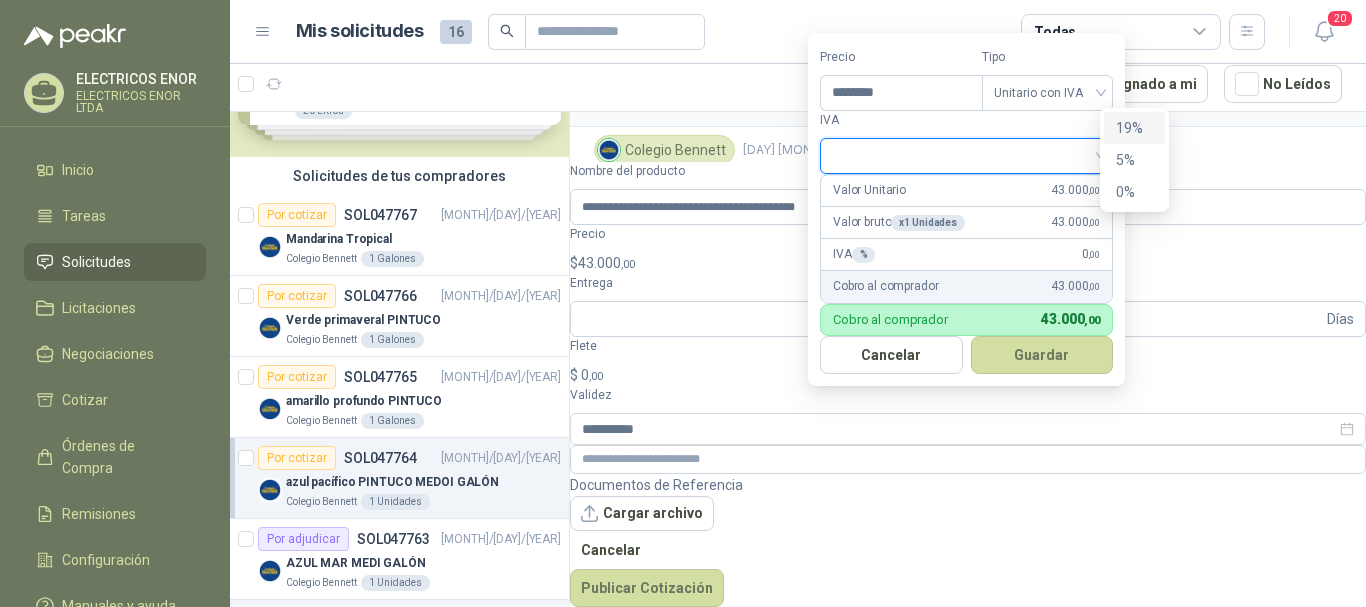 drag, startPoint x: 1150, startPoint y: 127, endPoint x: 1136, endPoint y: 131, distance: 14.56022 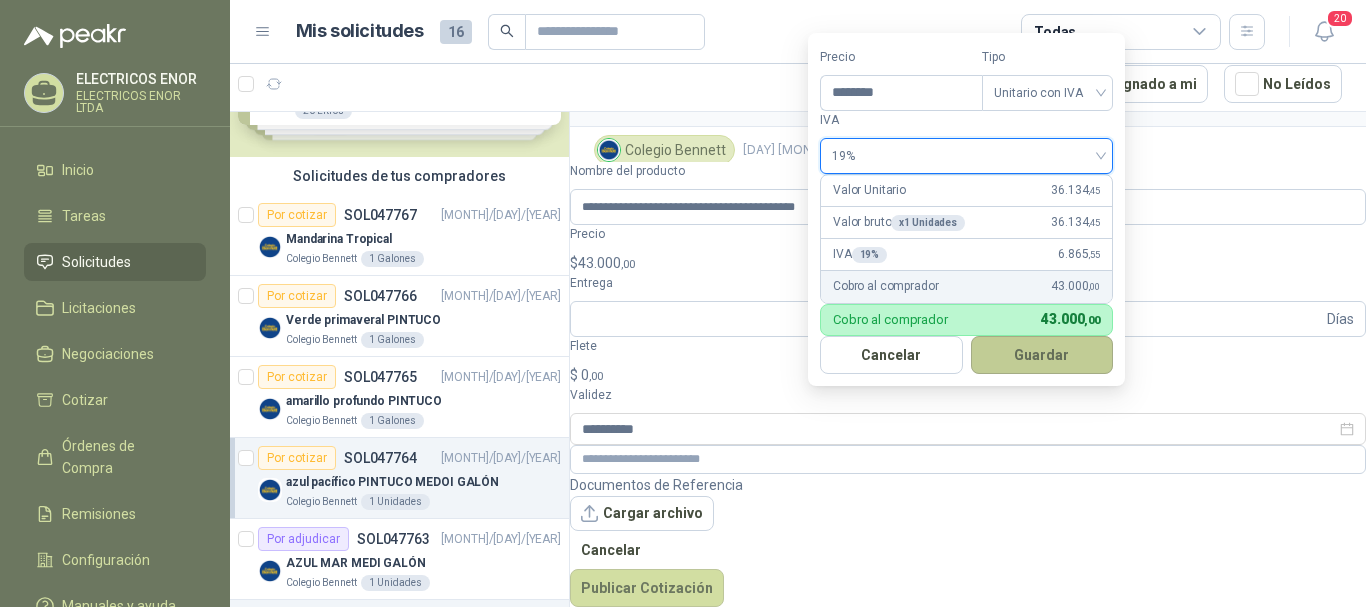 click on "Guardar" at bounding box center (1042, 355) 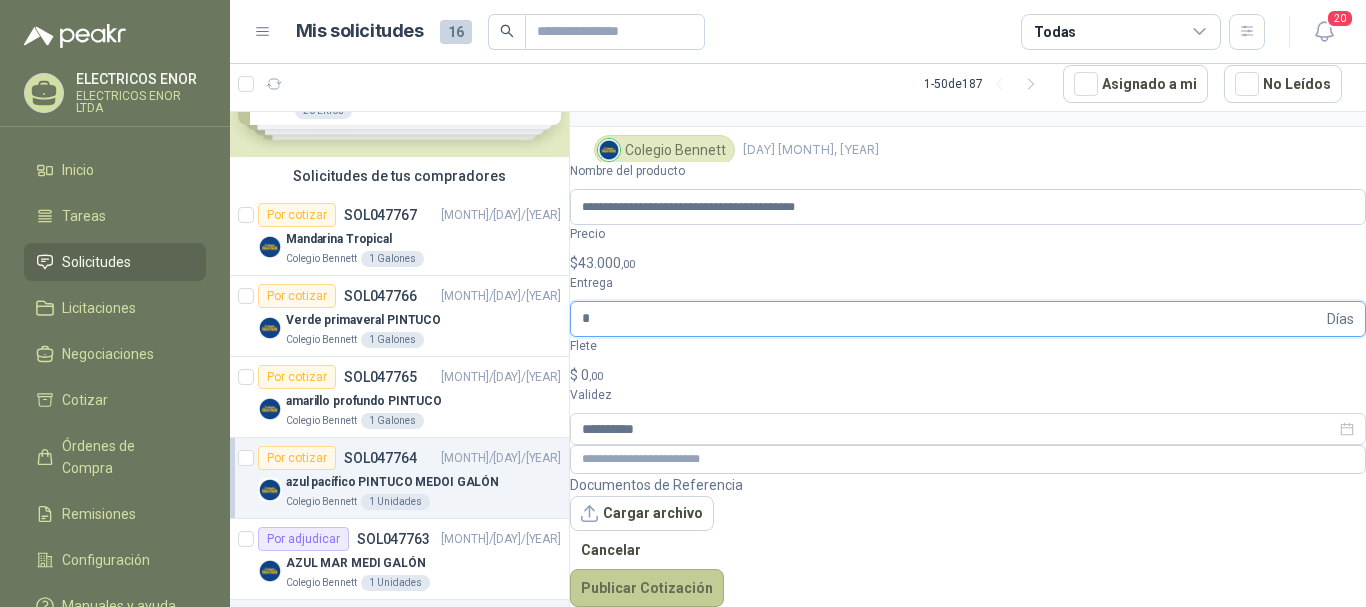 type on "*" 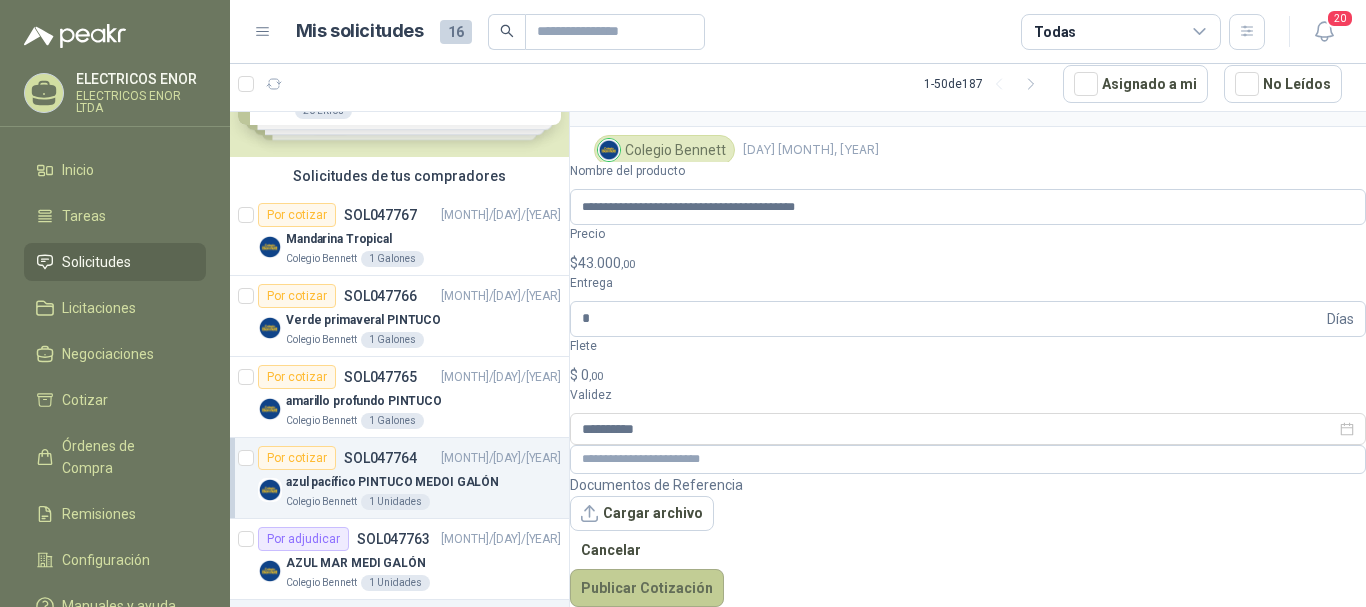 click on "Publicar Cotización" at bounding box center [647, 588] 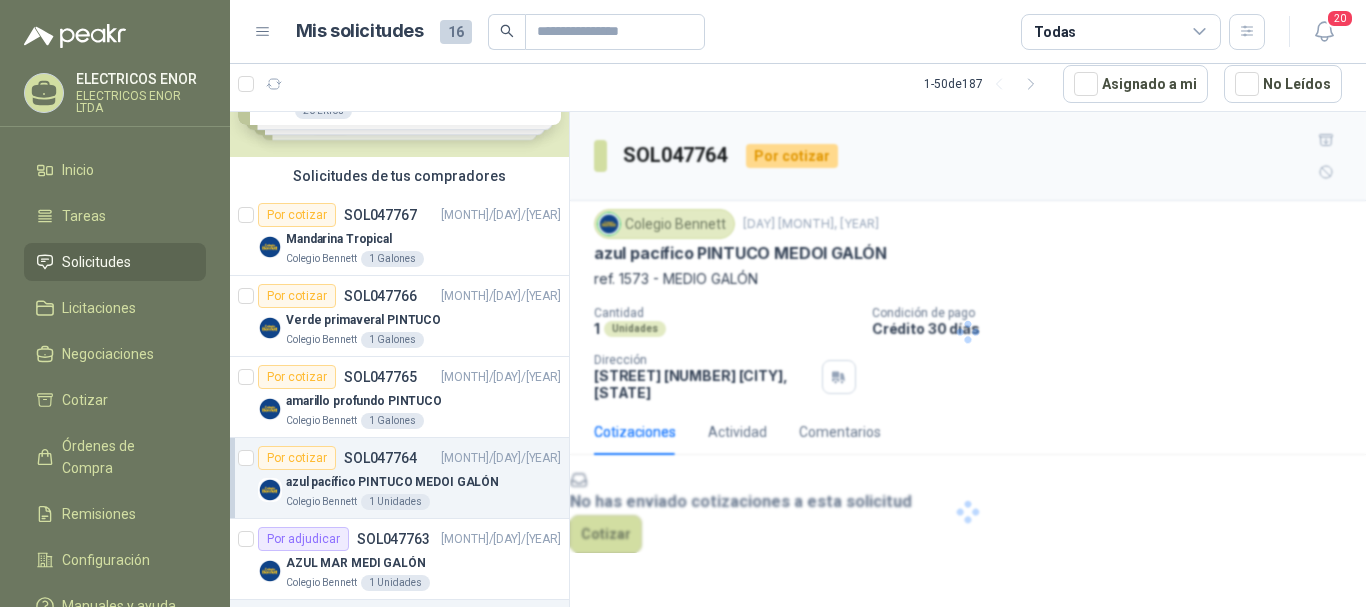 scroll, scrollTop: 0, scrollLeft: 0, axis: both 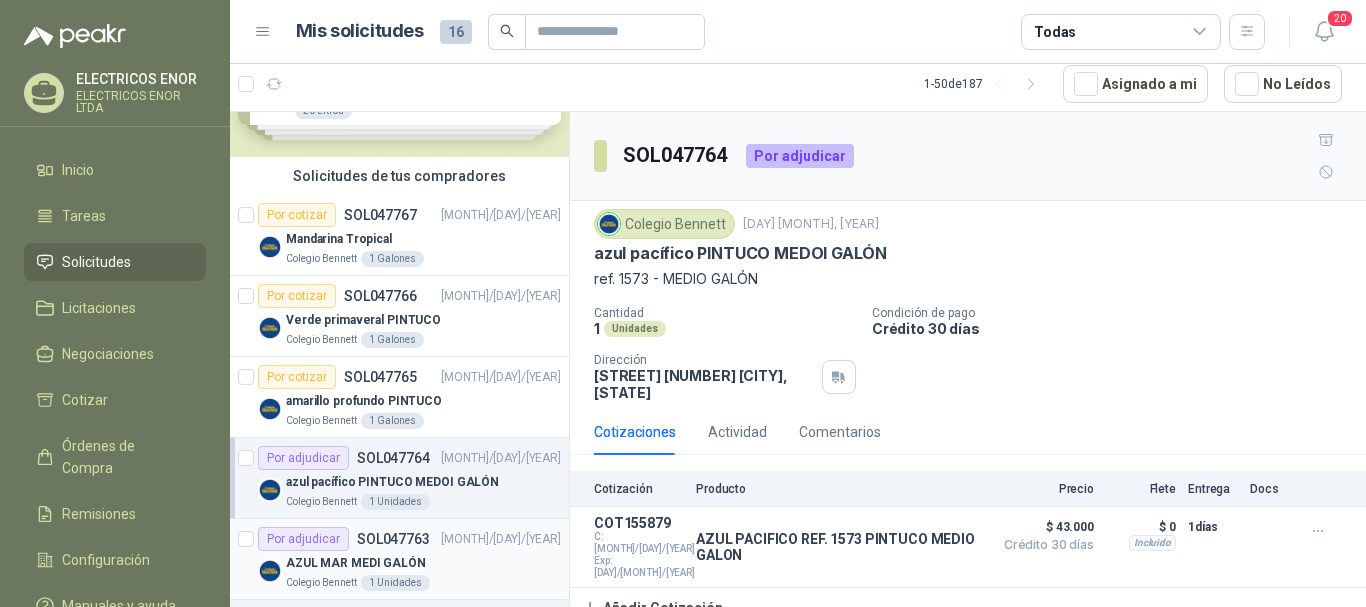 click on "SOL047763" at bounding box center [393, 539] 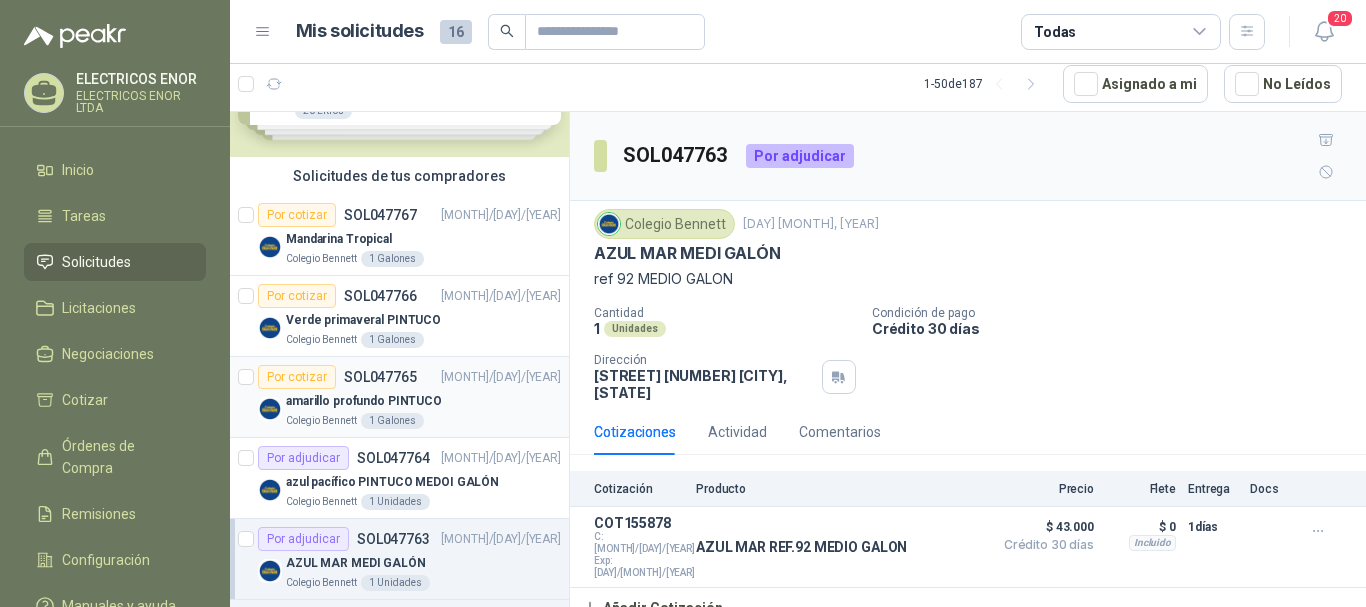 click on "amarillo profundo PINTUCO" at bounding box center (364, 401) 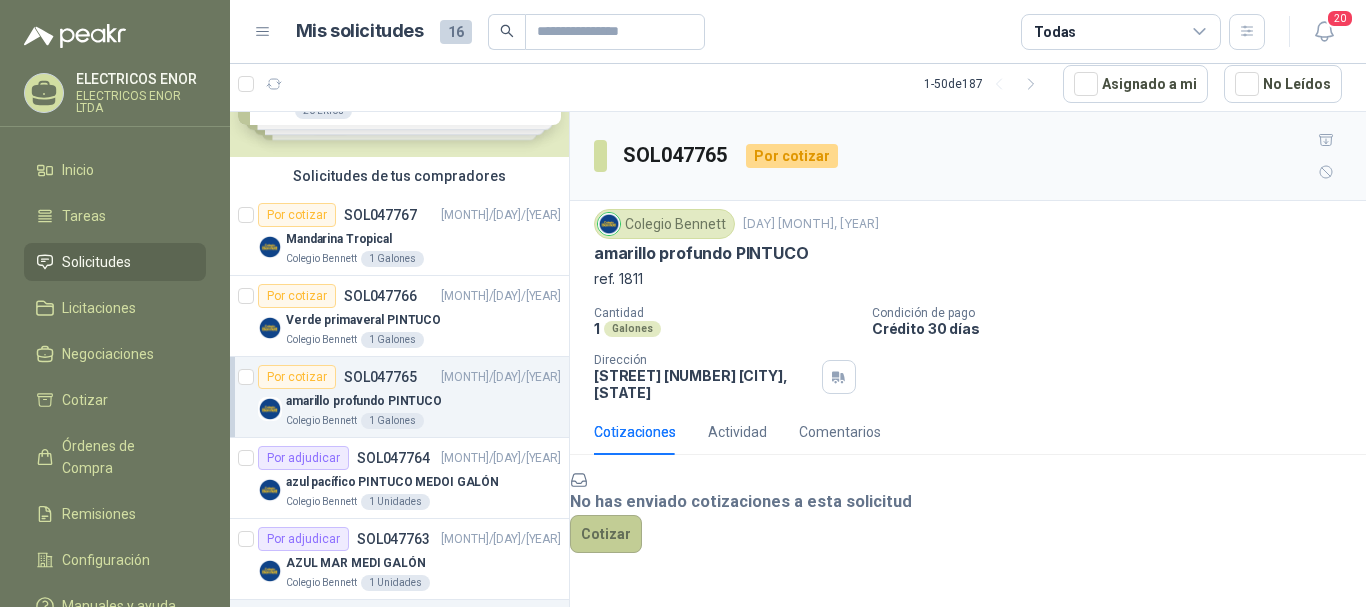 click on "Cotizar" at bounding box center [606, 534] 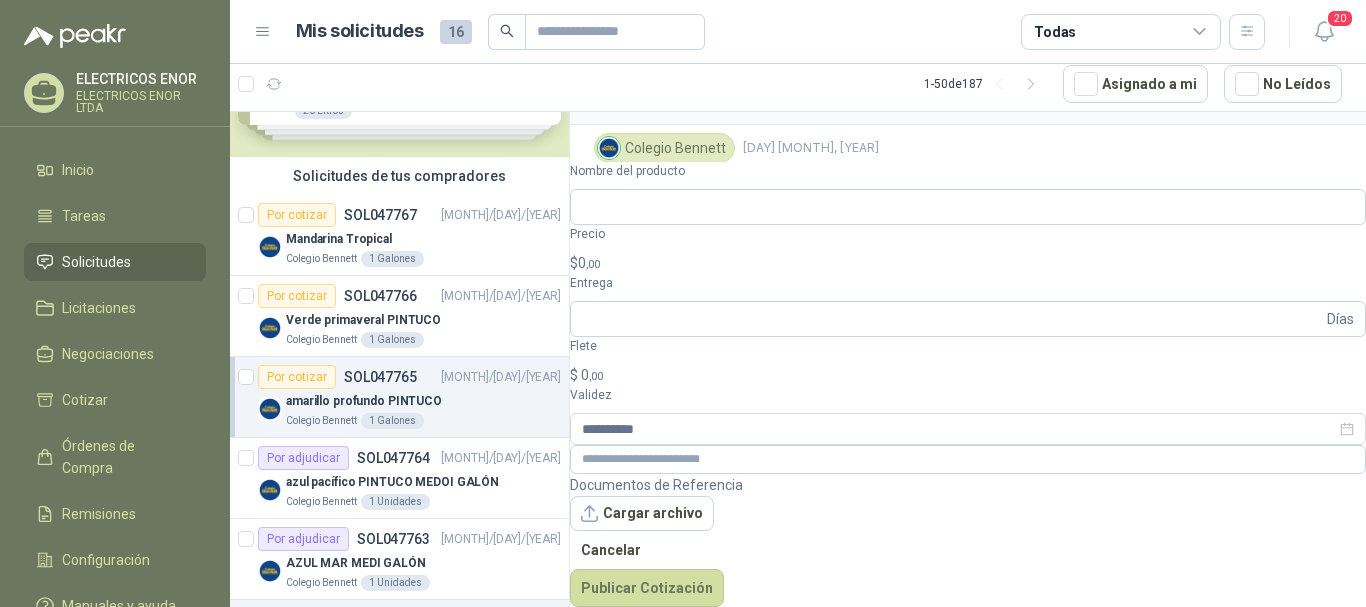 scroll, scrollTop: 74, scrollLeft: 0, axis: vertical 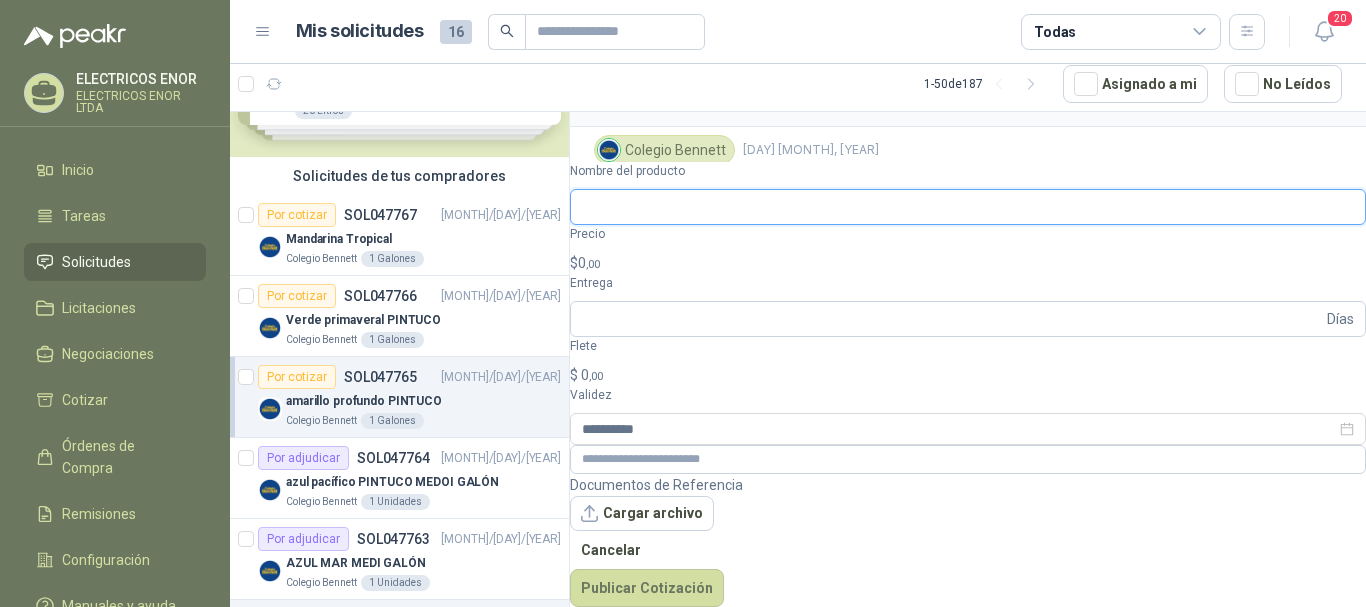 click on "Nombre del producto" at bounding box center [968, 207] 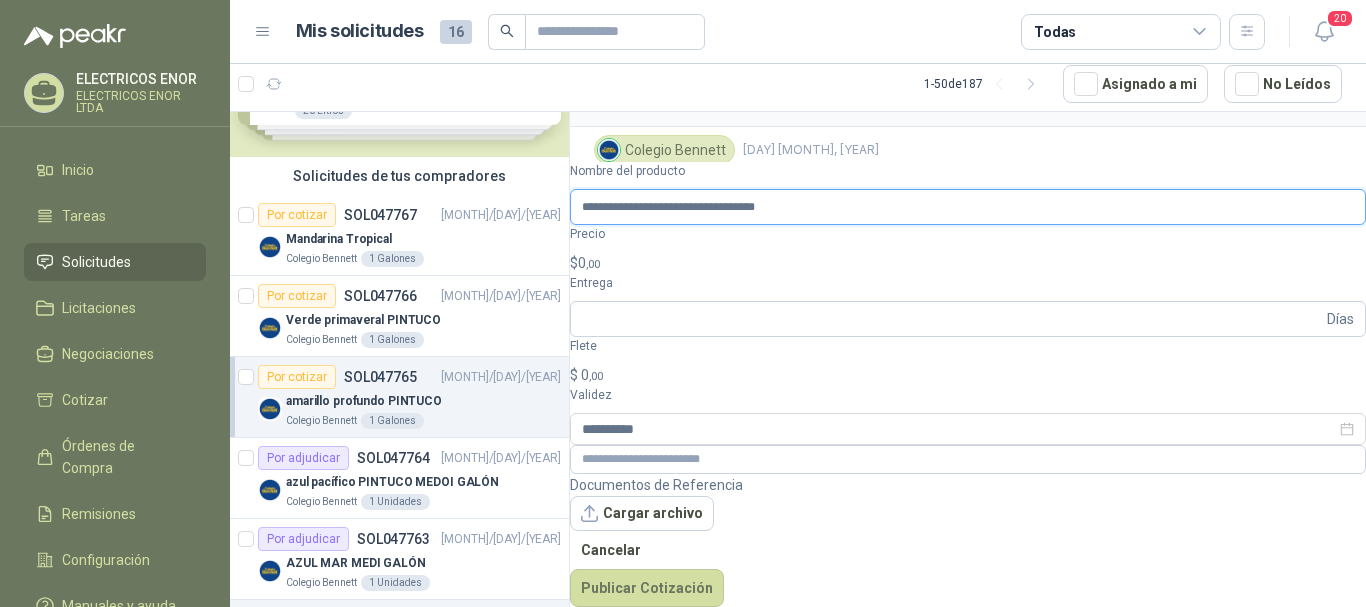type on "**********" 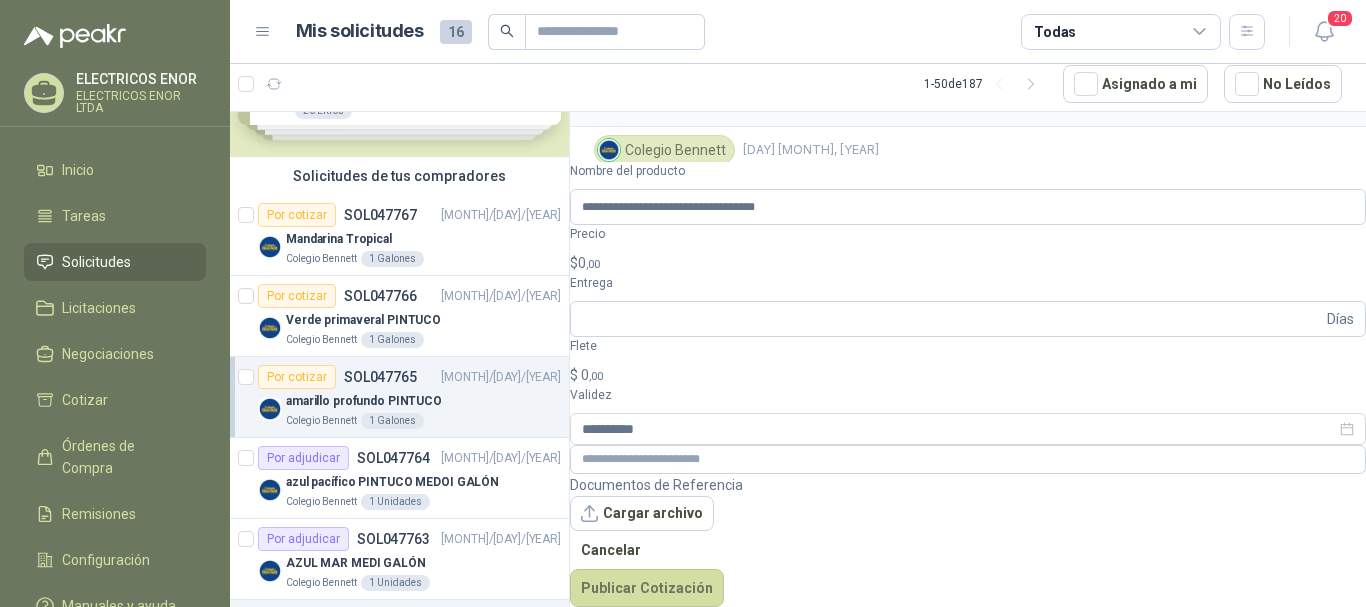 click on ",00" at bounding box center (593, 264) 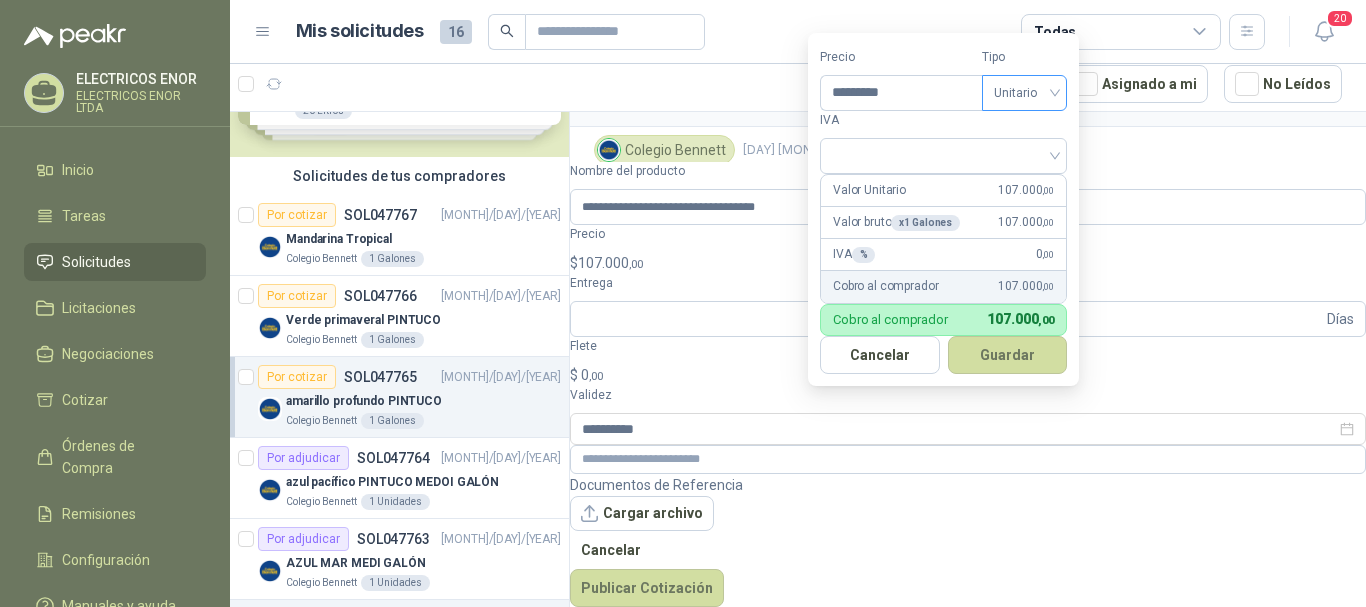 click on "Unitario" at bounding box center (1024, 93) 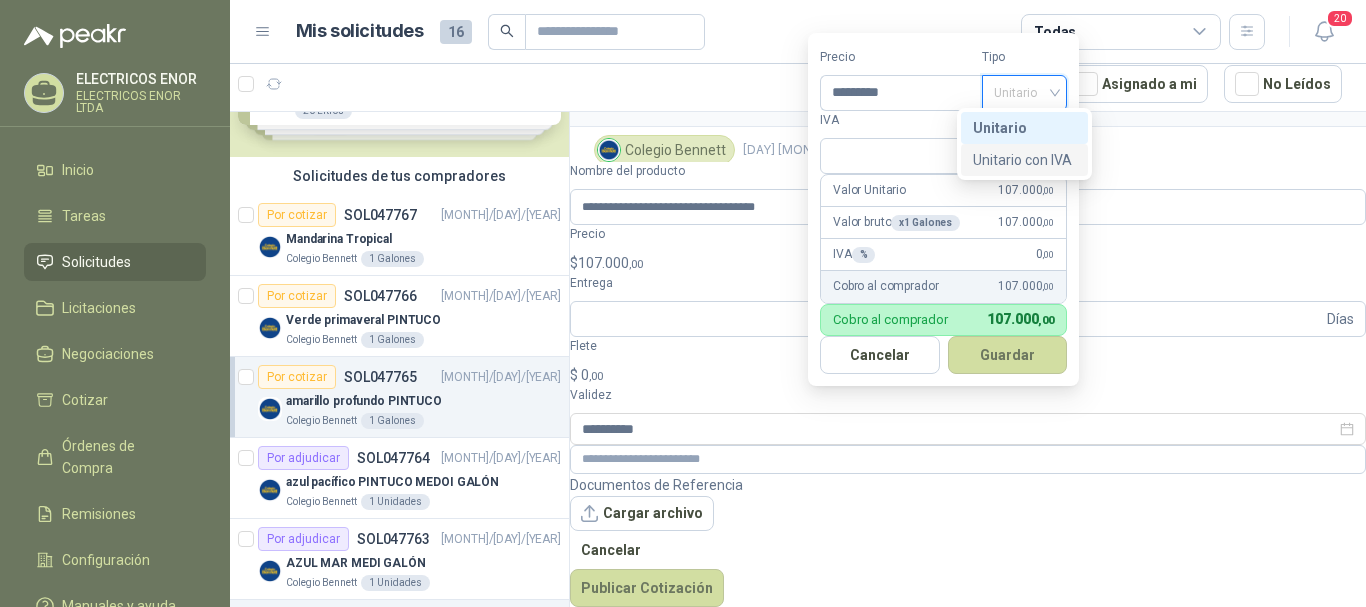click on "Unitario con IVA" at bounding box center (1024, 160) 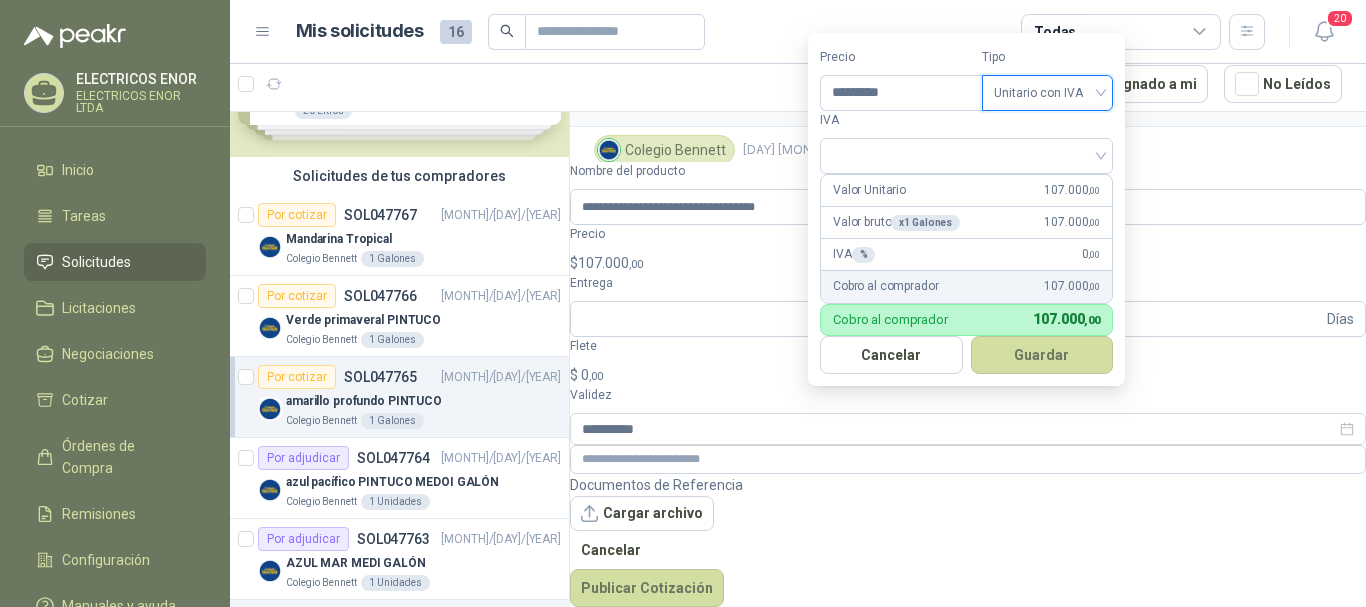 drag, startPoint x: 1100, startPoint y: 76, endPoint x: 1142, endPoint y: 118, distance: 59.39697 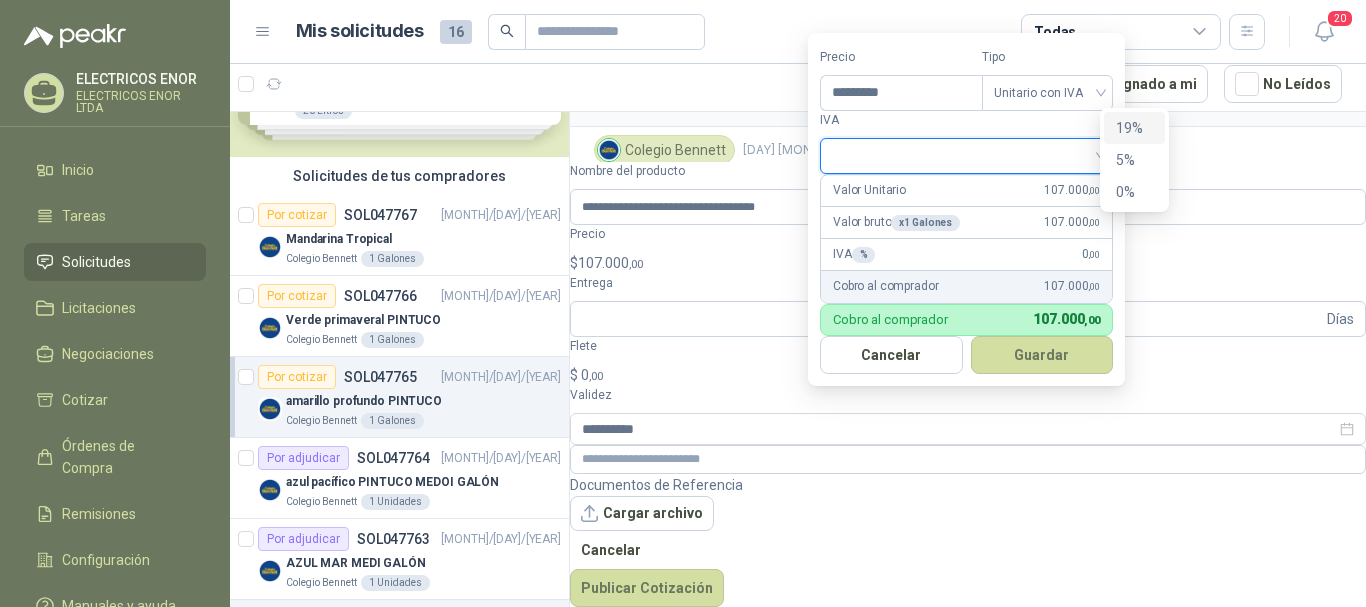 click on "19%" at bounding box center [1134, 128] 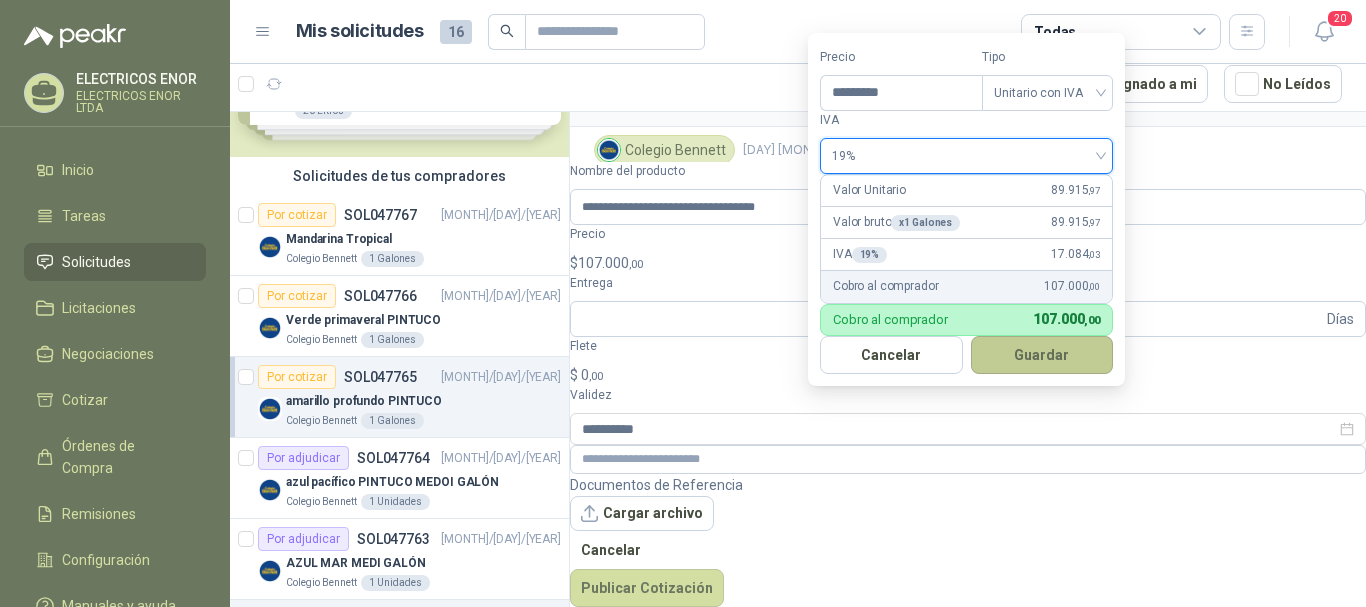 click on "Guardar" at bounding box center (1042, 355) 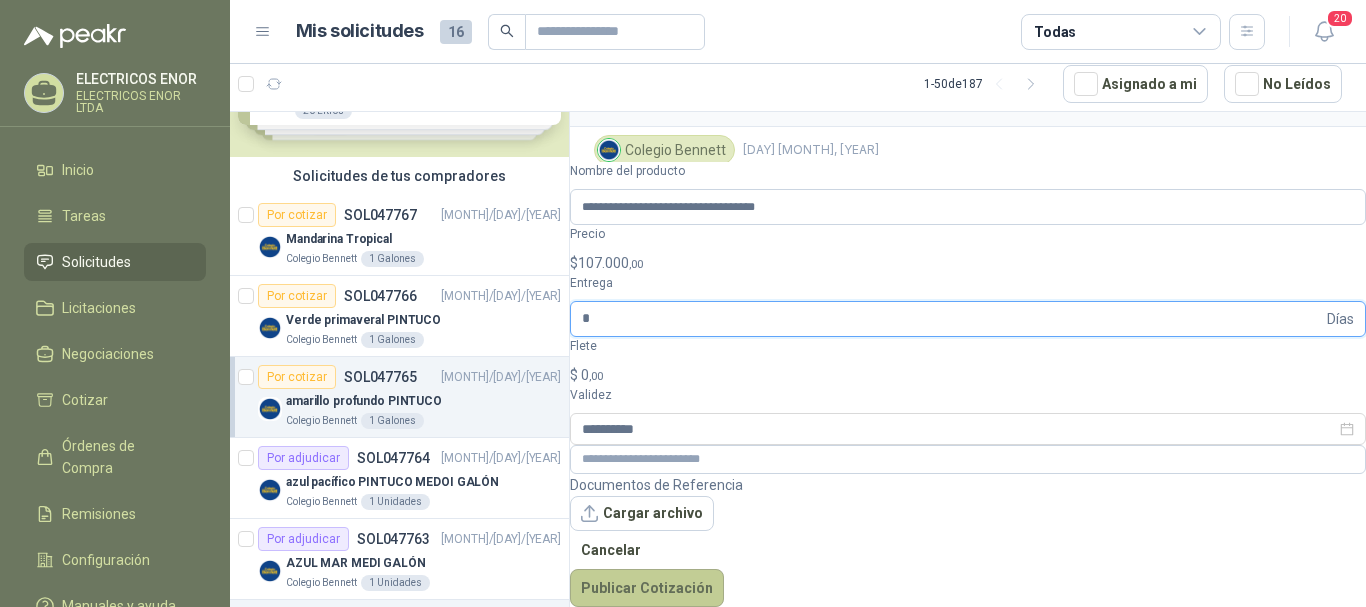 type on "*" 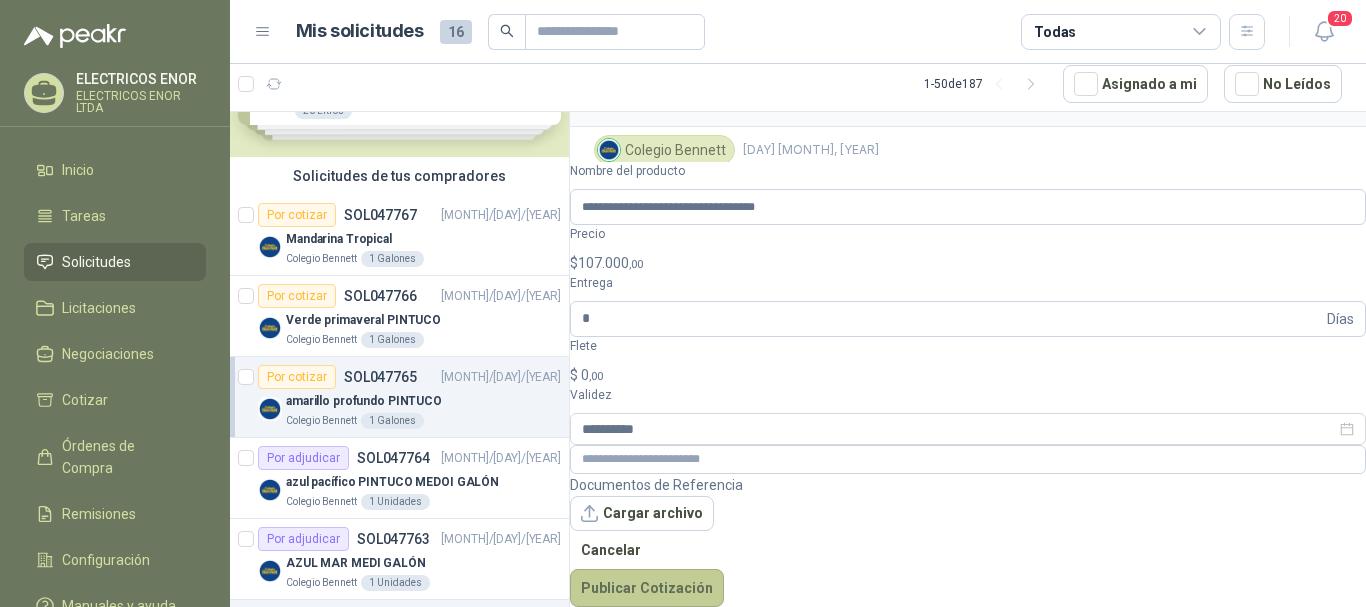 click on "Publicar Cotización" at bounding box center (647, 588) 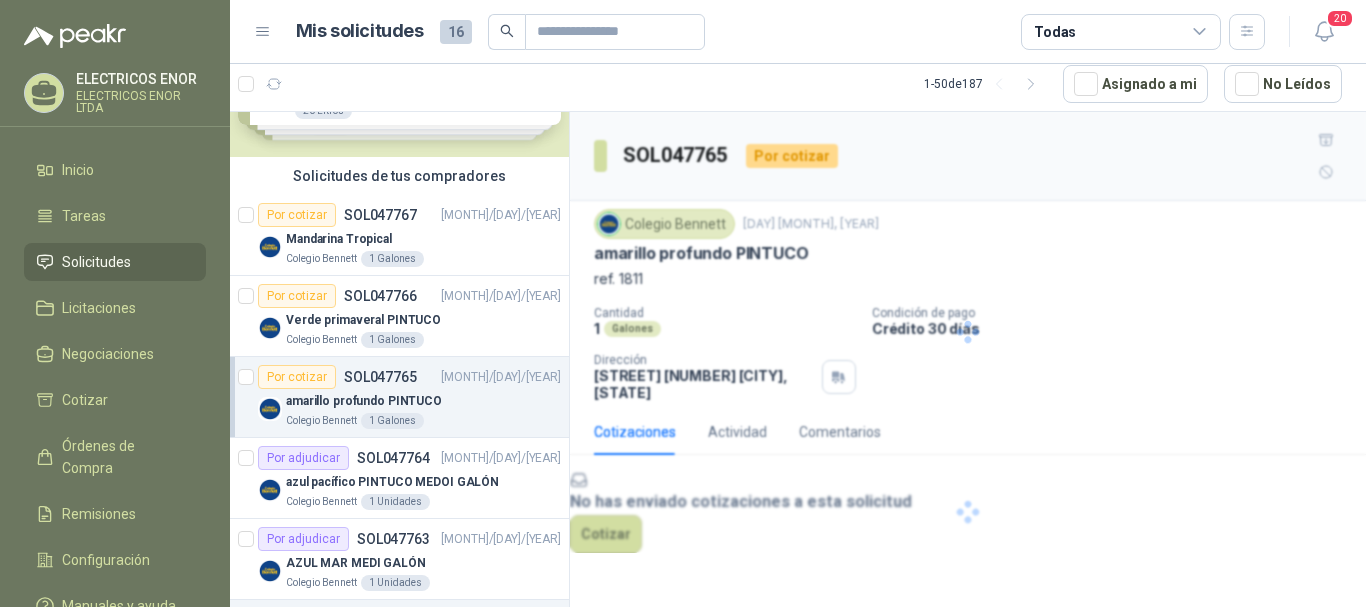 scroll, scrollTop: 0, scrollLeft: 0, axis: both 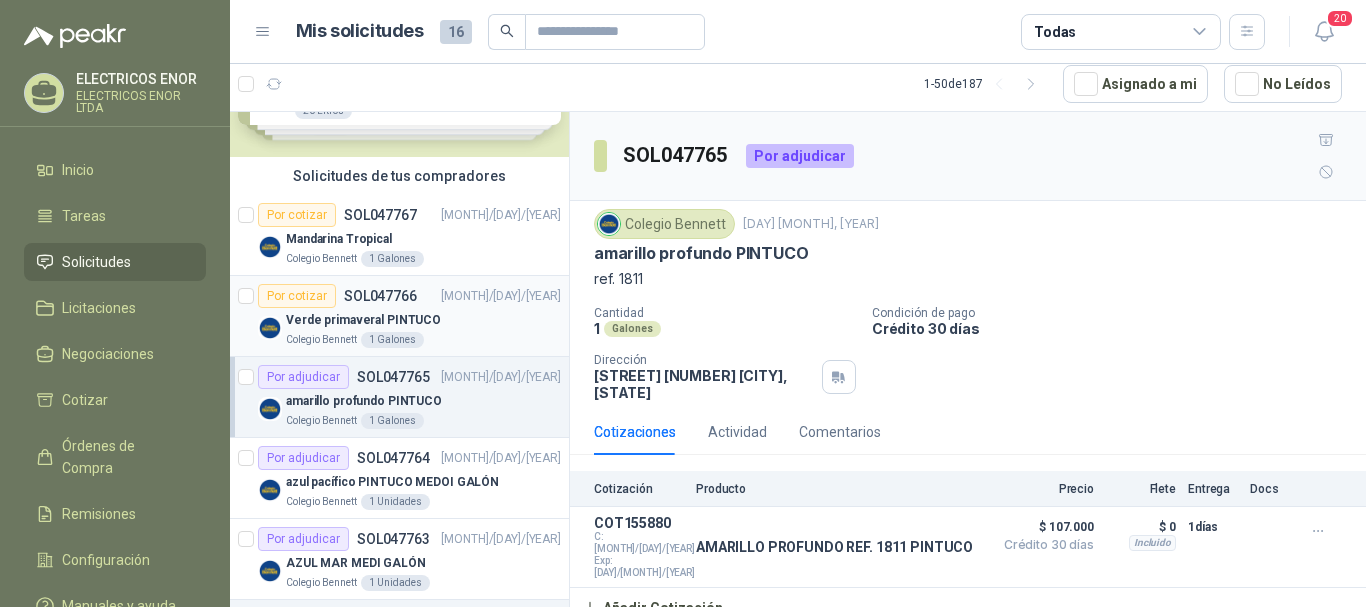 click on "Colegio Bennett 1 Galones" at bounding box center (423, 340) 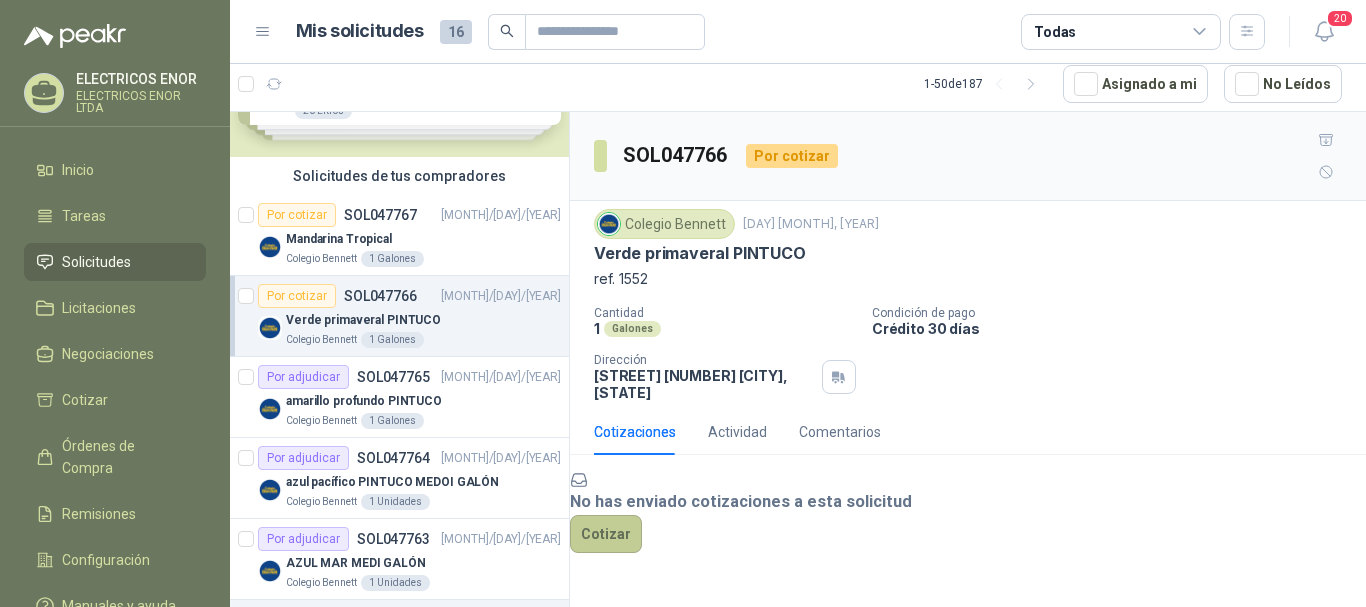 click on "Cotizar" at bounding box center (606, 534) 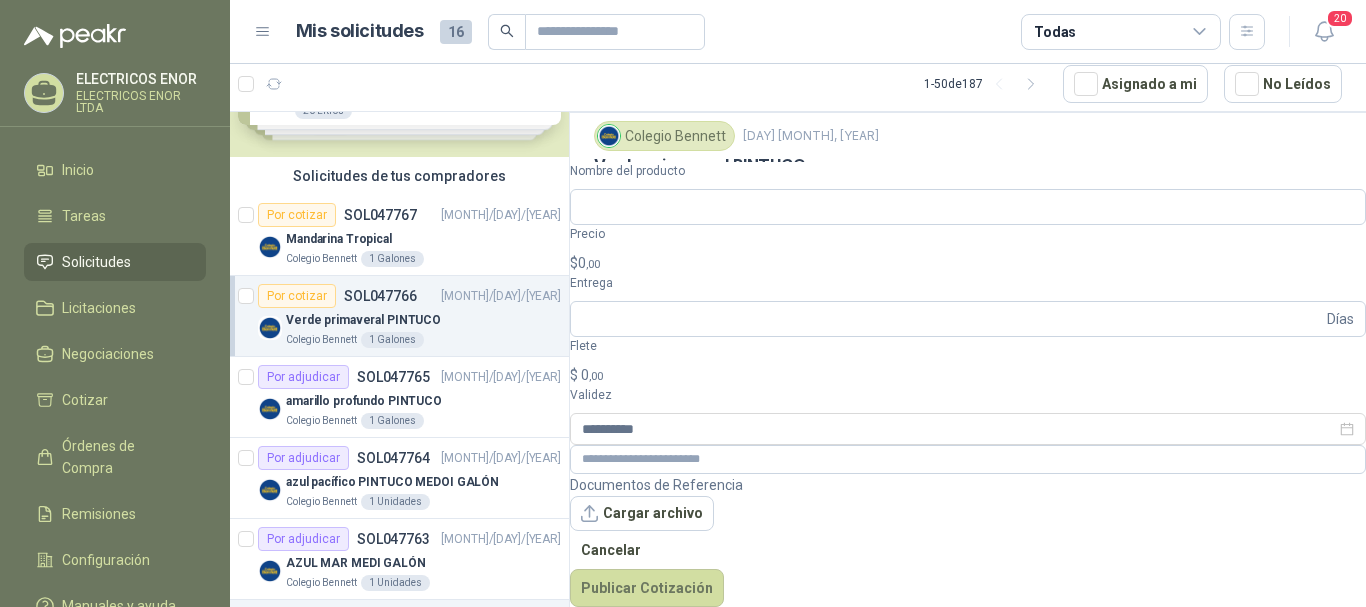 scroll, scrollTop: 74, scrollLeft: 0, axis: vertical 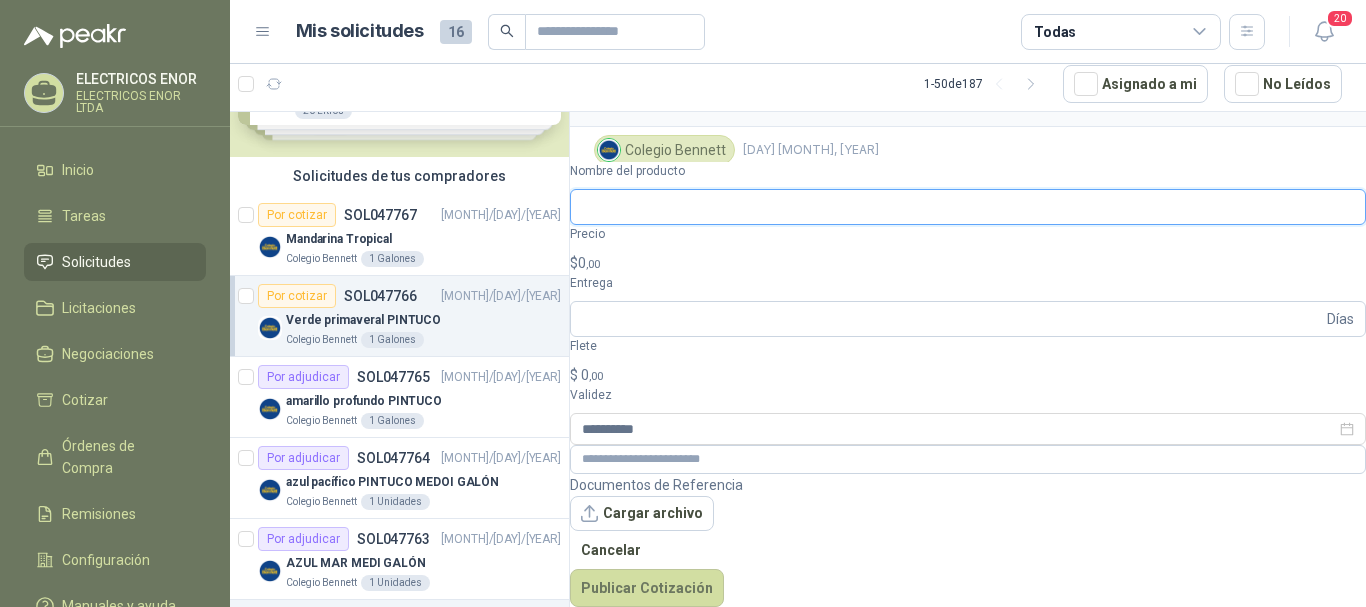 click on "Nombre del producto" at bounding box center (968, 207) 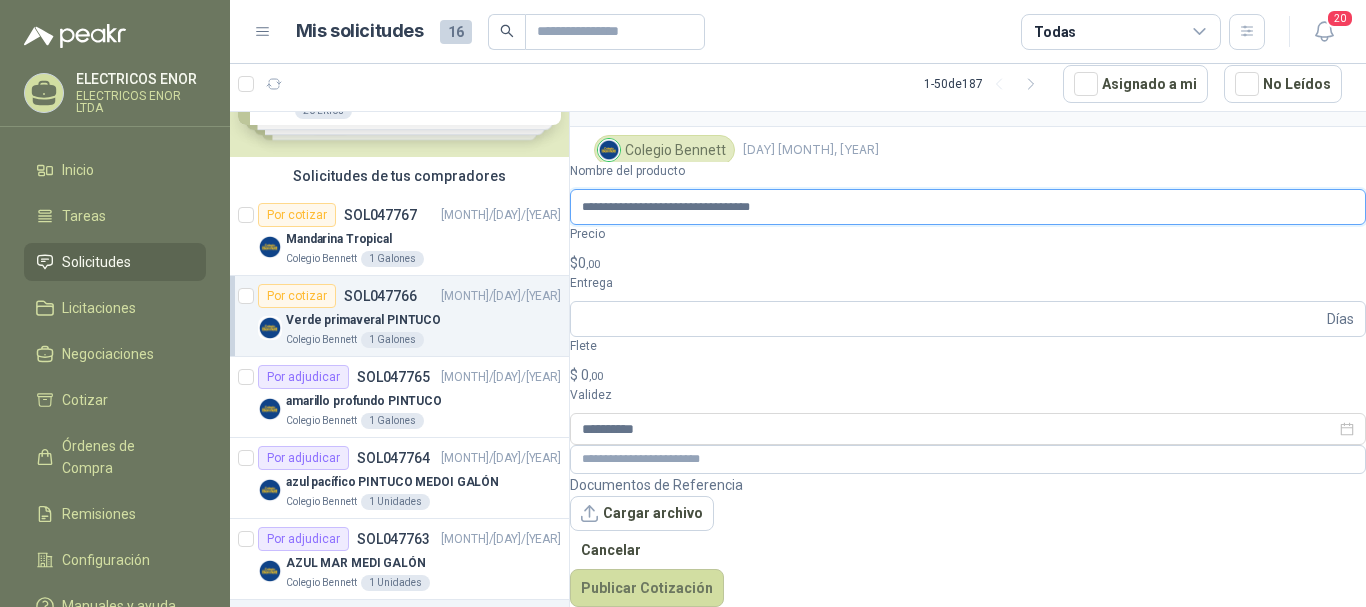 type on "**********" 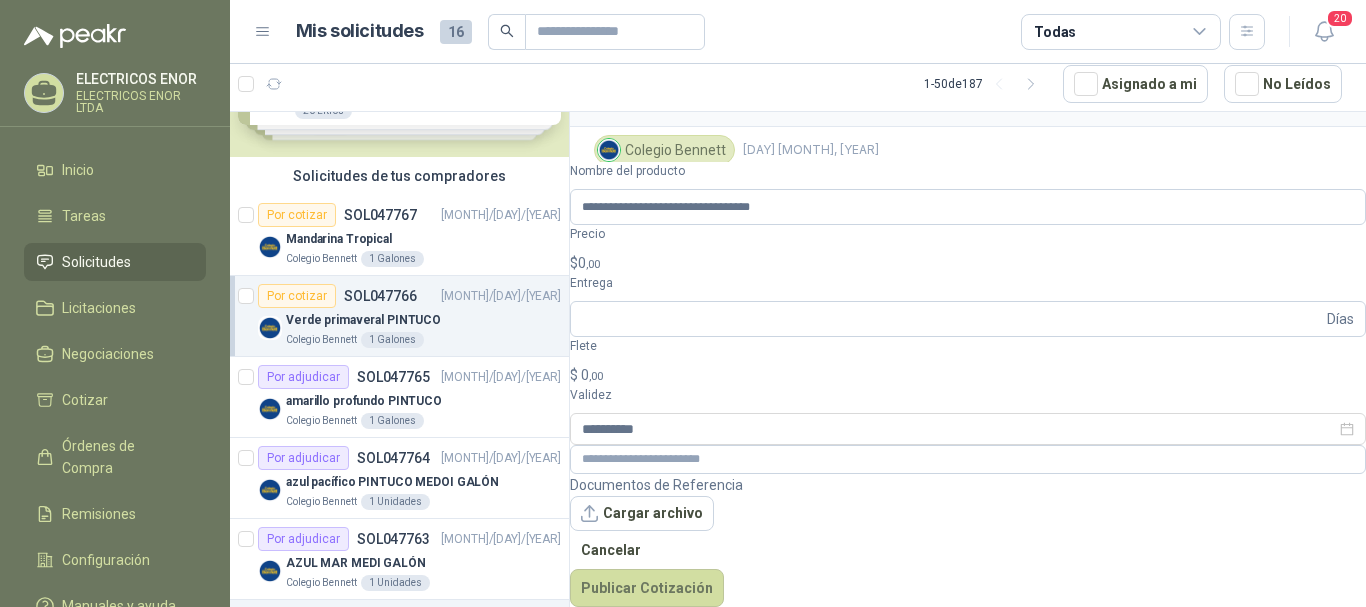 click on ",00" at bounding box center (593, 264) 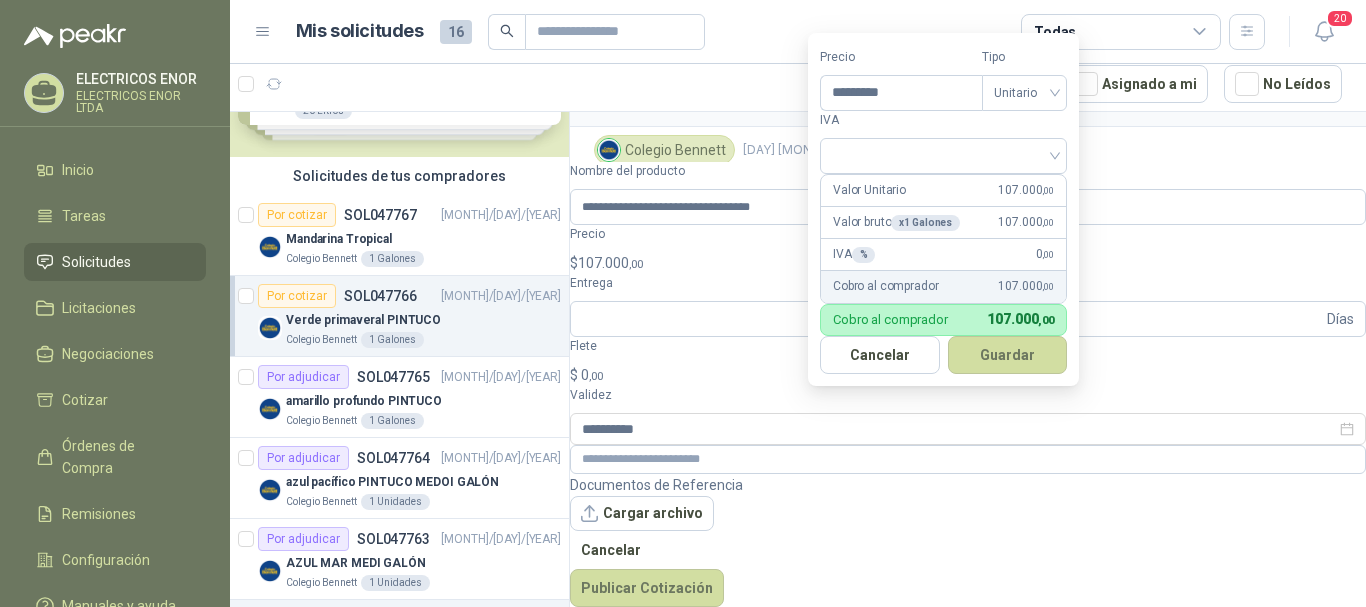 drag, startPoint x: 1070, startPoint y: 91, endPoint x: 1066, endPoint y: 105, distance: 14.56022 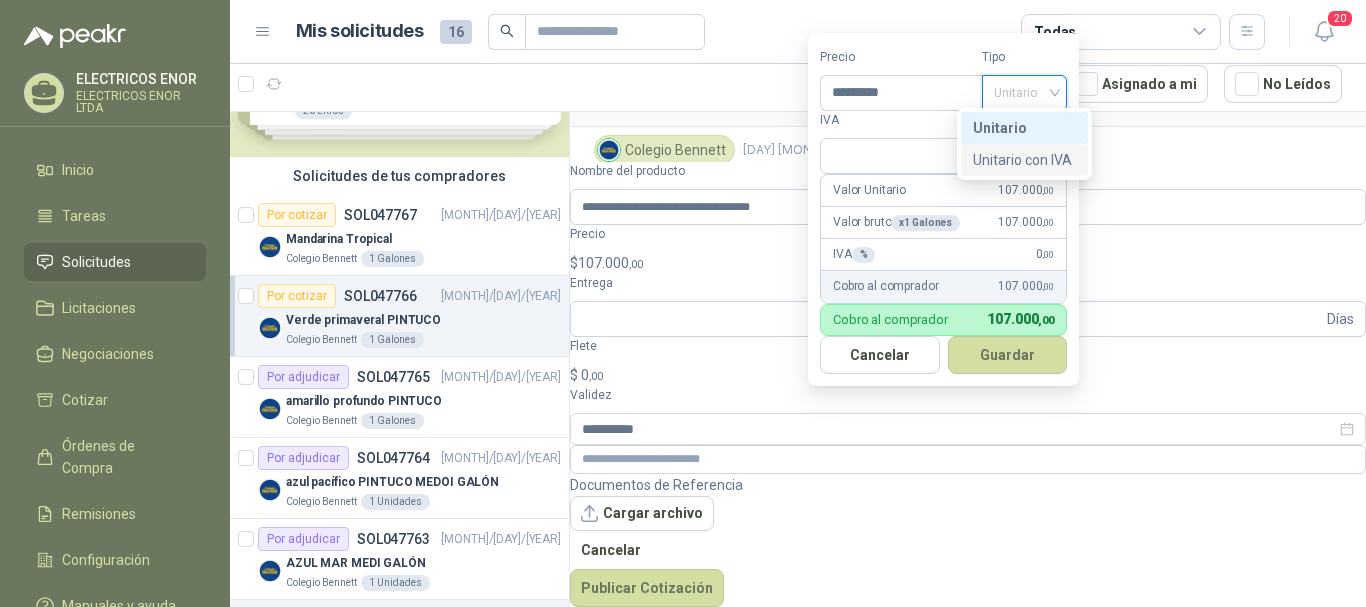 click on "Unitario con IVA" at bounding box center [1024, 160] 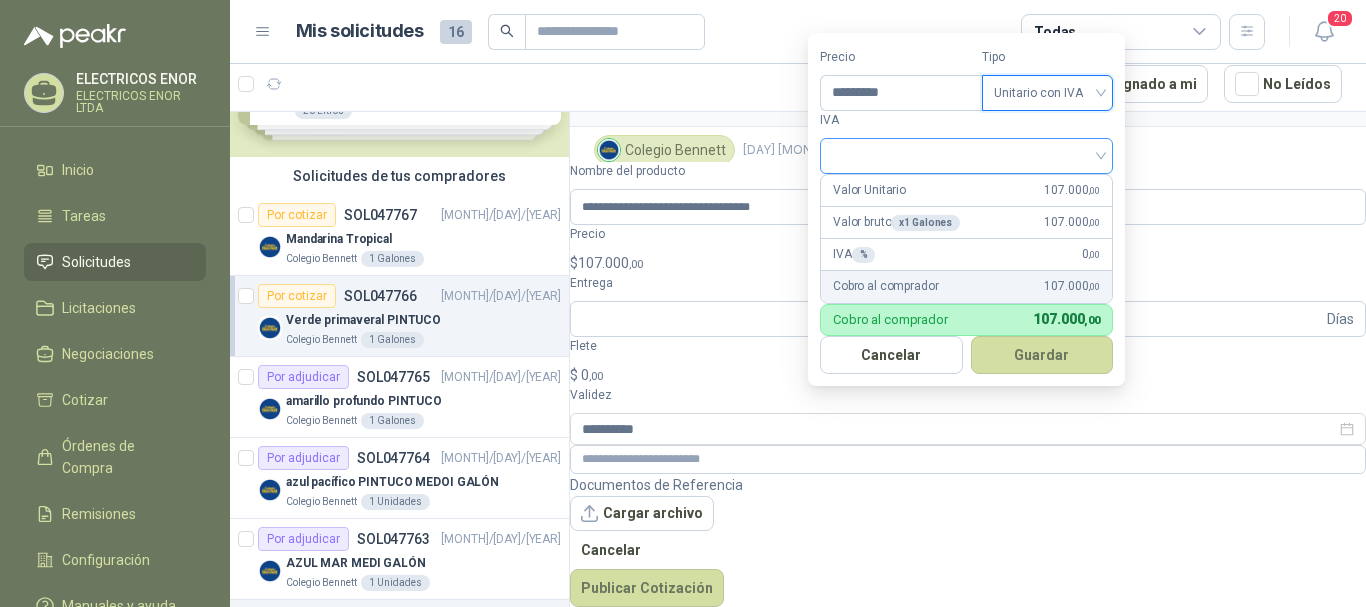 click at bounding box center [966, 154] 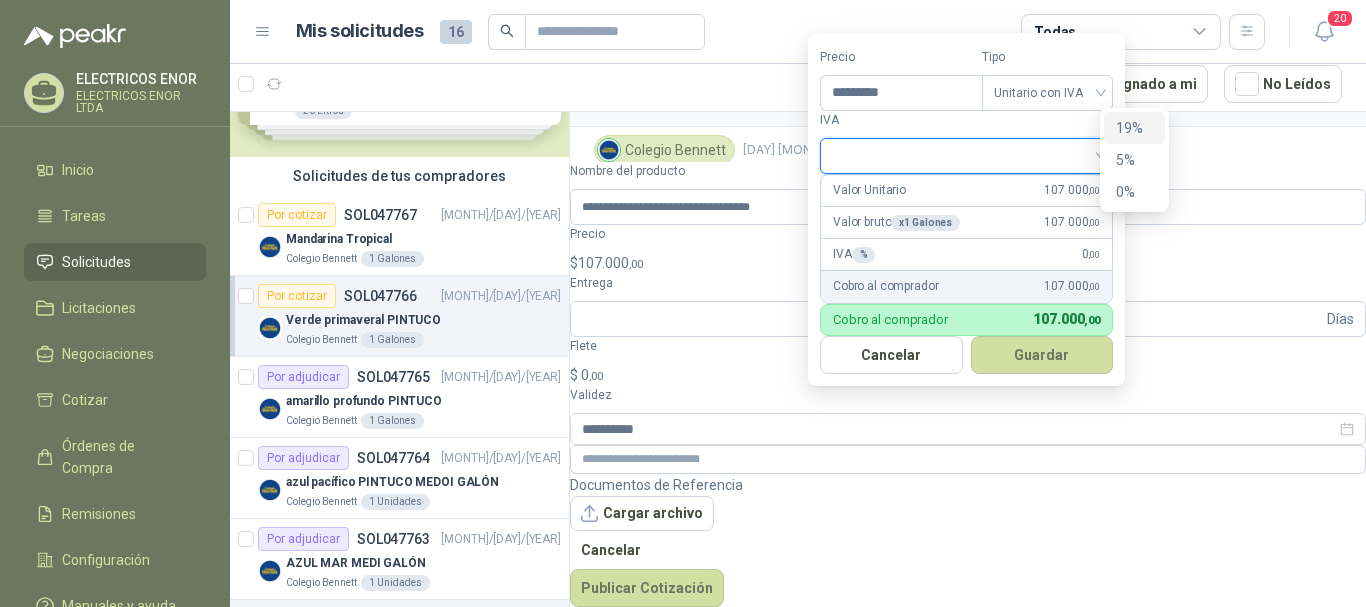 click on "19%" at bounding box center (0, 0) 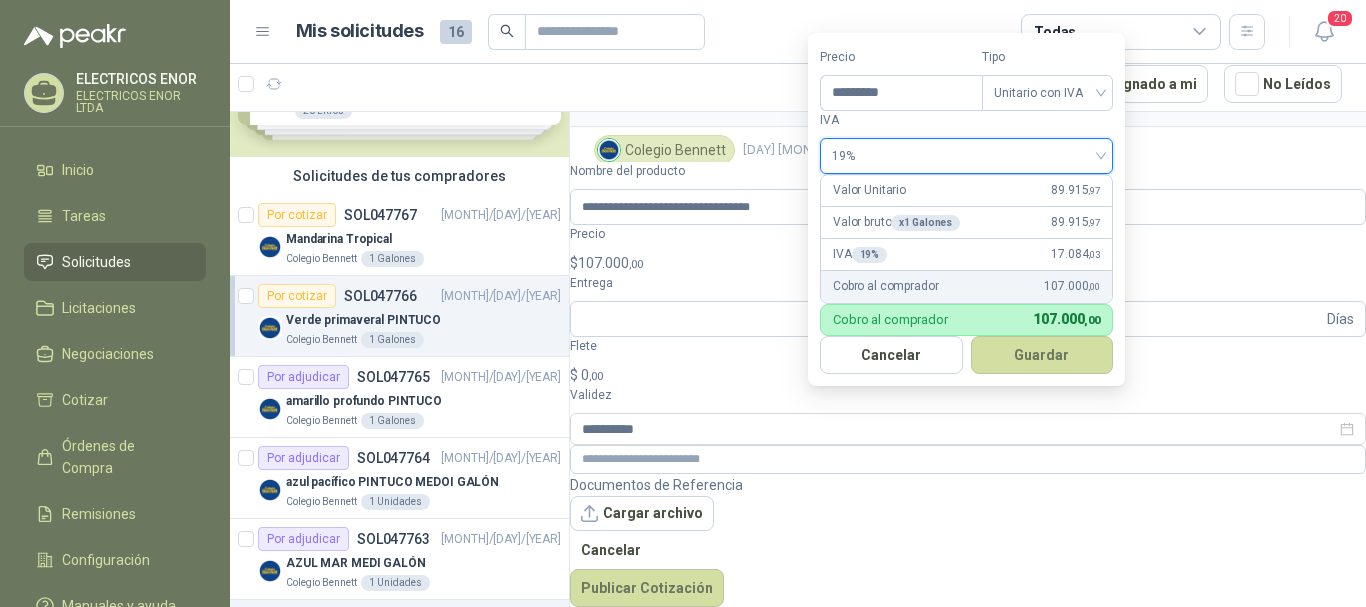 click on "Guardar" at bounding box center (1042, 355) 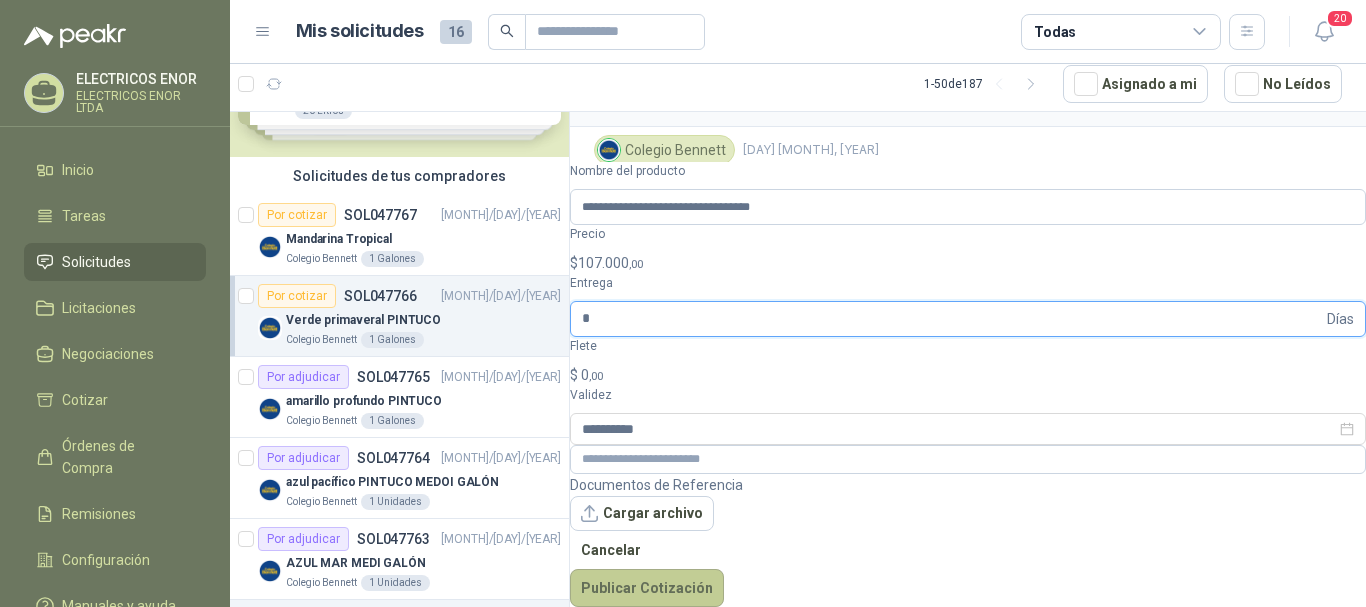 type on "*" 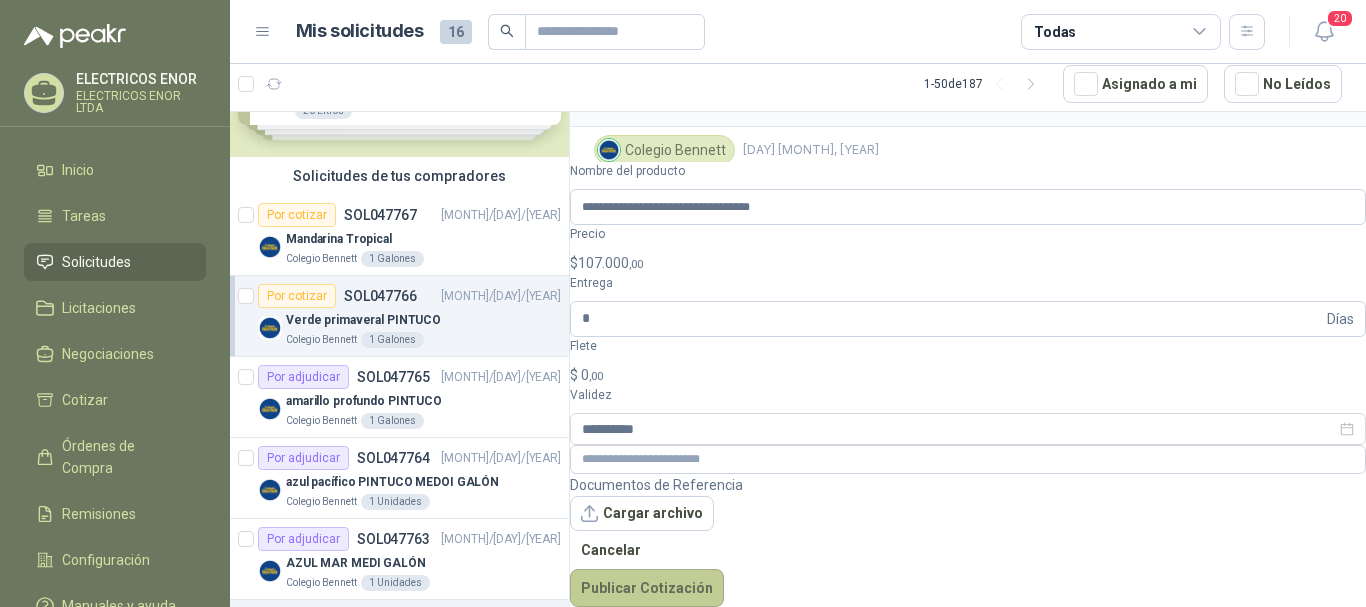 click on "Publicar Cotización" at bounding box center [647, 588] 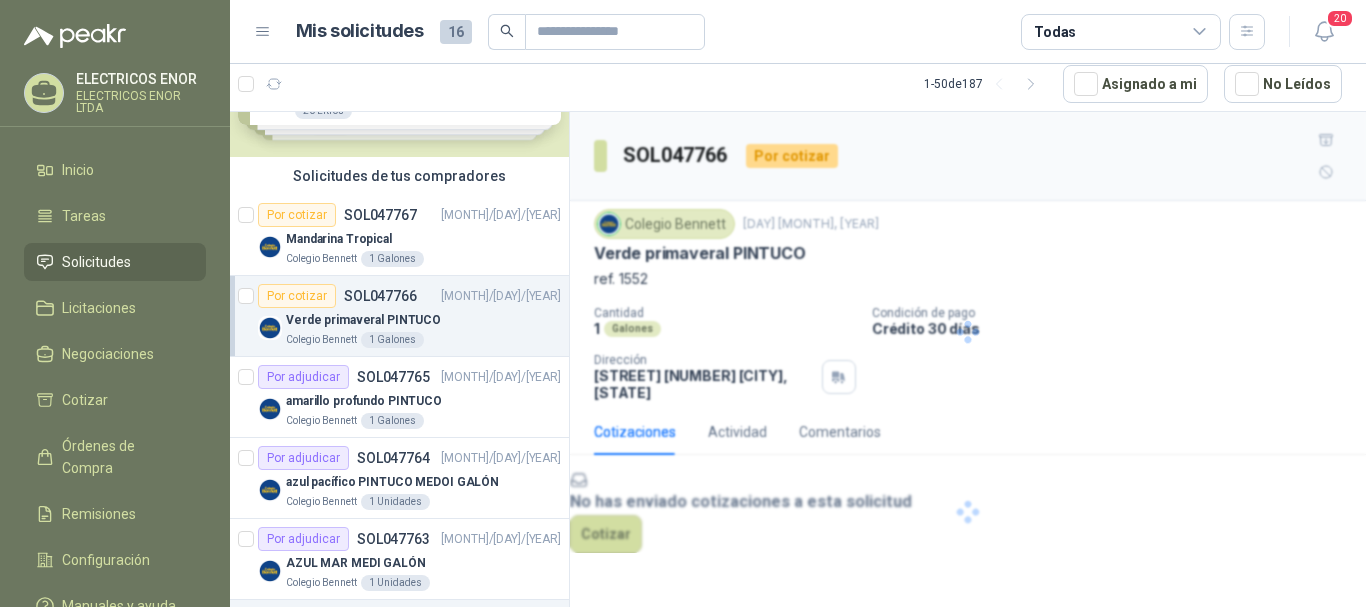 scroll, scrollTop: 0, scrollLeft: 0, axis: both 